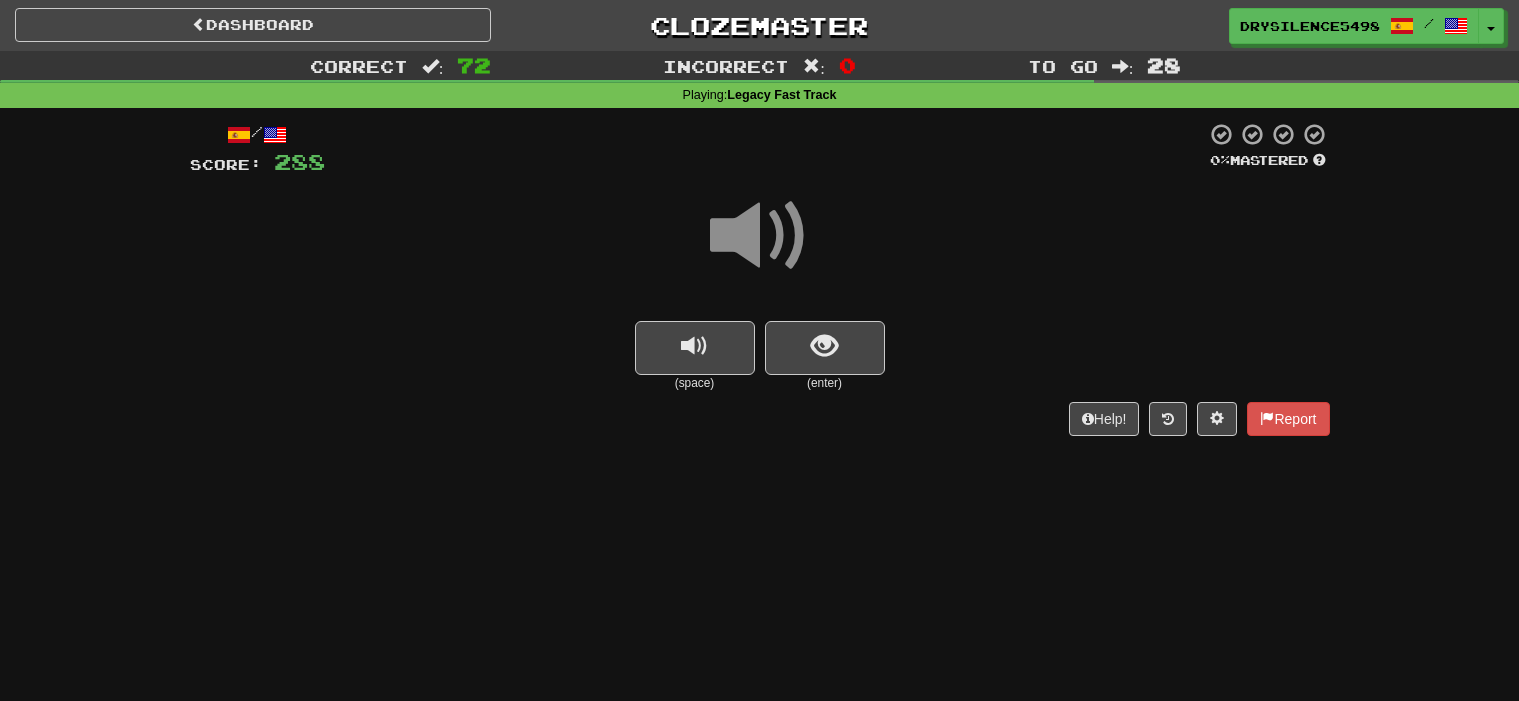 scroll, scrollTop: 0, scrollLeft: 0, axis: both 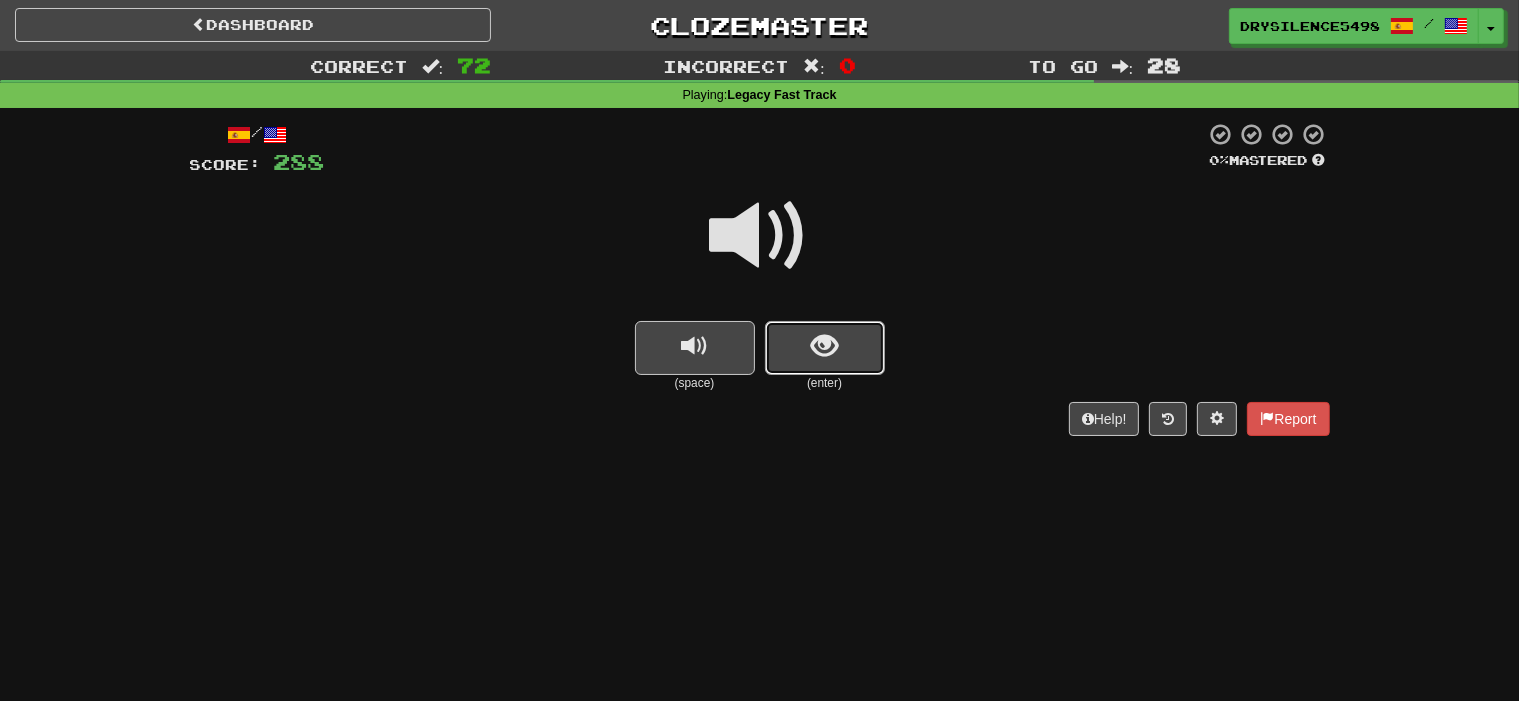 click at bounding box center [825, 348] 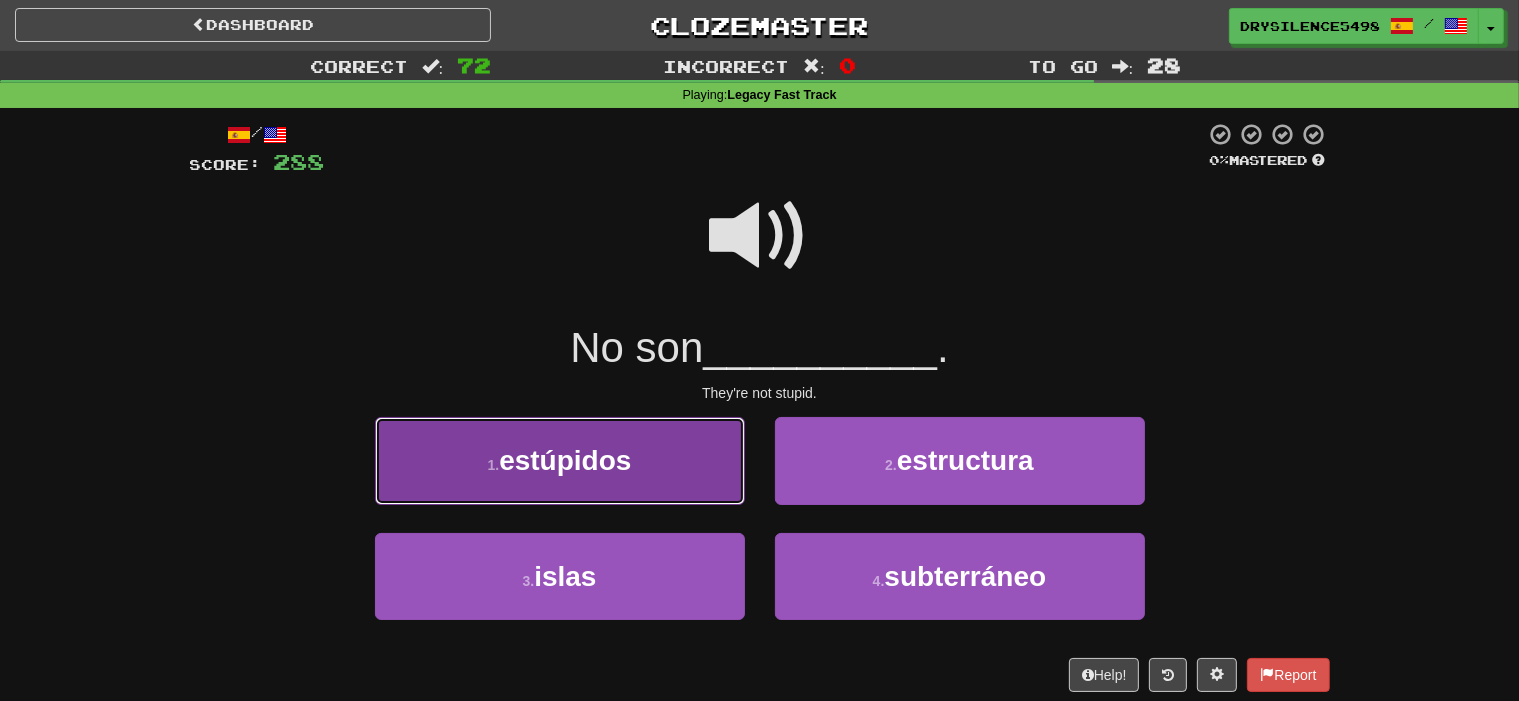 click on "1 .  estúpidos" at bounding box center [560, 460] 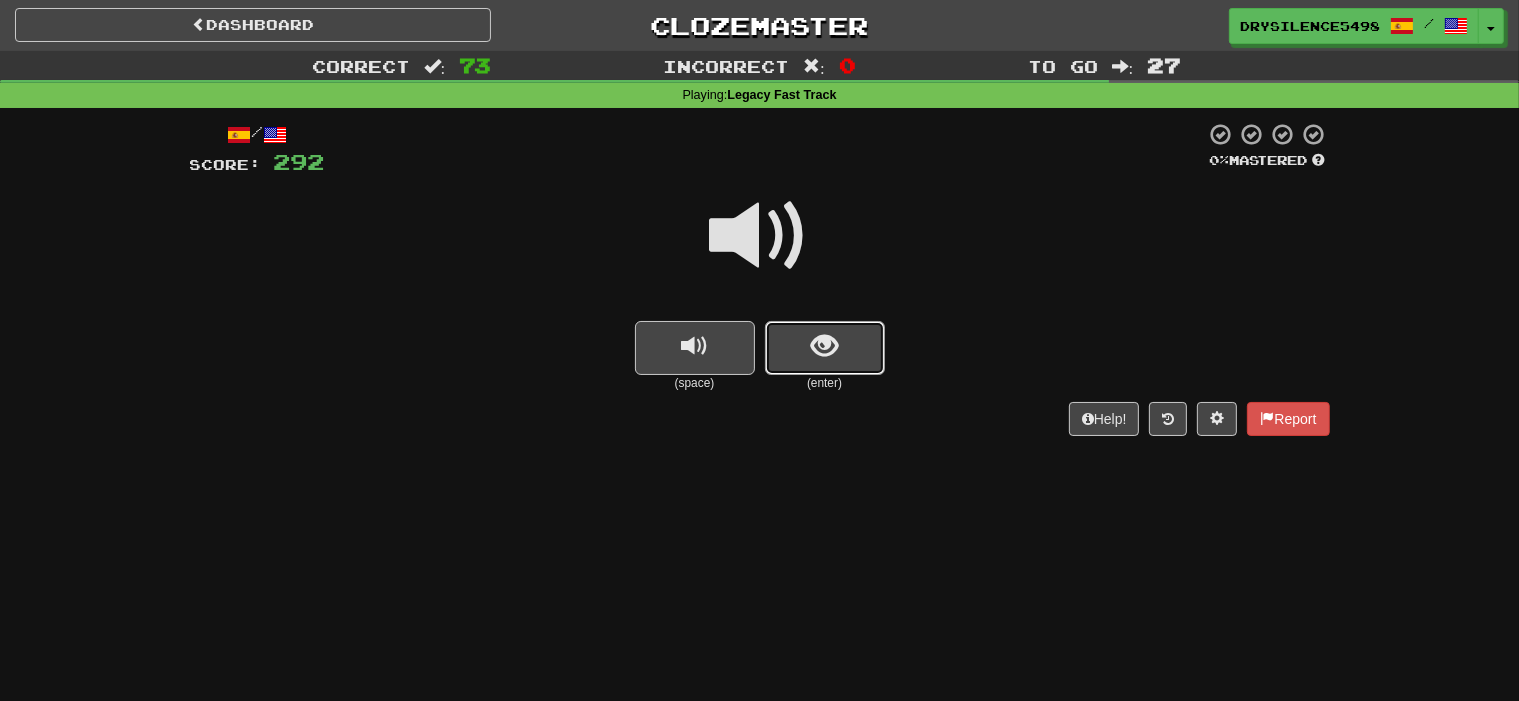 click at bounding box center (825, 348) 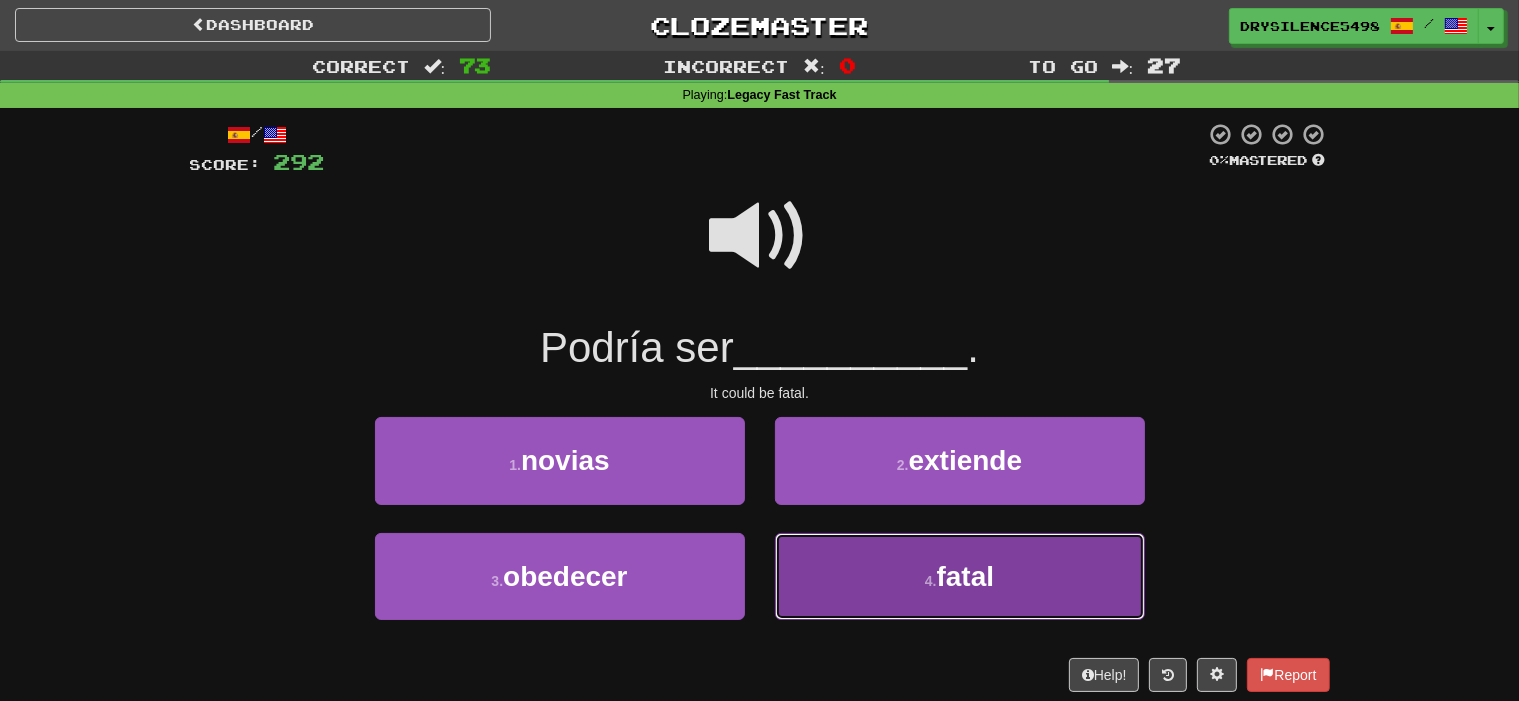click on "4 .  fatal" at bounding box center [960, 576] 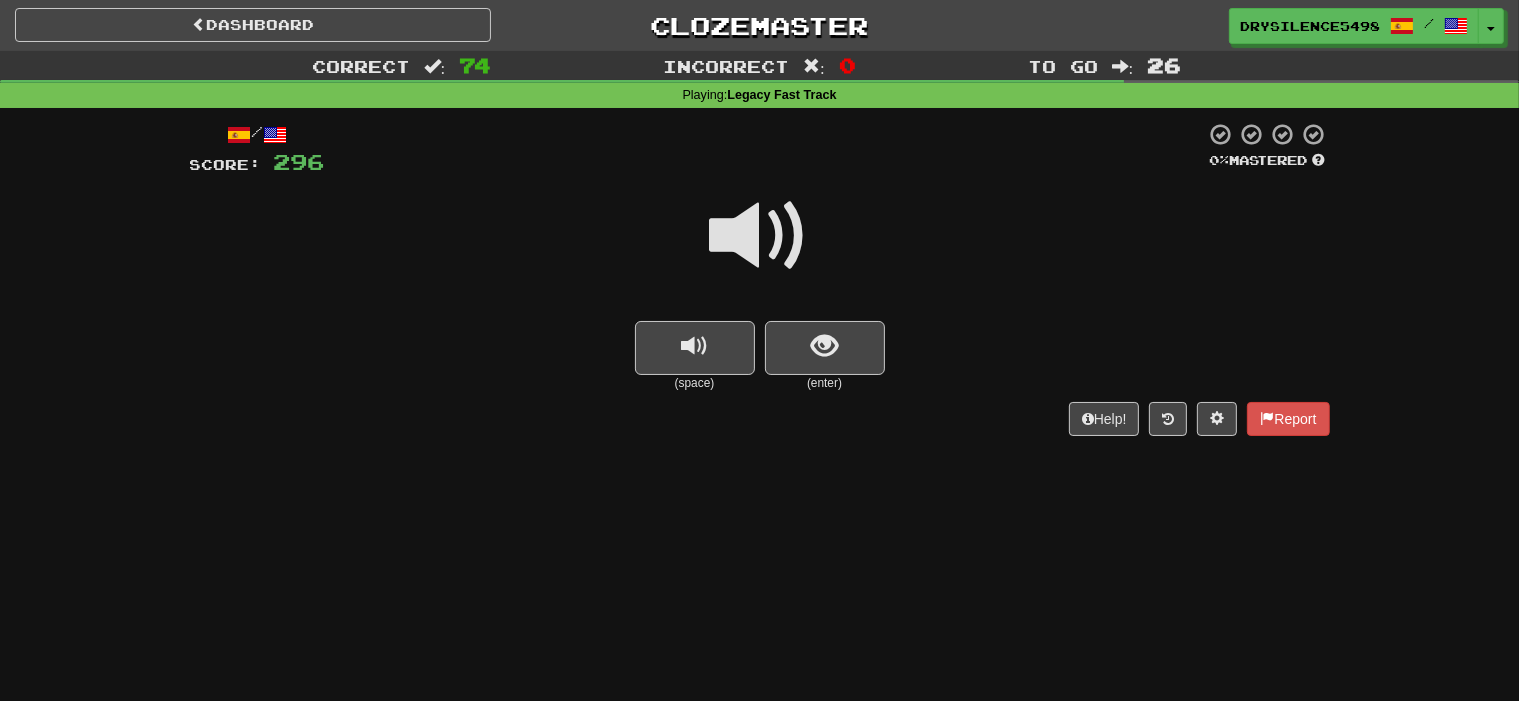 click at bounding box center (824, 346) 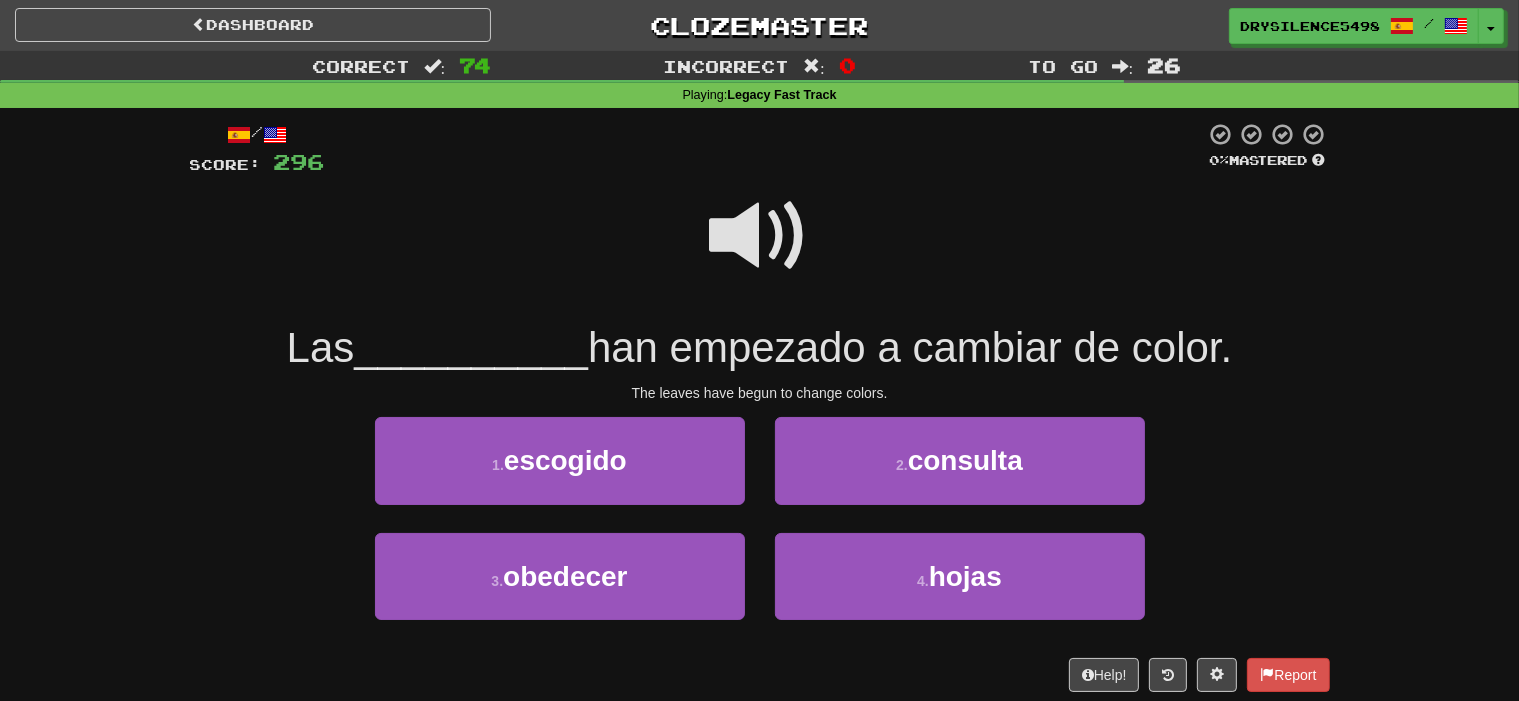 click at bounding box center [760, 236] 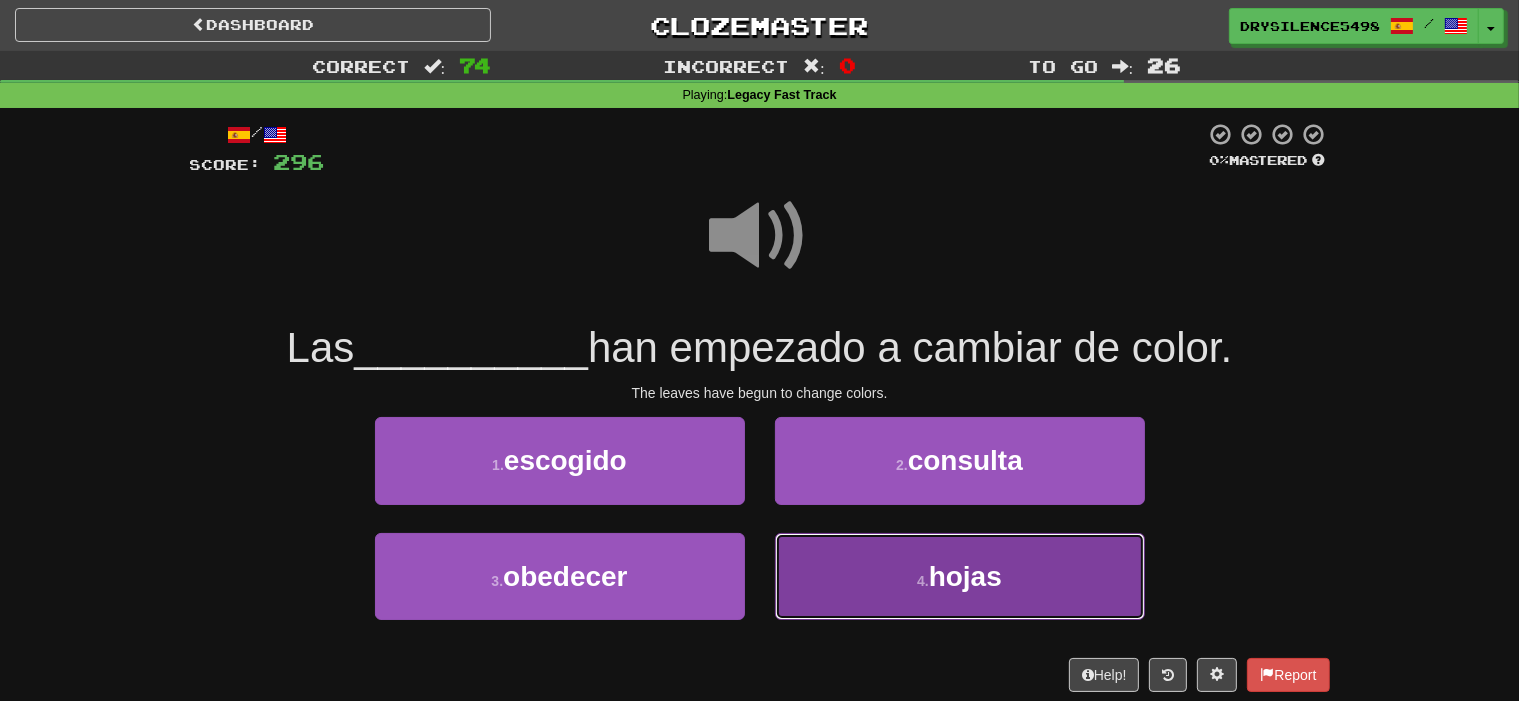 click on "4 .  hojas" at bounding box center [960, 576] 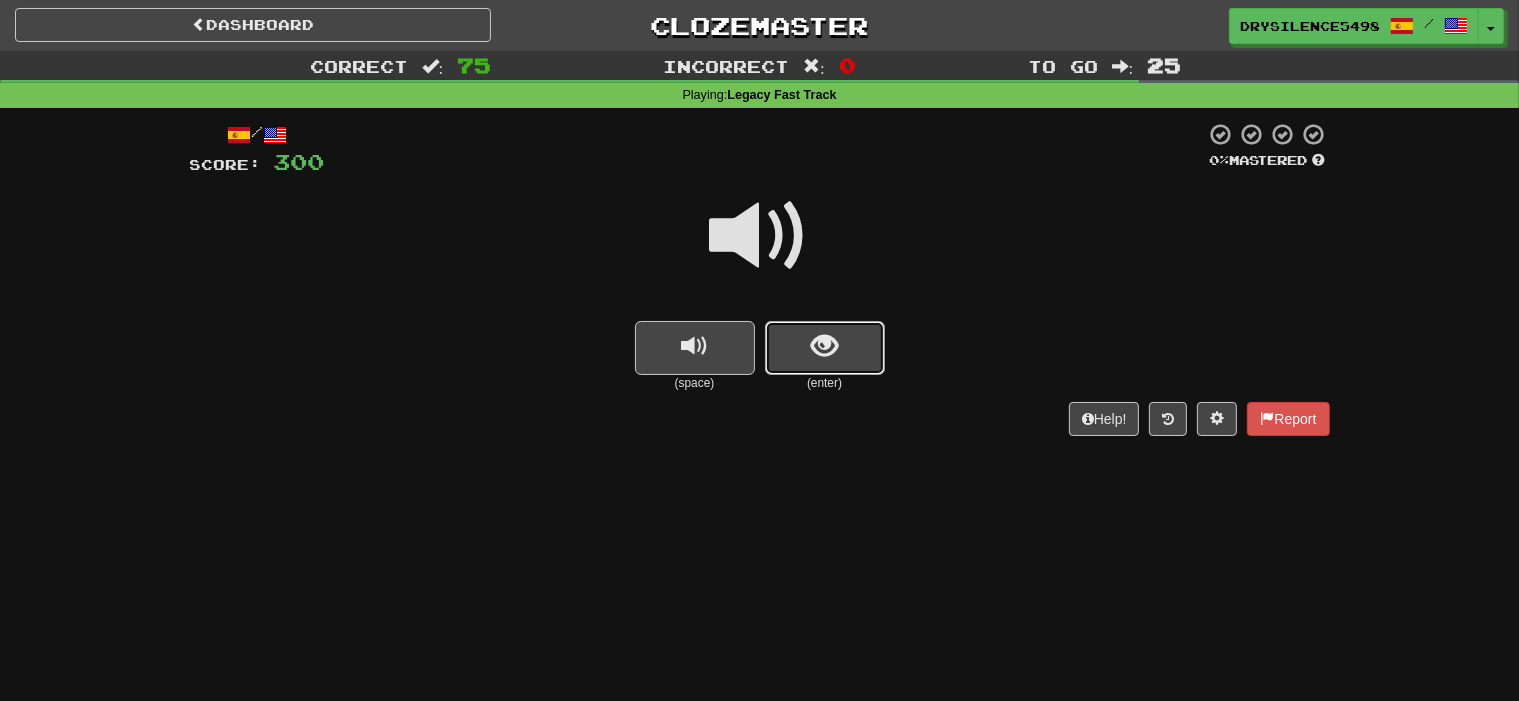 click at bounding box center [824, 346] 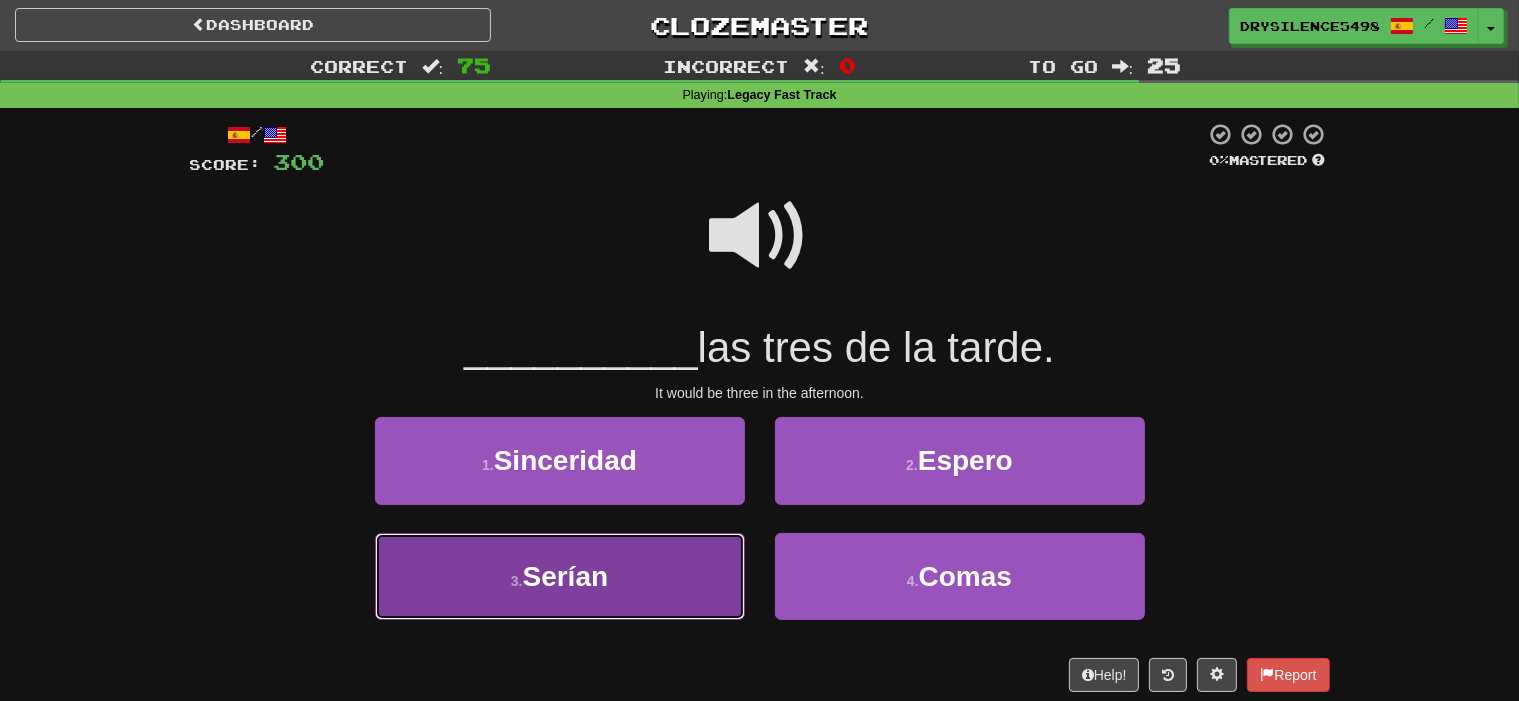 click on "3 .  Serían" at bounding box center (560, 576) 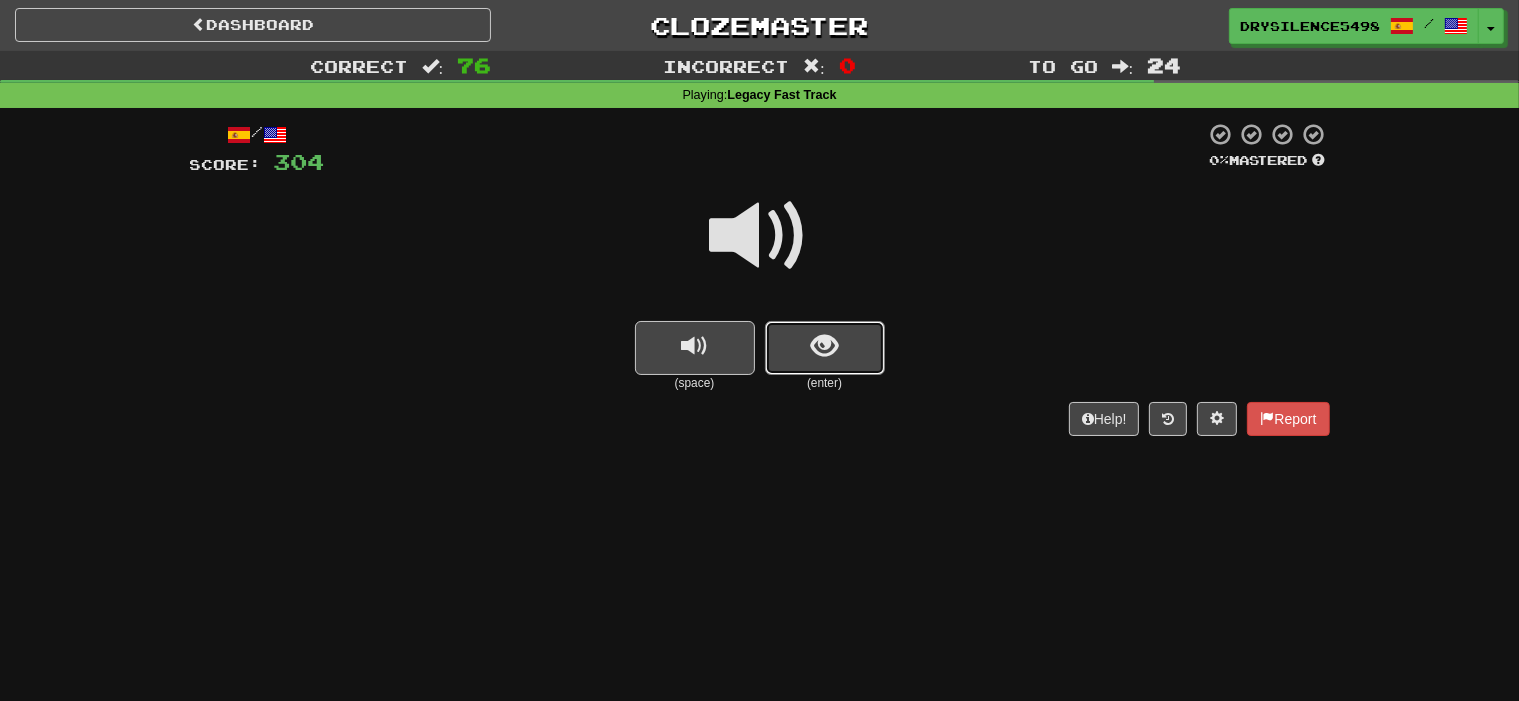 click at bounding box center [825, 348] 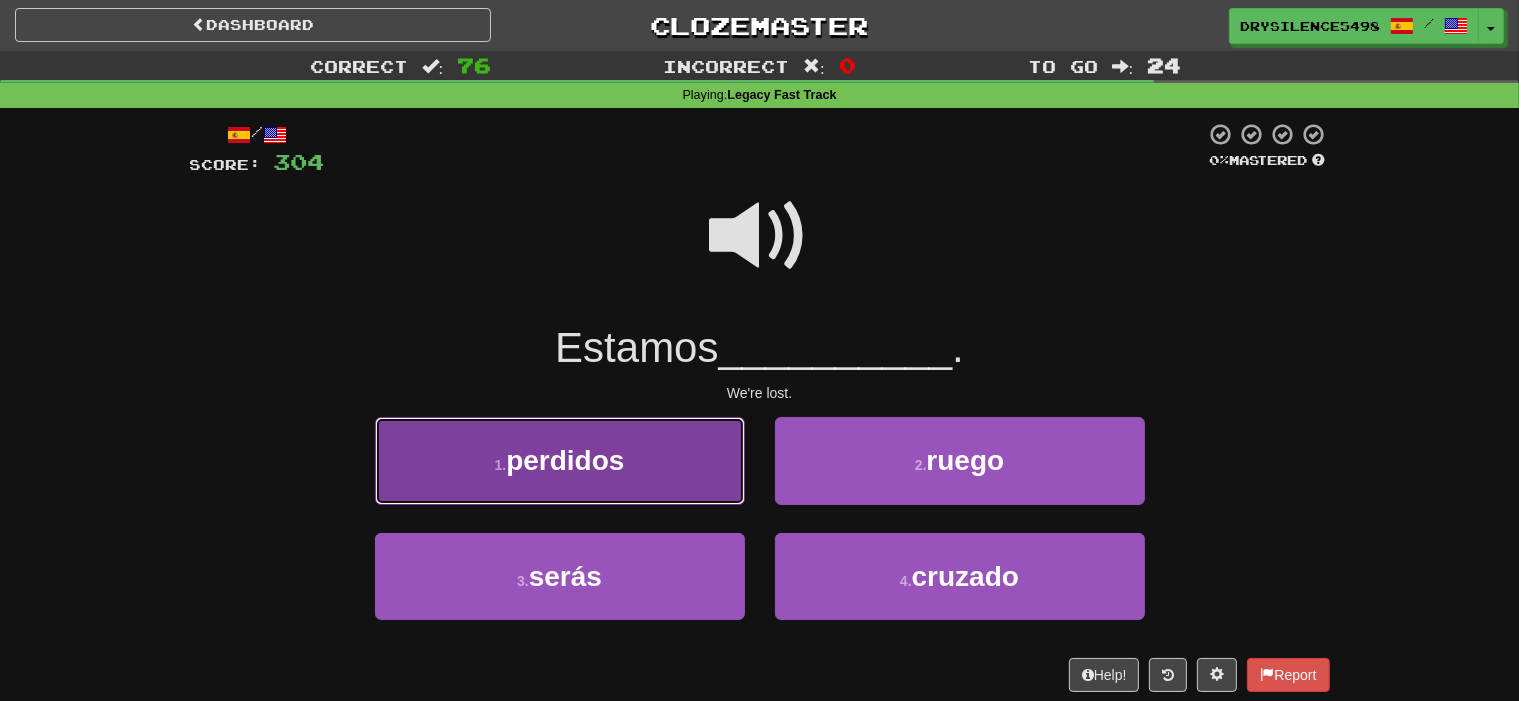 click on "1 .  perdidos" at bounding box center [560, 460] 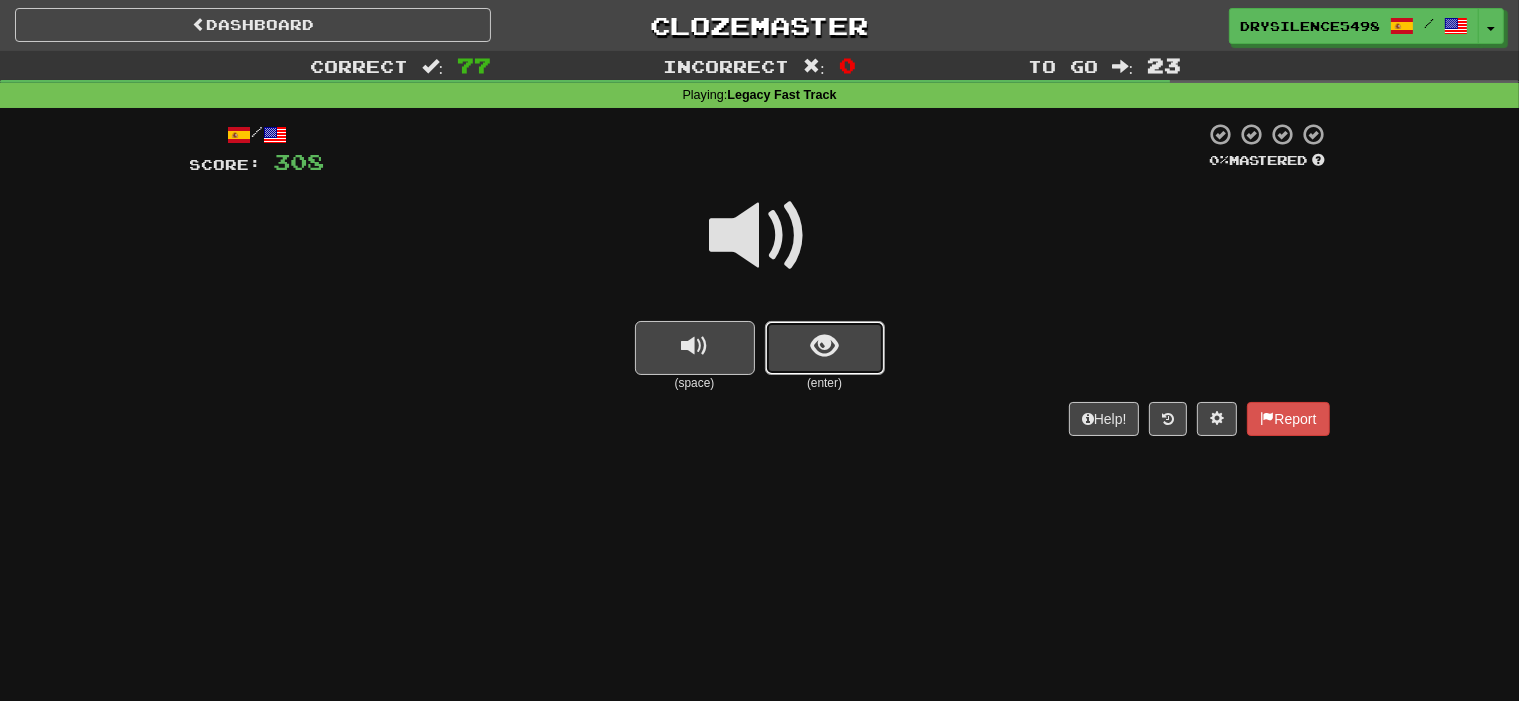 click at bounding box center [824, 346] 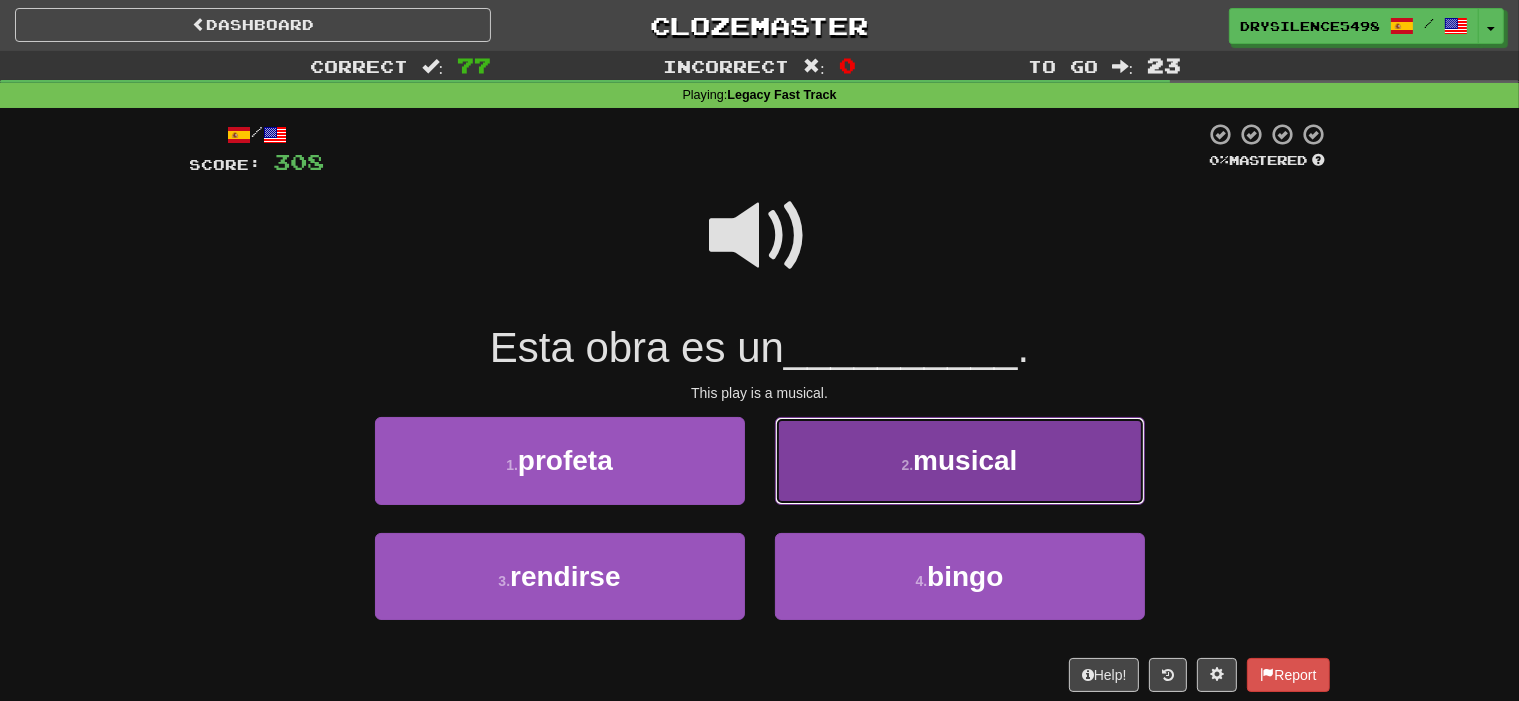 click on "2 .  musical" at bounding box center [960, 460] 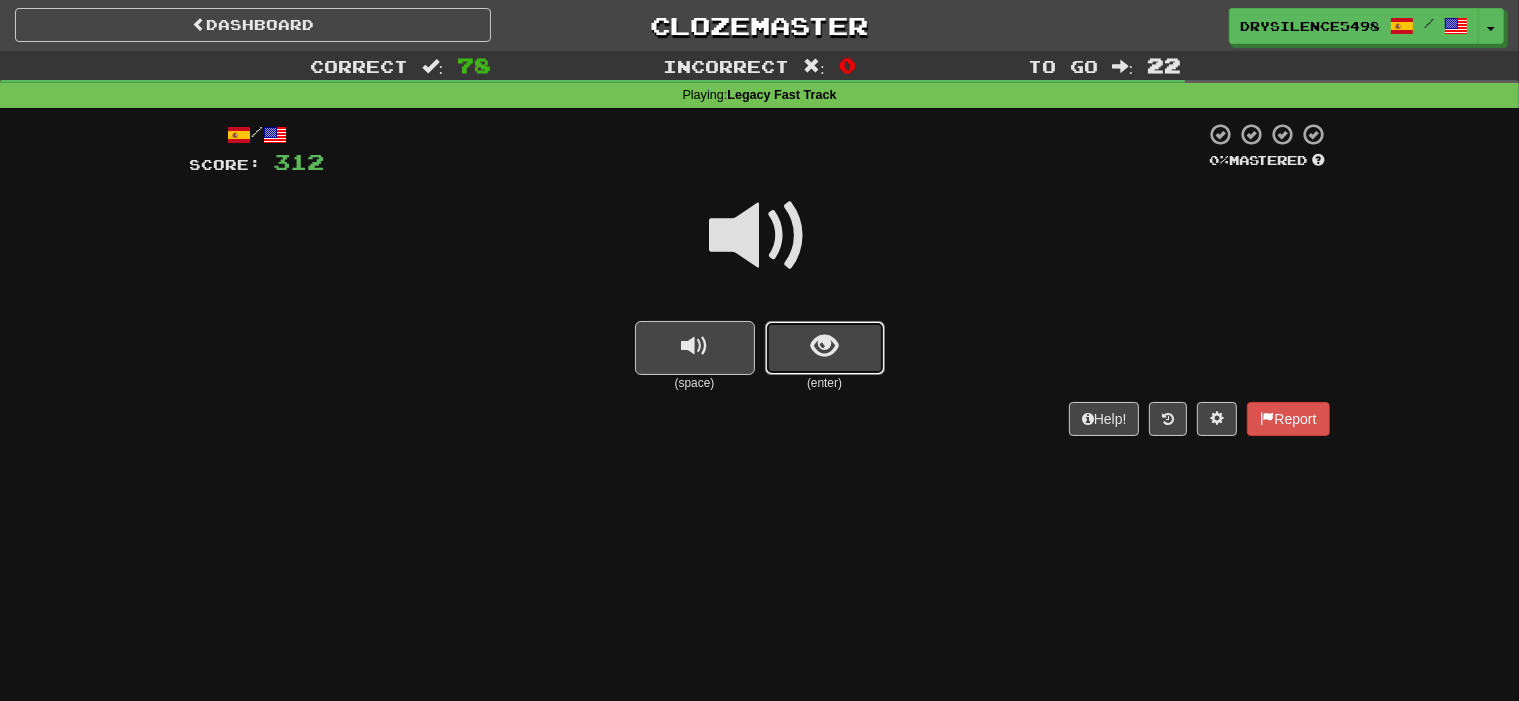 click at bounding box center [824, 346] 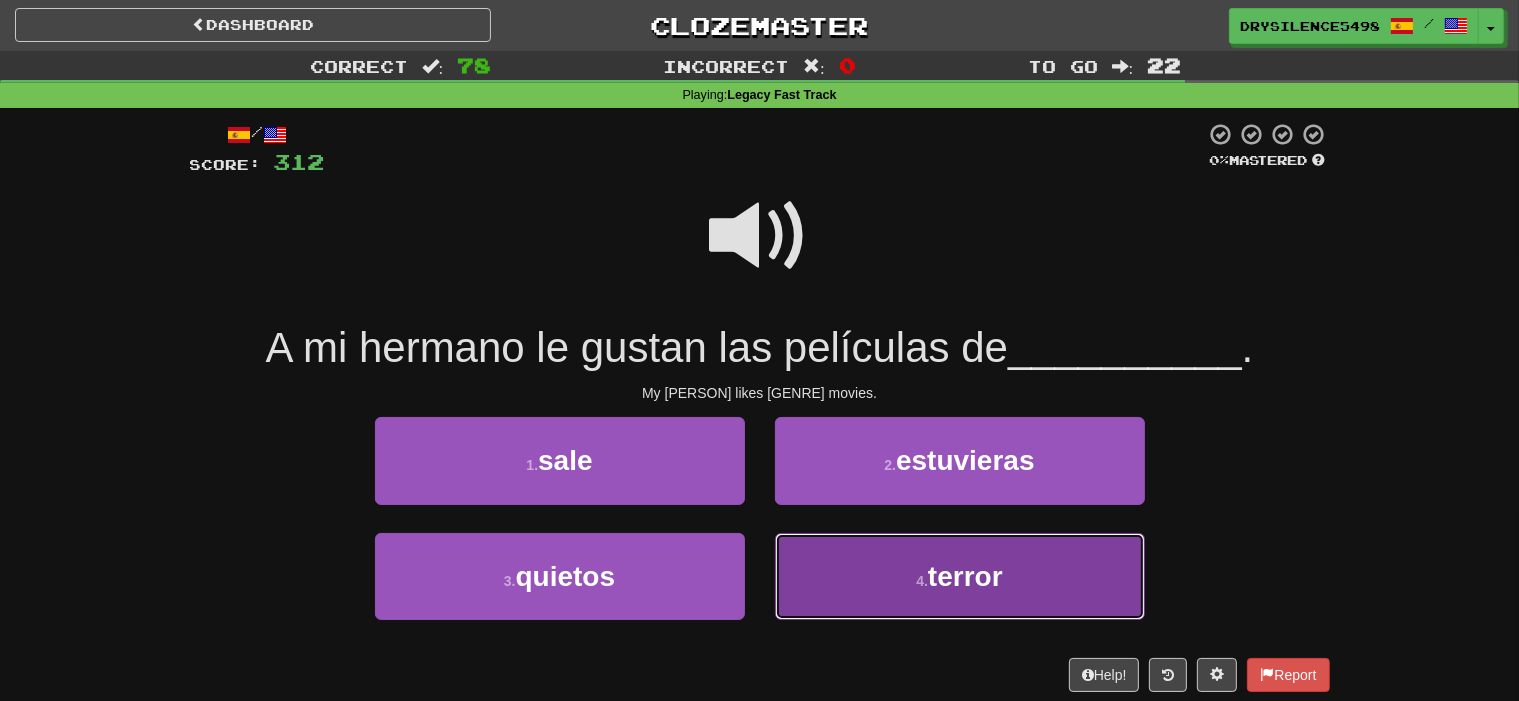 click on "4 .  terror" at bounding box center (960, 576) 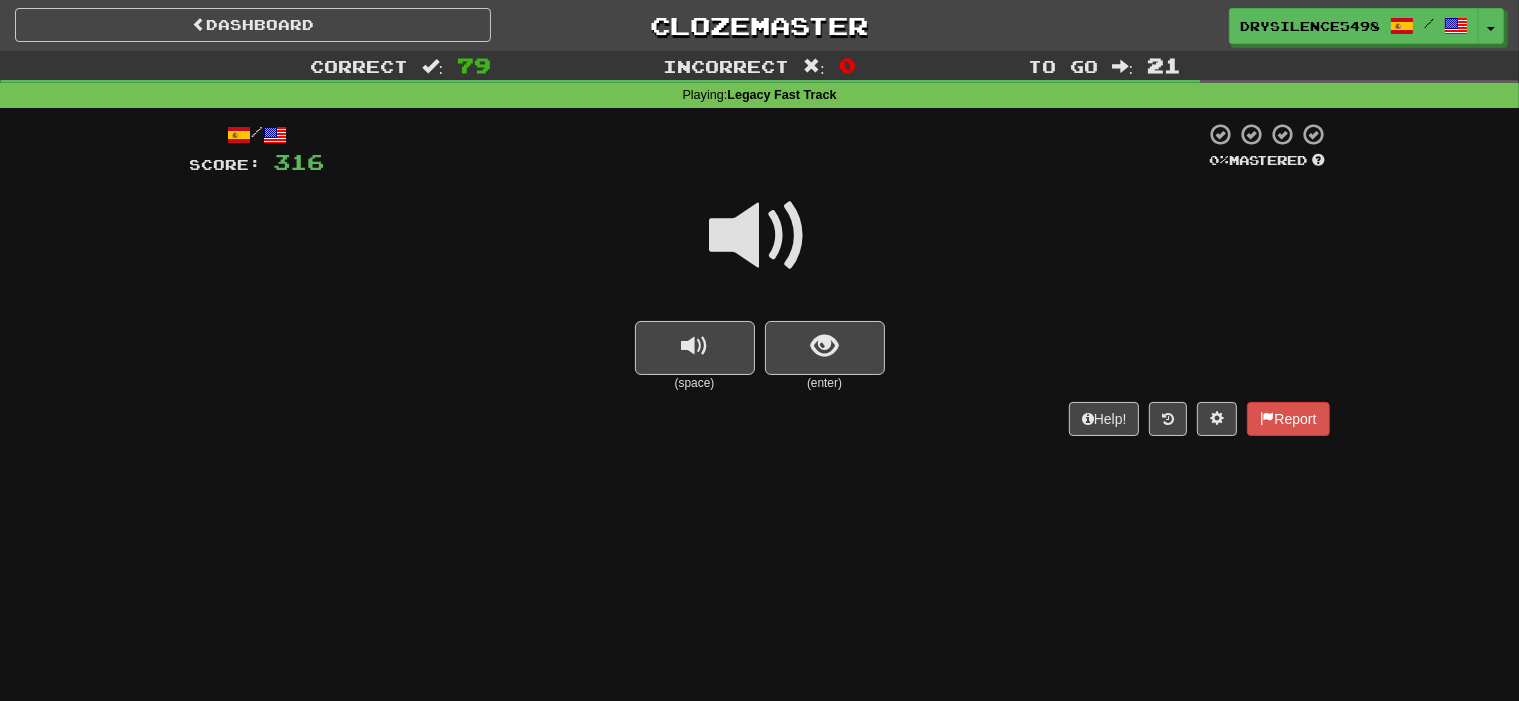 click at bounding box center (825, 348) 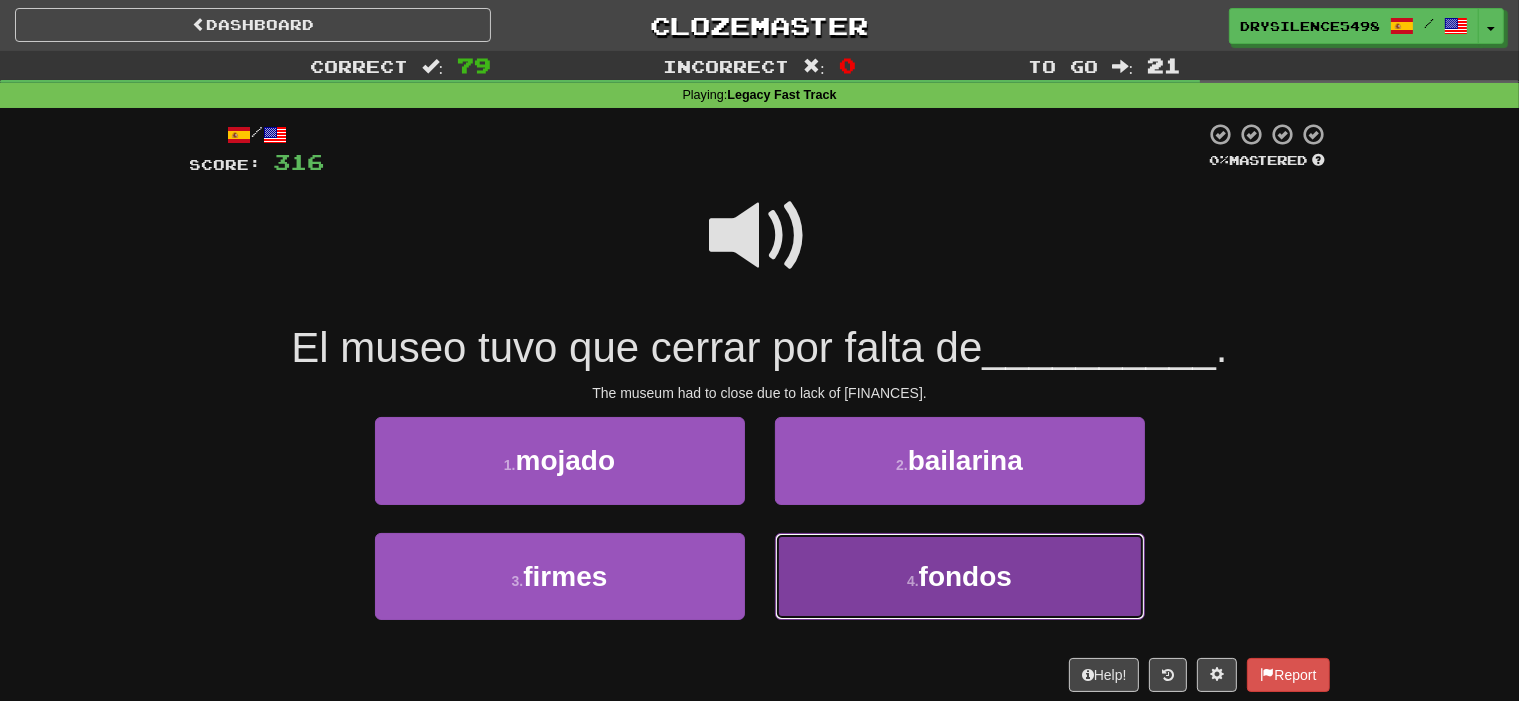 click on "4 .  fondos" at bounding box center (960, 576) 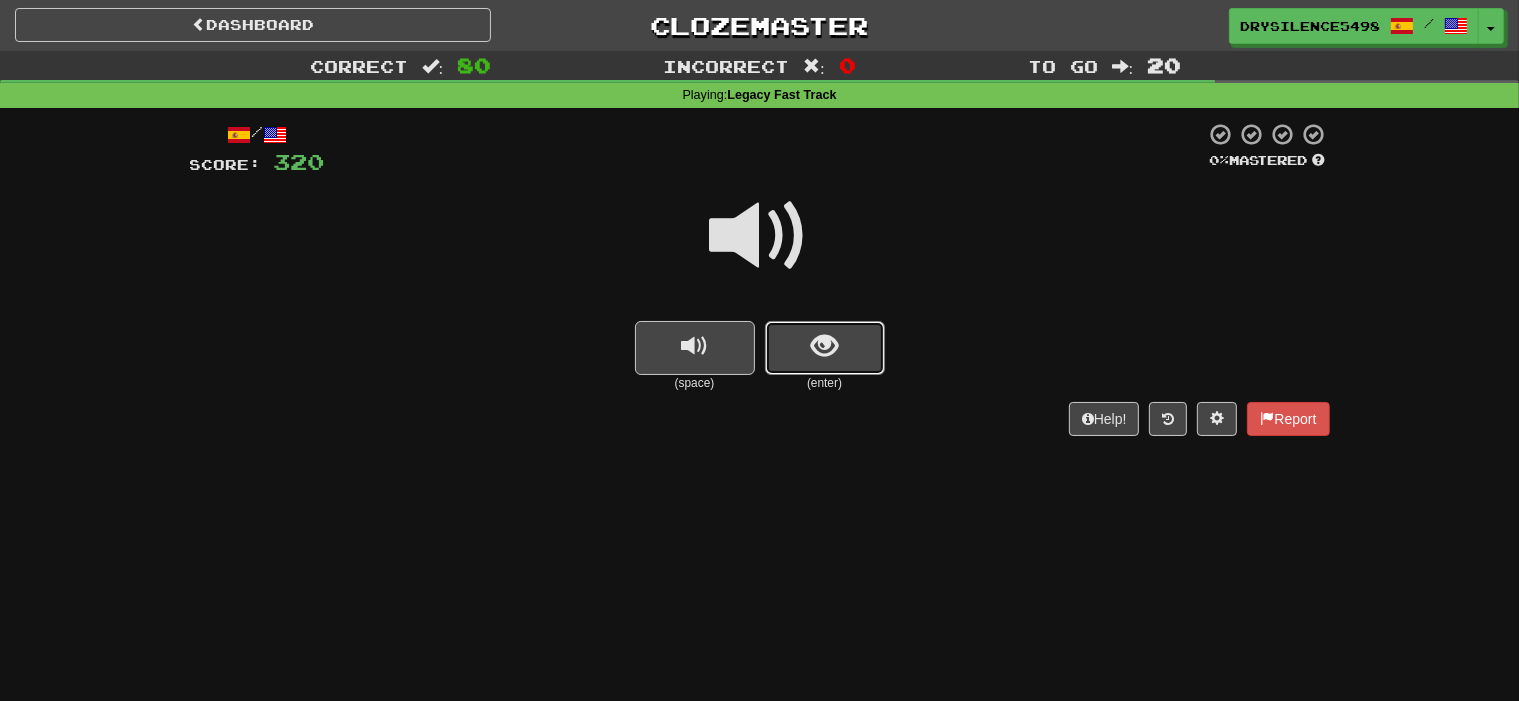 click at bounding box center [825, 348] 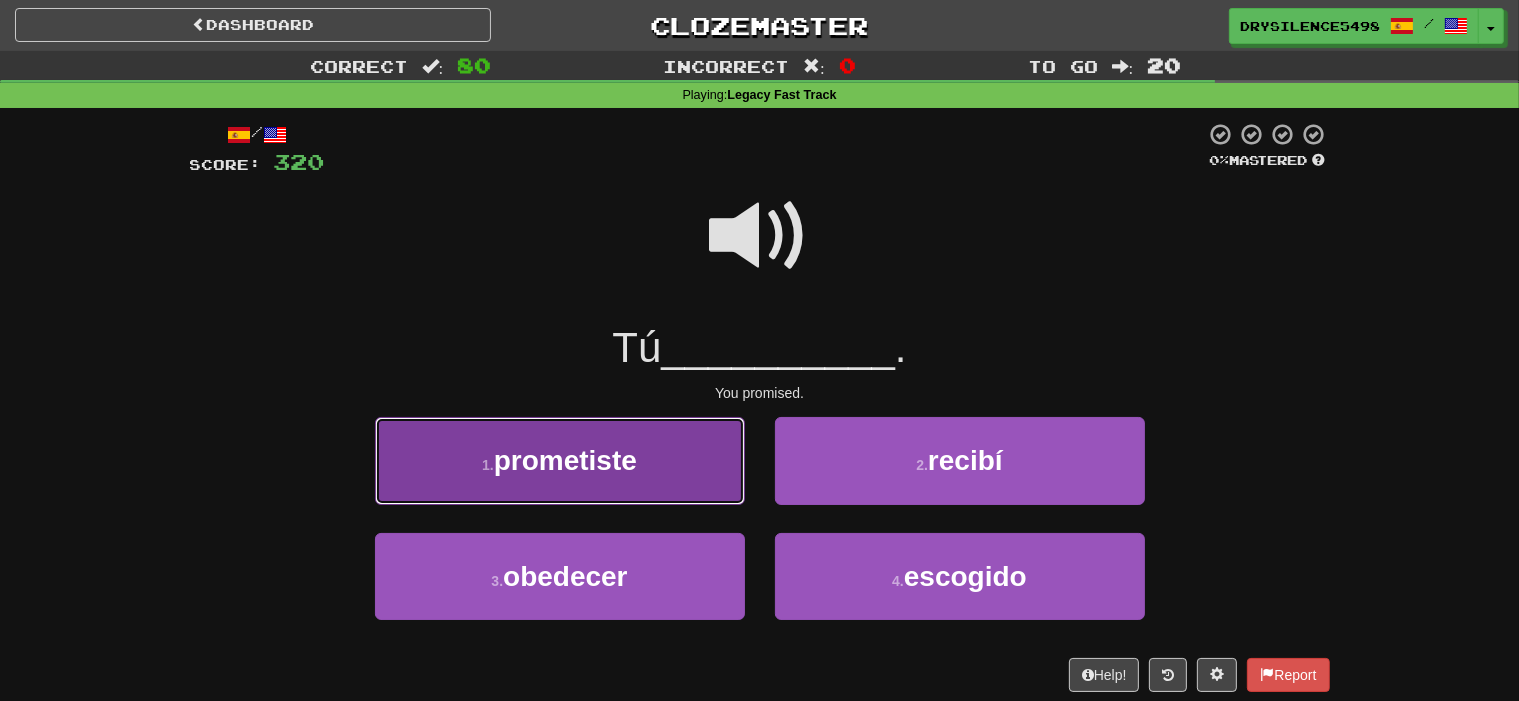 click on "1 .  prometiste" at bounding box center (560, 460) 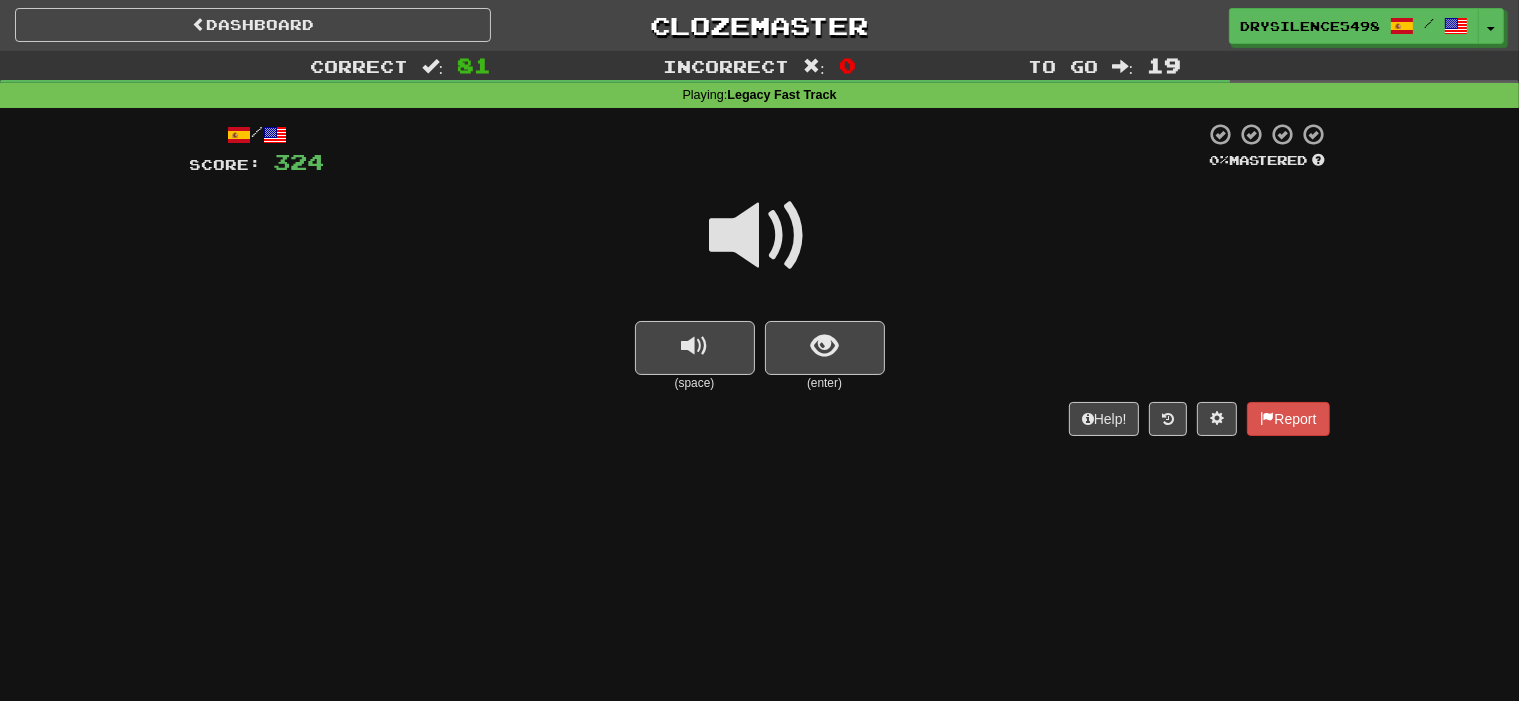 click at bounding box center (825, 348) 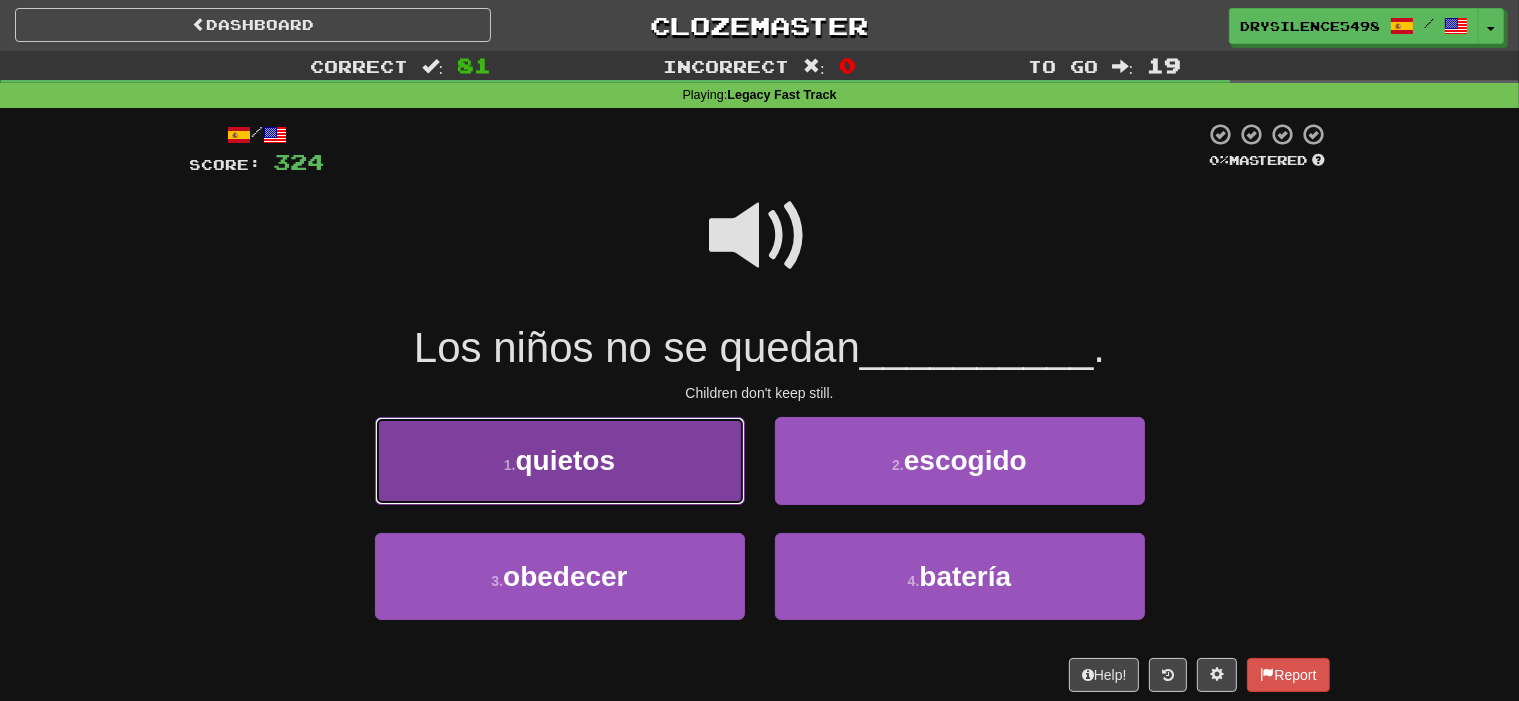 click on "1 .  quietos" at bounding box center (560, 460) 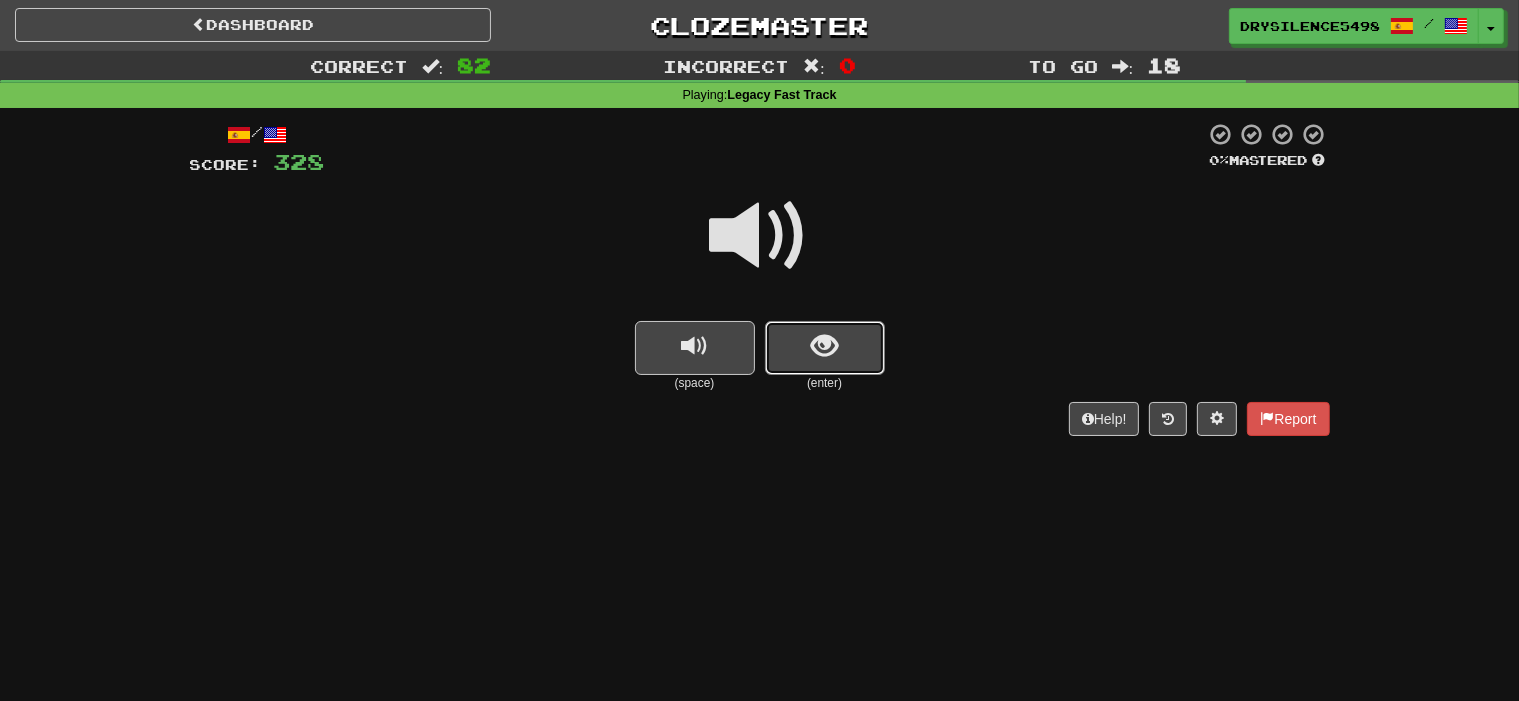click at bounding box center (825, 348) 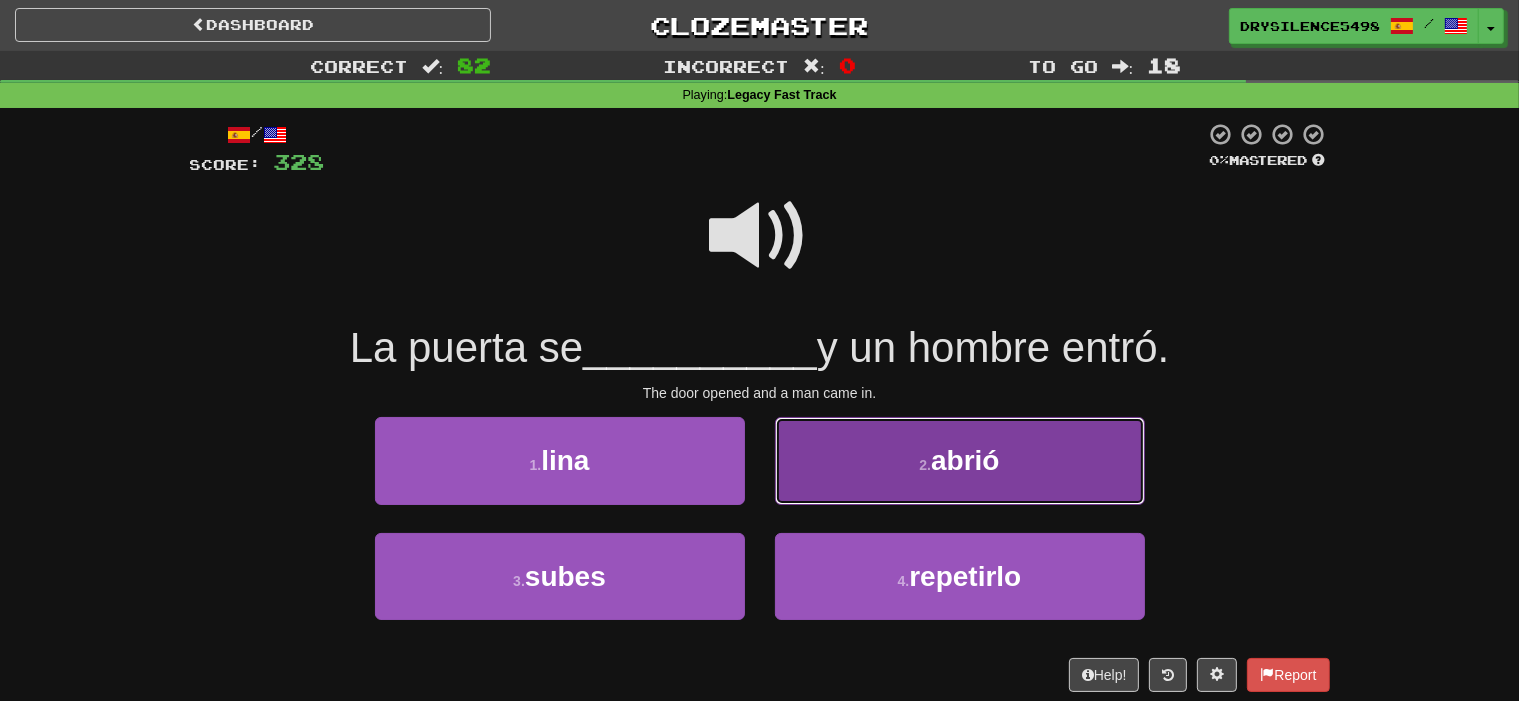 click on "2 .  abrió" at bounding box center [960, 460] 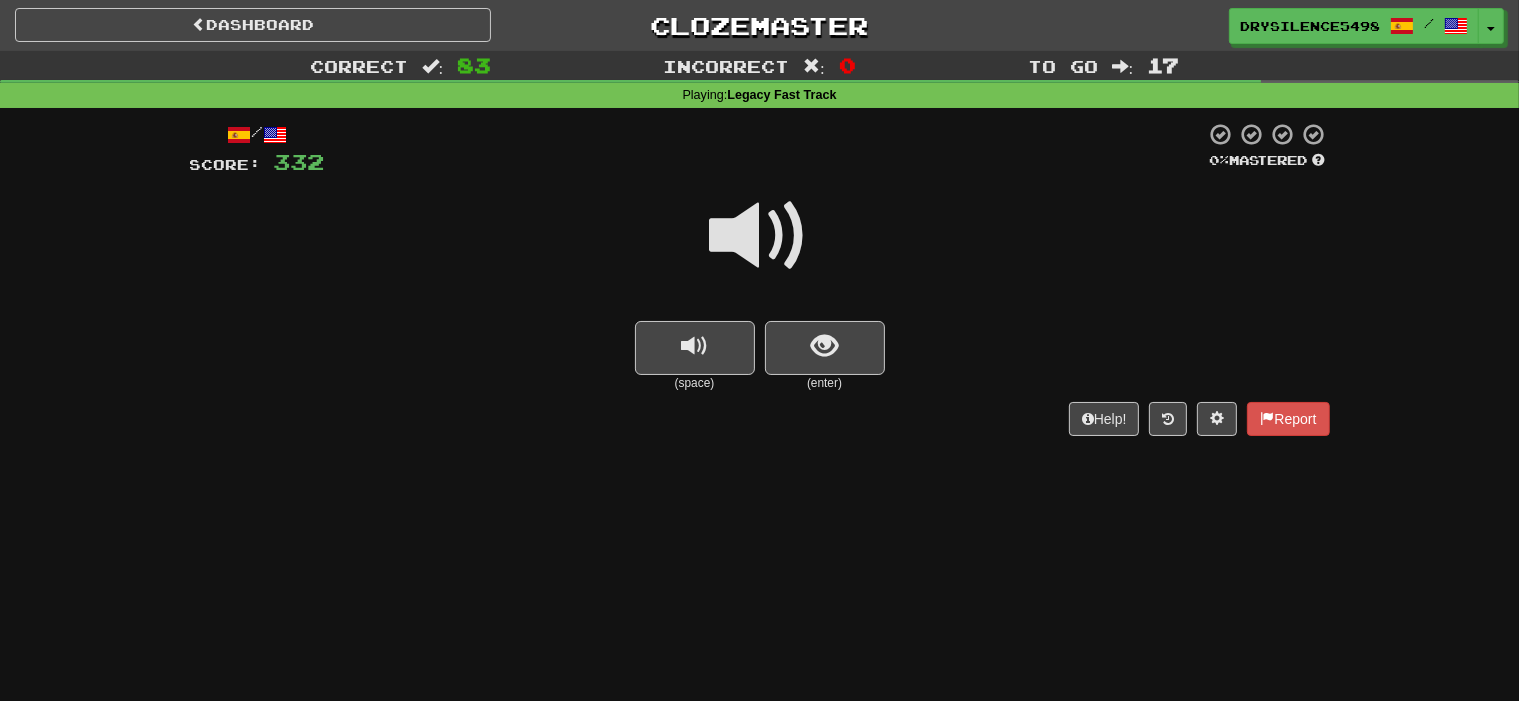 click on "(enter)" at bounding box center [825, 383] 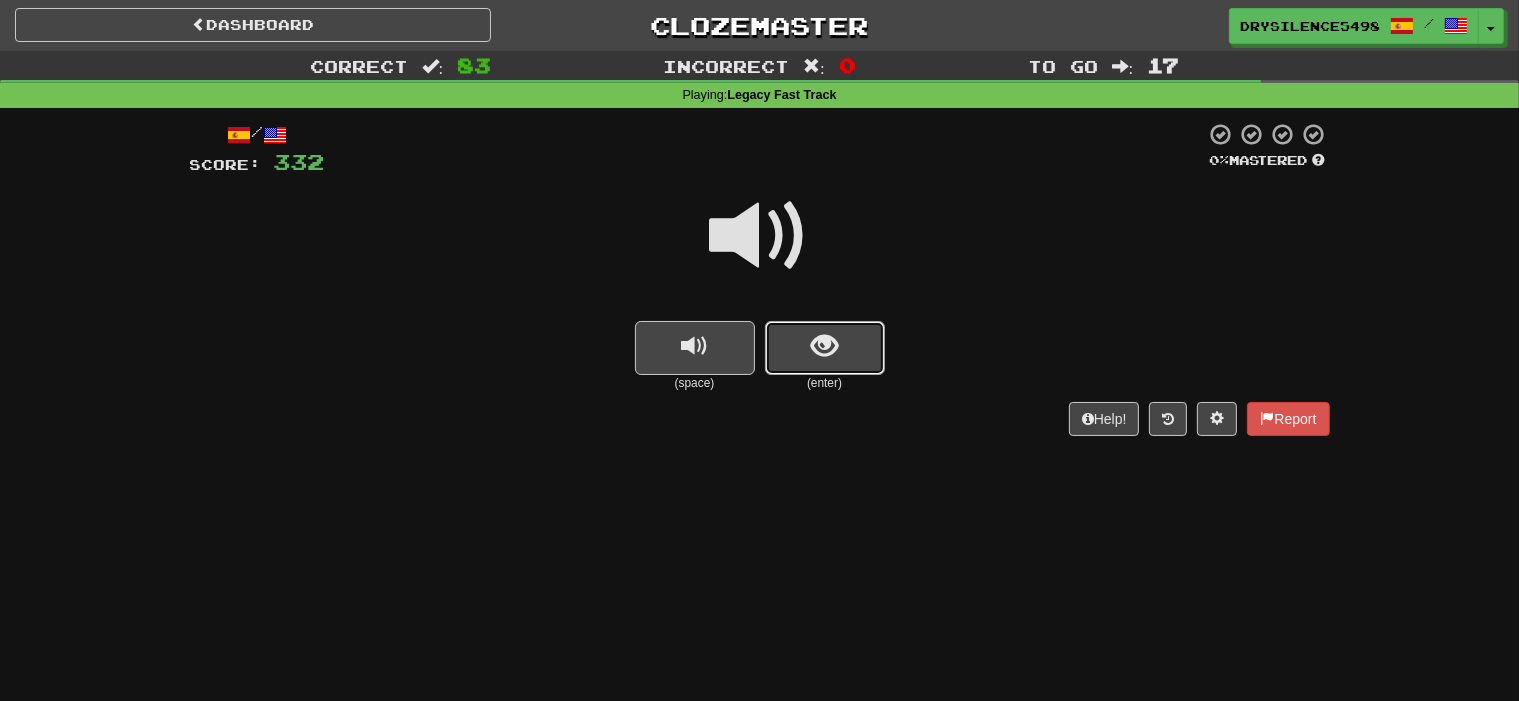 click at bounding box center (825, 348) 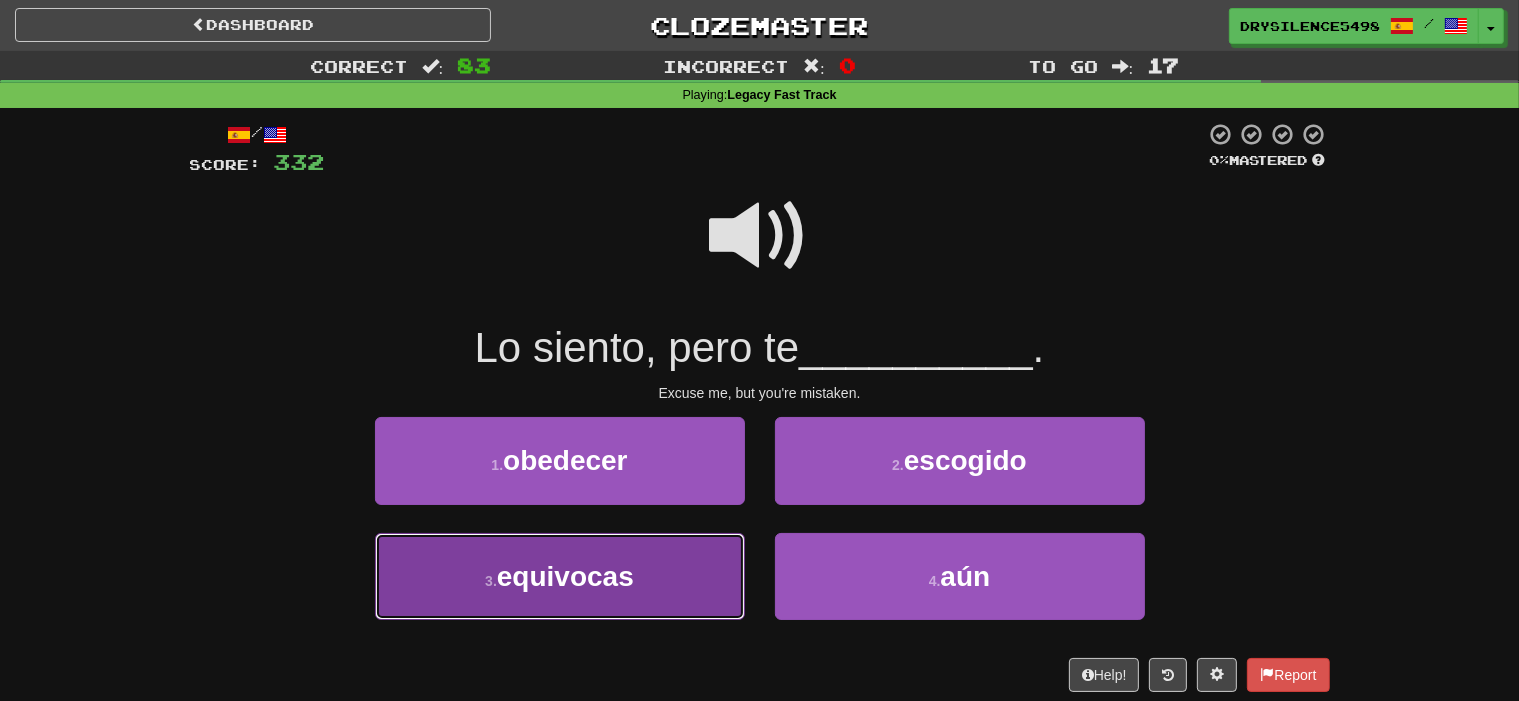 click on "3 .  equivocas" at bounding box center [560, 576] 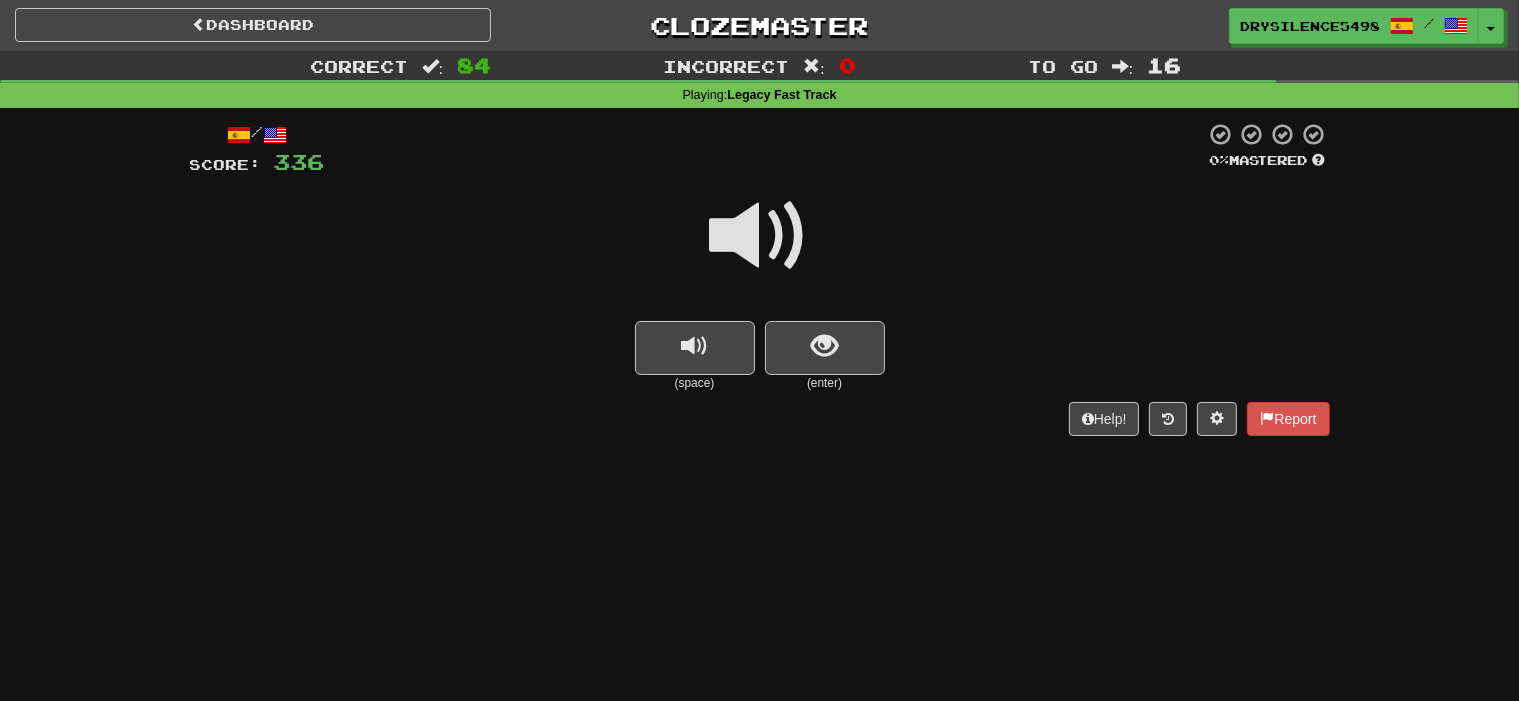 click at bounding box center (825, 348) 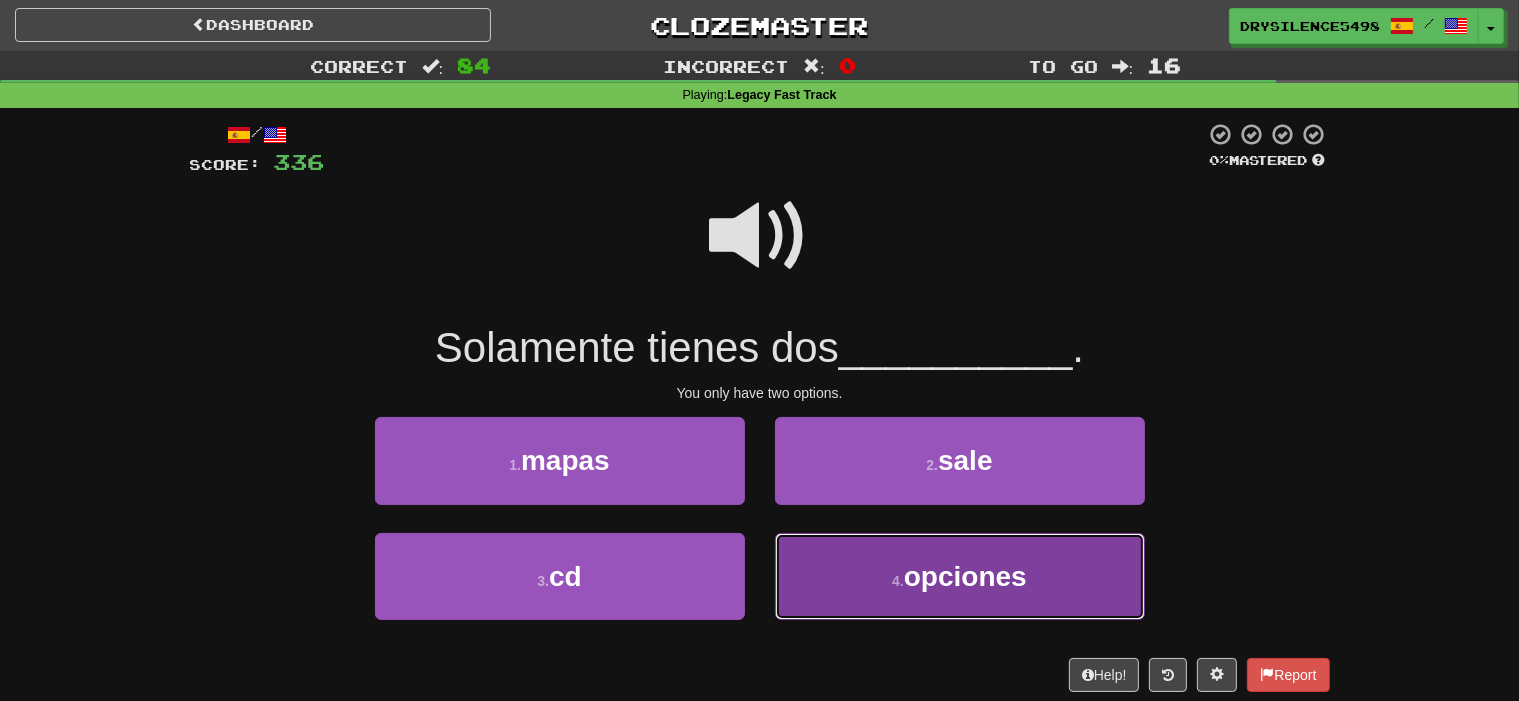 click on "4 .  opciones" at bounding box center (960, 576) 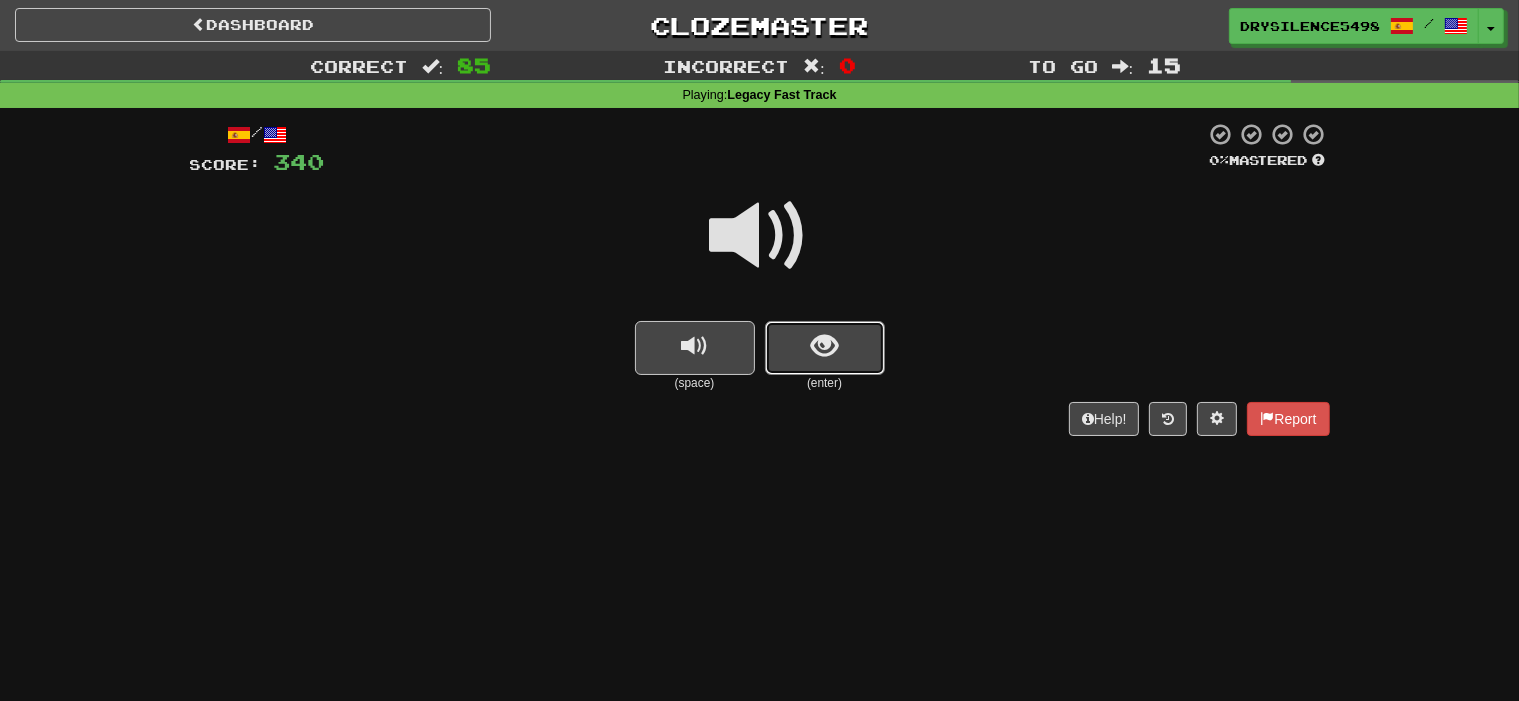 click at bounding box center [824, 346] 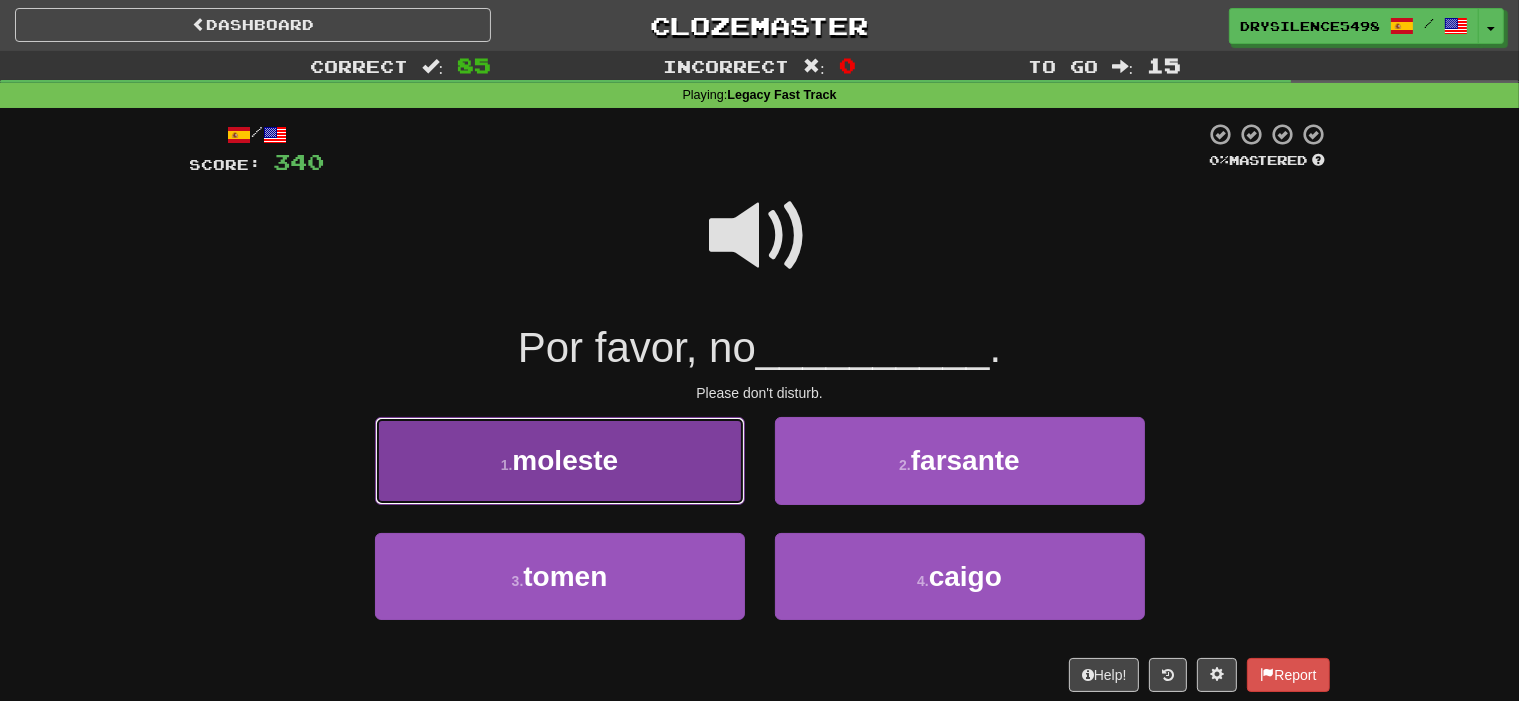 click on "1 .  moleste" at bounding box center [560, 460] 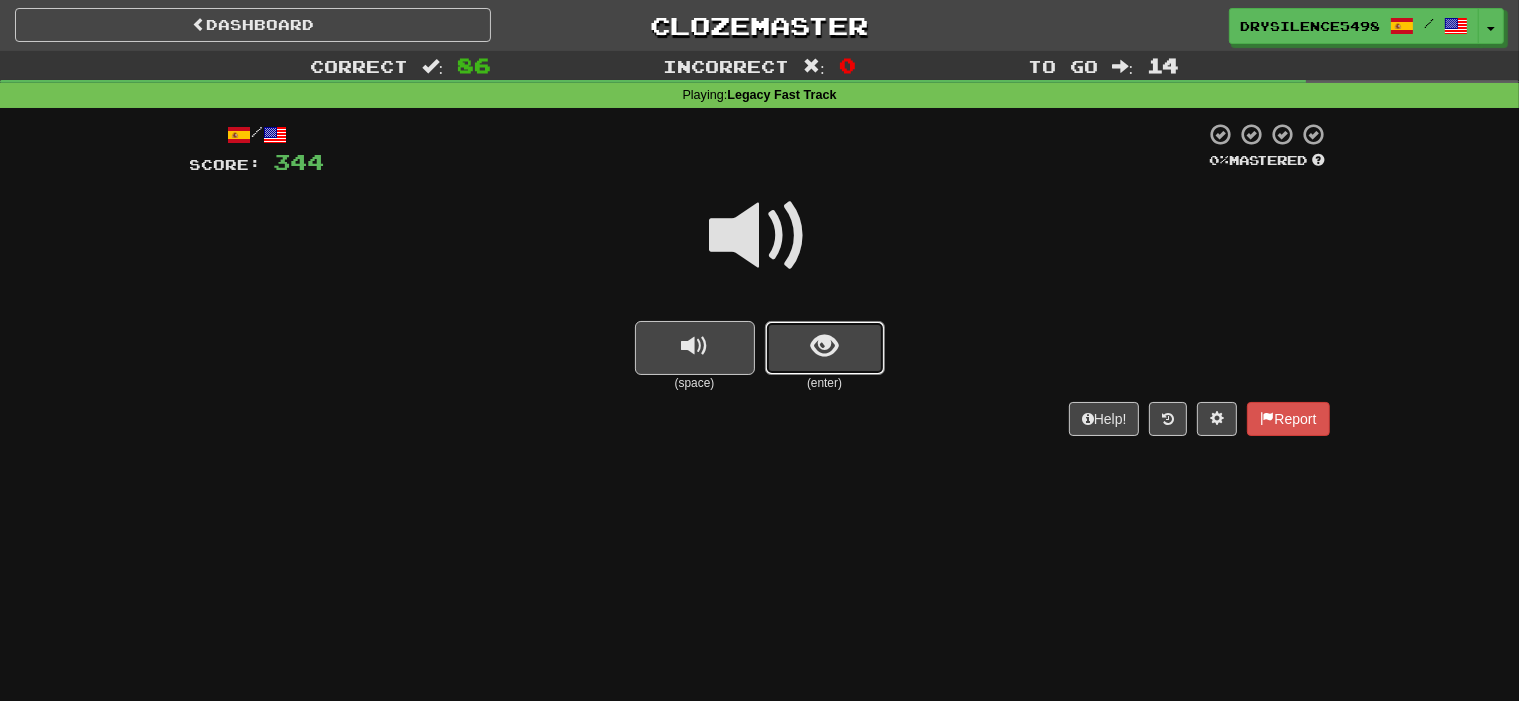 click at bounding box center (824, 346) 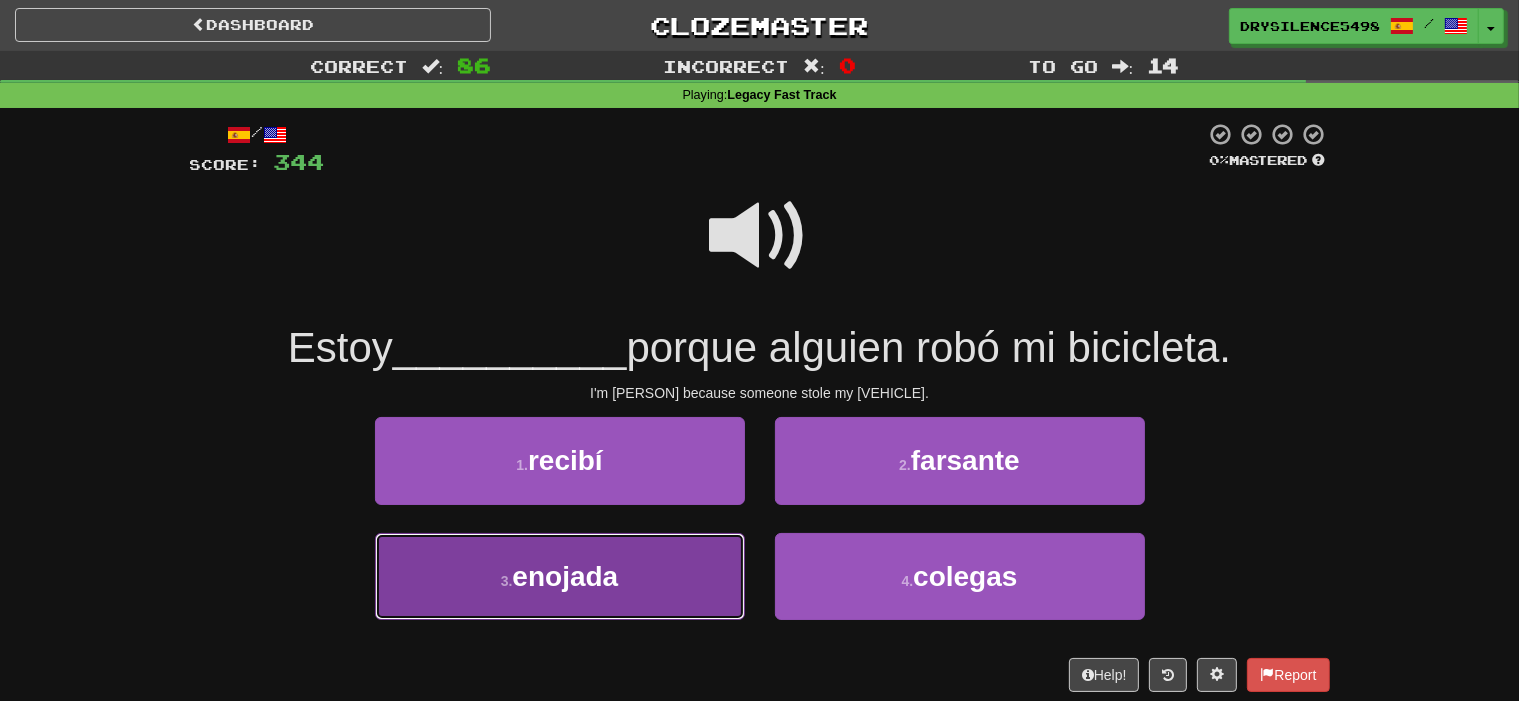 click on "enojada" at bounding box center [565, 576] 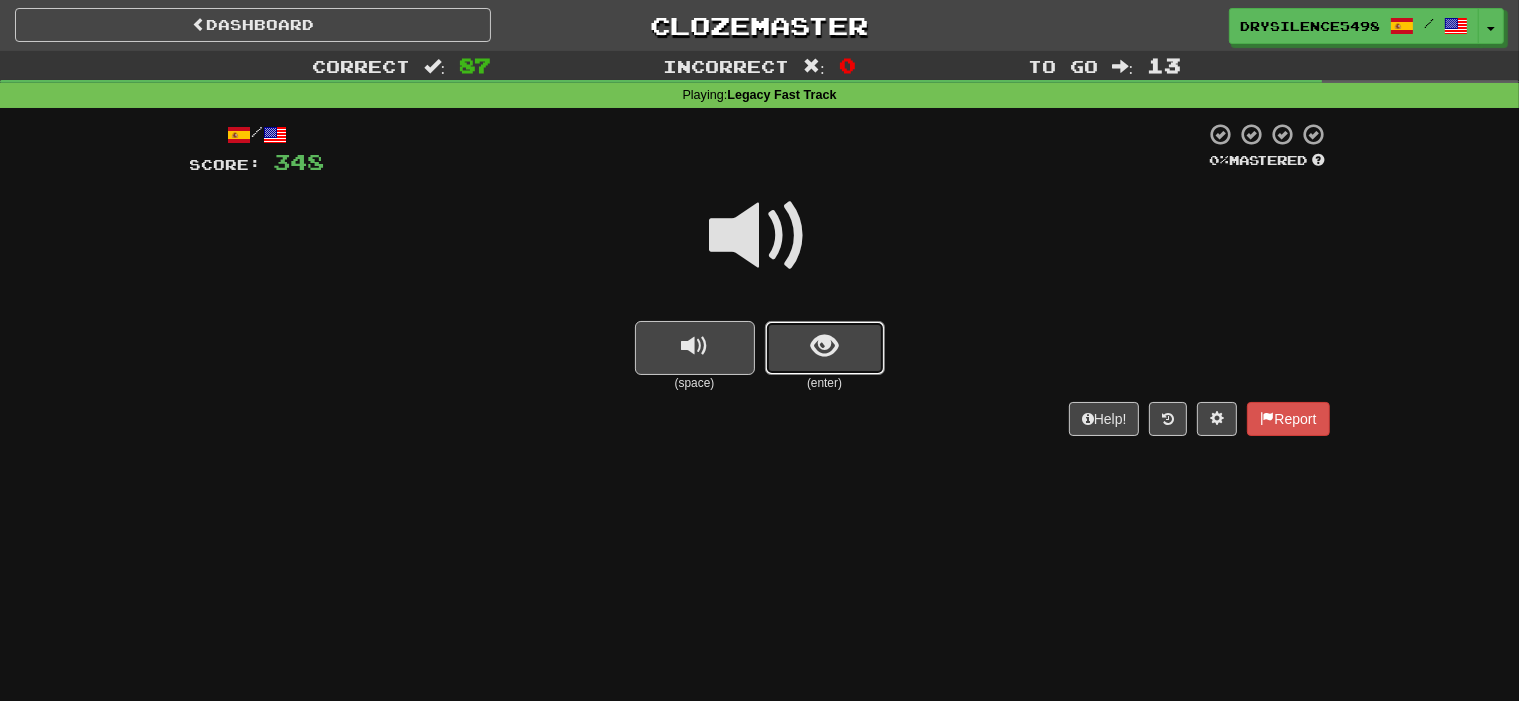 click at bounding box center [825, 348] 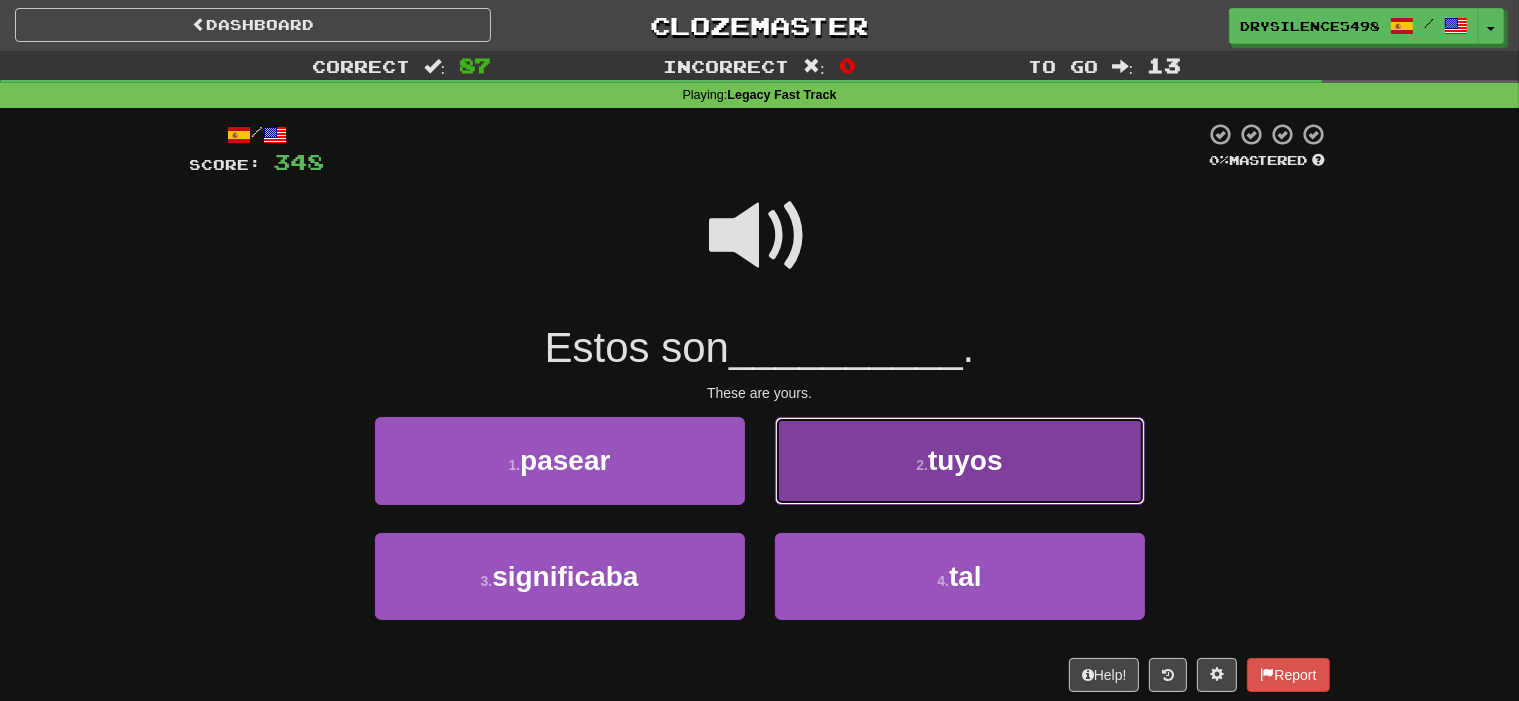 click on "2 .  tuyos" at bounding box center (960, 460) 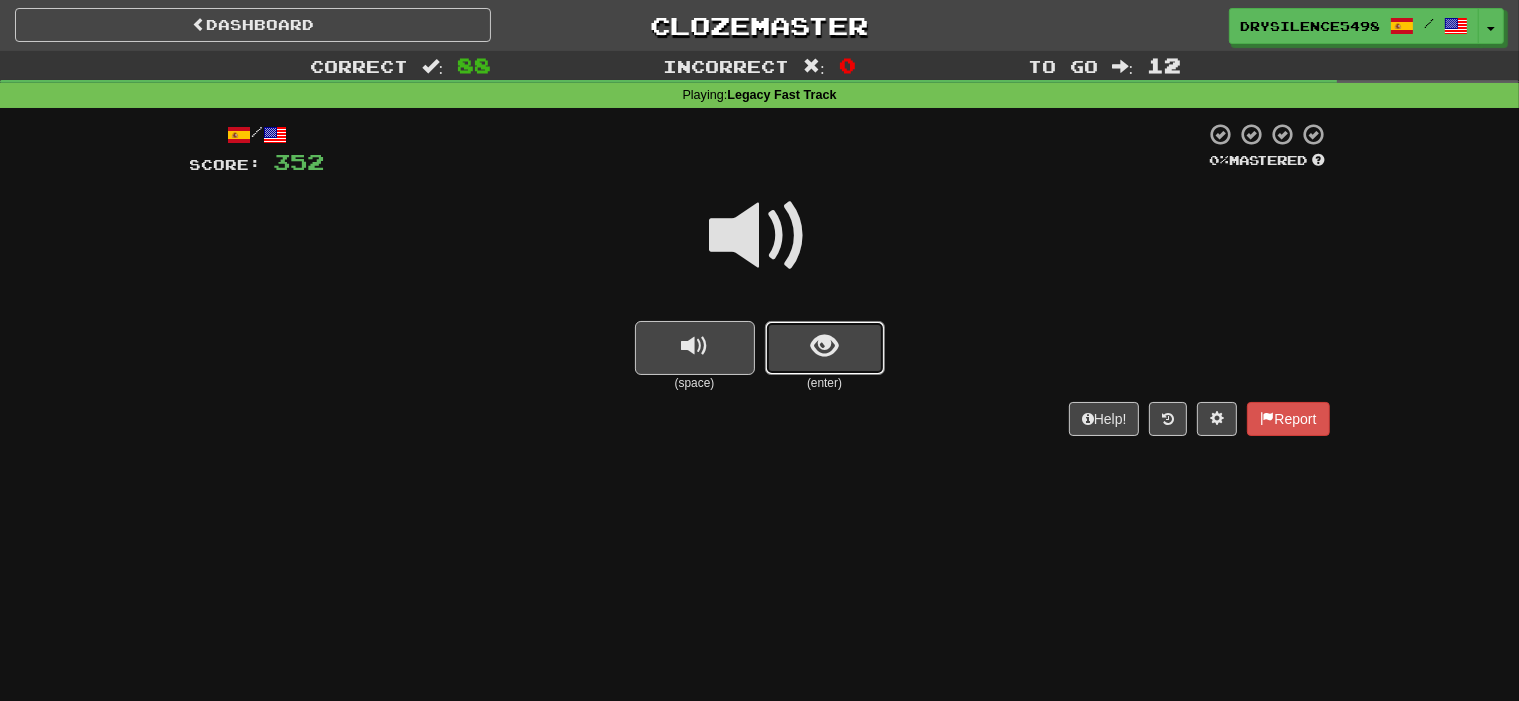 click at bounding box center (825, 348) 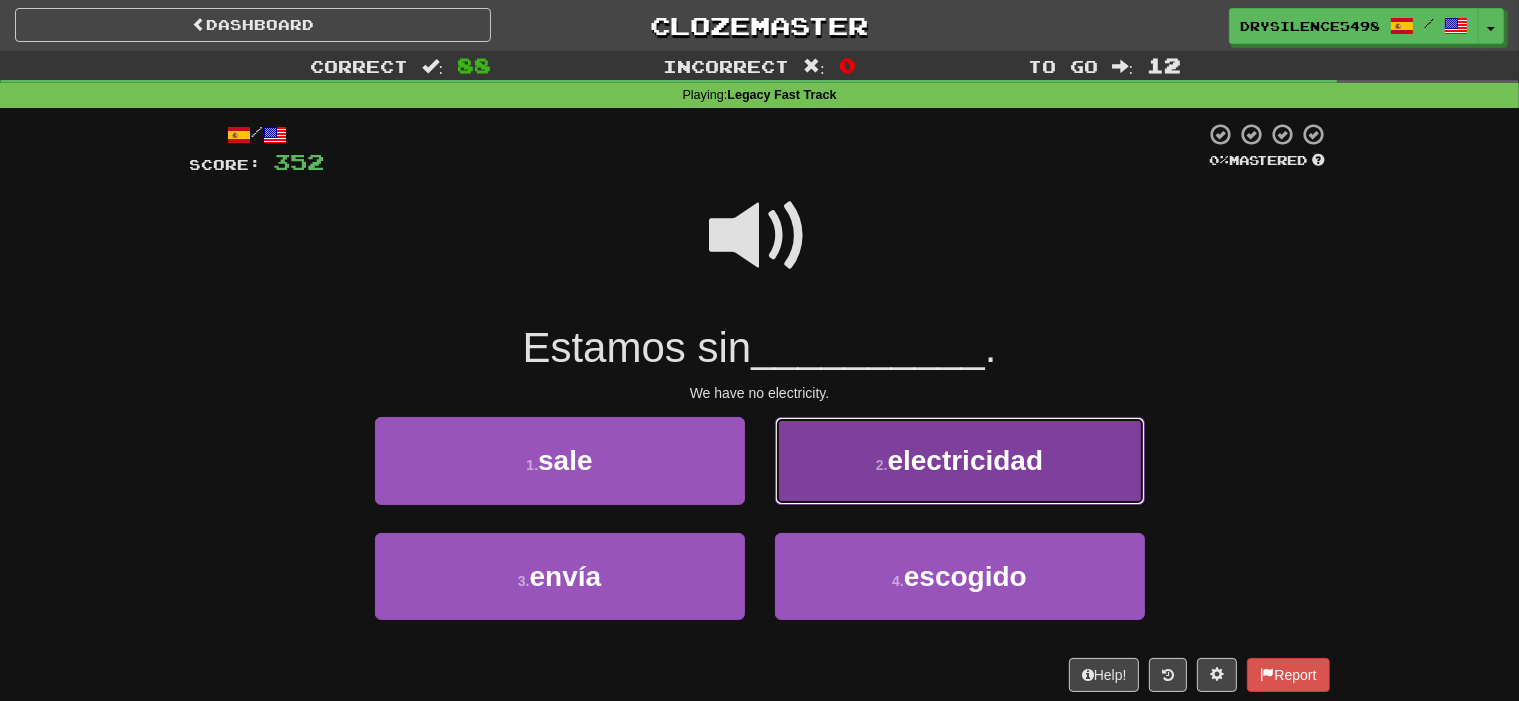 click on "2 .  electricidad" at bounding box center [960, 460] 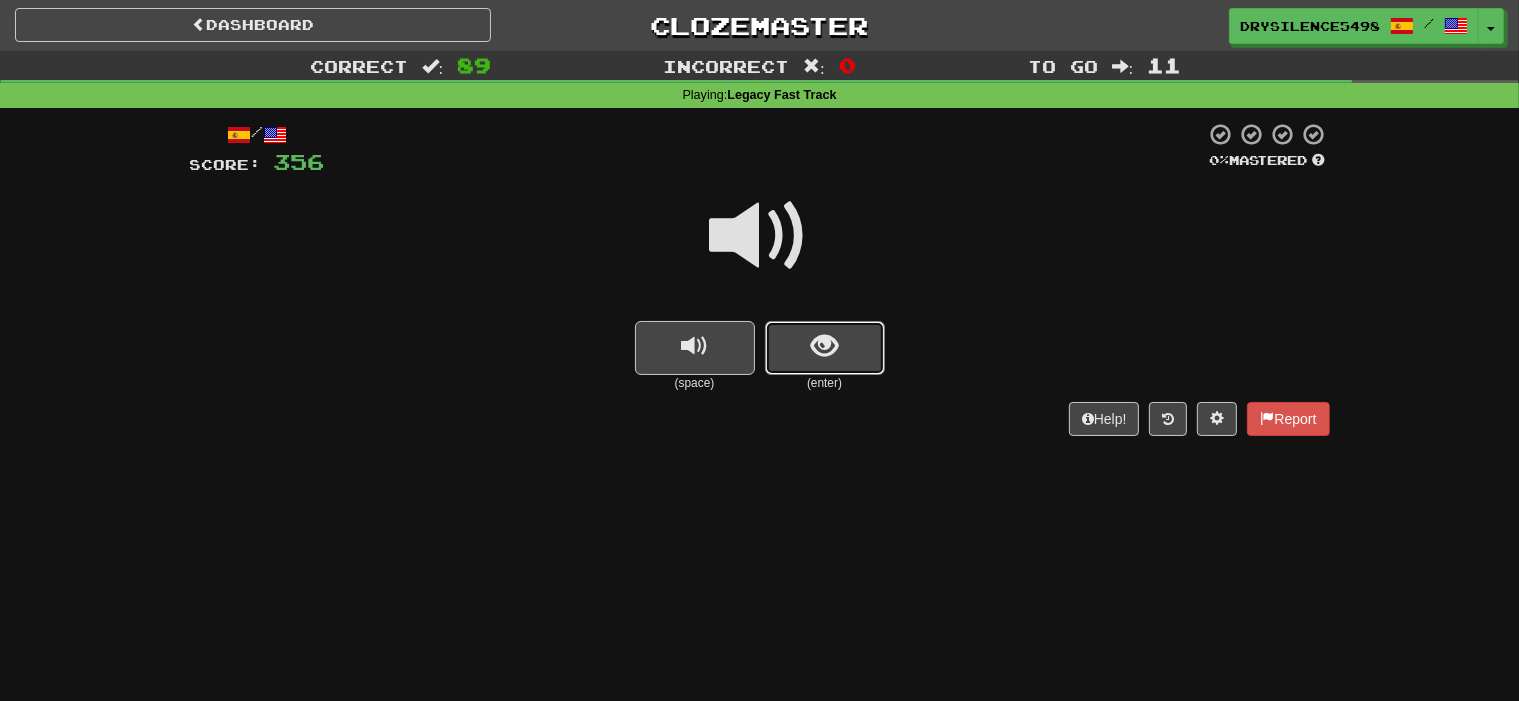 click at bounding box center [824, 346] 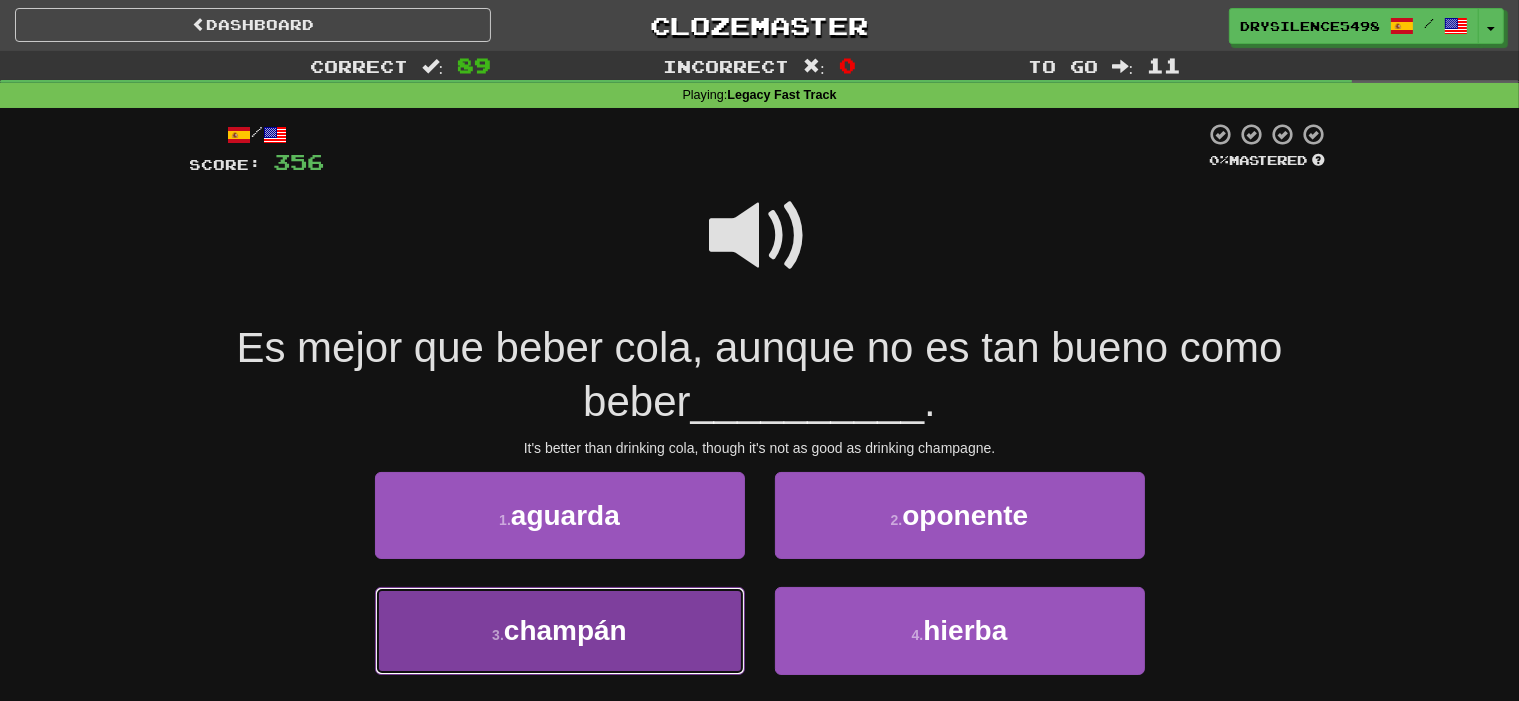 click on "3 .  champán" at bounding box center (560, 630) 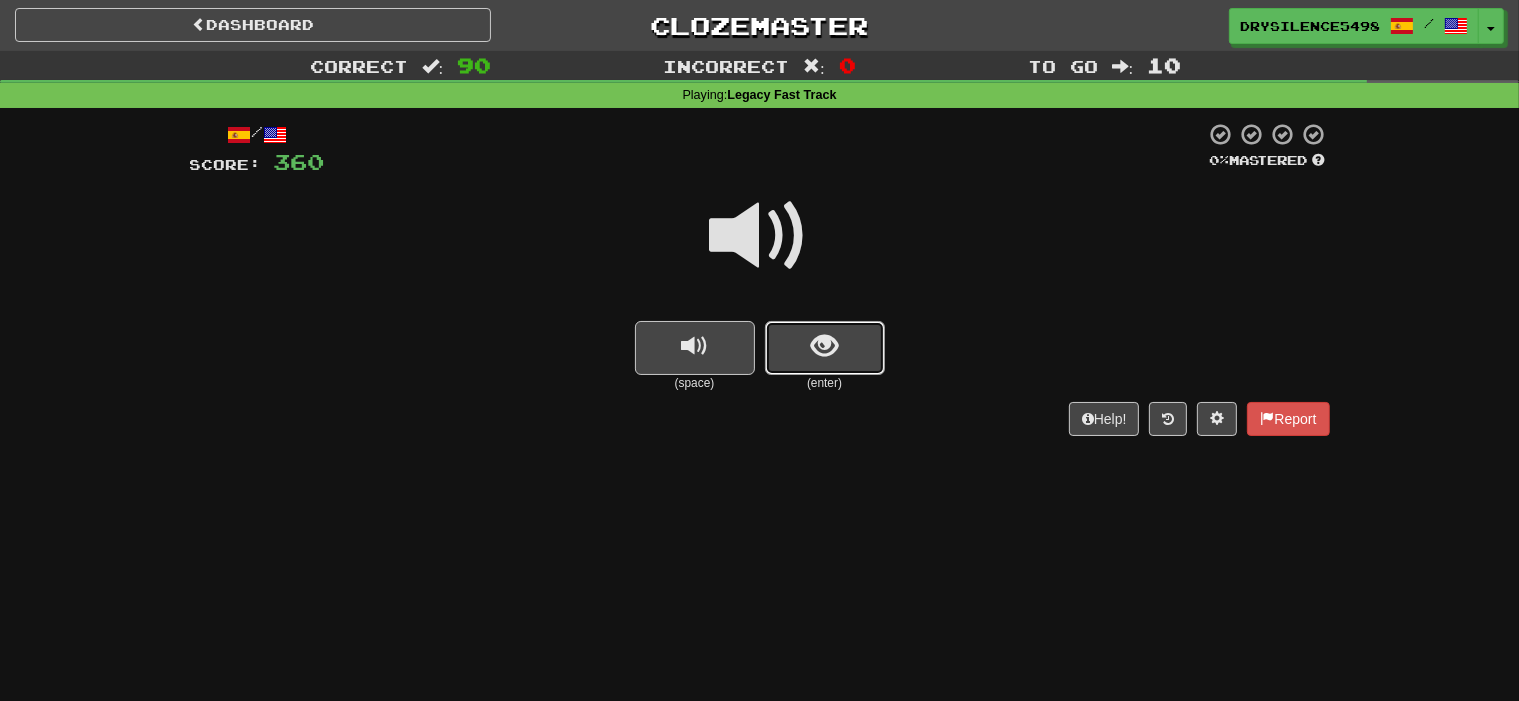 click at bounding box center (824, 346) 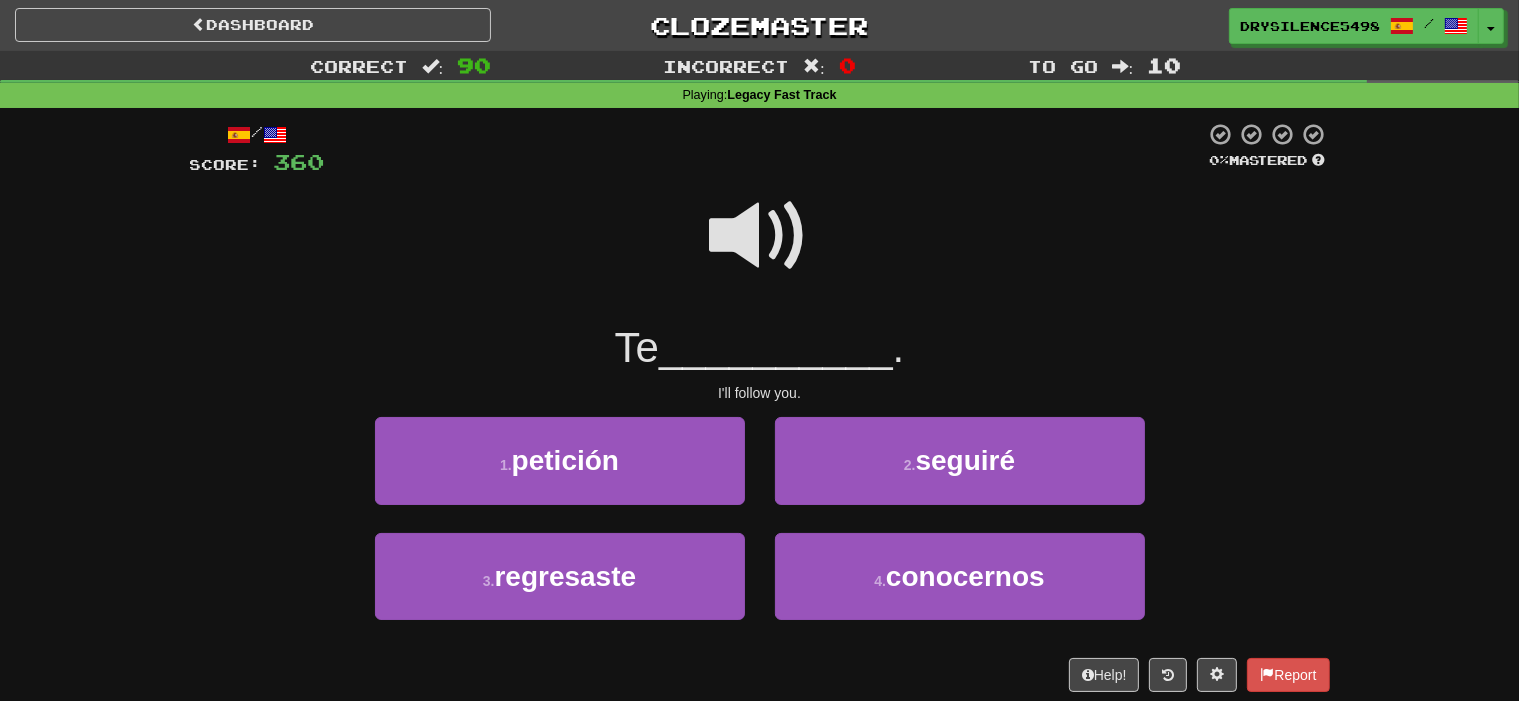 click on "2 .  seguiré" at bounding box center (960, 474) 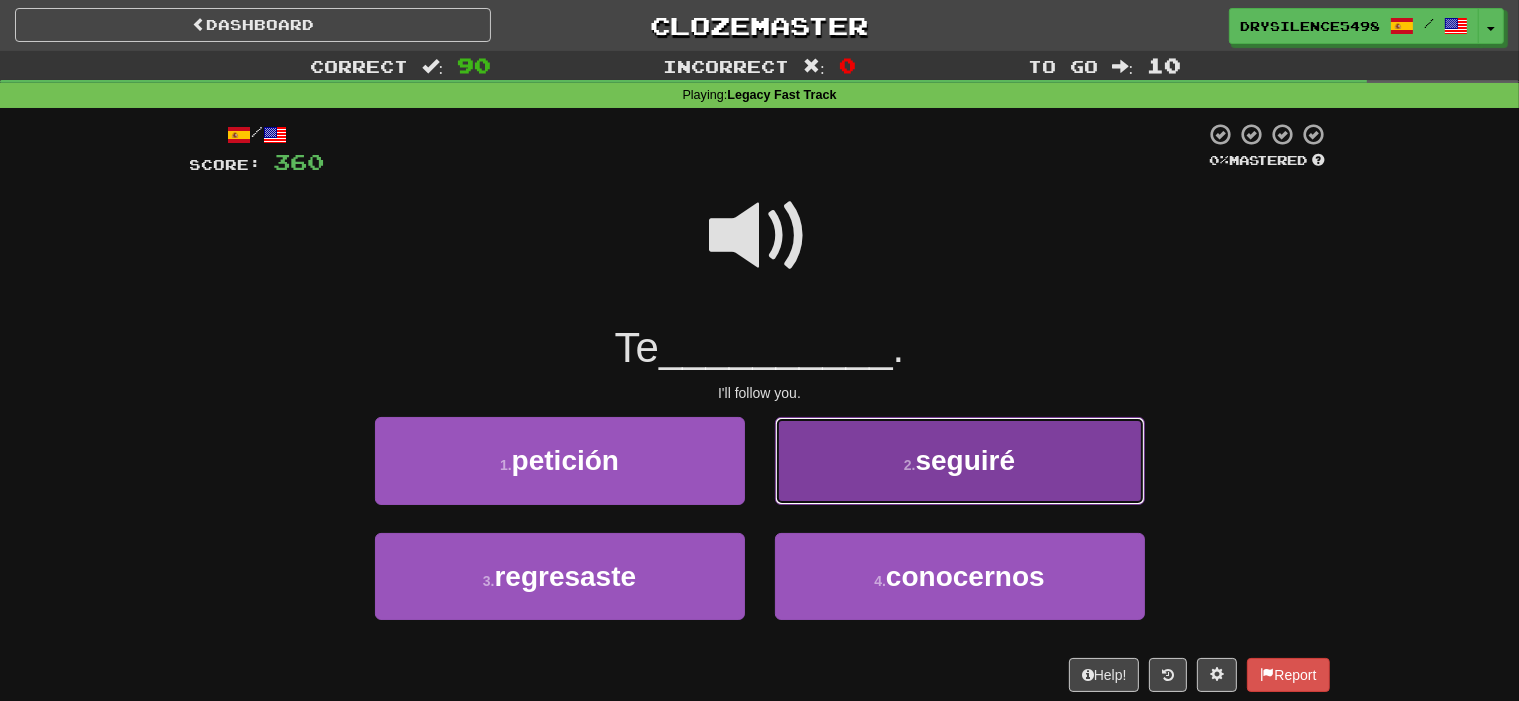 click on "2 .  seguiré" at bounding box center (960, 460) 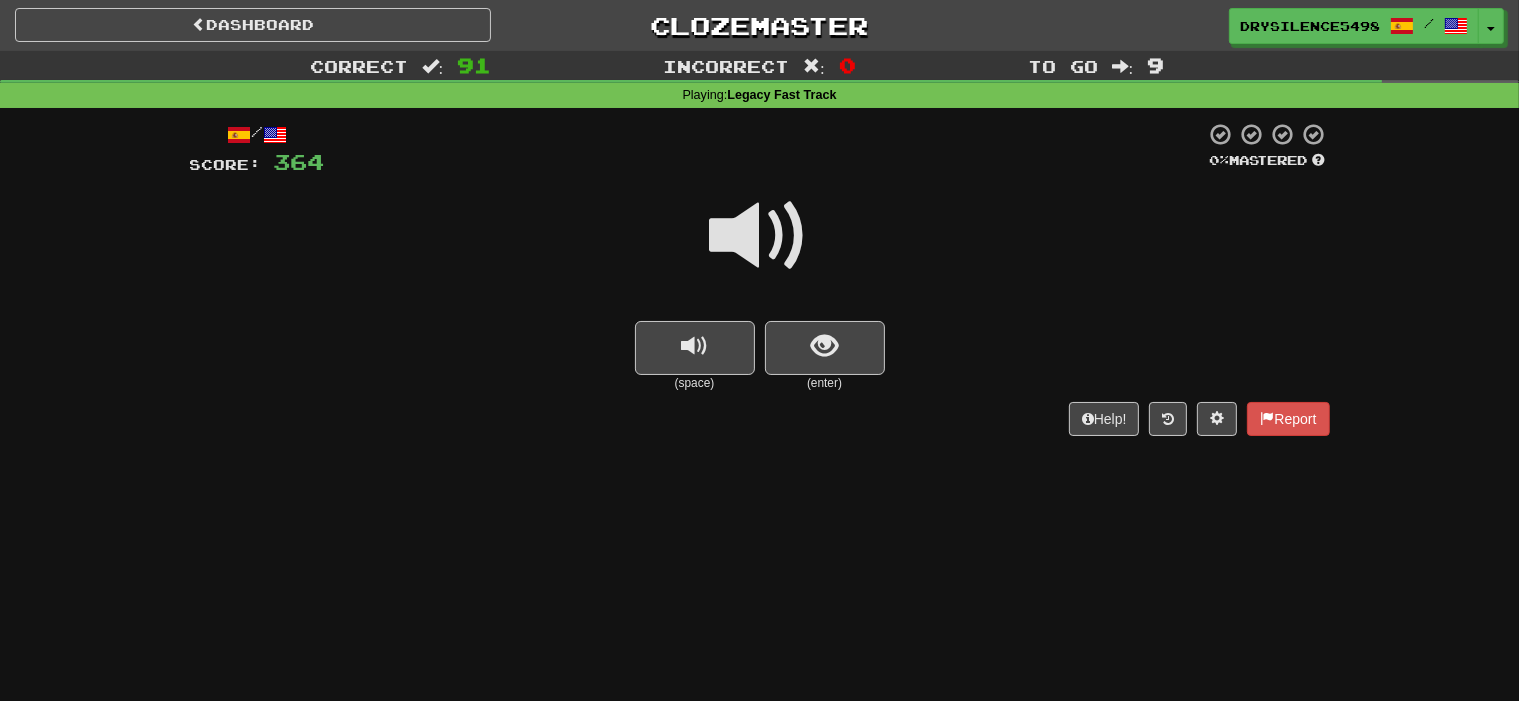 click at bounding box center (824, 346) 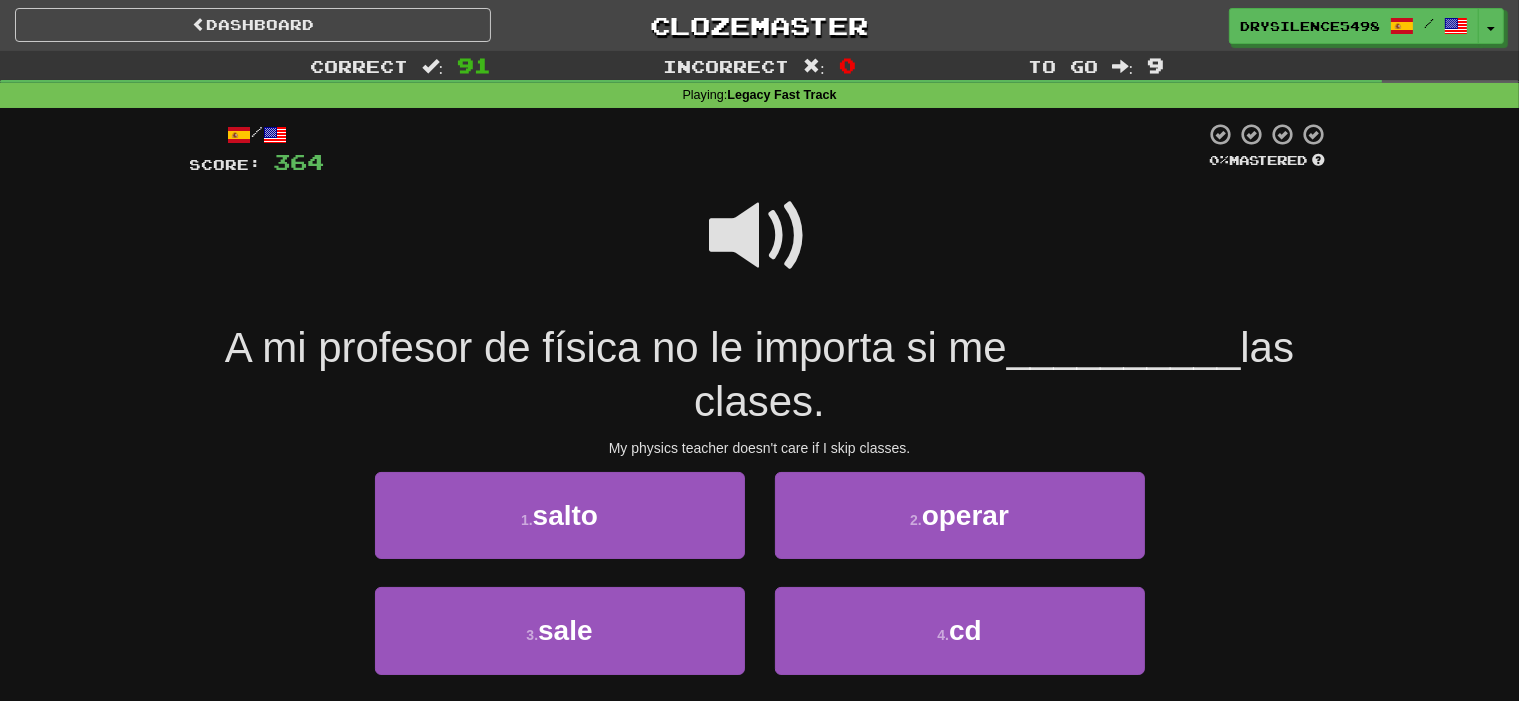 click at bounding box center [760, 236] 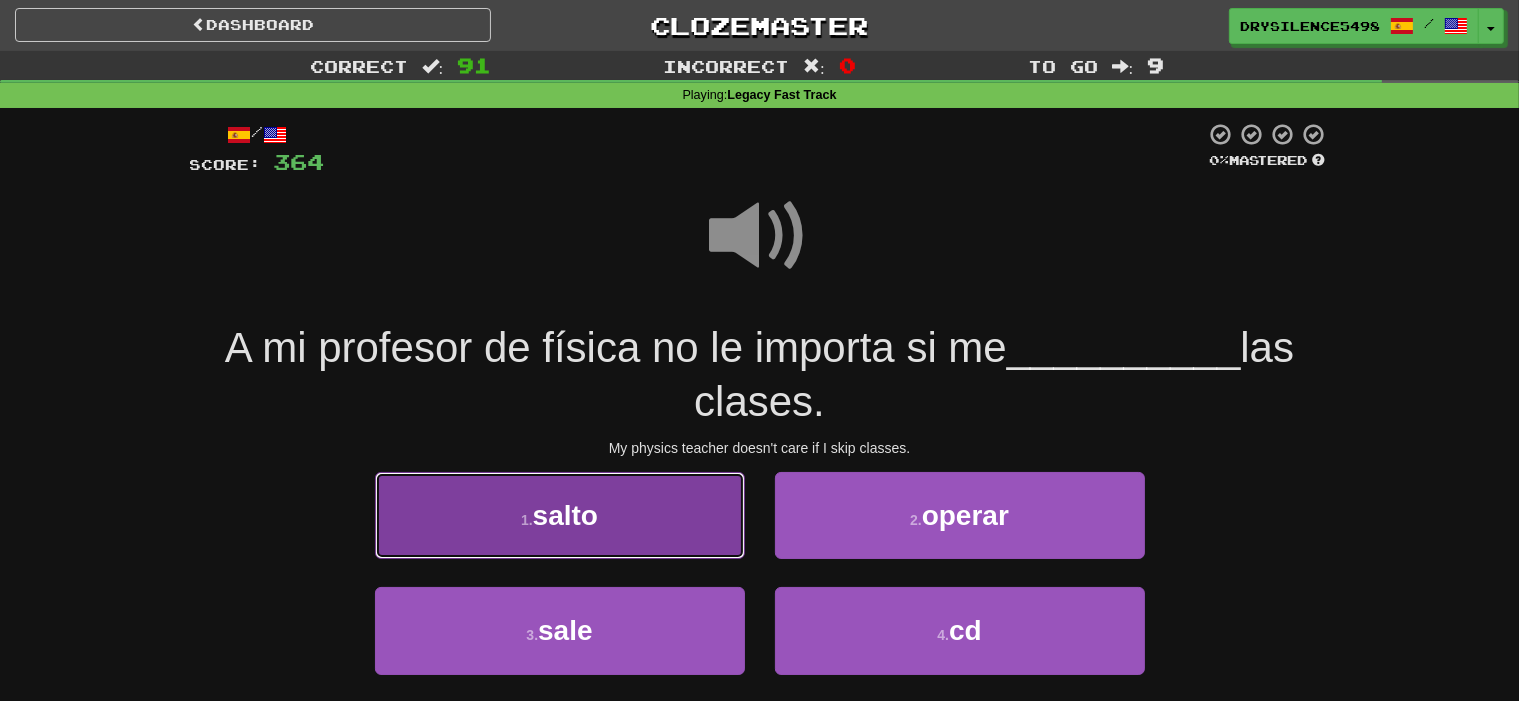 click on "1 .  salto" at bounding box center (560, 515) 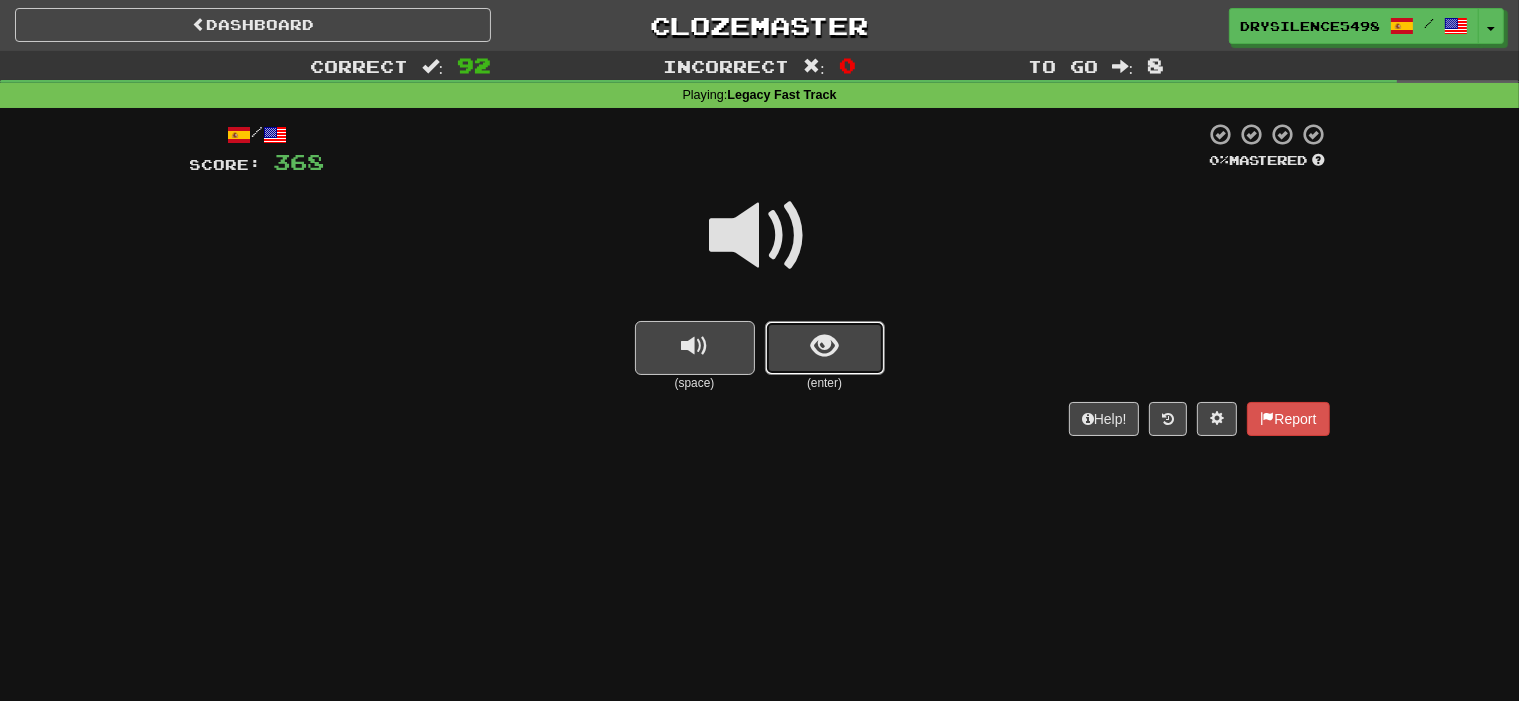 click at bounding box center [825, 348] 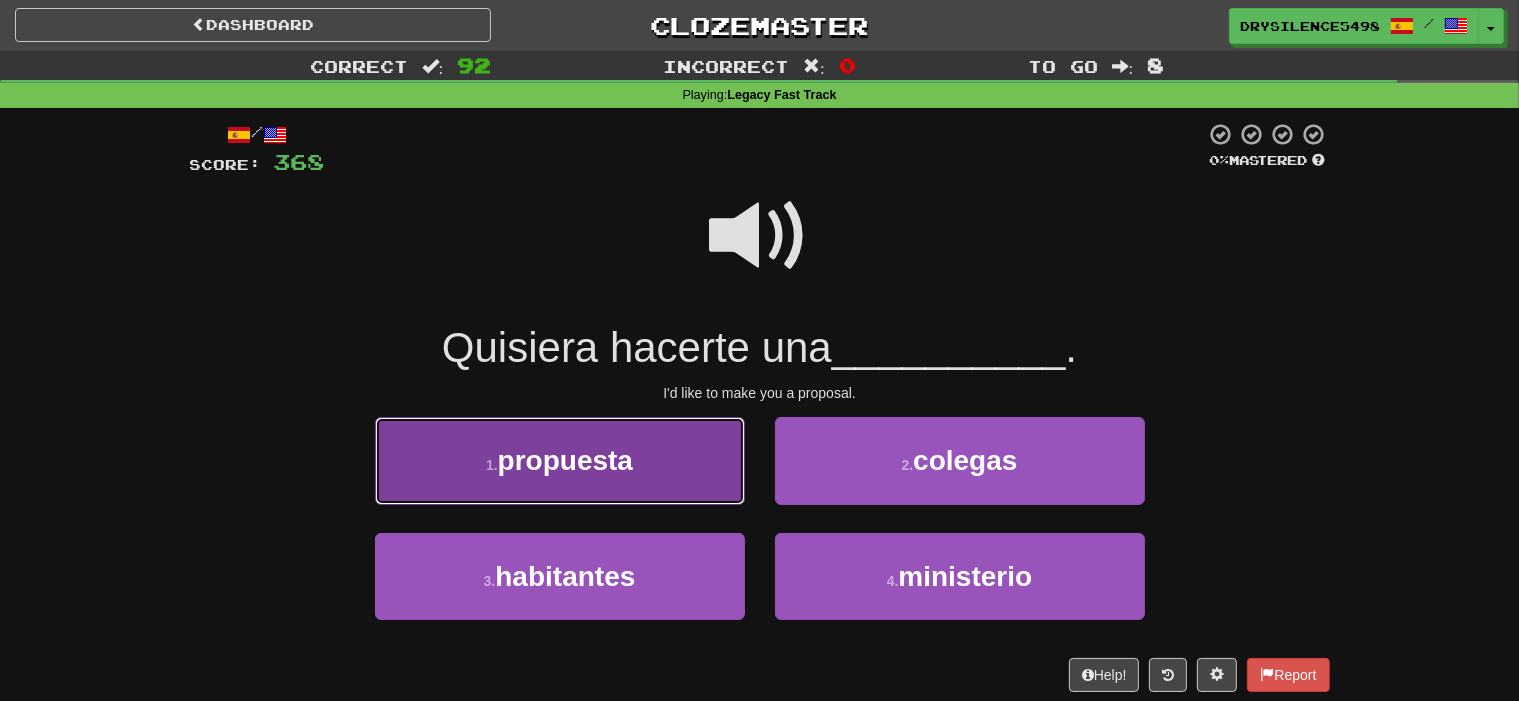 click on "1 .  propuesta" at bounding box center (560, 460) 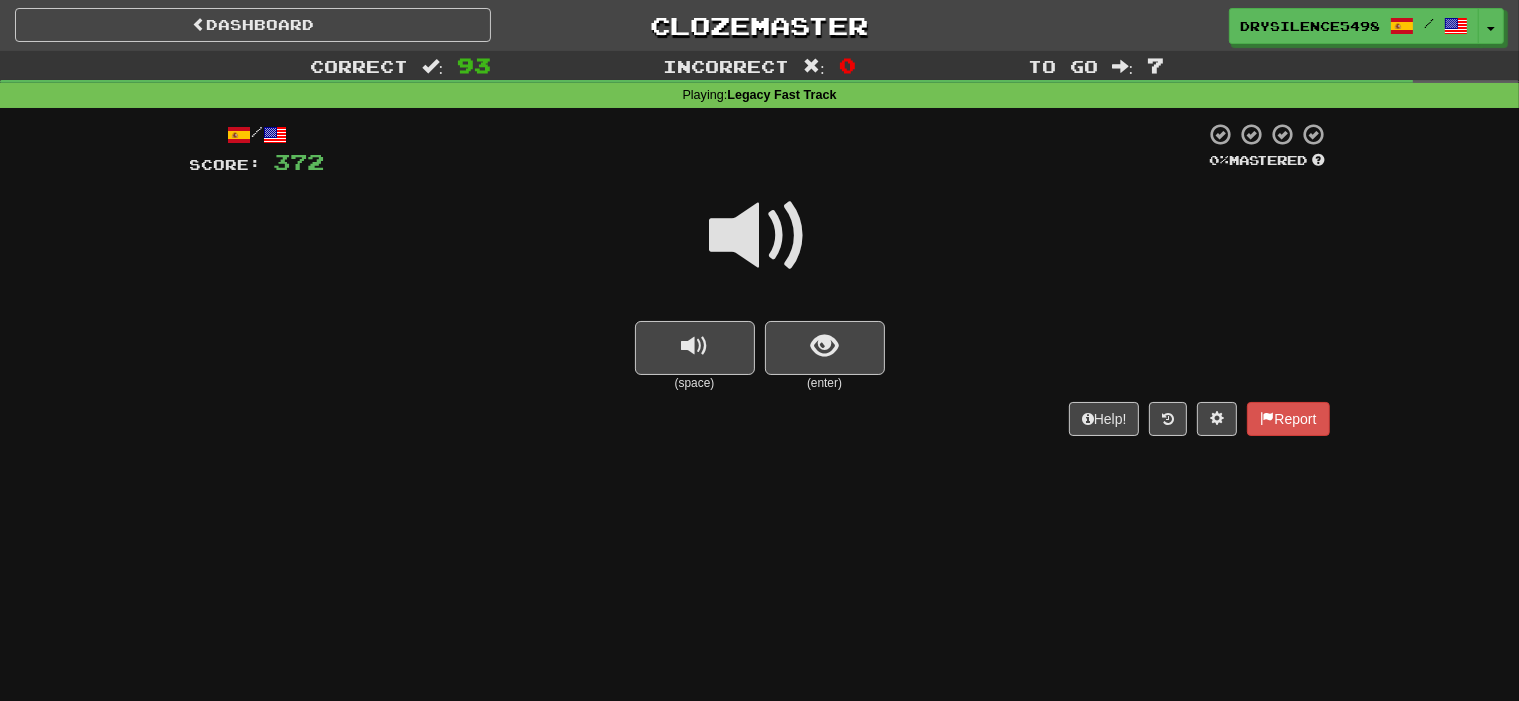 click at bounding box center (824, 346) 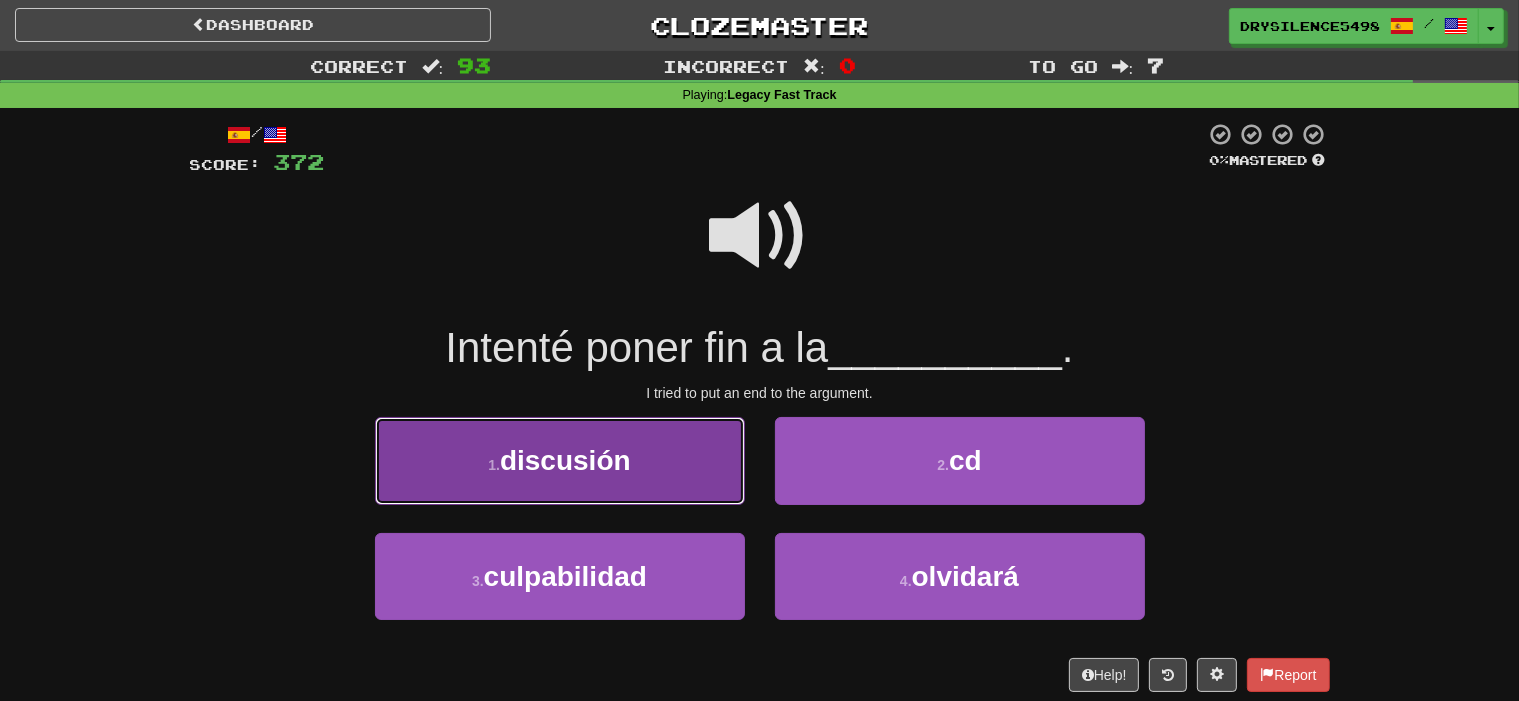 click on "1 .  discusión" at bounding box center [560, 460] 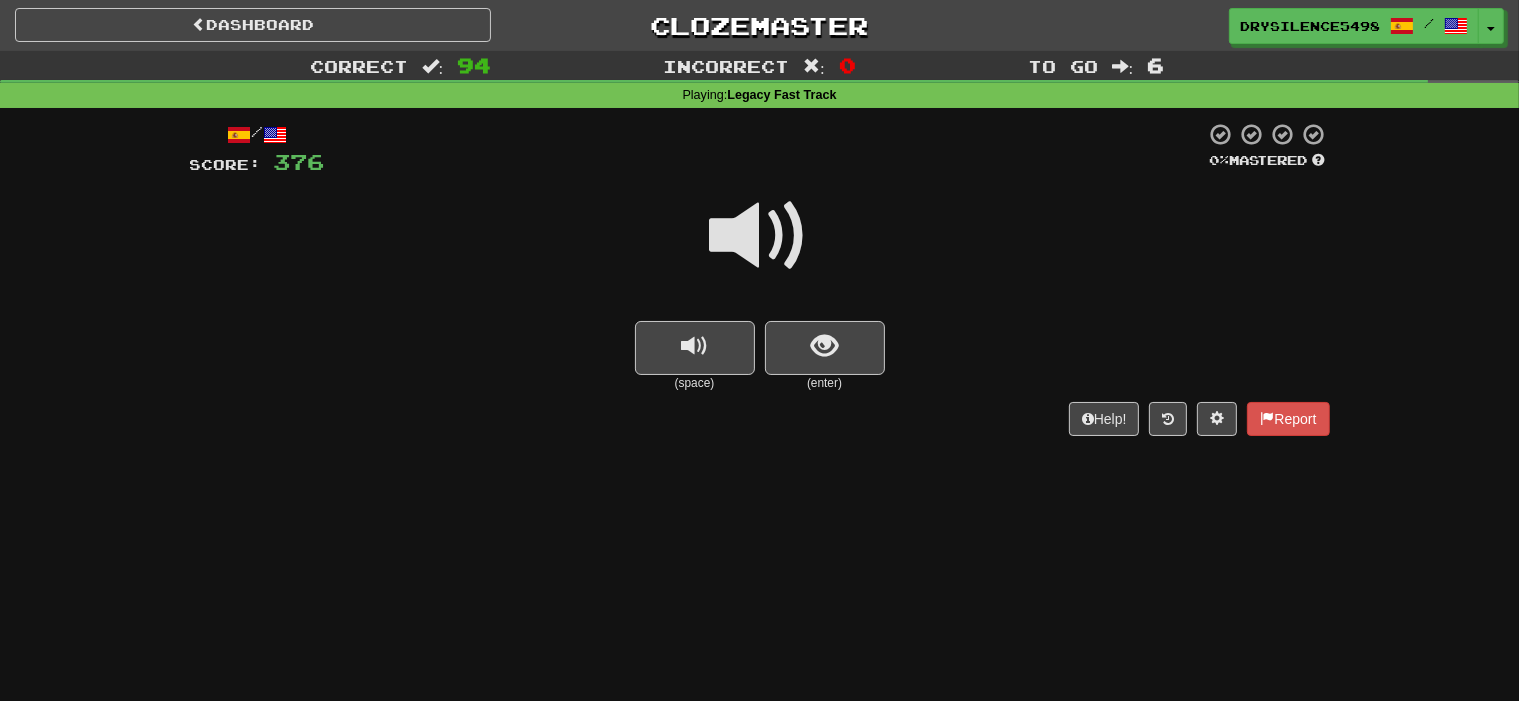 click at bounding box center [825, 348] 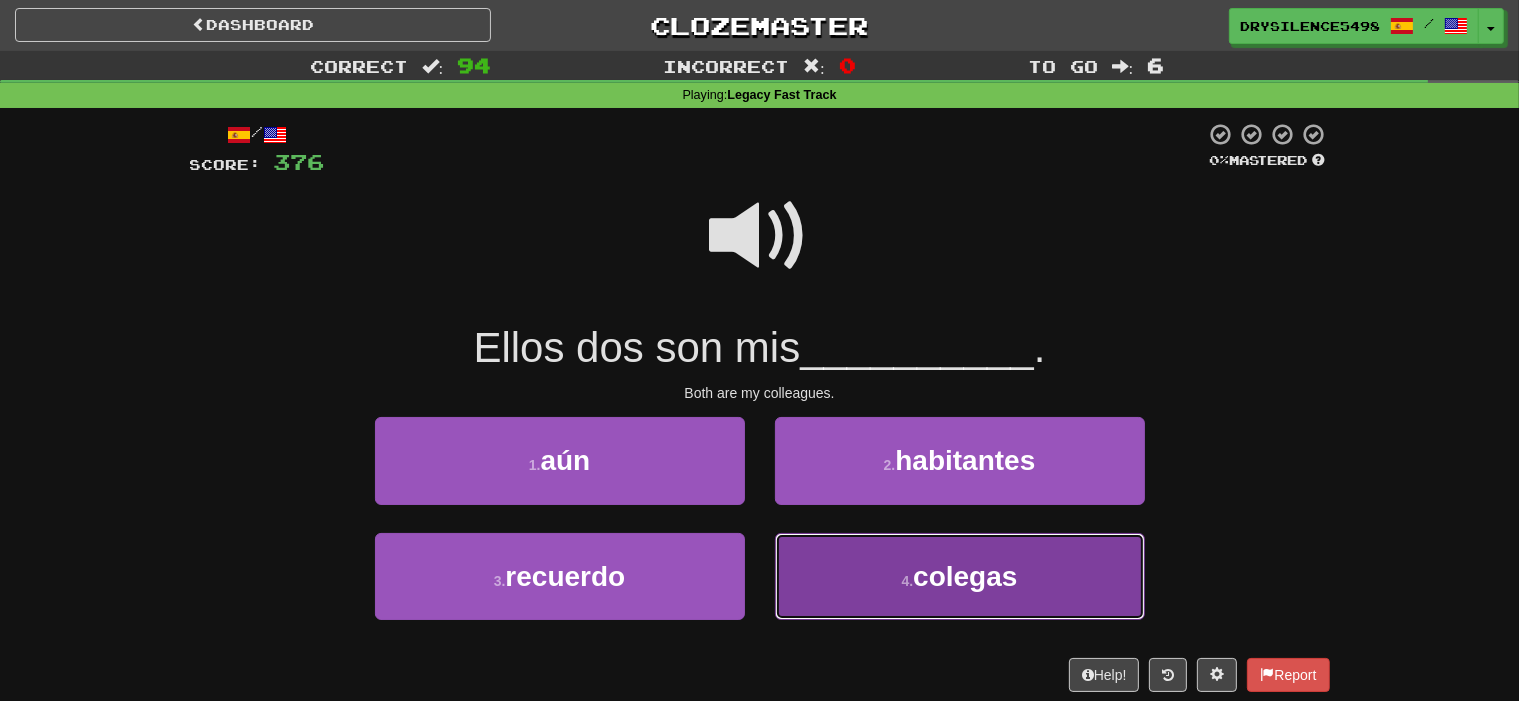 click on "4 .  colegas" at bounding box center (960, 576) 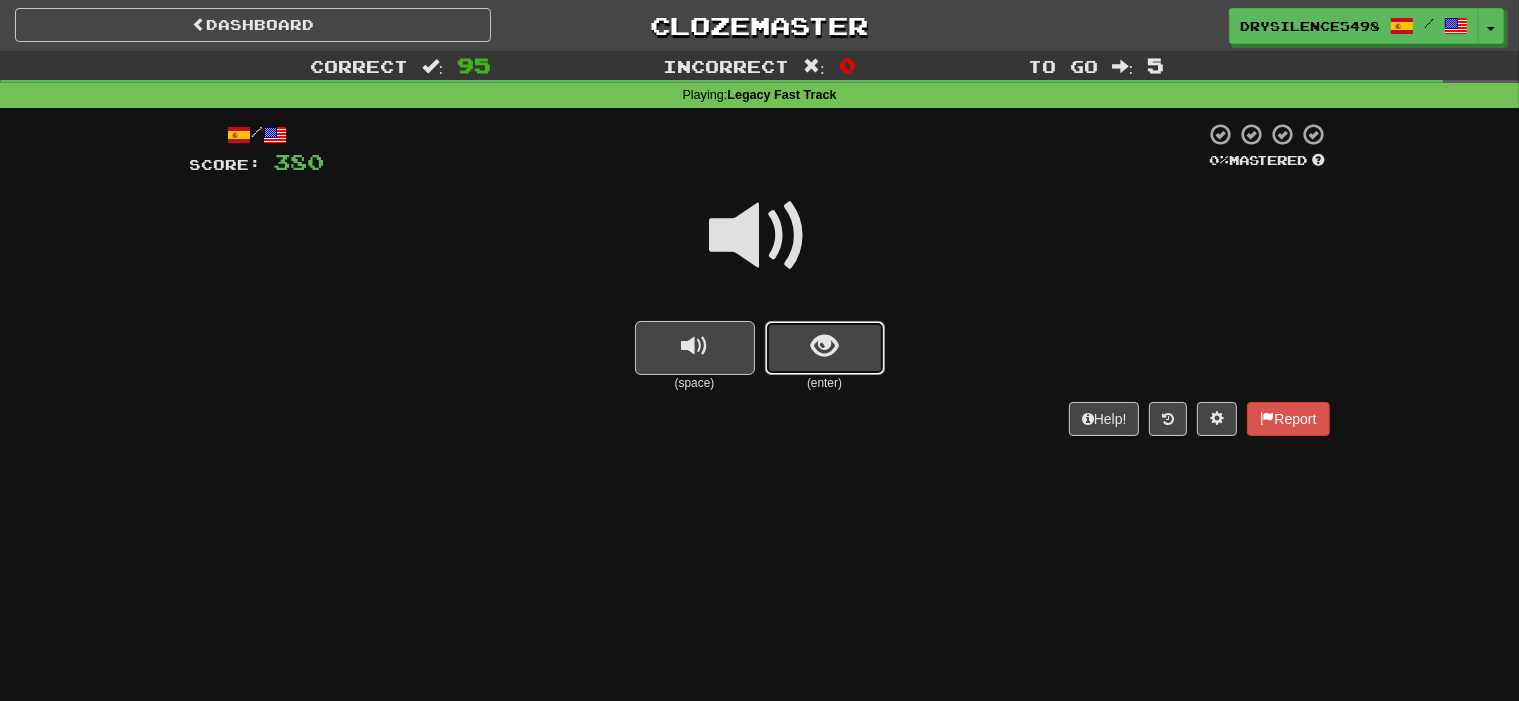 click at bounding box center [824, 346] 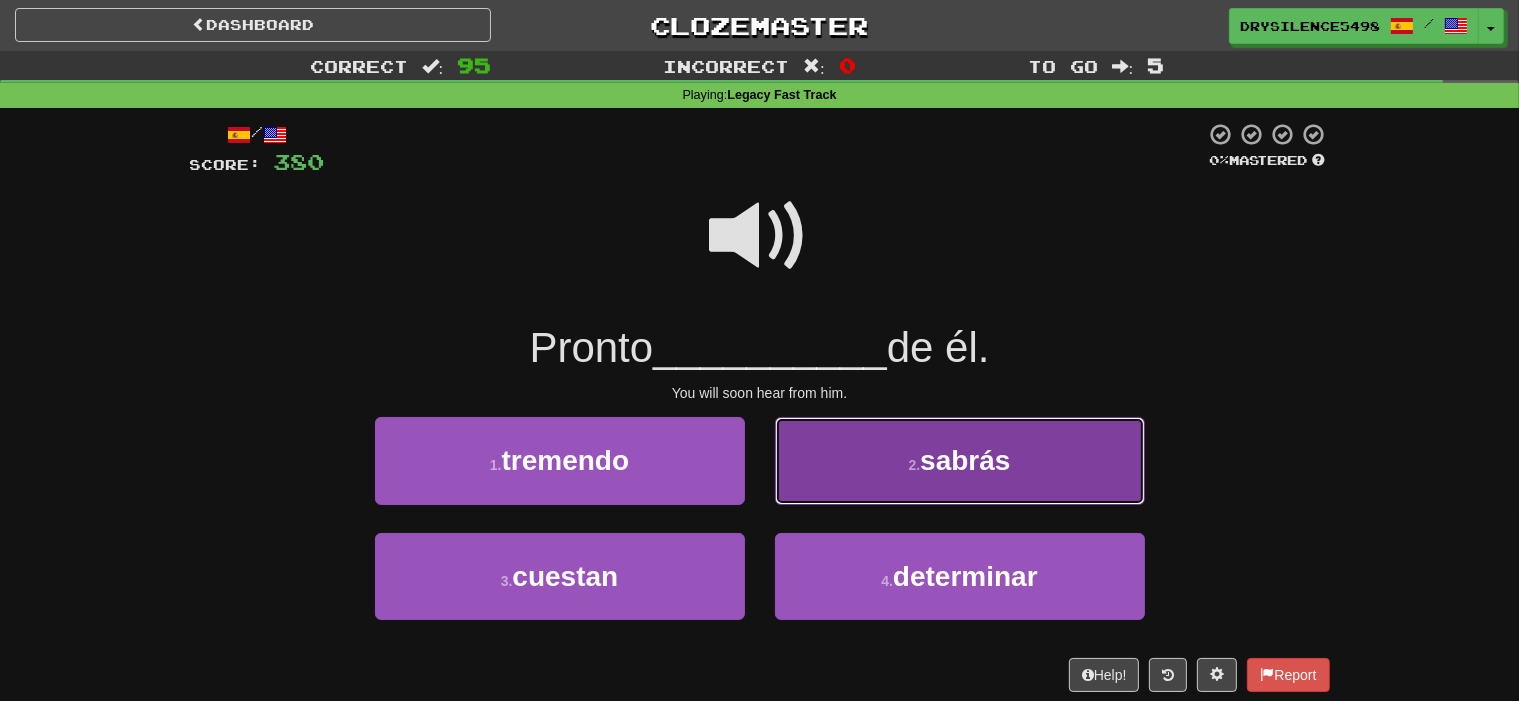 click on "2 .  sabrás" at bounding box center (960, 460) 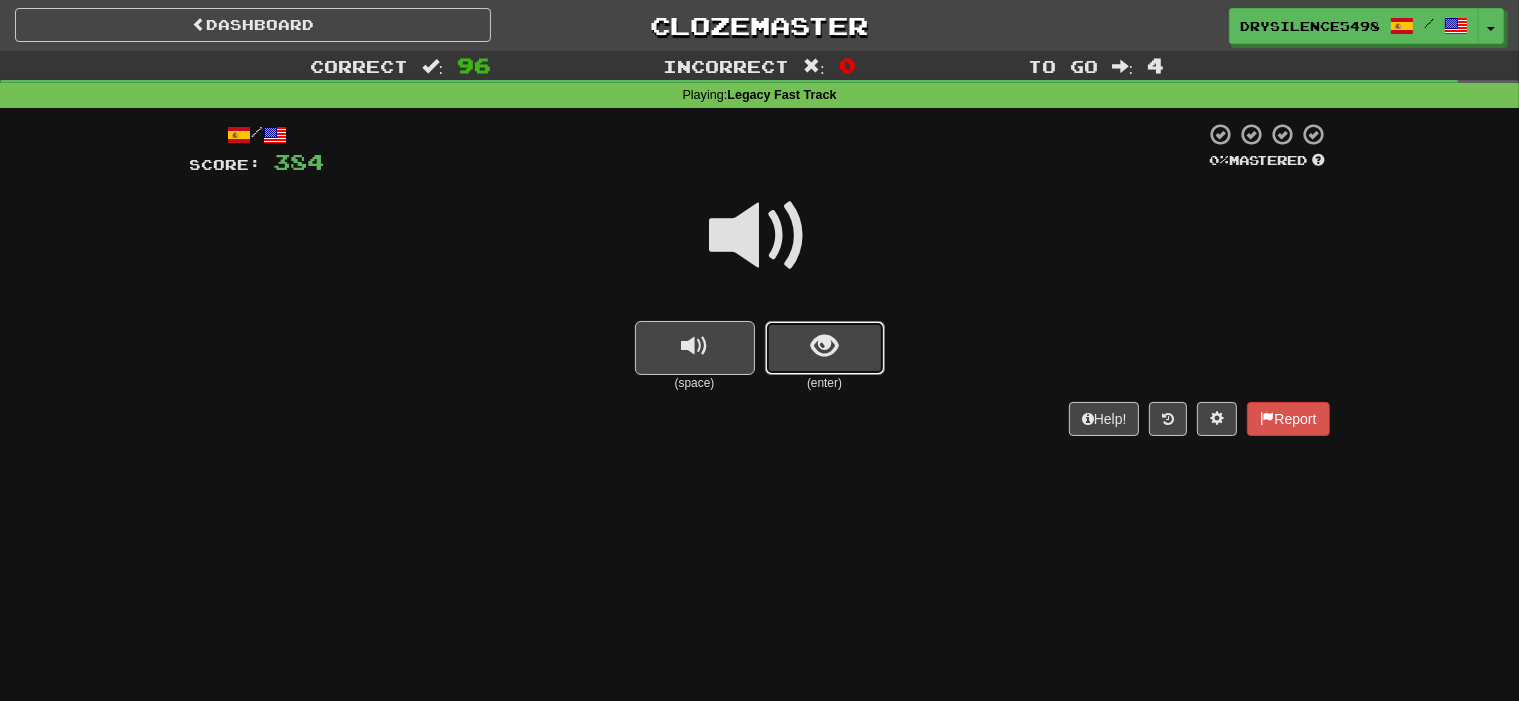click at bounding box center [824, 346] 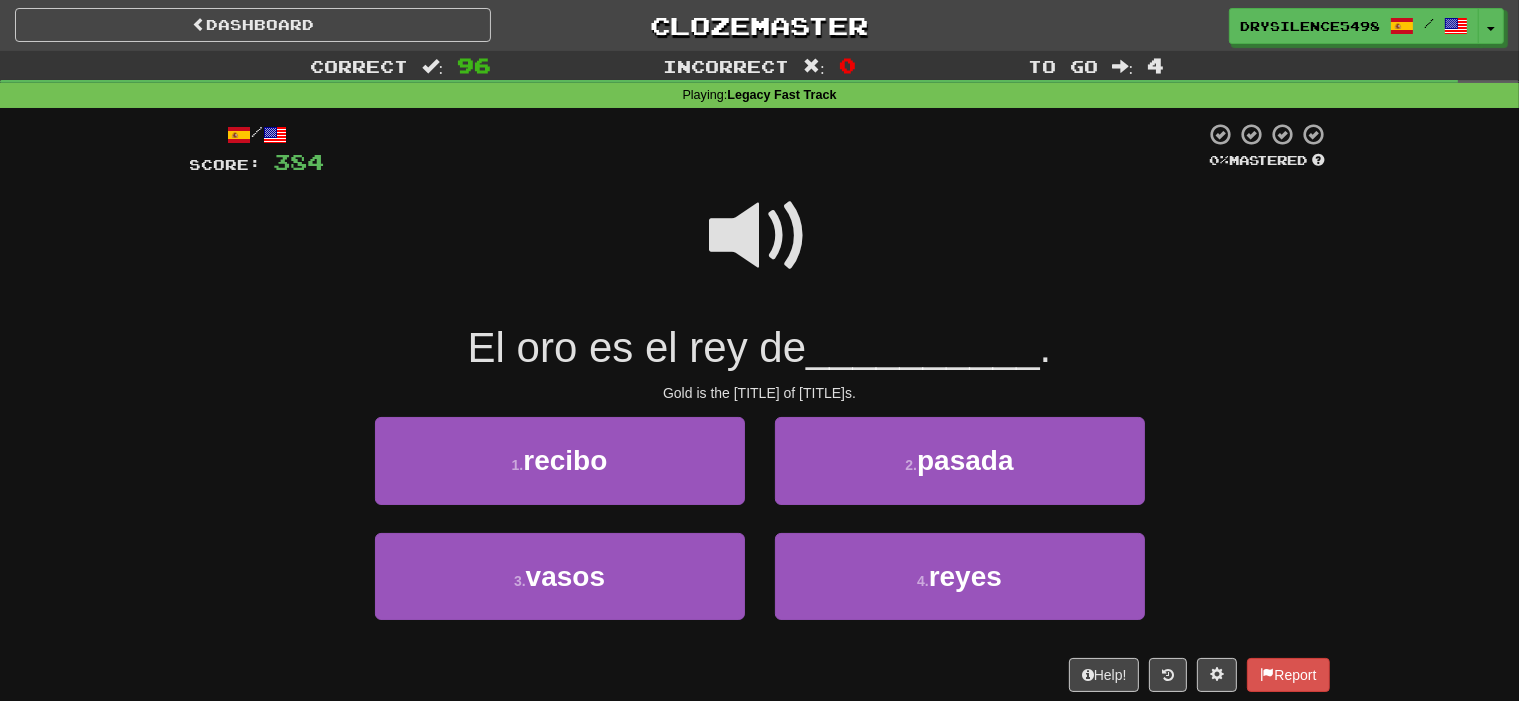 click at bounding box center [760, 236] 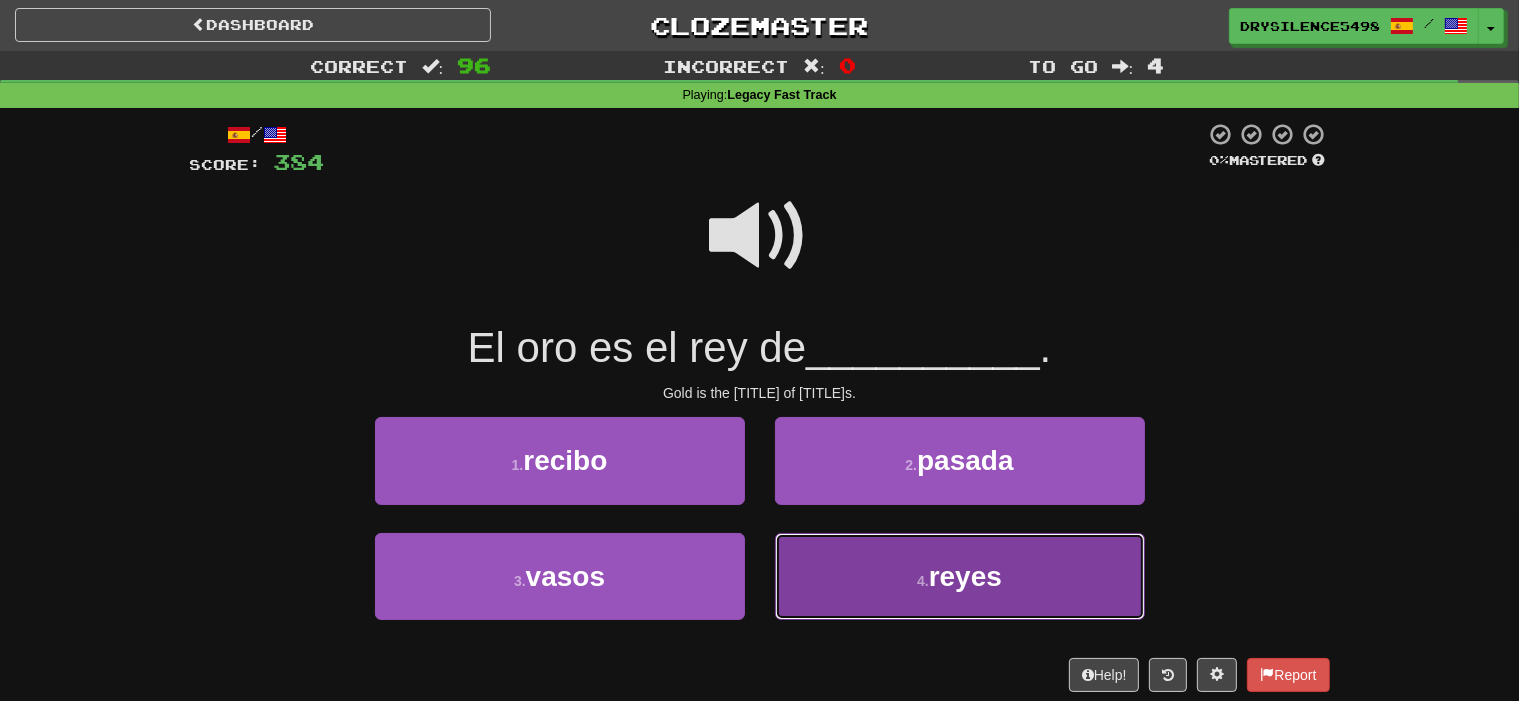 click on "4 .  reyes" at bounding box center [960, 576] 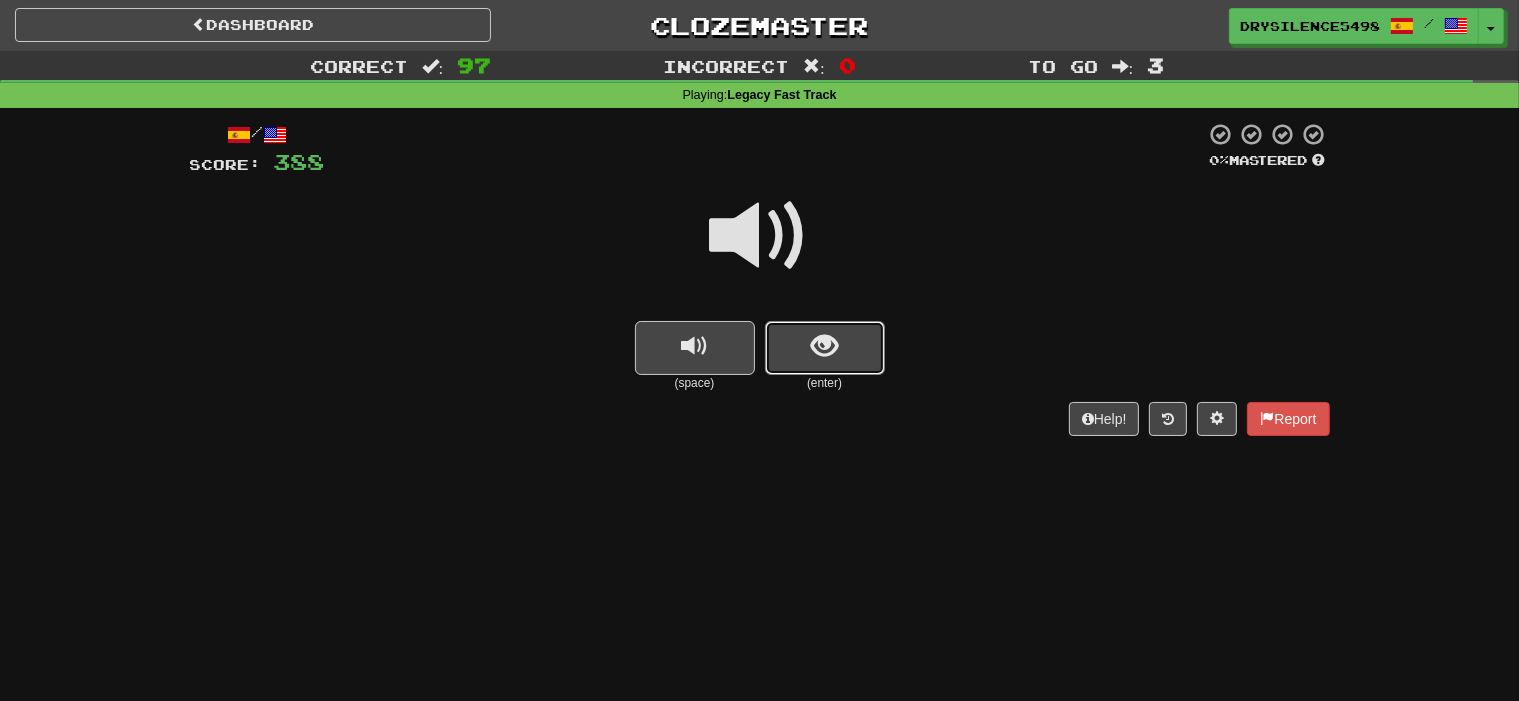 click at bounding box center [825, 348] 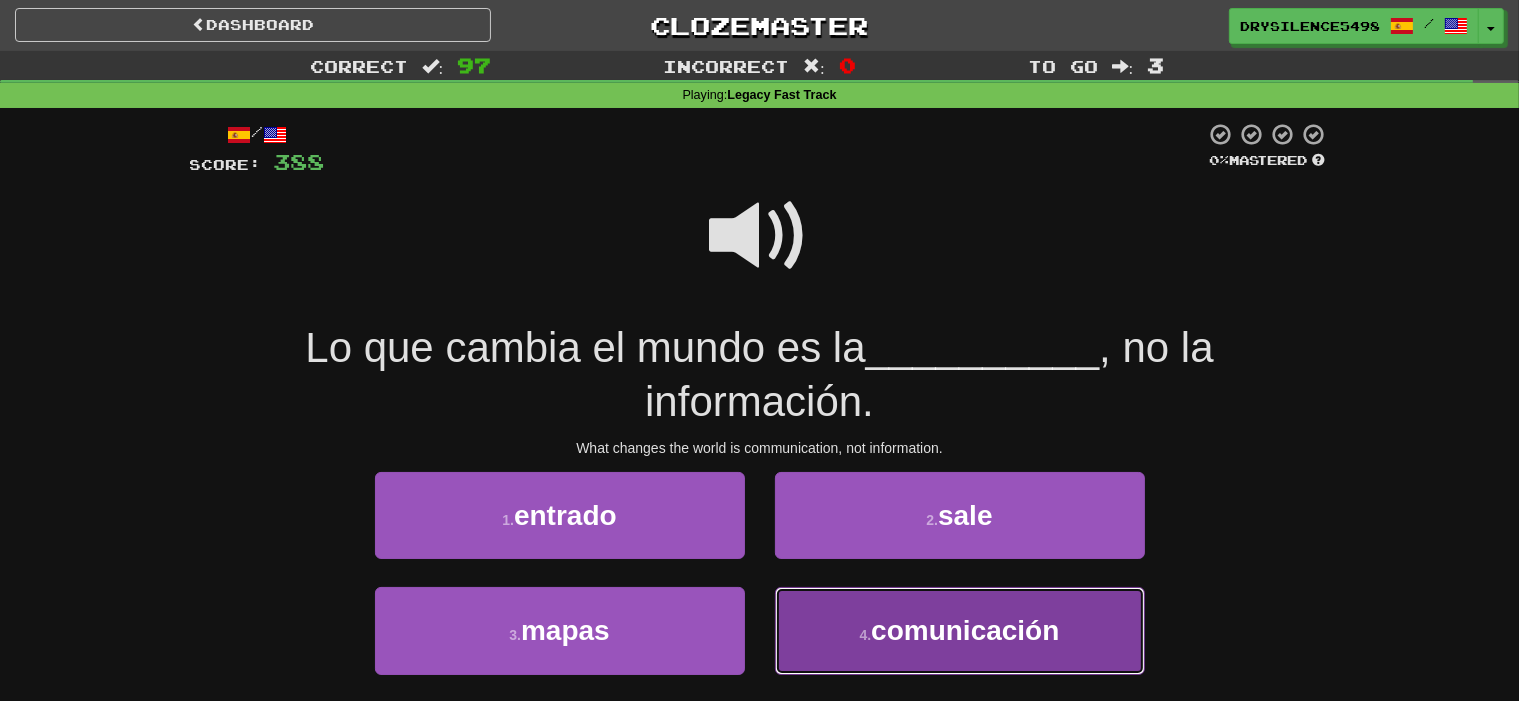 click on "4 .  comunicación" at bounding box center (960, 630) 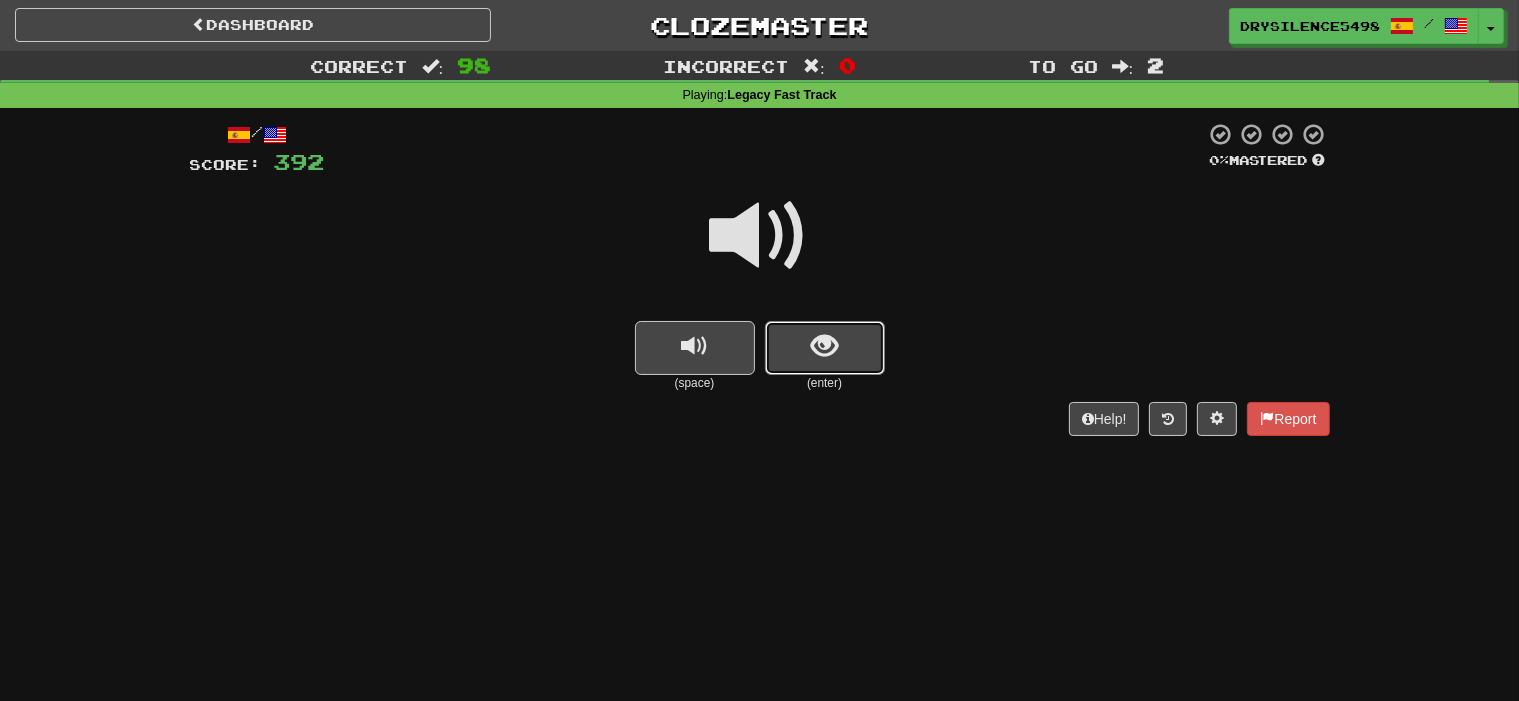 click at bounding box center [825, 348] 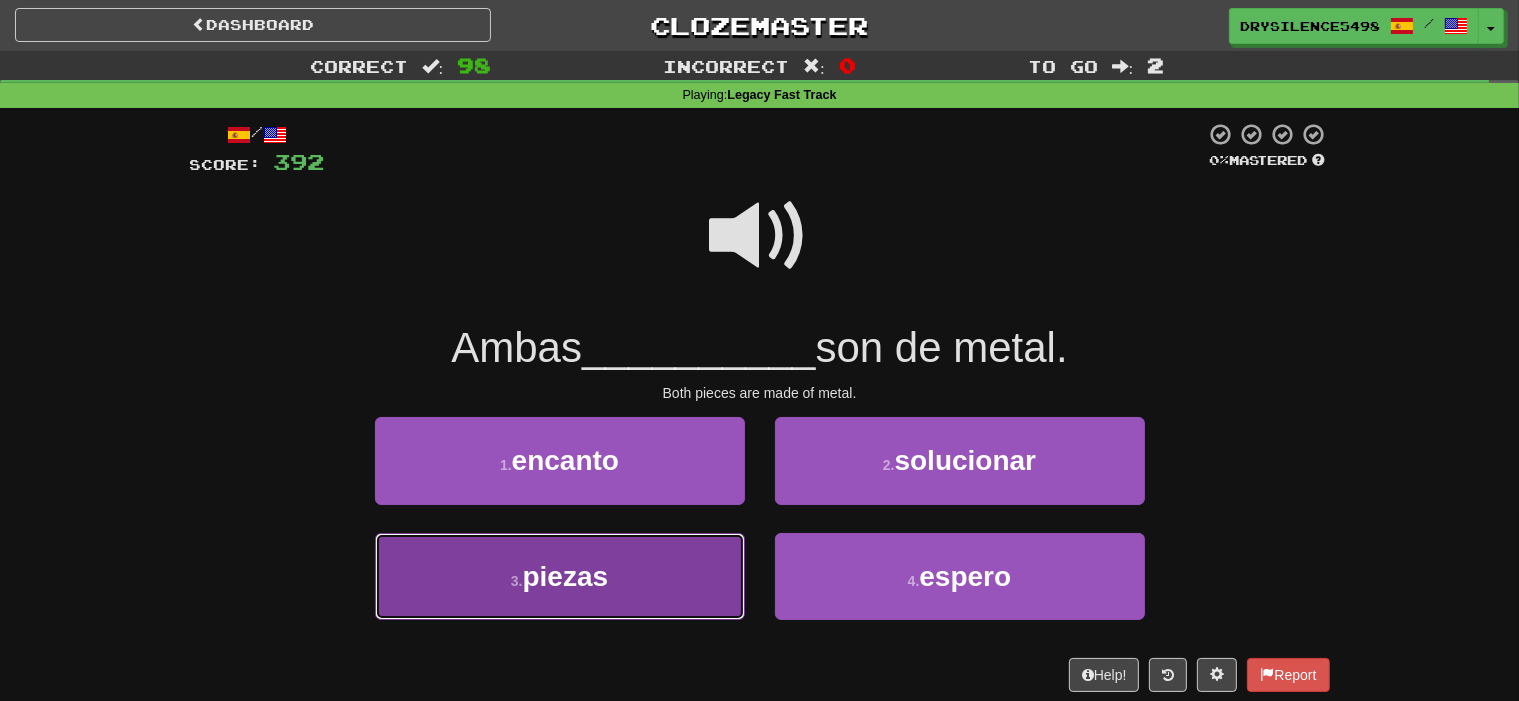 click on "piezas" at bounding box center [566, 576] 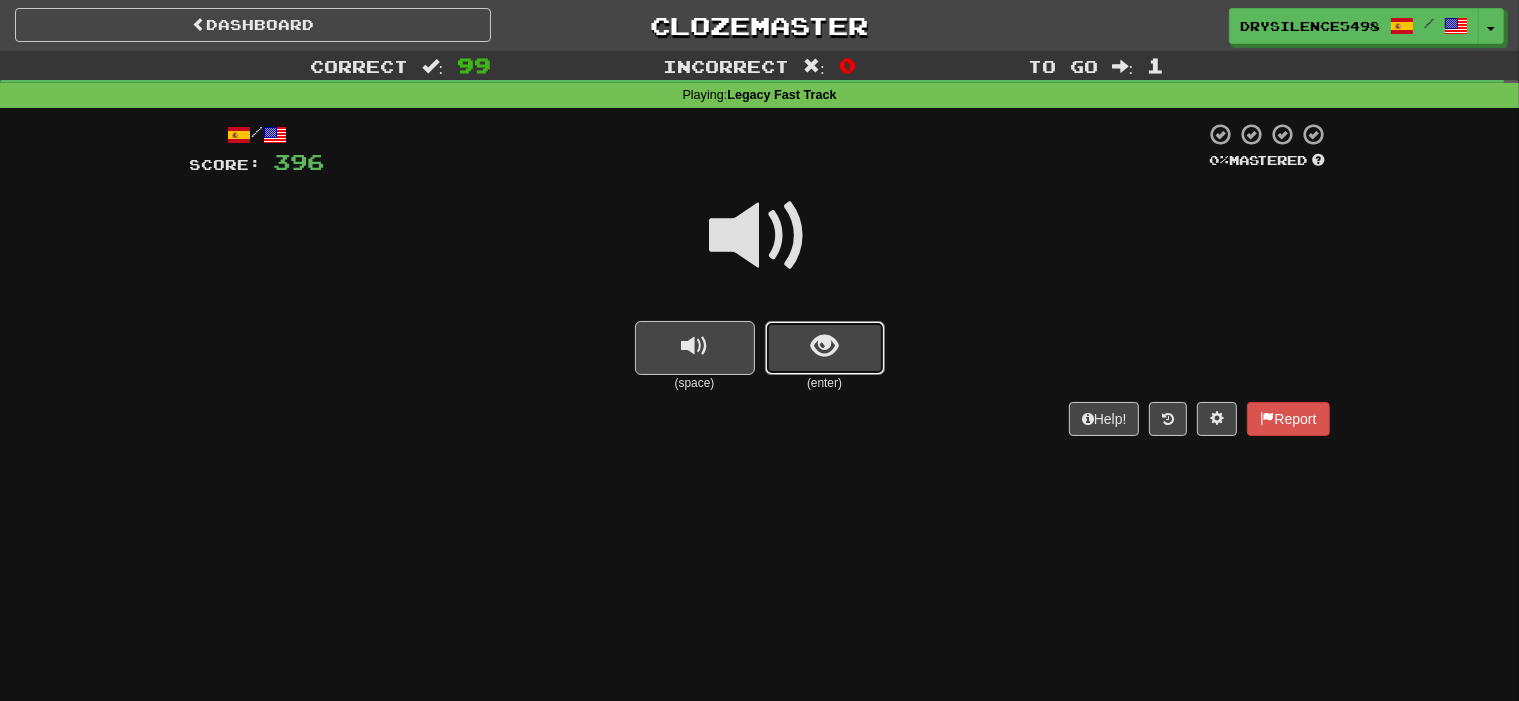 click at bounding box center (824, 346) 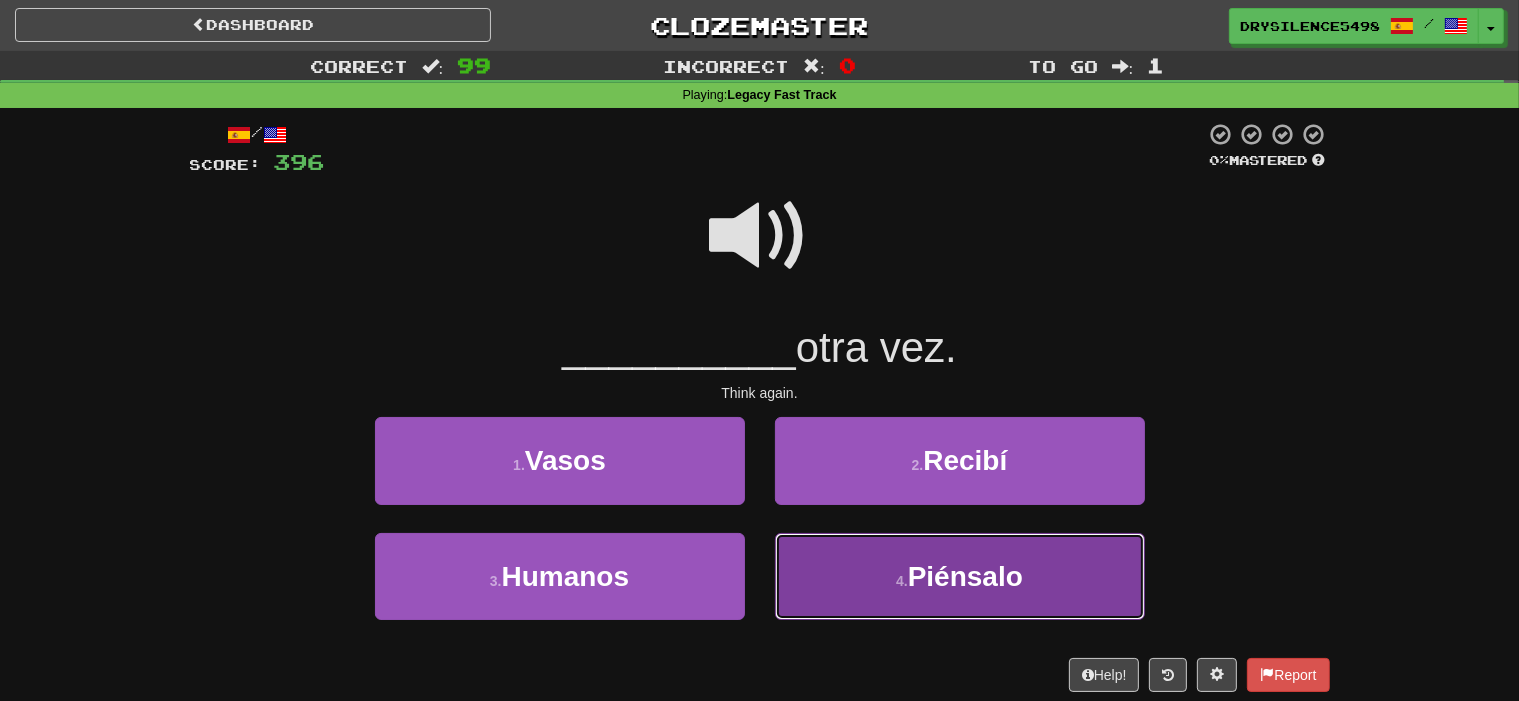 click on "4 .  Piénsalo" at bounding box center (960, 576) 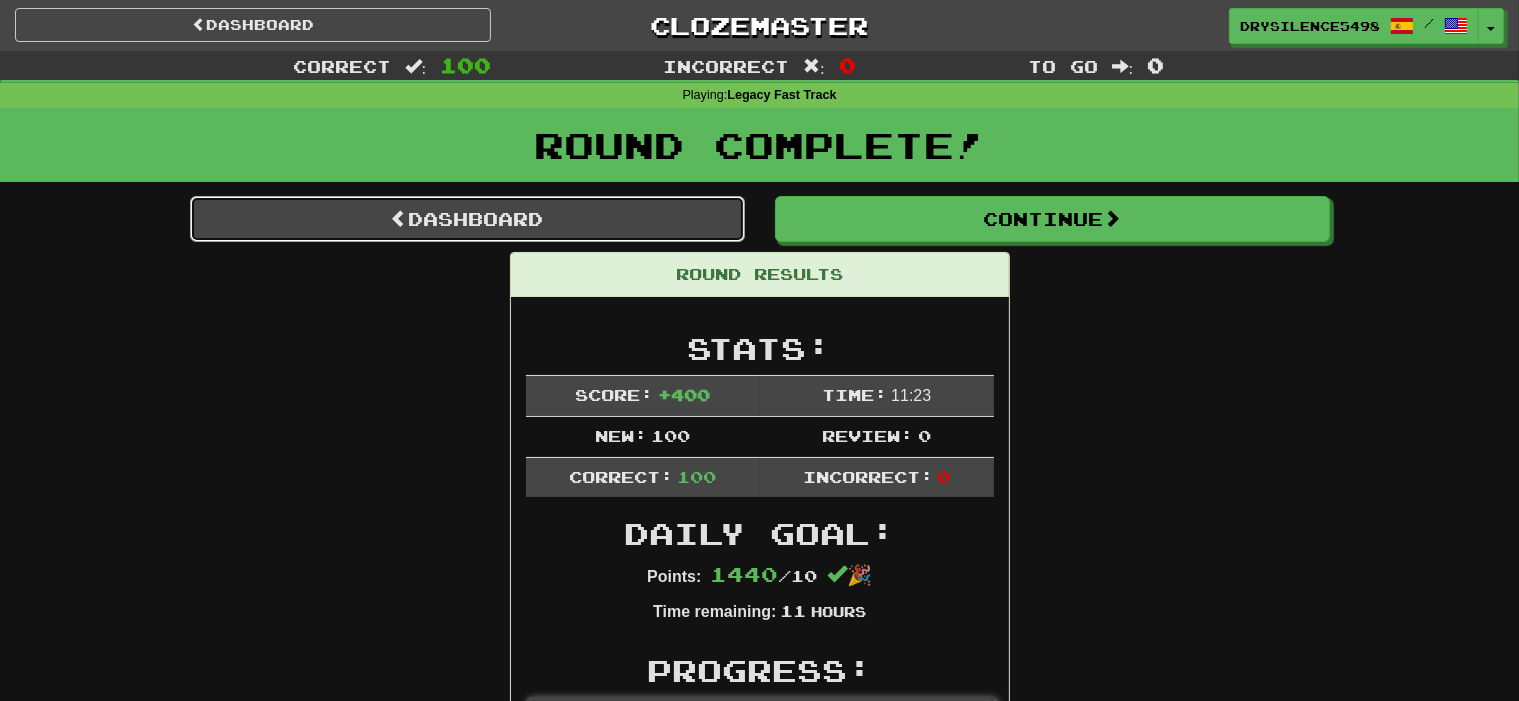 click on "Dashboard" at bounding box center (467, 219) 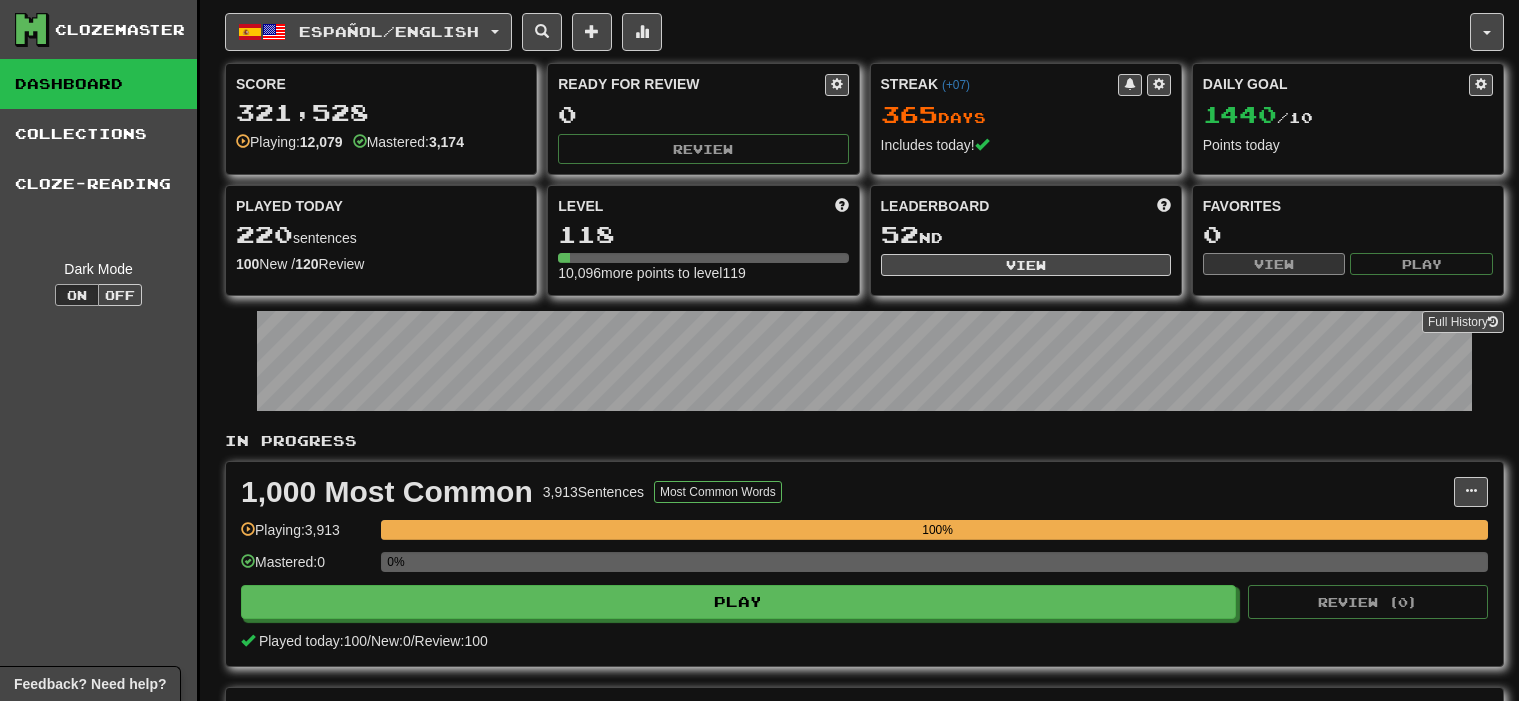 scroll, scrollTop: 0, scrollLeft: 0, axis: both 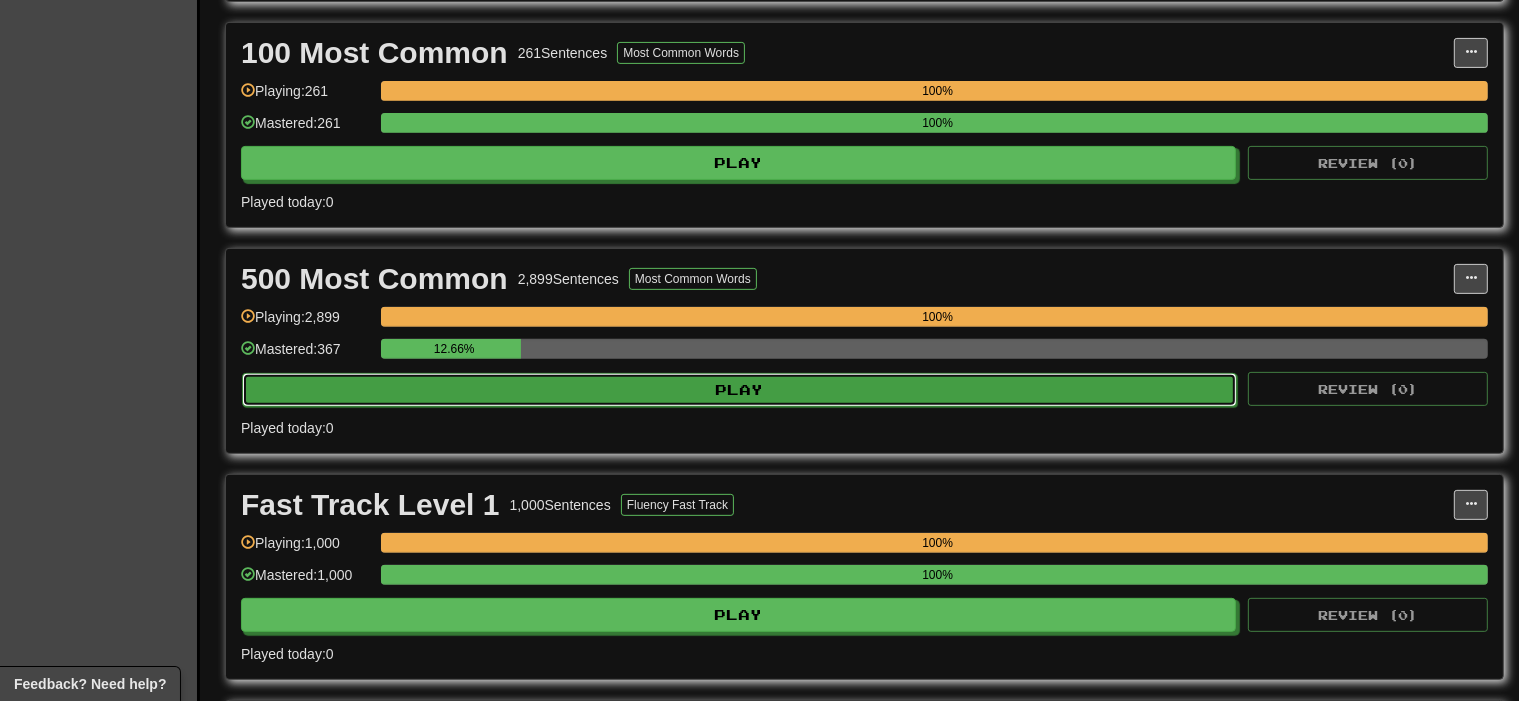 click on "Play" at bounding box center [739, 390] 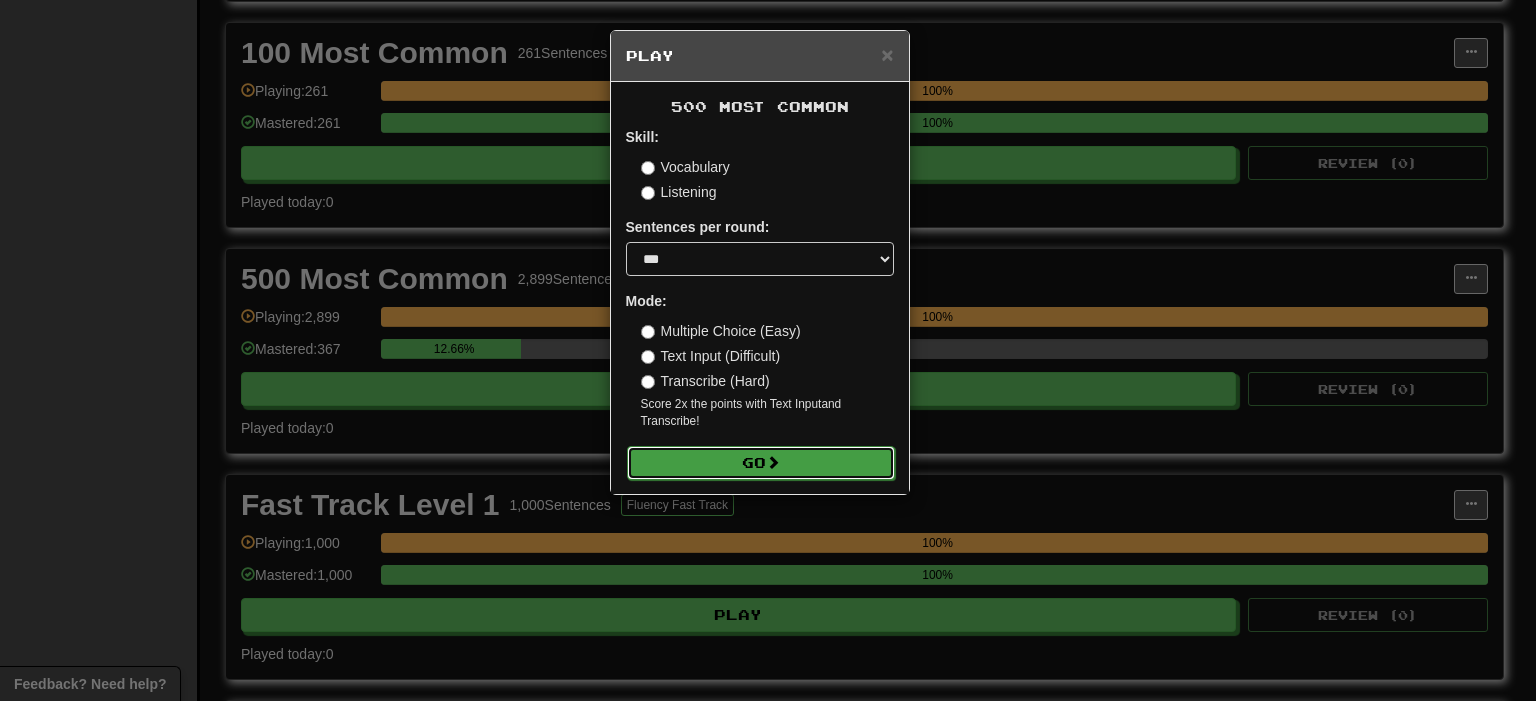 click on "Go" at bounding box center [761, 463] 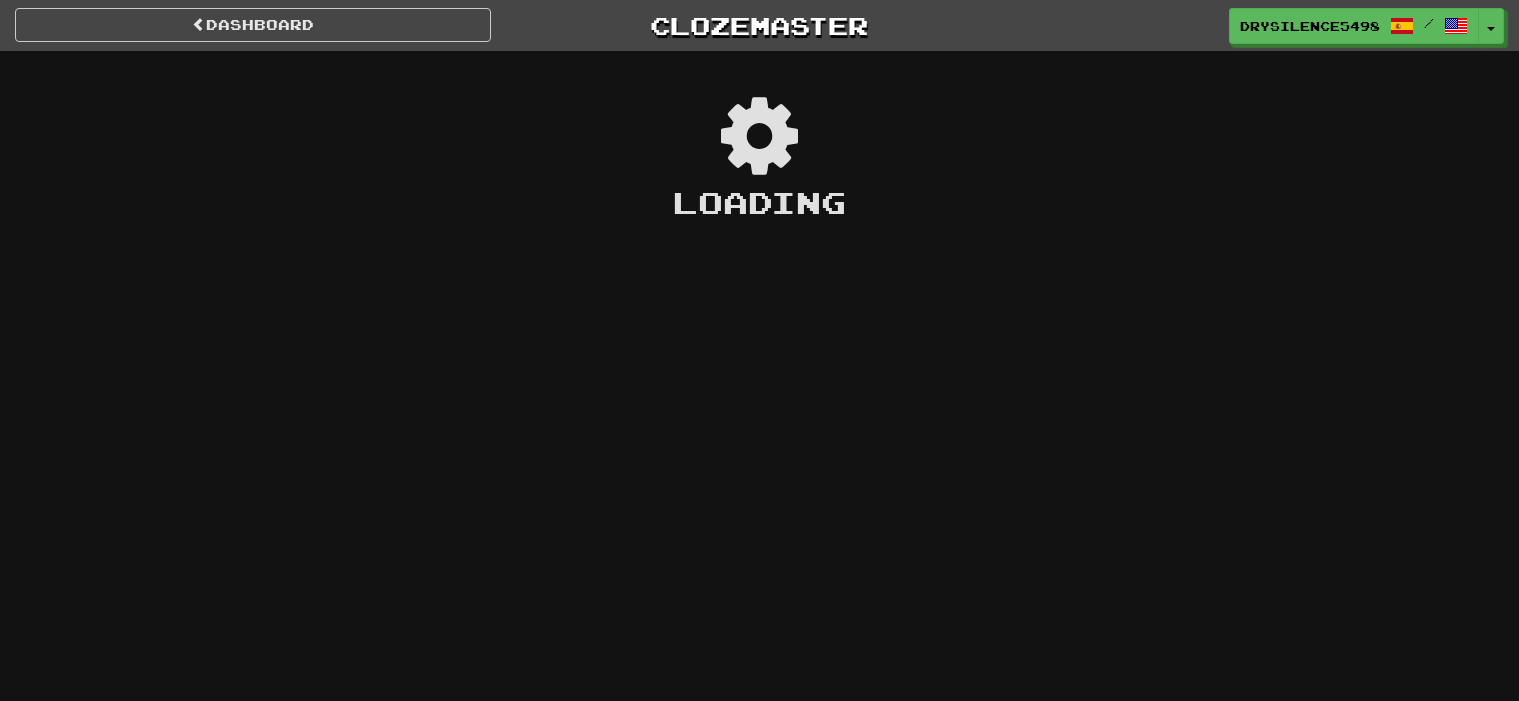 scroll, scrollTop: 0, scrollLeft: 0, axis: both 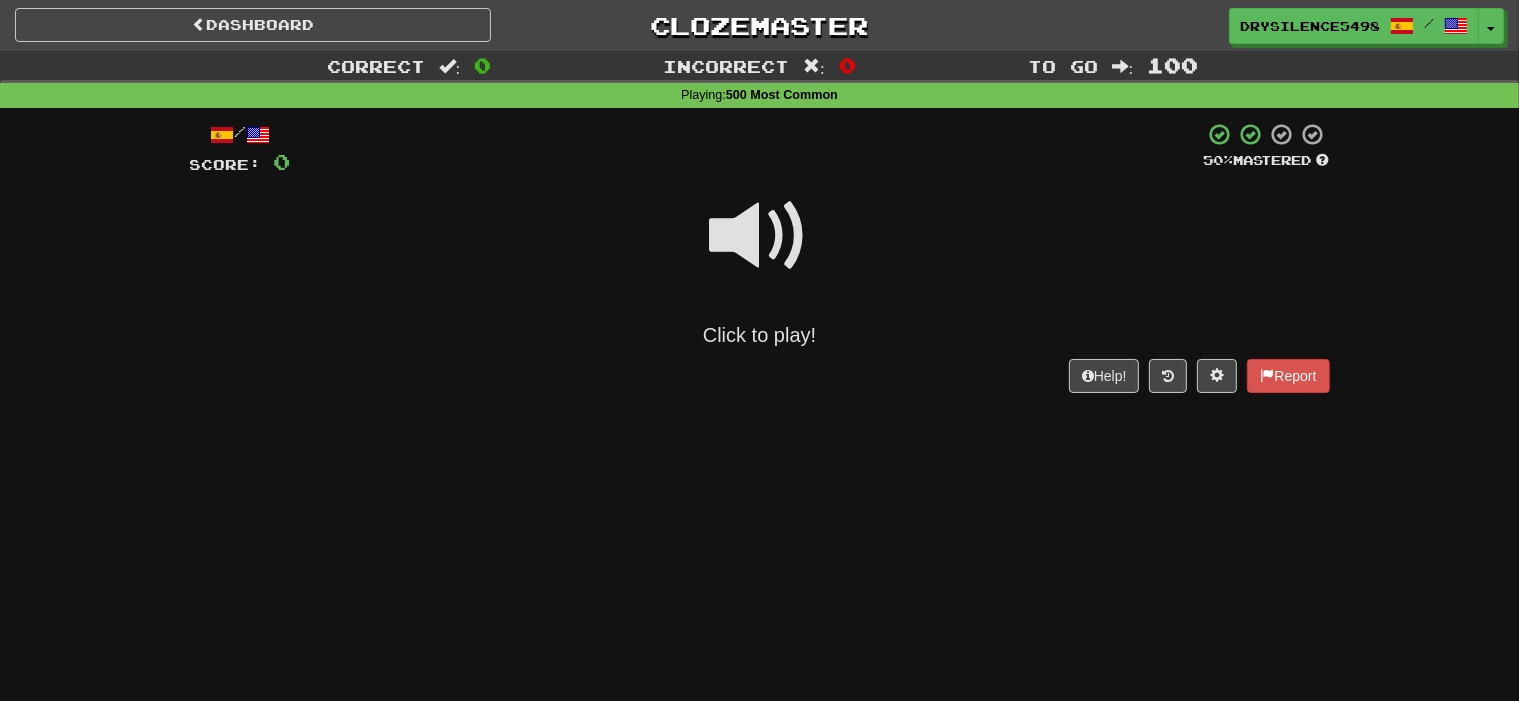 click at bounding box center [760, 236] 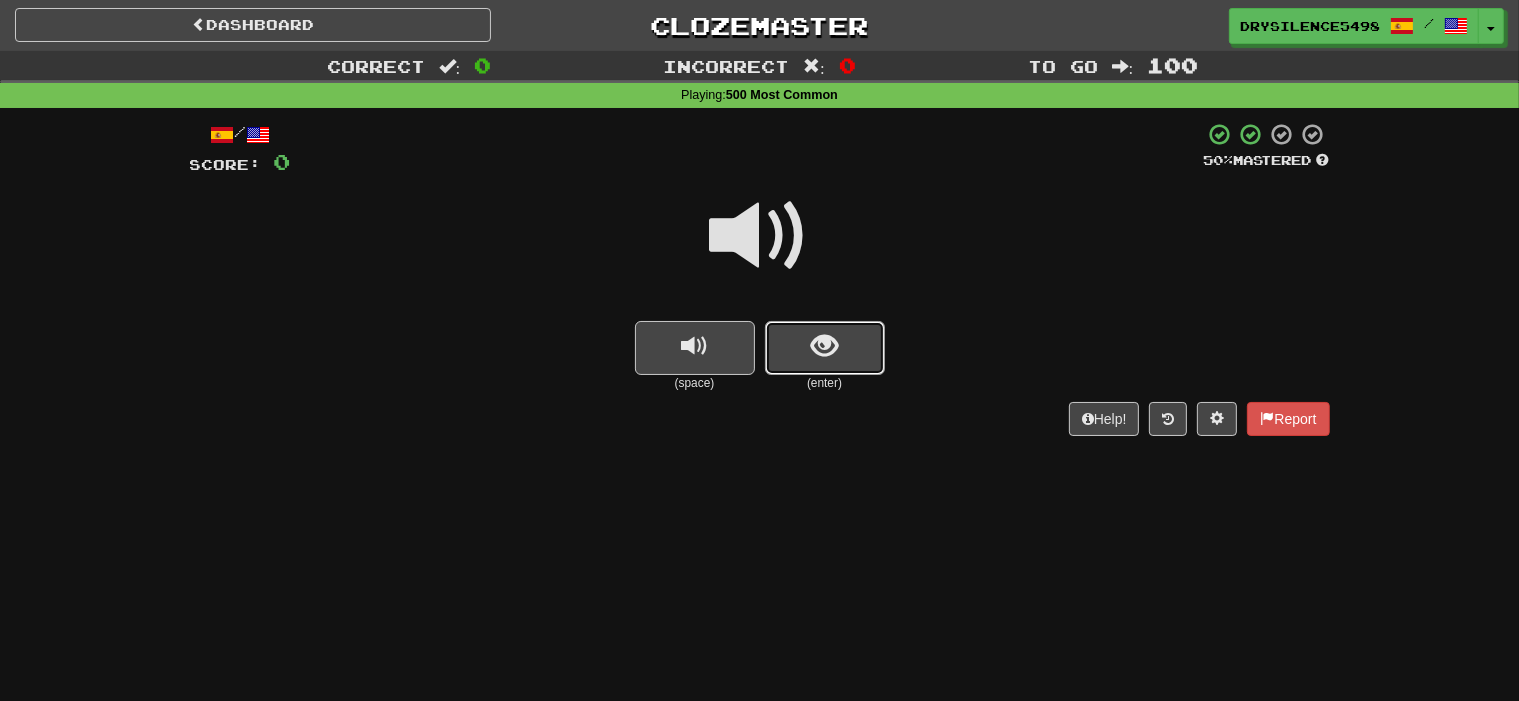 click at bounding box center (824, 346) 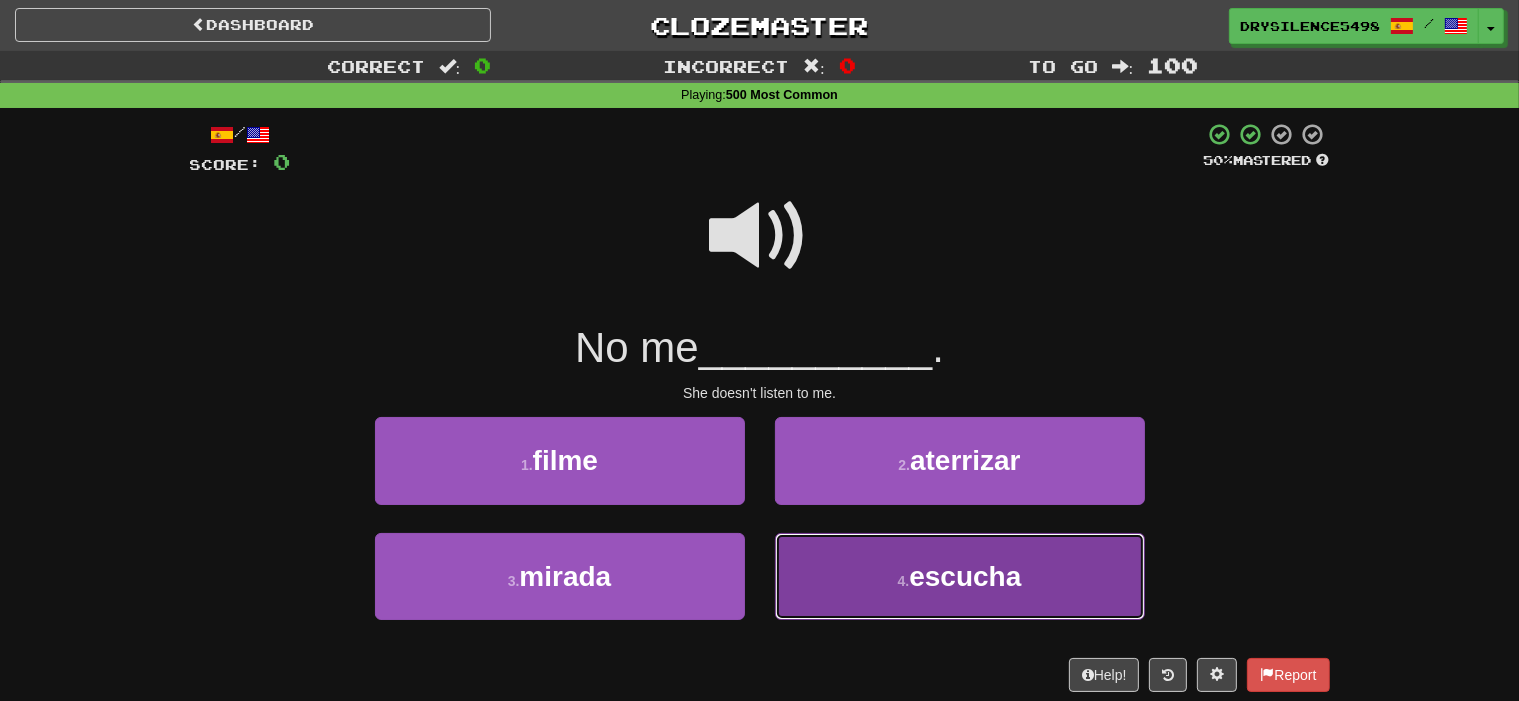 click on "4 .  escucha" at bounding box center (960, 576) 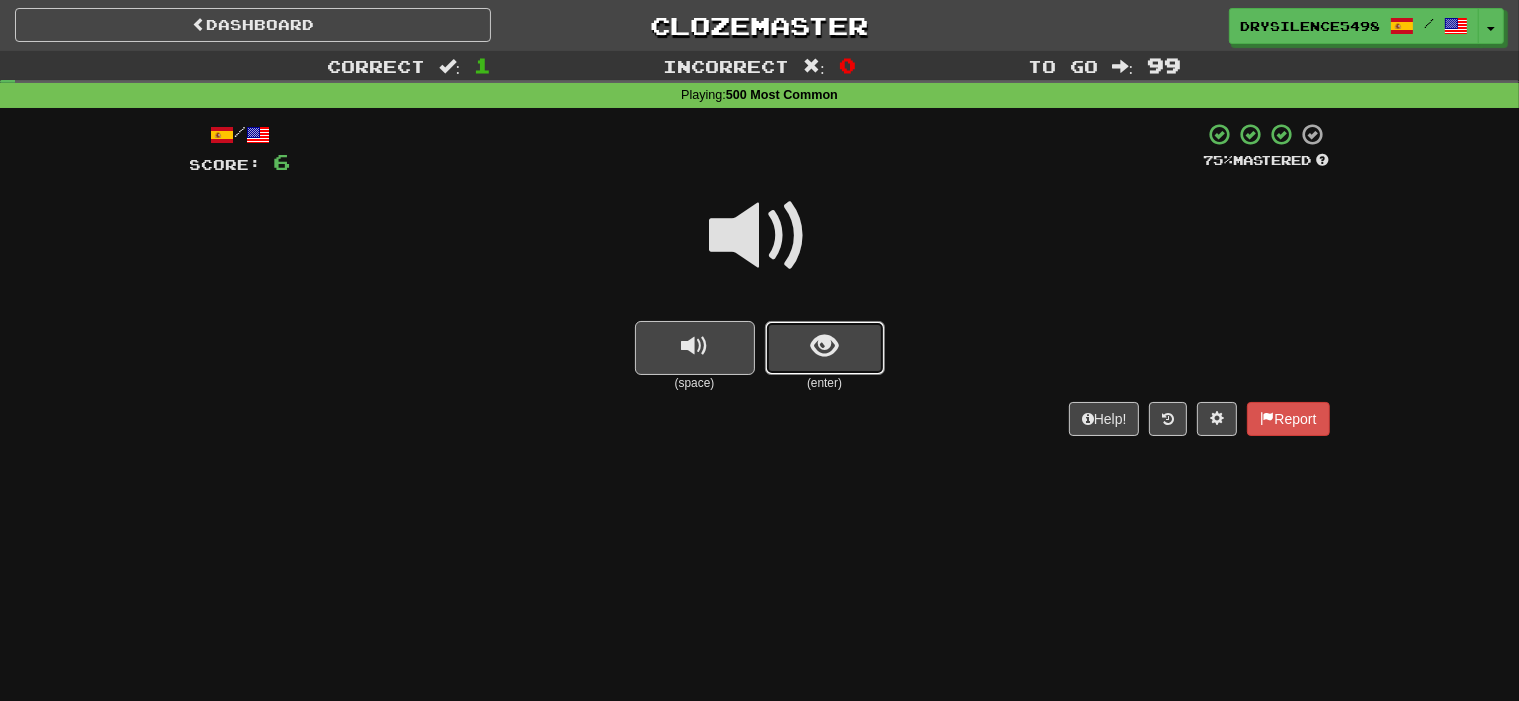 click at bounding box center [824, 346] 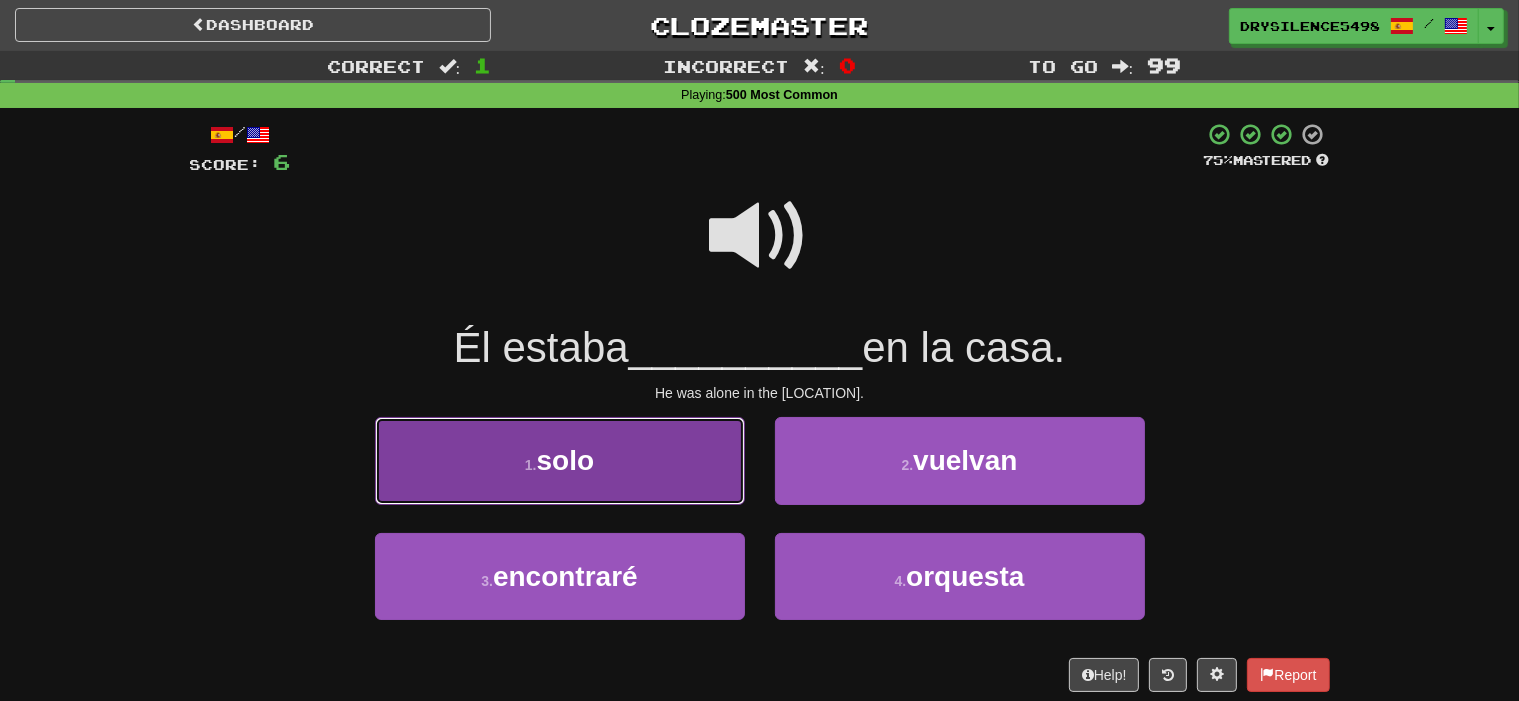 click on "1 .  solo" at bounding box center [560, 460] 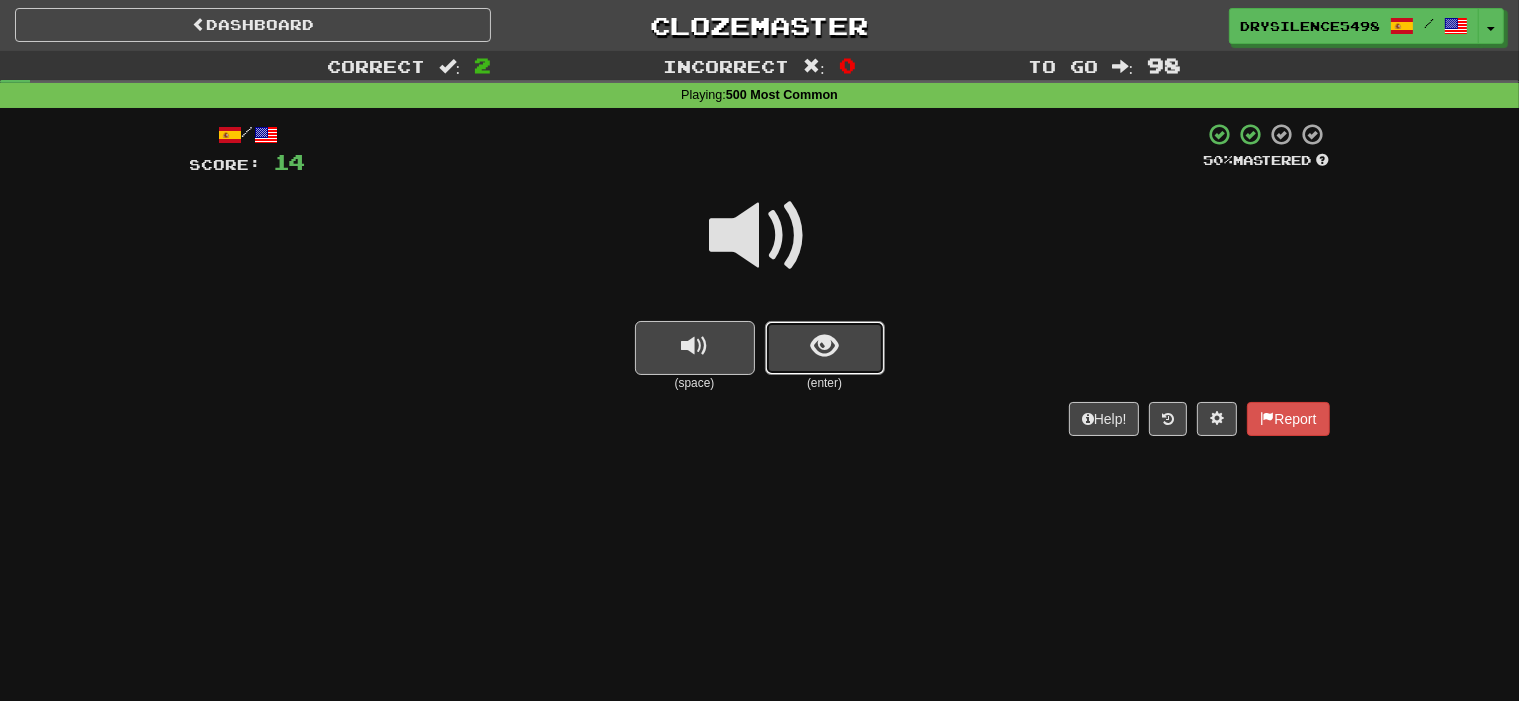 click at bounding box center [825, 348] 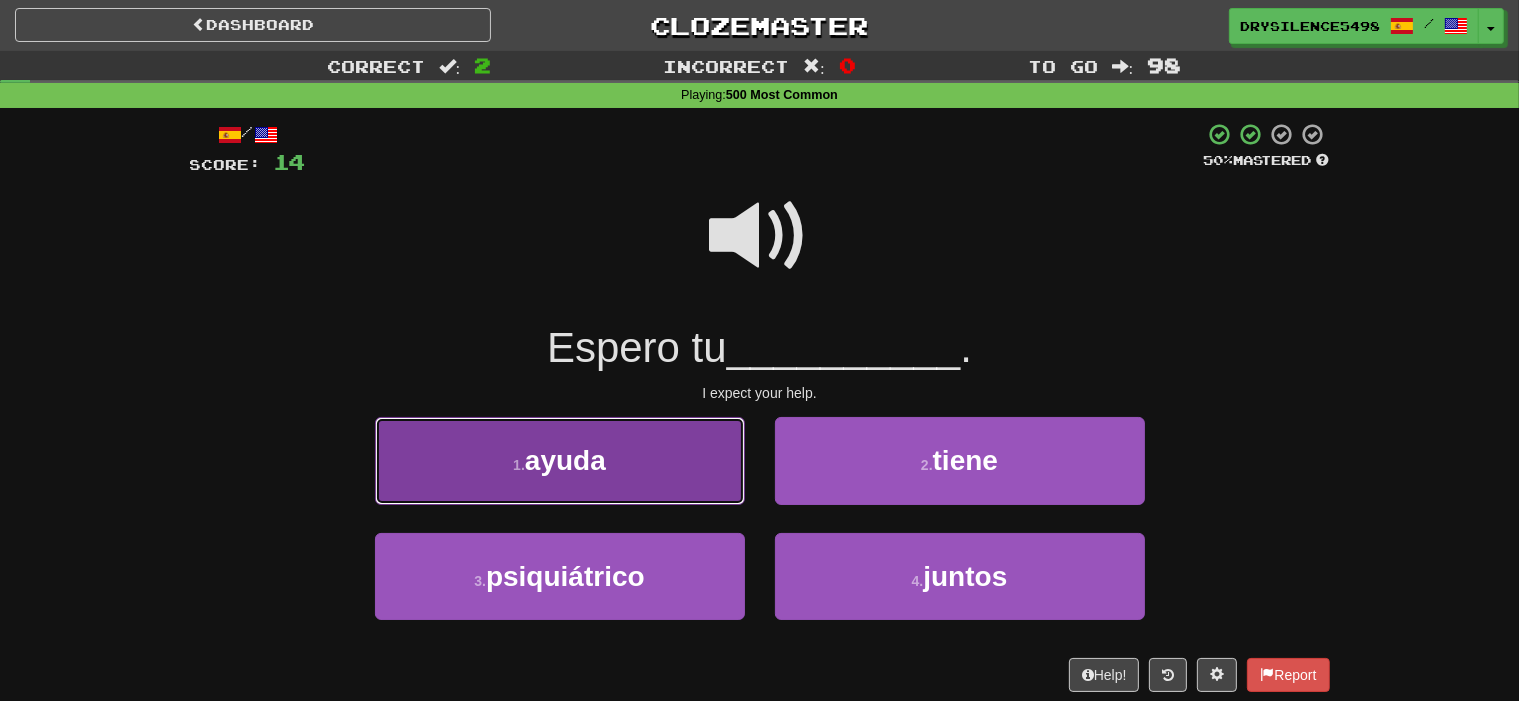 click on "1 .  ayuda" at bounding box center [560, 460] 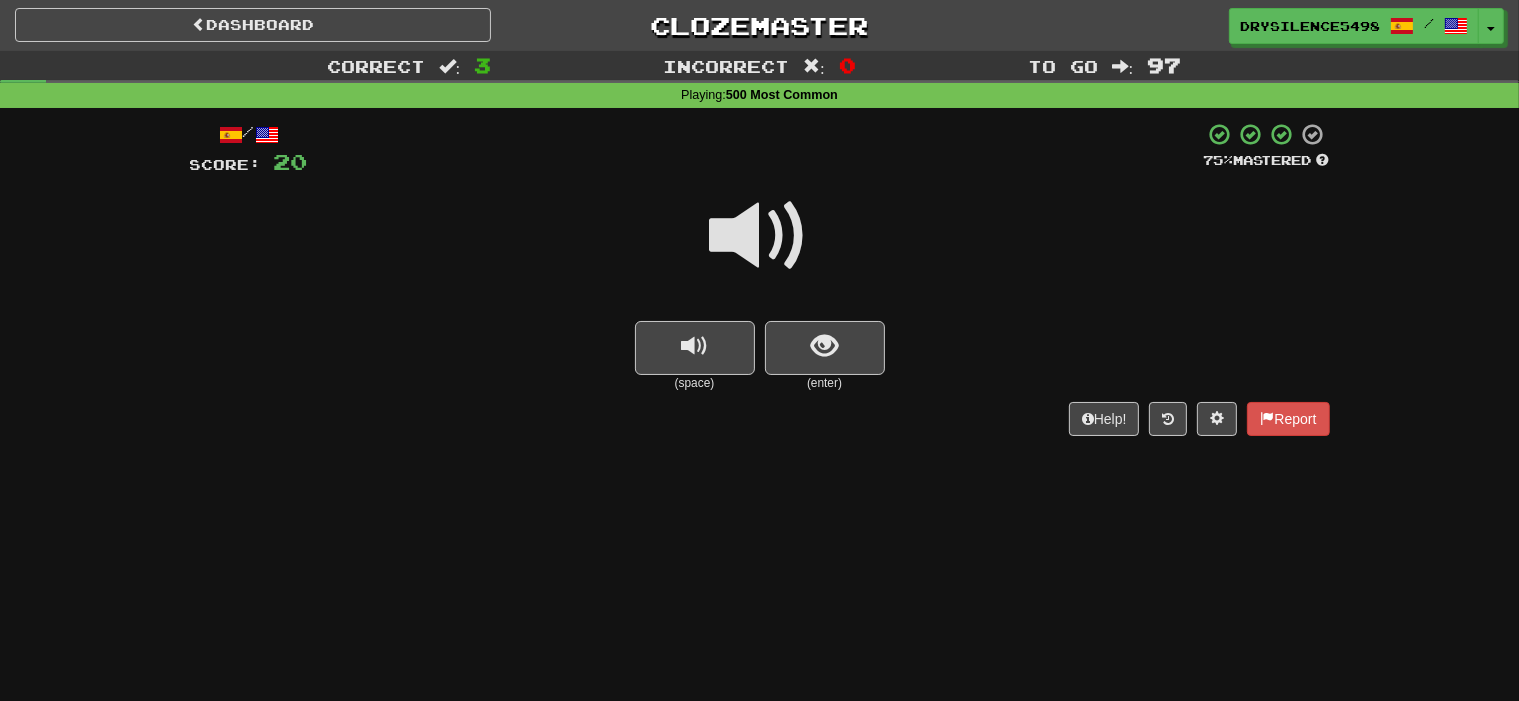 click at bounding box center (824, 346) 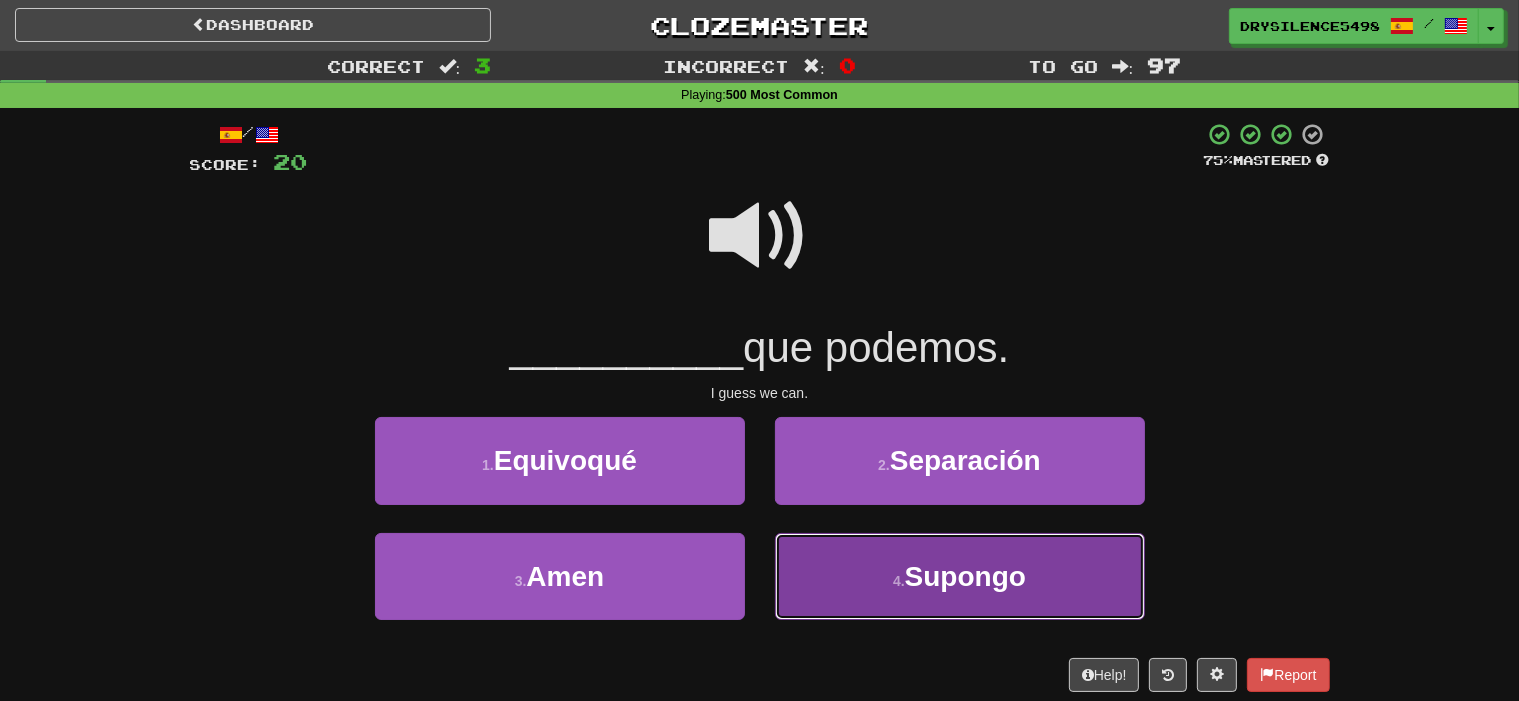 click on "4 .  Supongo" at bounding box center [960, 576] 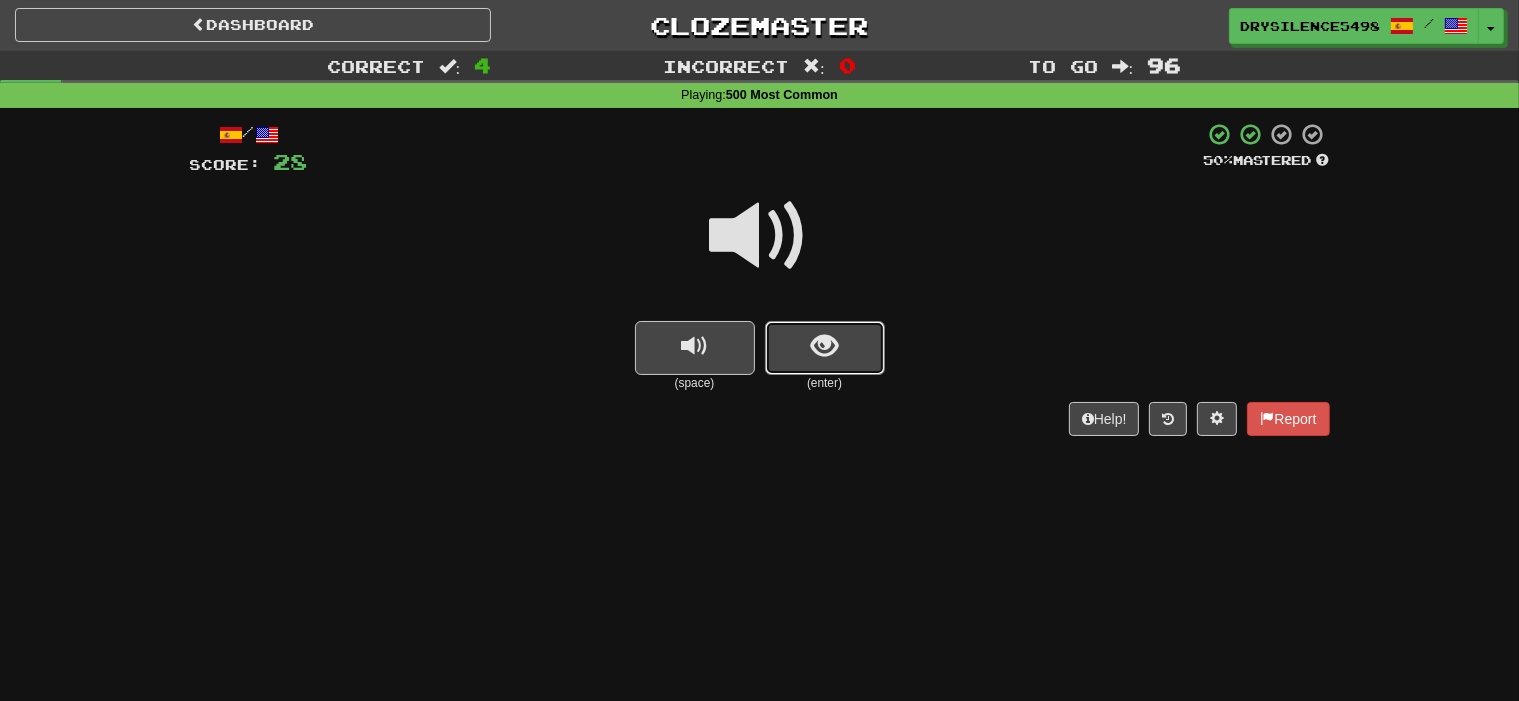 click at bounding box center [825, 348] 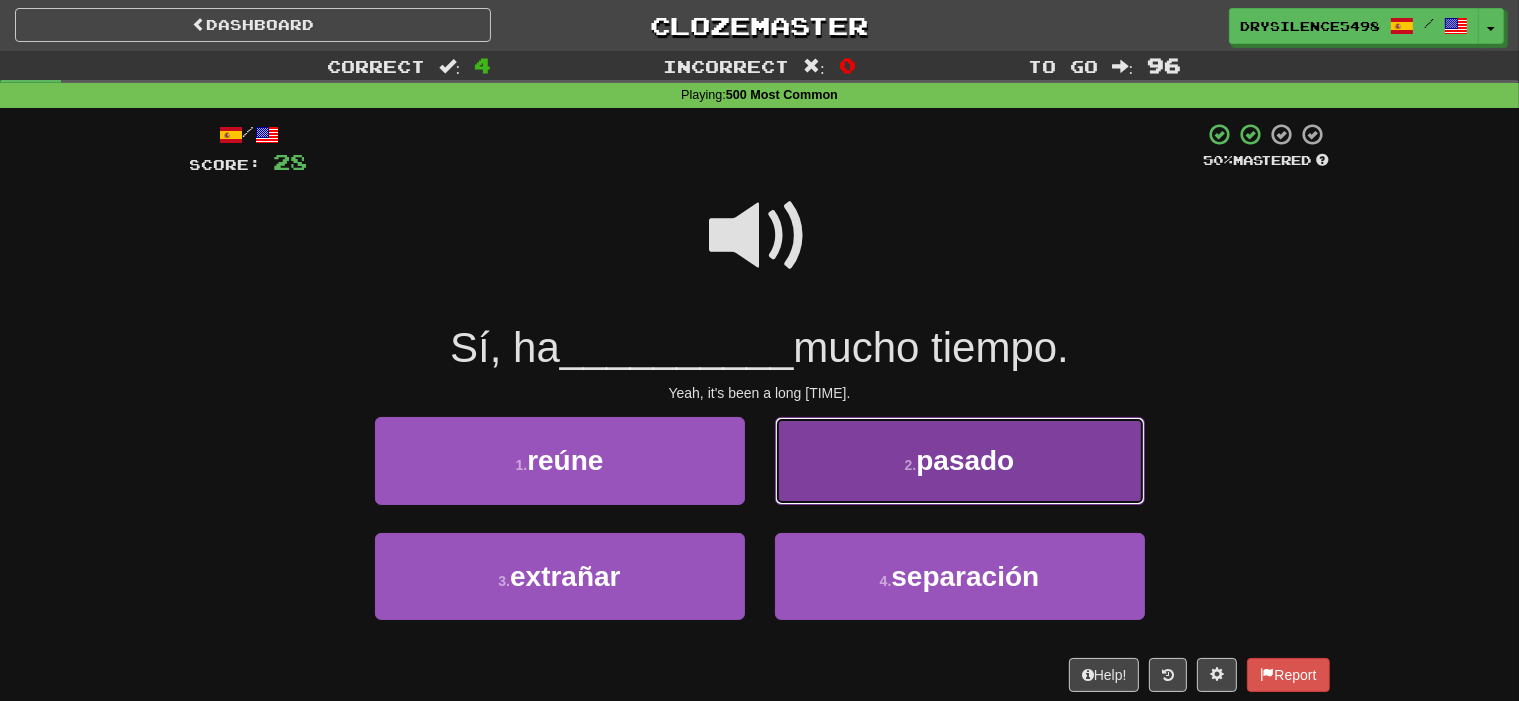 click on "2 .  pasado" at bounding box center (960, 460) 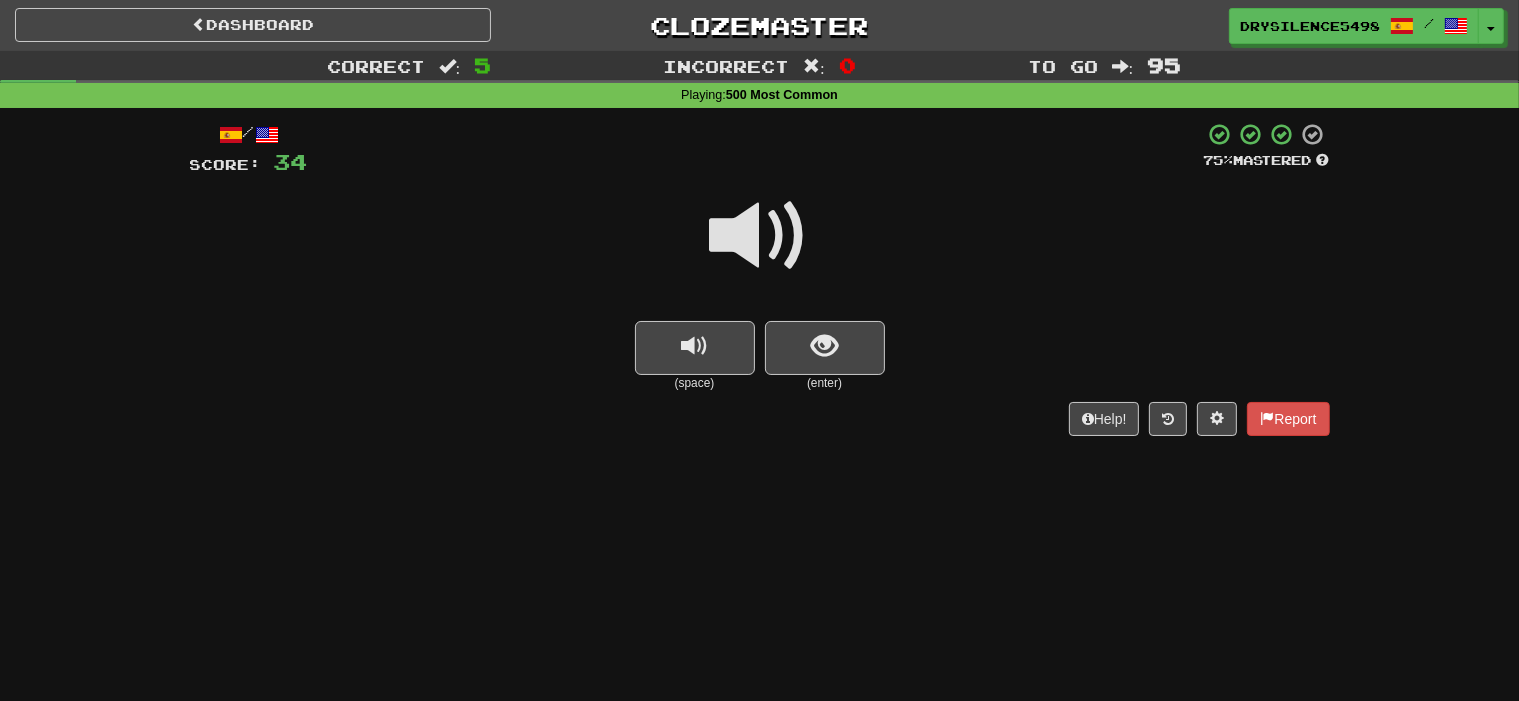 click on "(enter)" at bounding box center [825, 383] 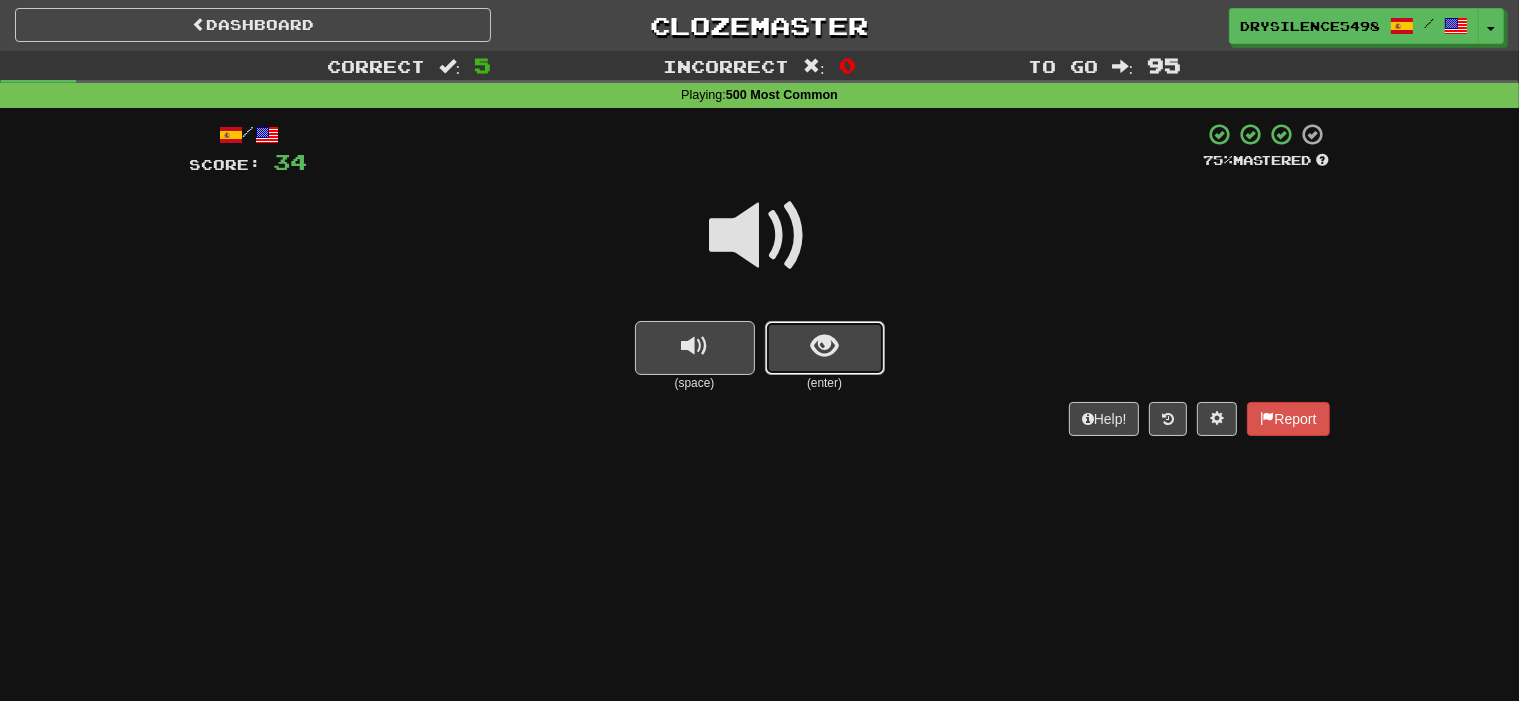 click at bounding box center (824, 346) 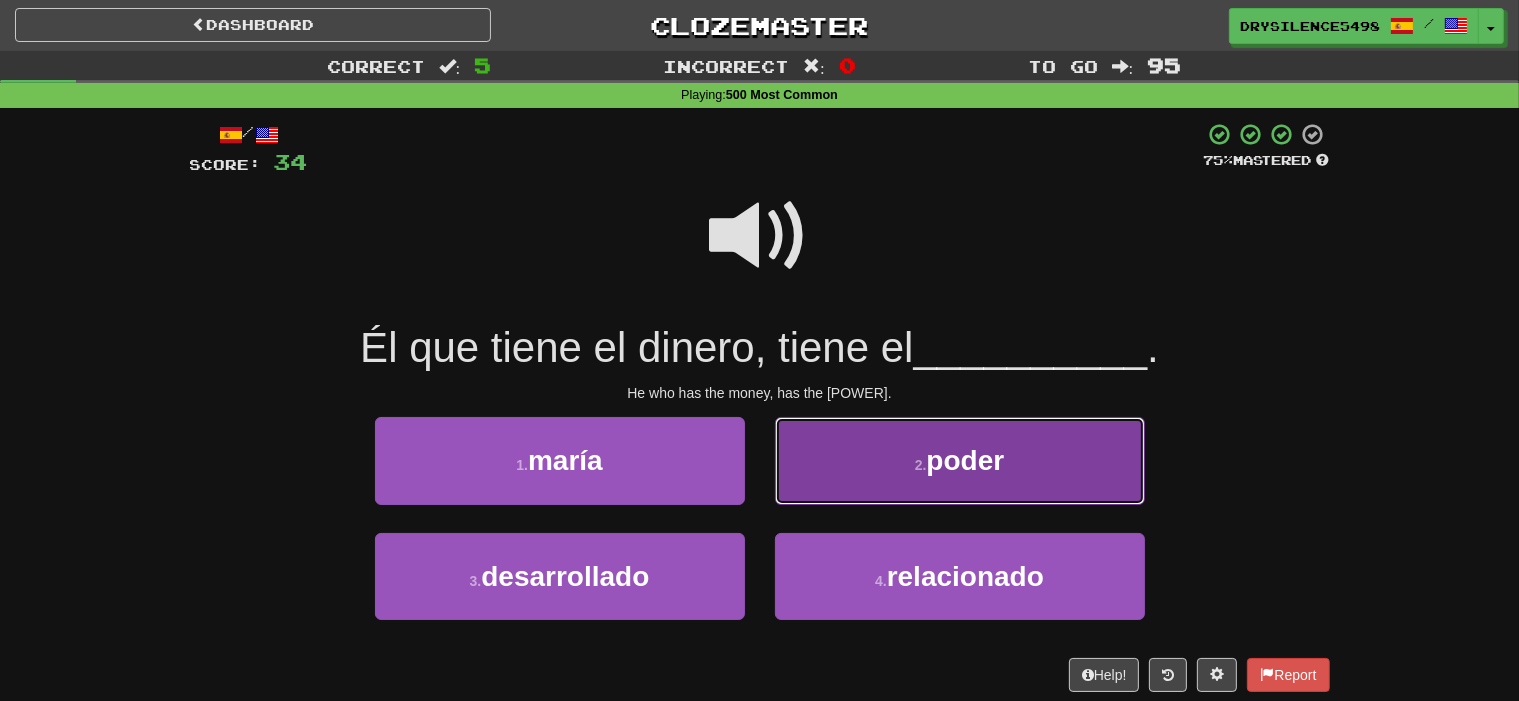 click on "2 .  poder" at bounding box center (960, 460) 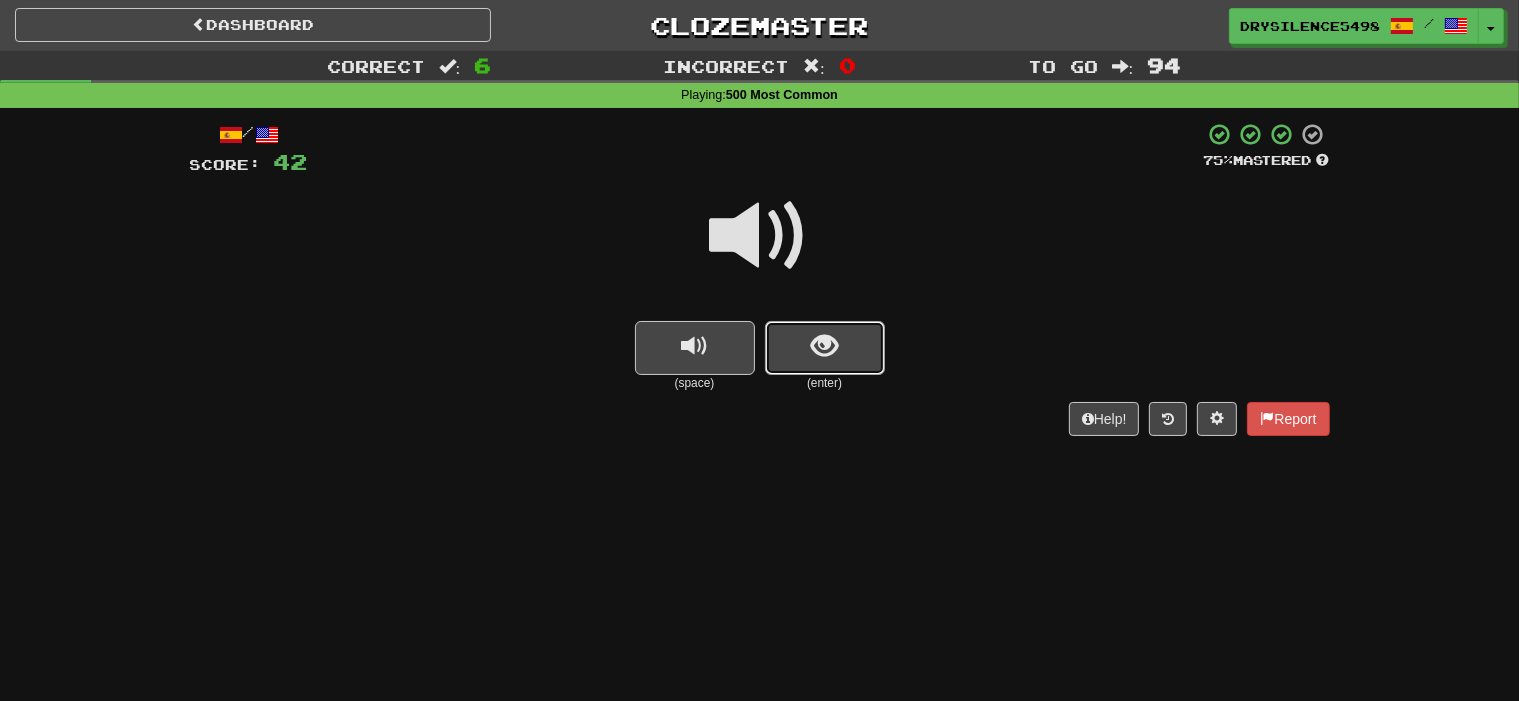 click at bounding box center [825, 348] 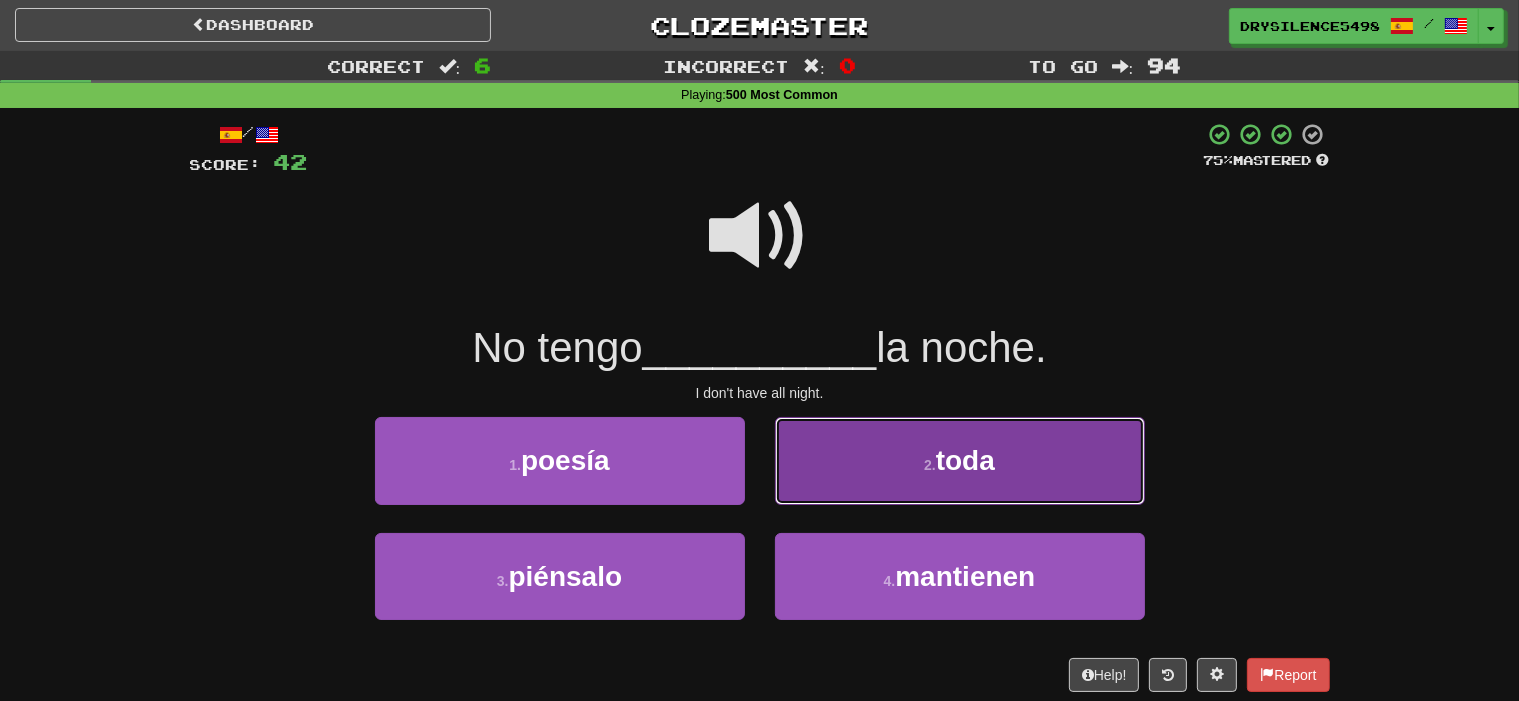 click on "2 .  toda" at bounding box center (960, 460) 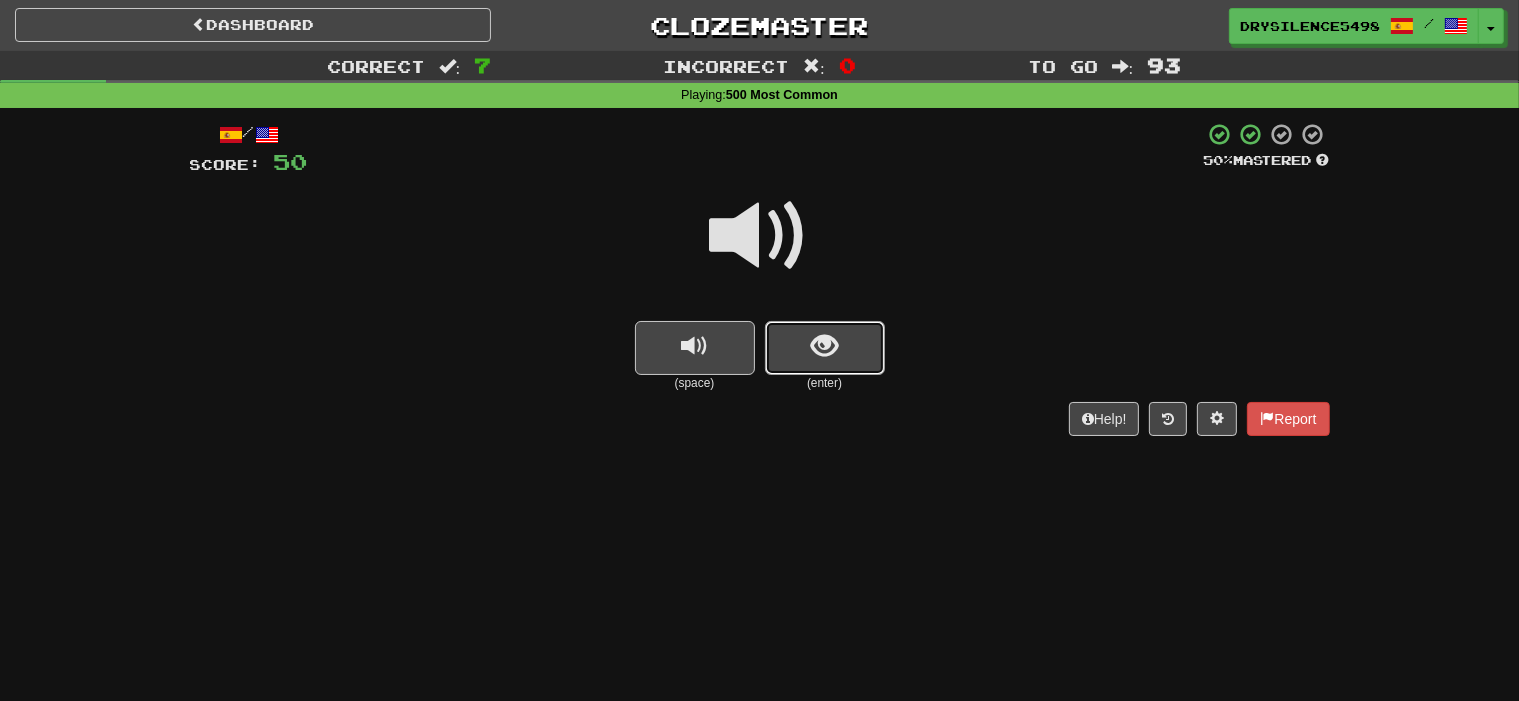 click at bounding box center (824, 346) 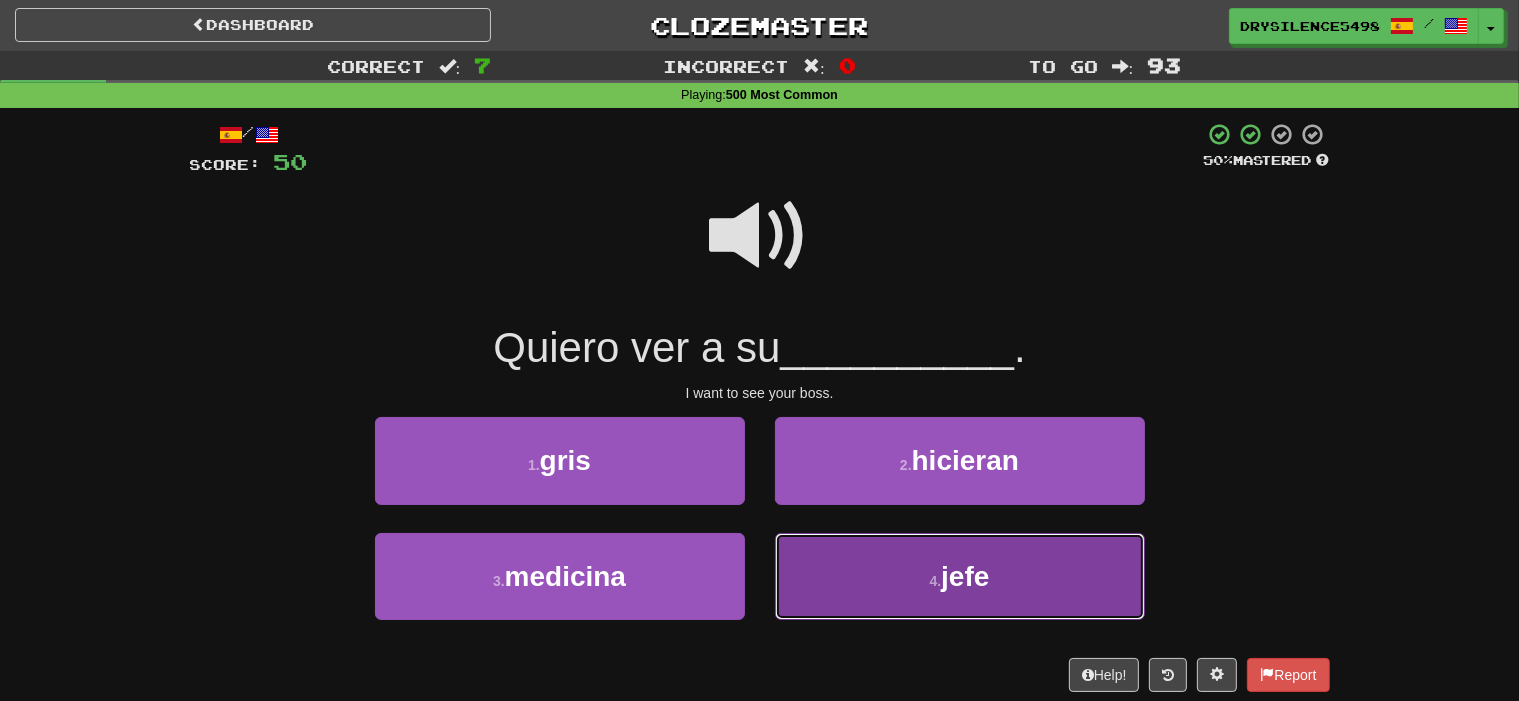 click on "4 .  jefe" at bounding box center [960, 576] 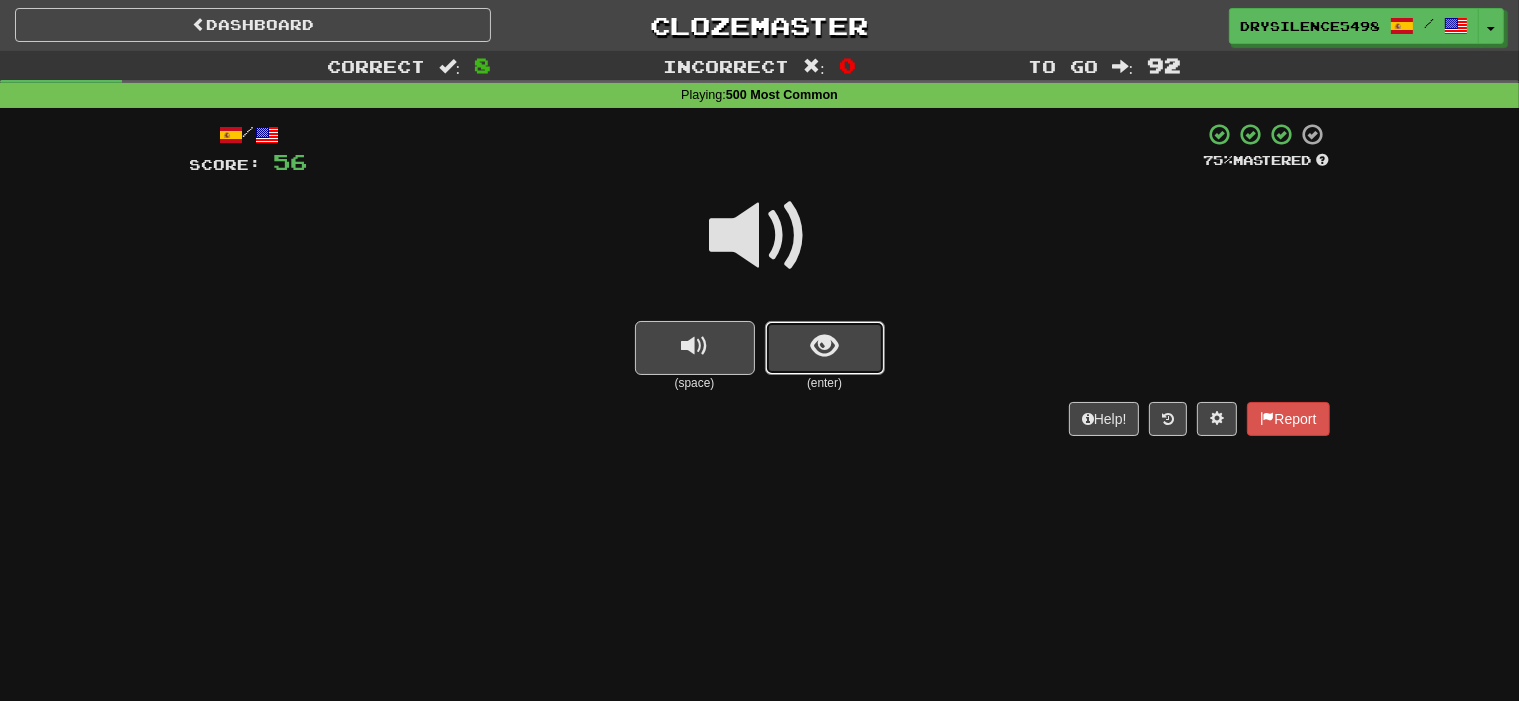 click at bounding box center [825, 348] 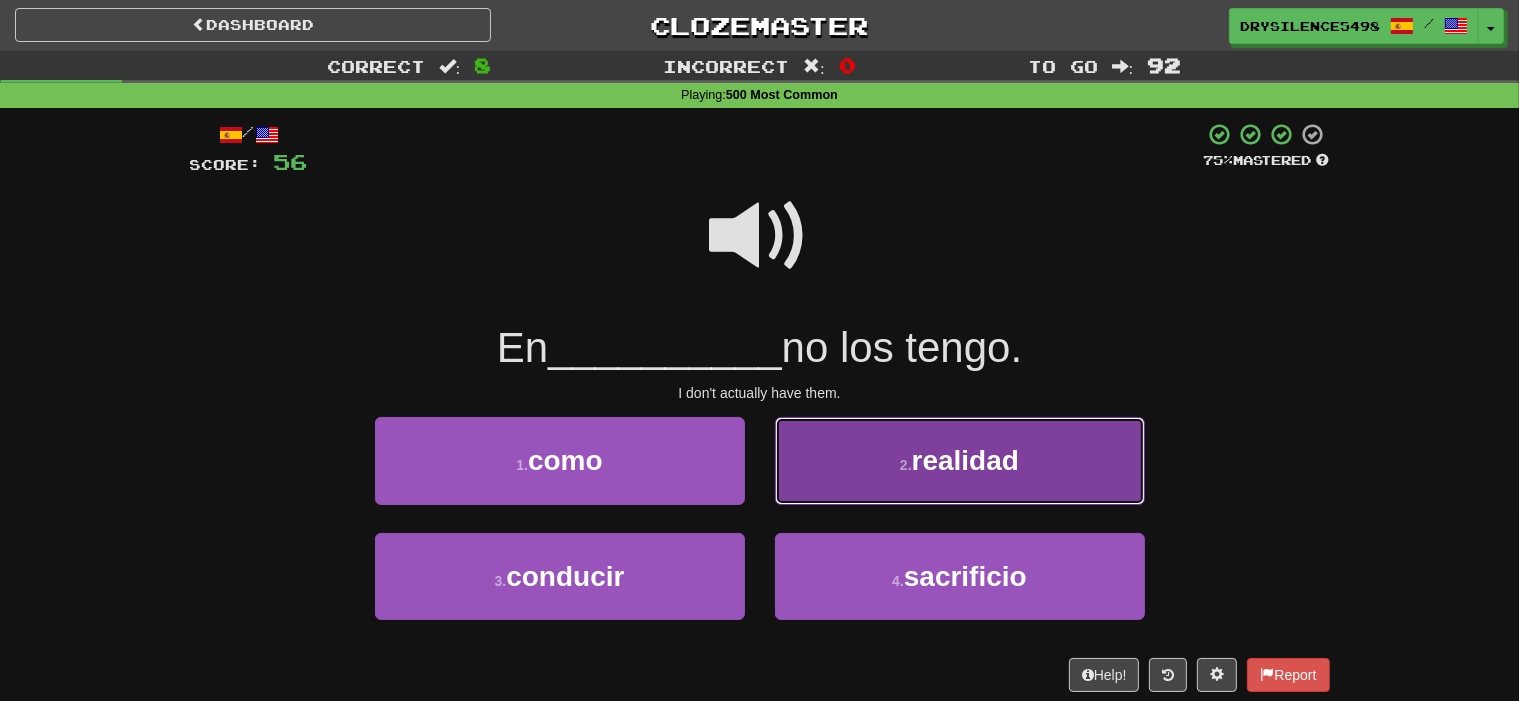 click on "2 .  realidad" at bounding box center [960, 460] 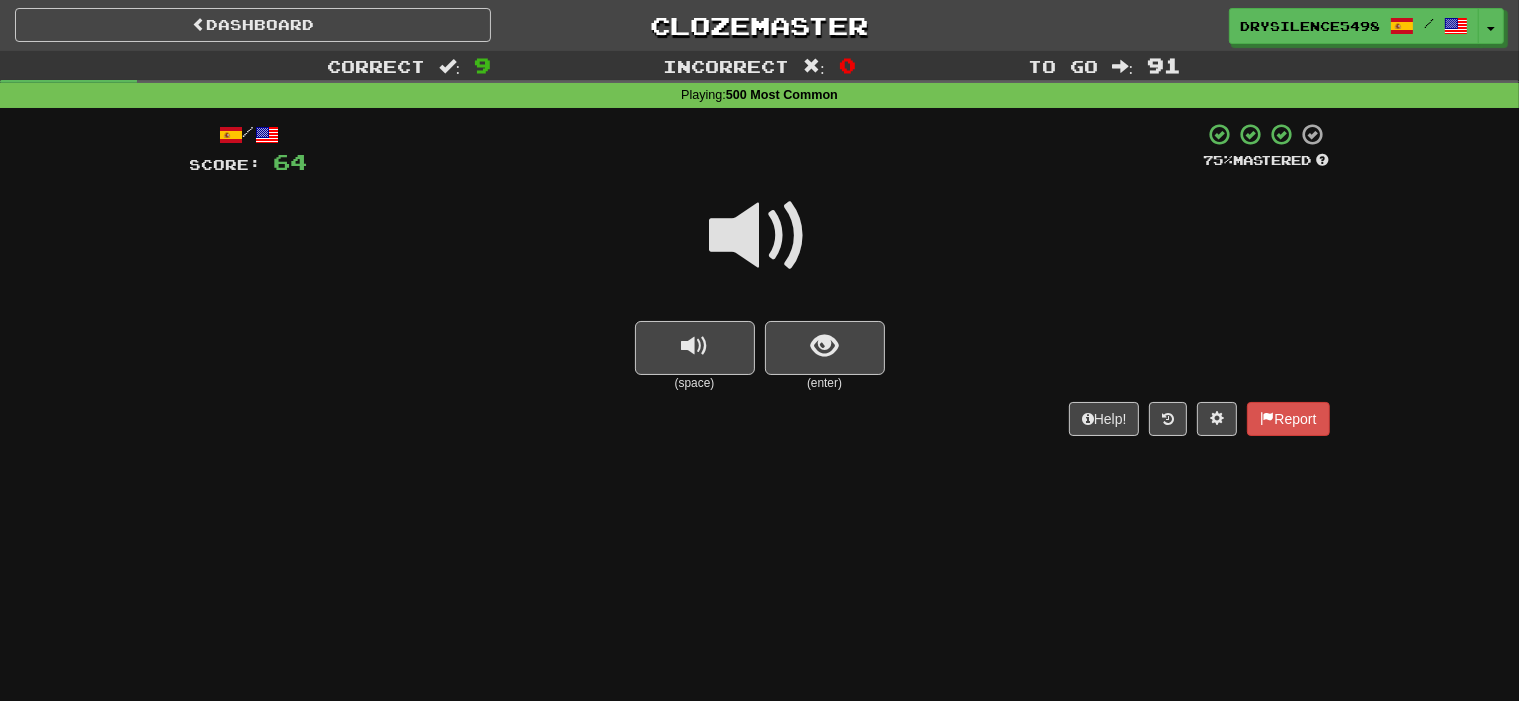 click at bounding box center (825, 348) 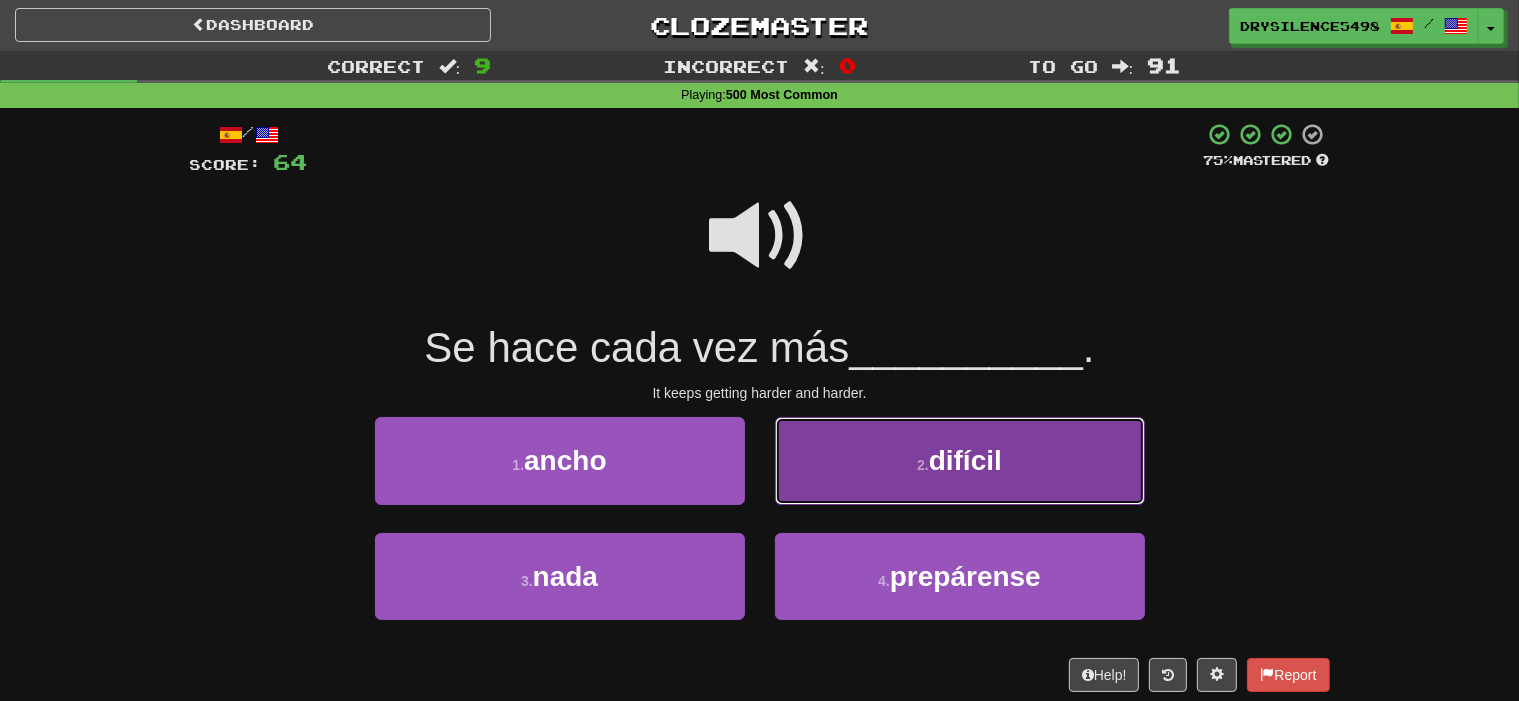 click on "difícil" at bounding box center (965, 460) 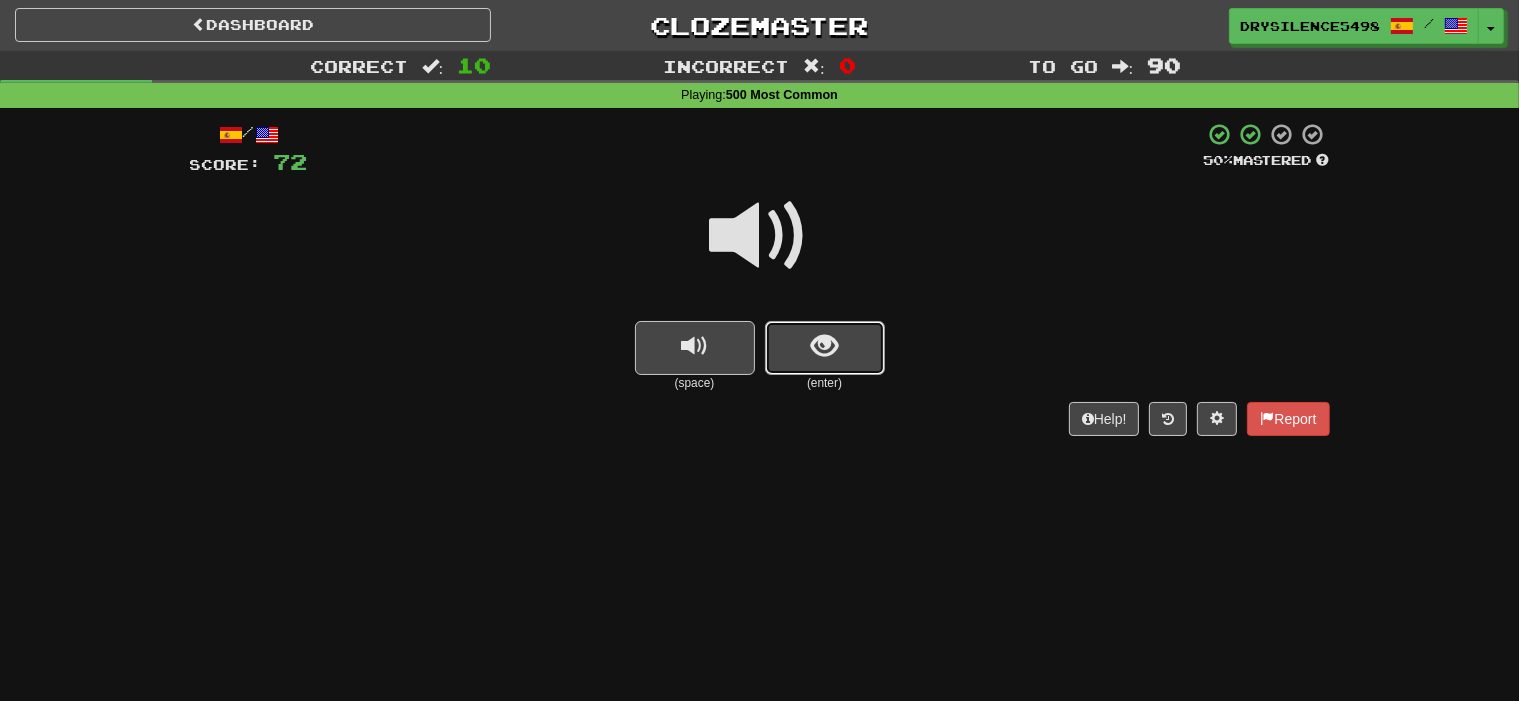 click at bounding box center (824, 346) 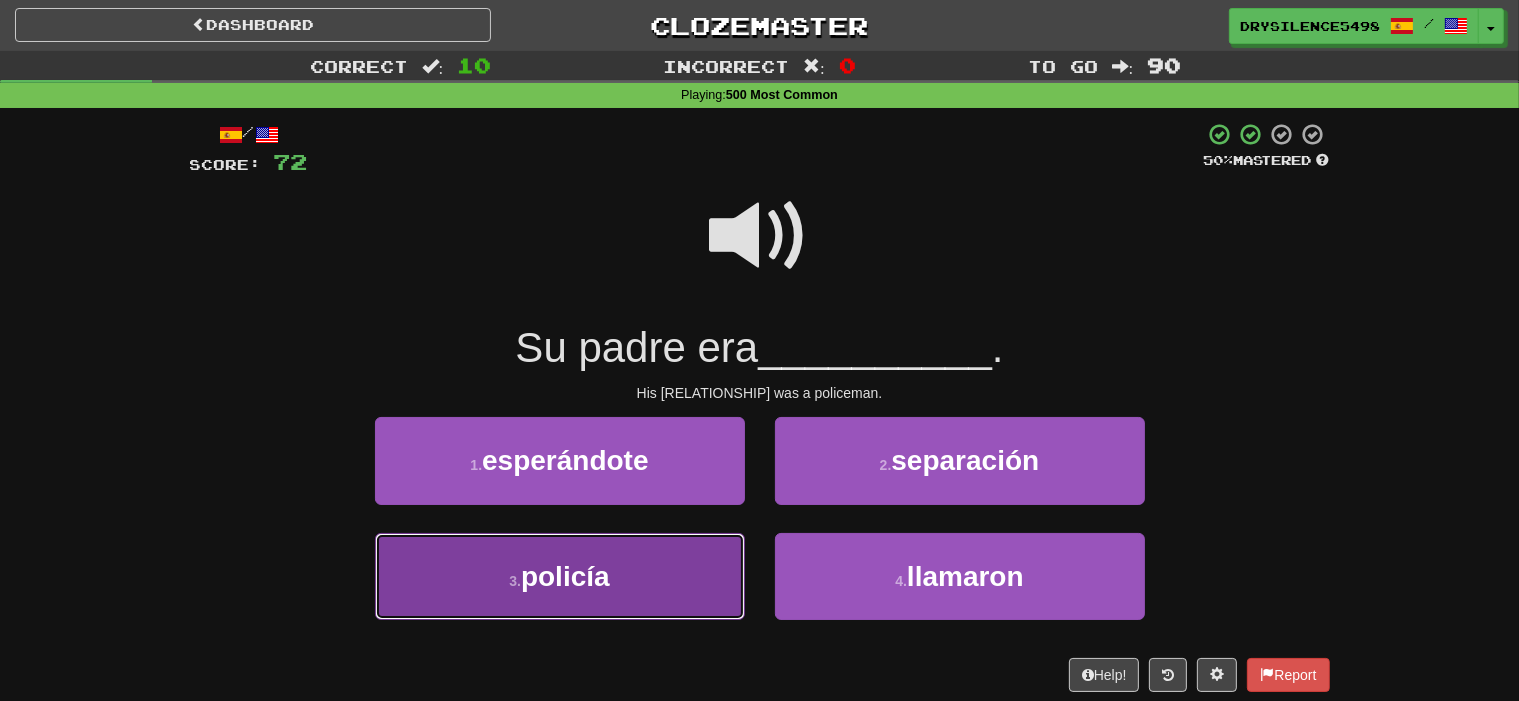 click on "3 .  policía" at bounding box center [560, 576] 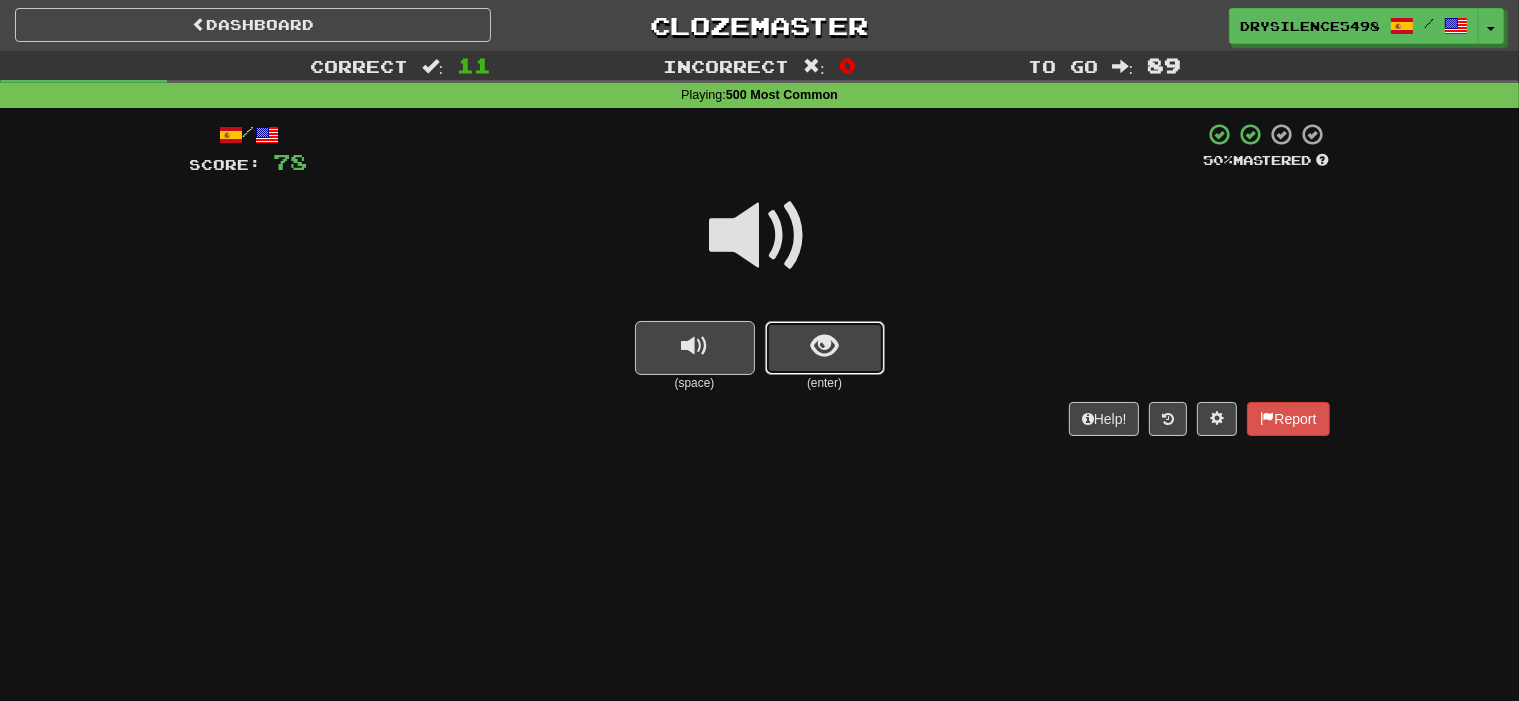 click at bounding box center [824, 346] 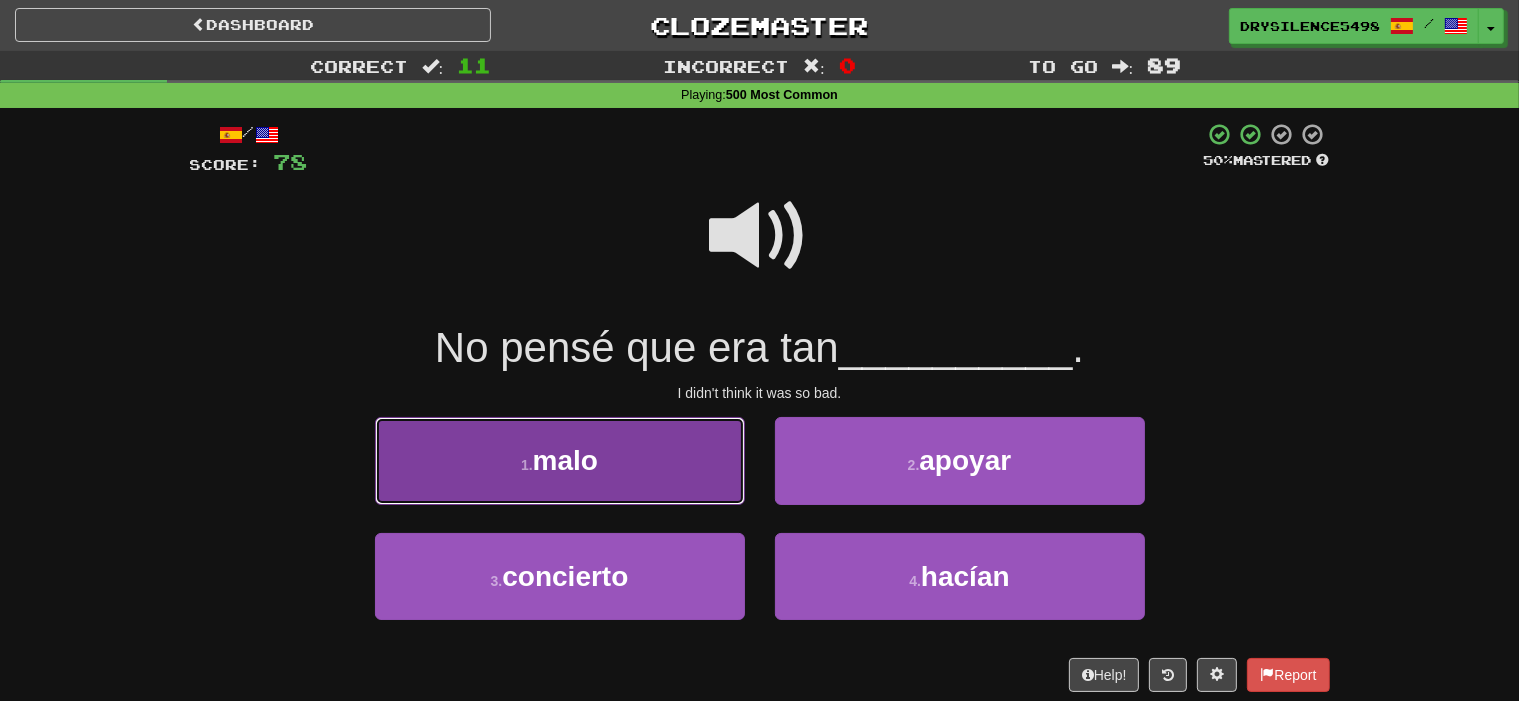 click on "1 .  malo" at bounding box center [560, 460] 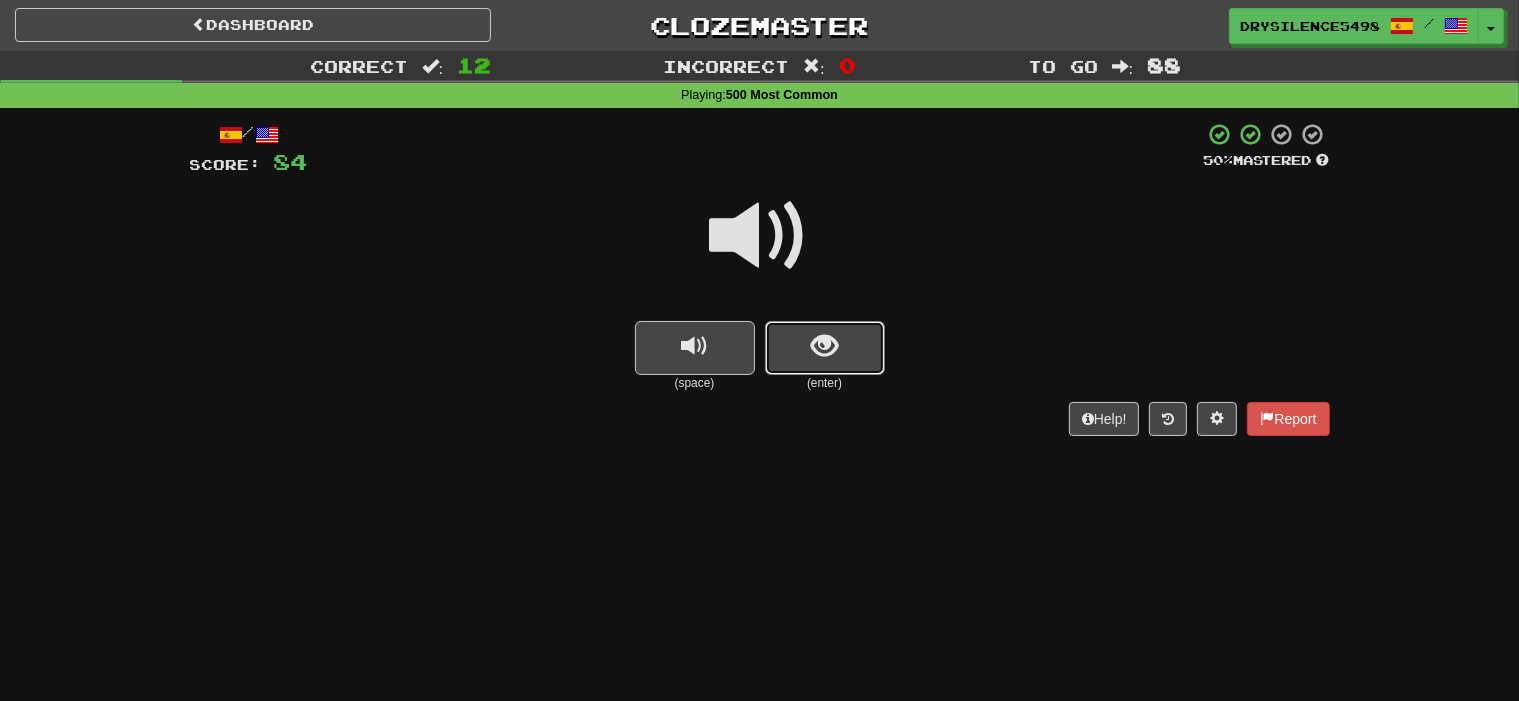 click at bounding box center (824, 346) 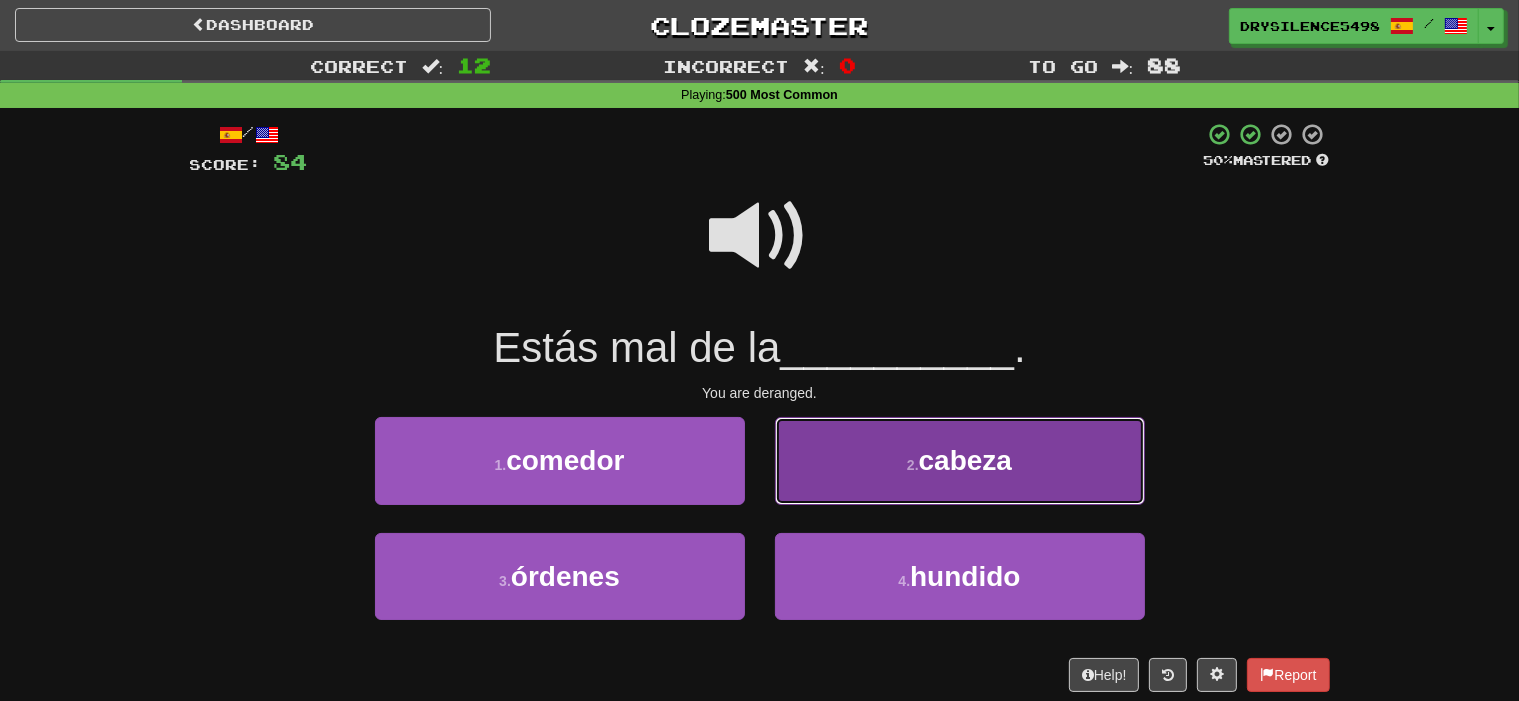 click on "2 .  cabeza" at bounding box center (960, 460) 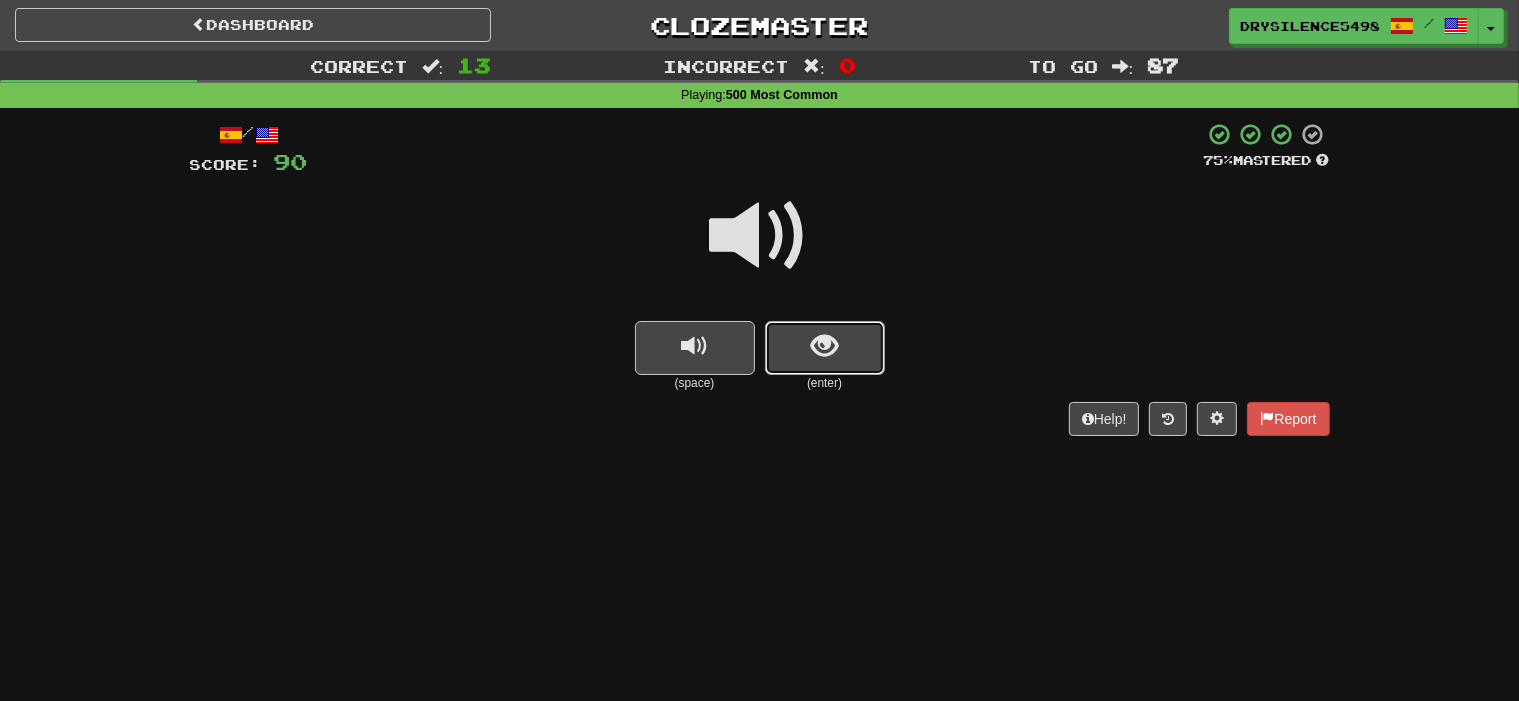 click at bounding box center [824, 346] 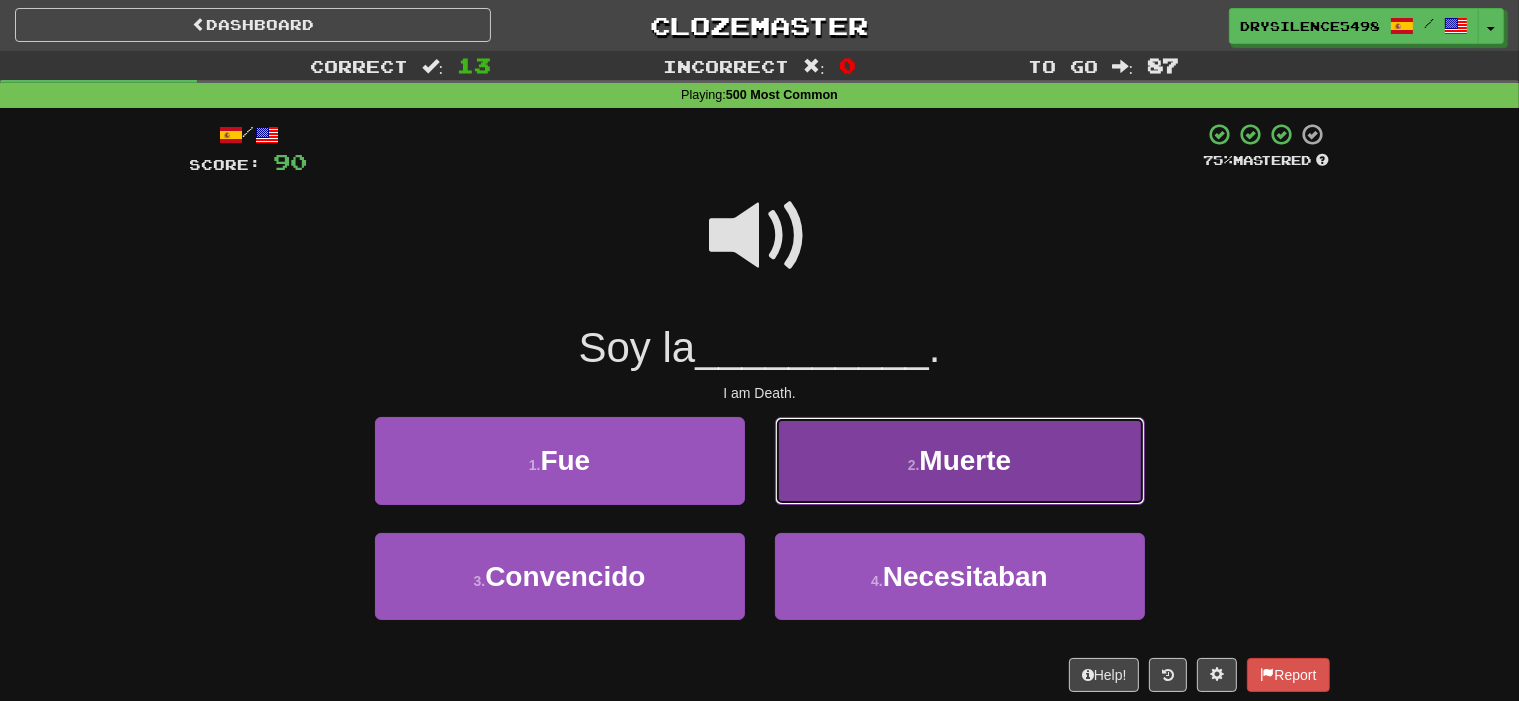 click on "2 .  Muerte" at bounding box center [960, 460] 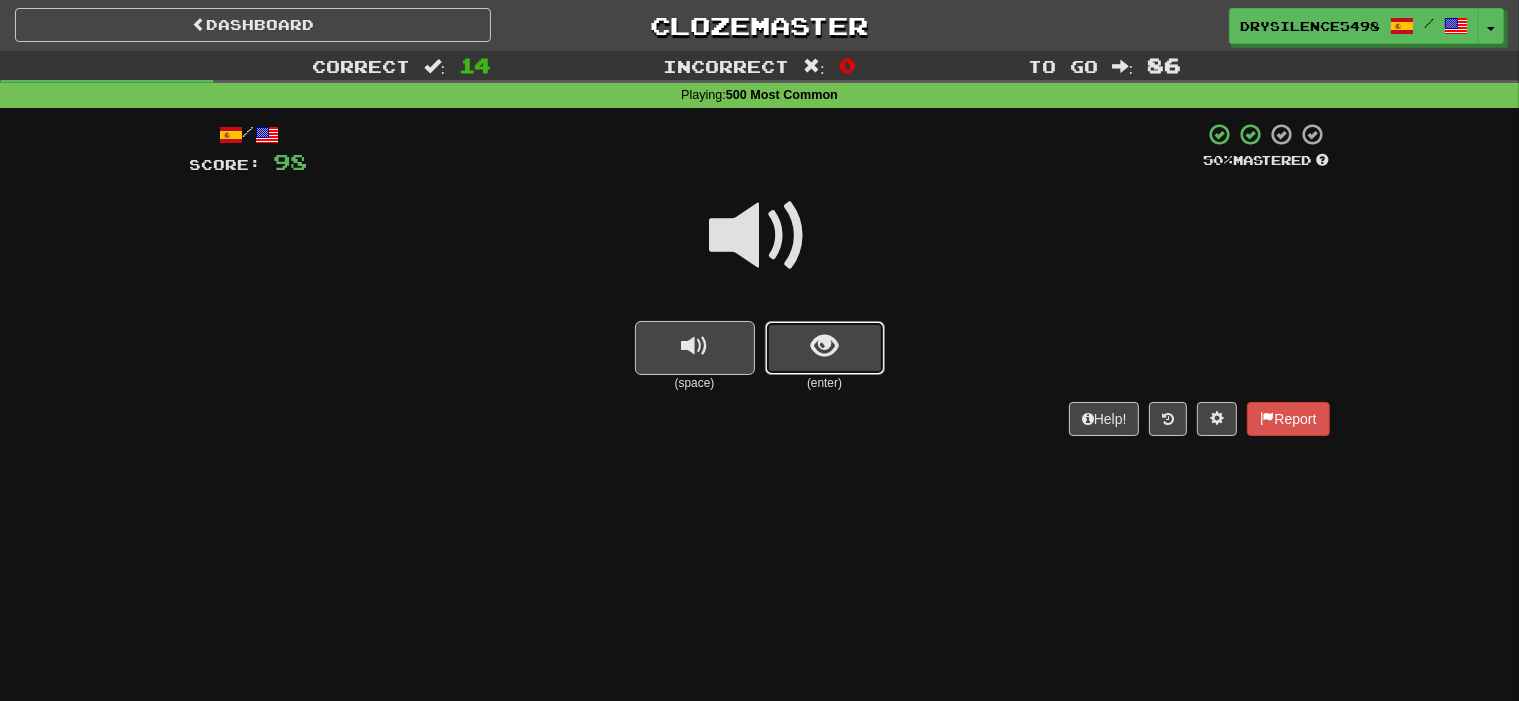 click at bounding box center (825, 348) 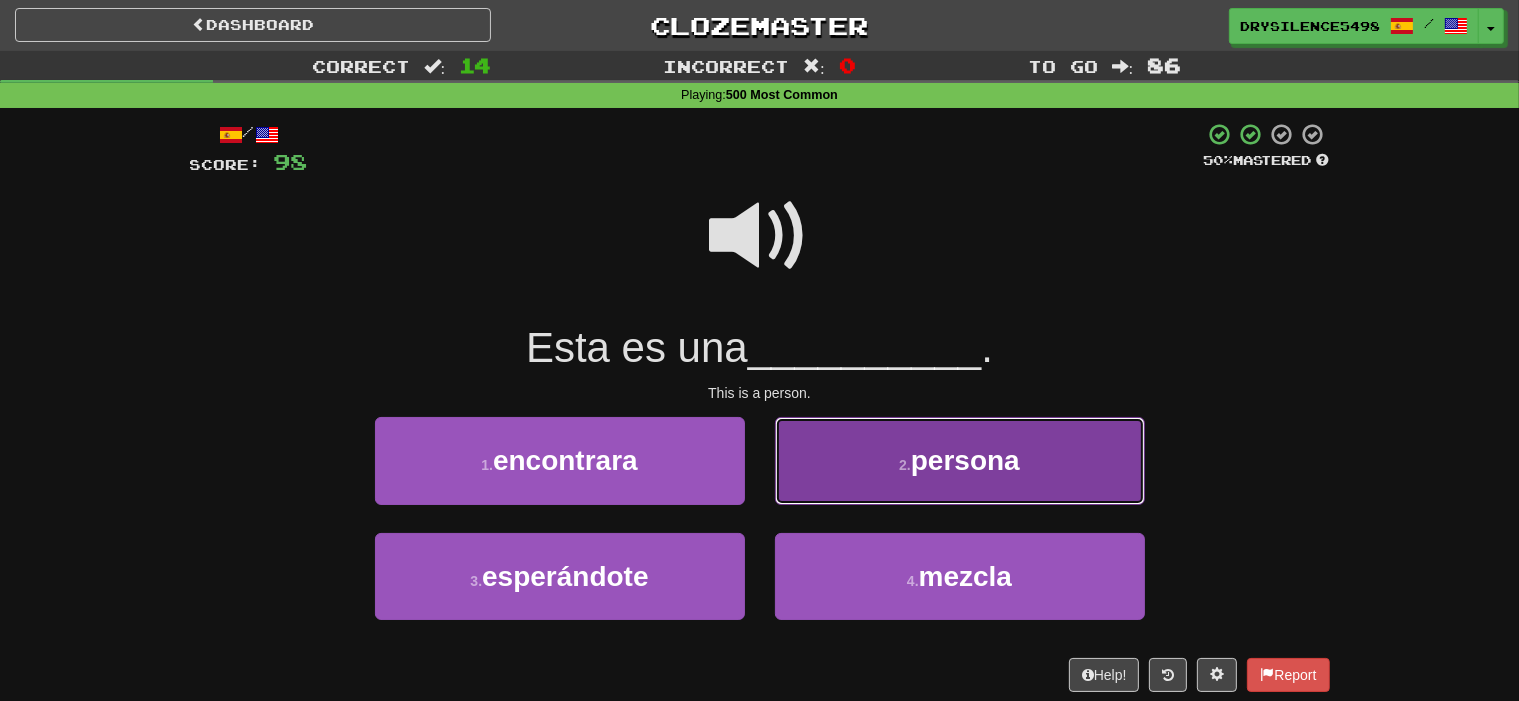 click on "persona" at bounding box center (965, 460) 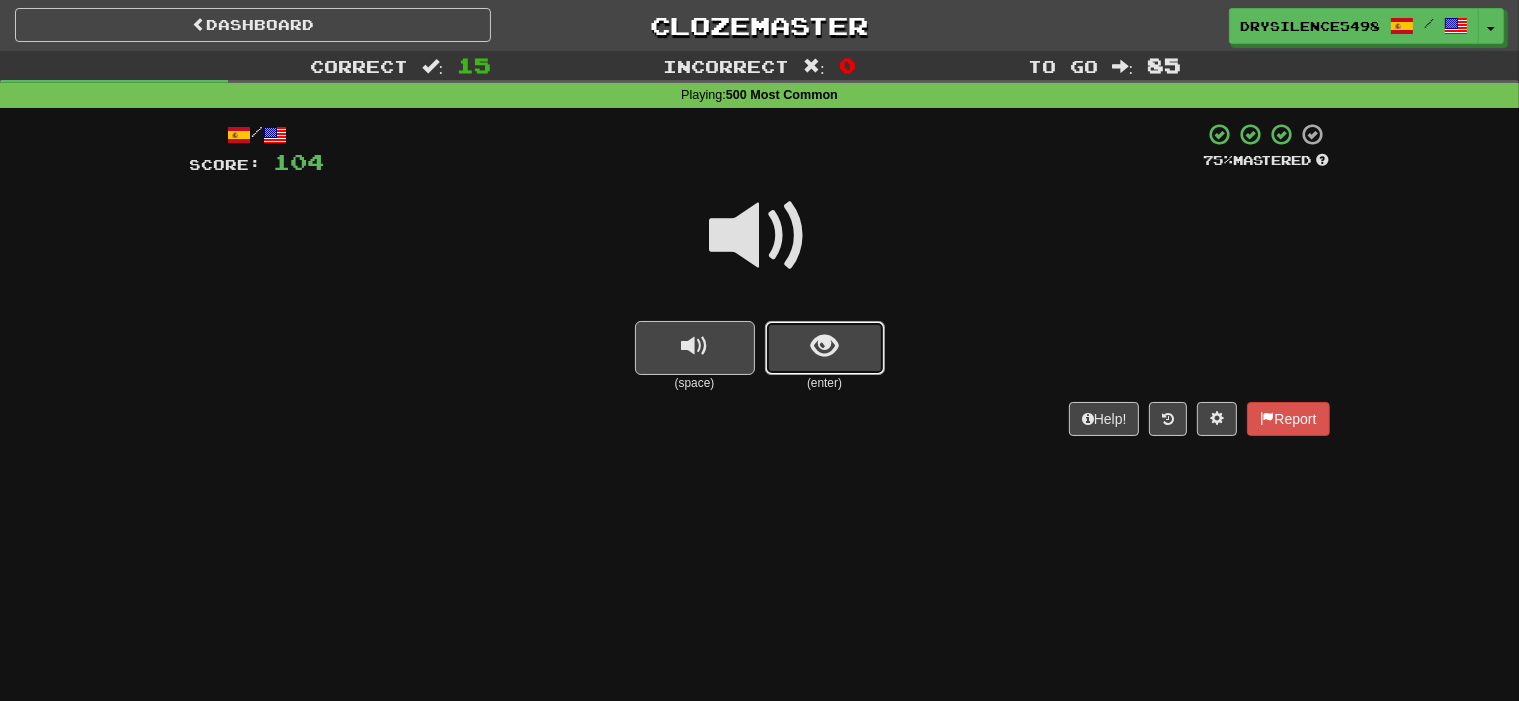 click at bounding box center (825, 348) 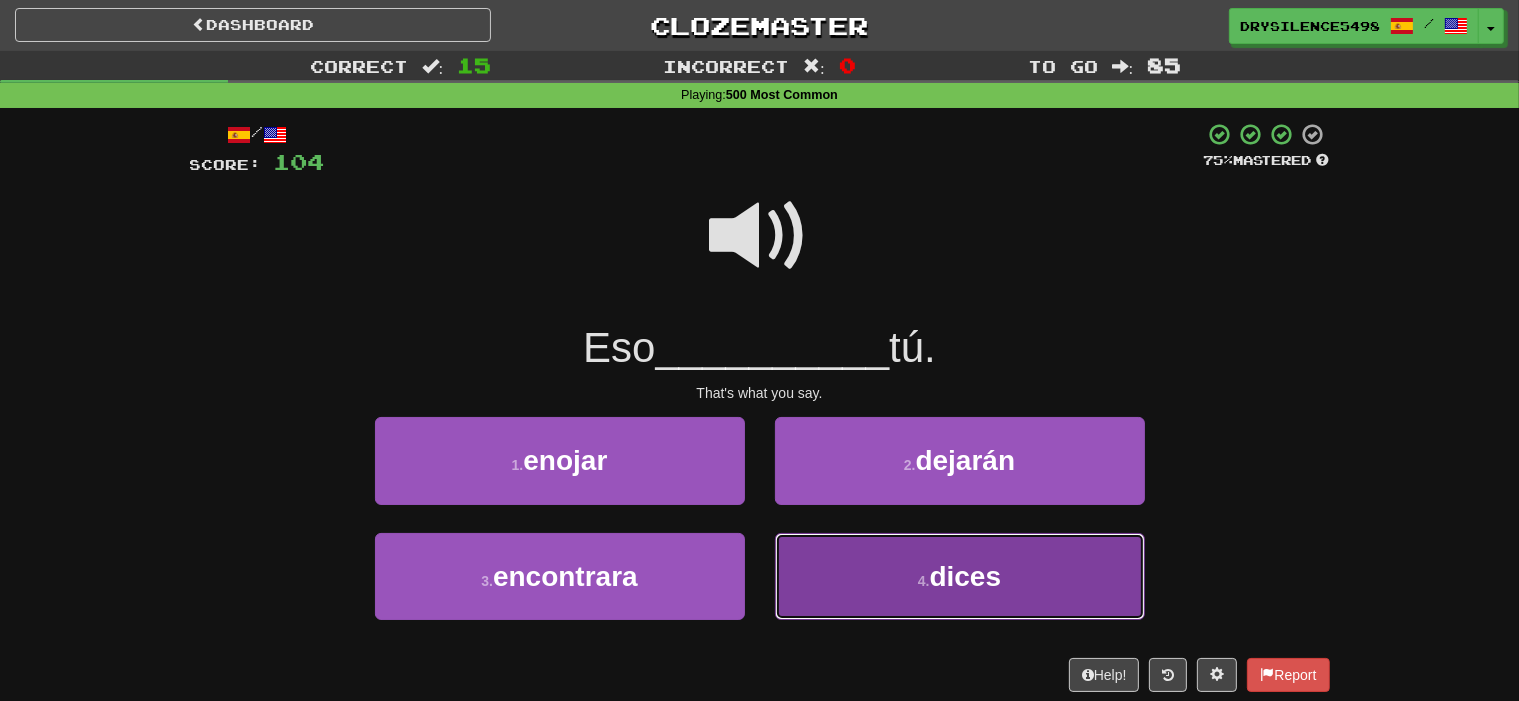 click on "4 .  dices" at bounding box center (960, 576) 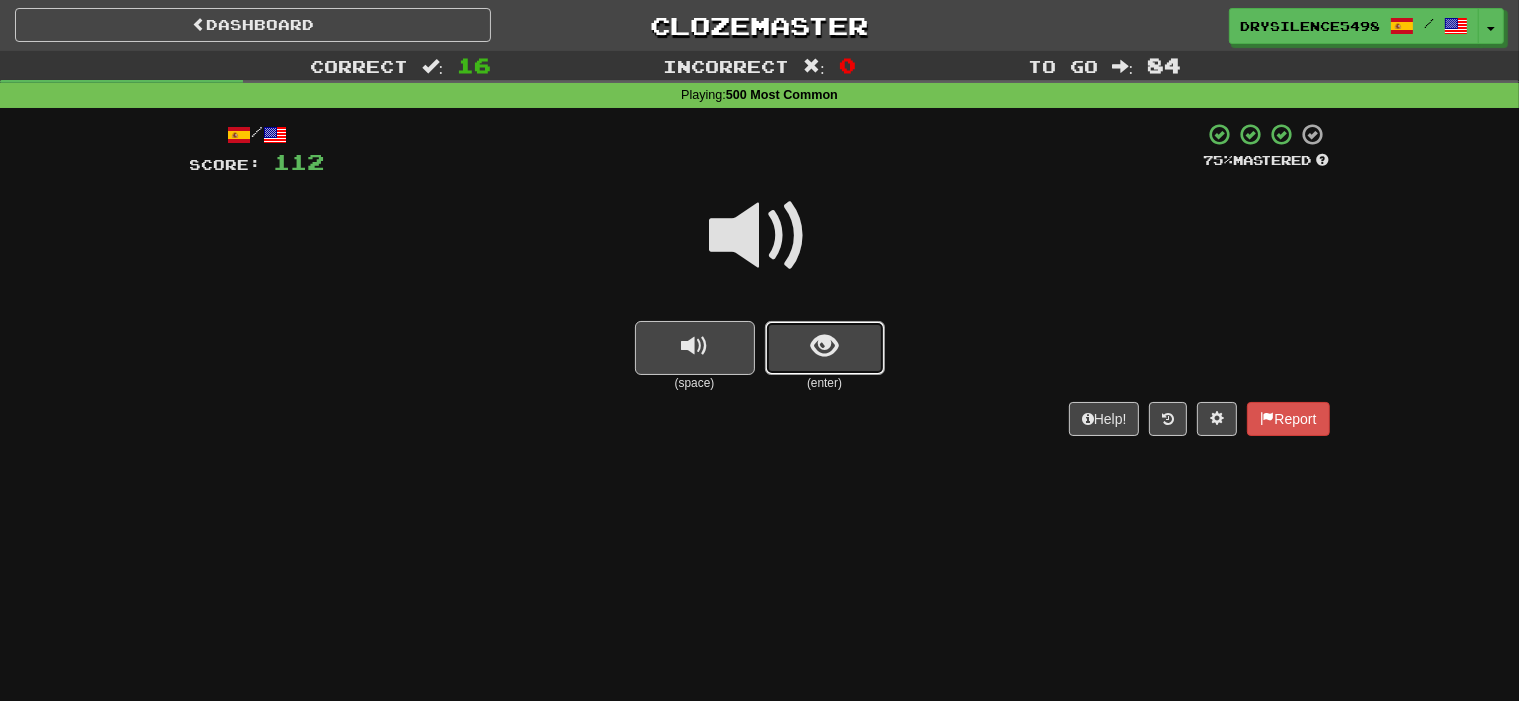 click at bounding box center [824, 346] 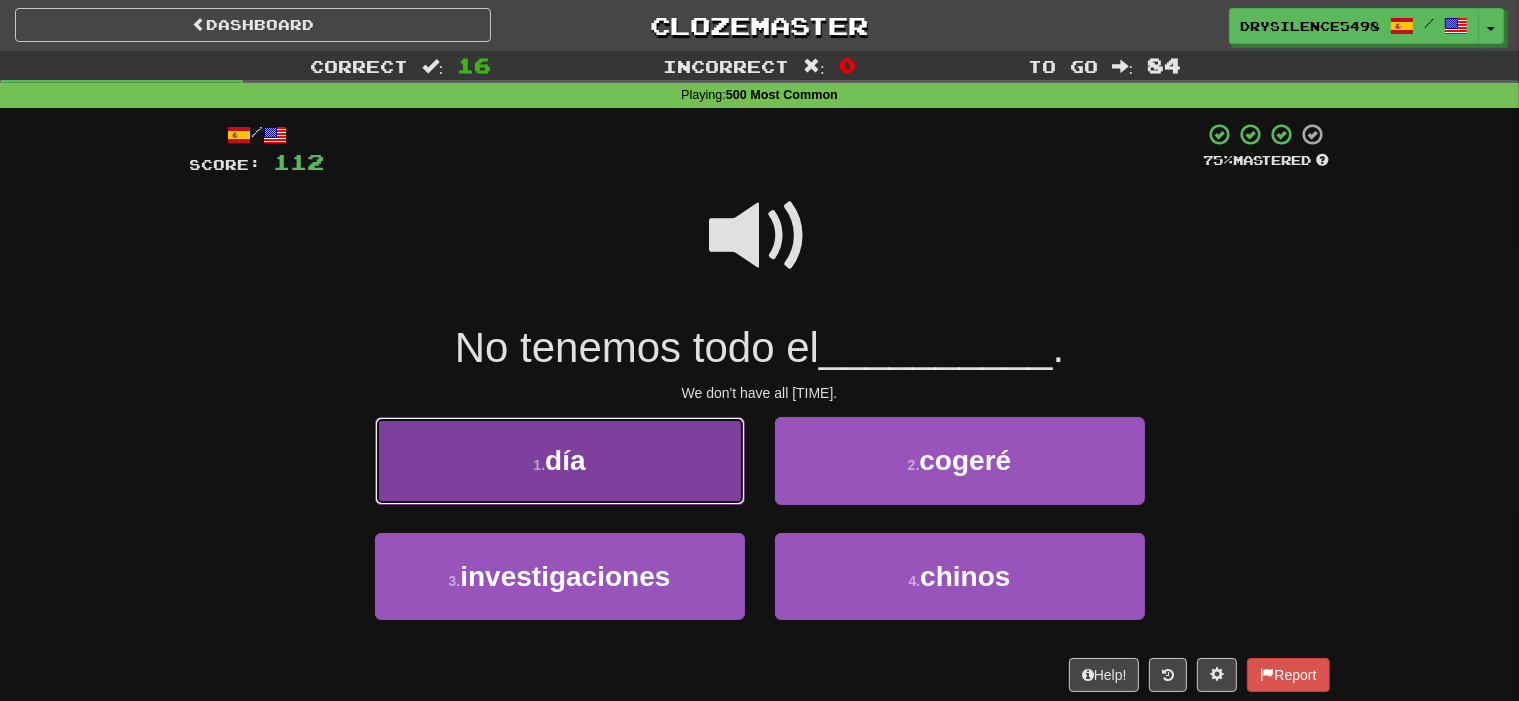click on "1 .  día" at bounding box center (560, 460) 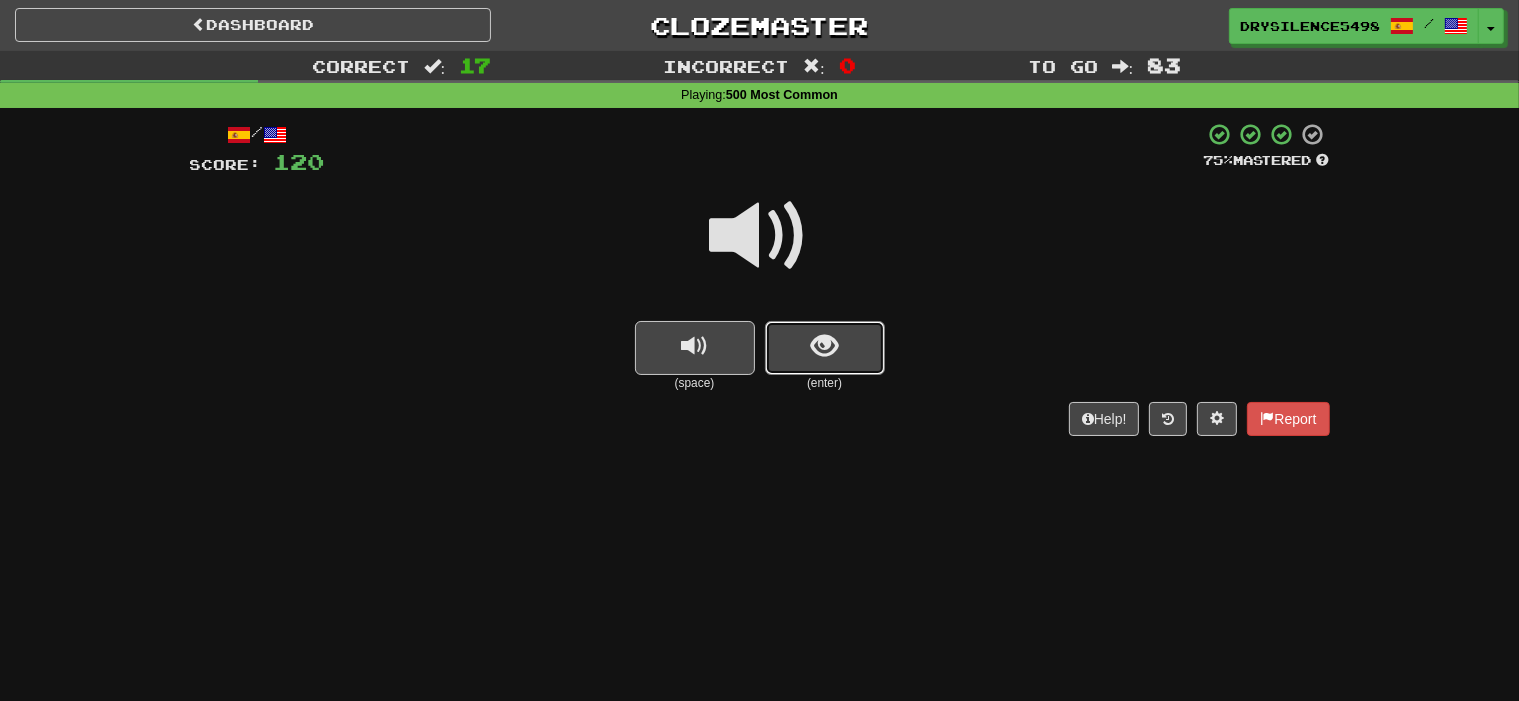 click at bounding box center [825, 348] 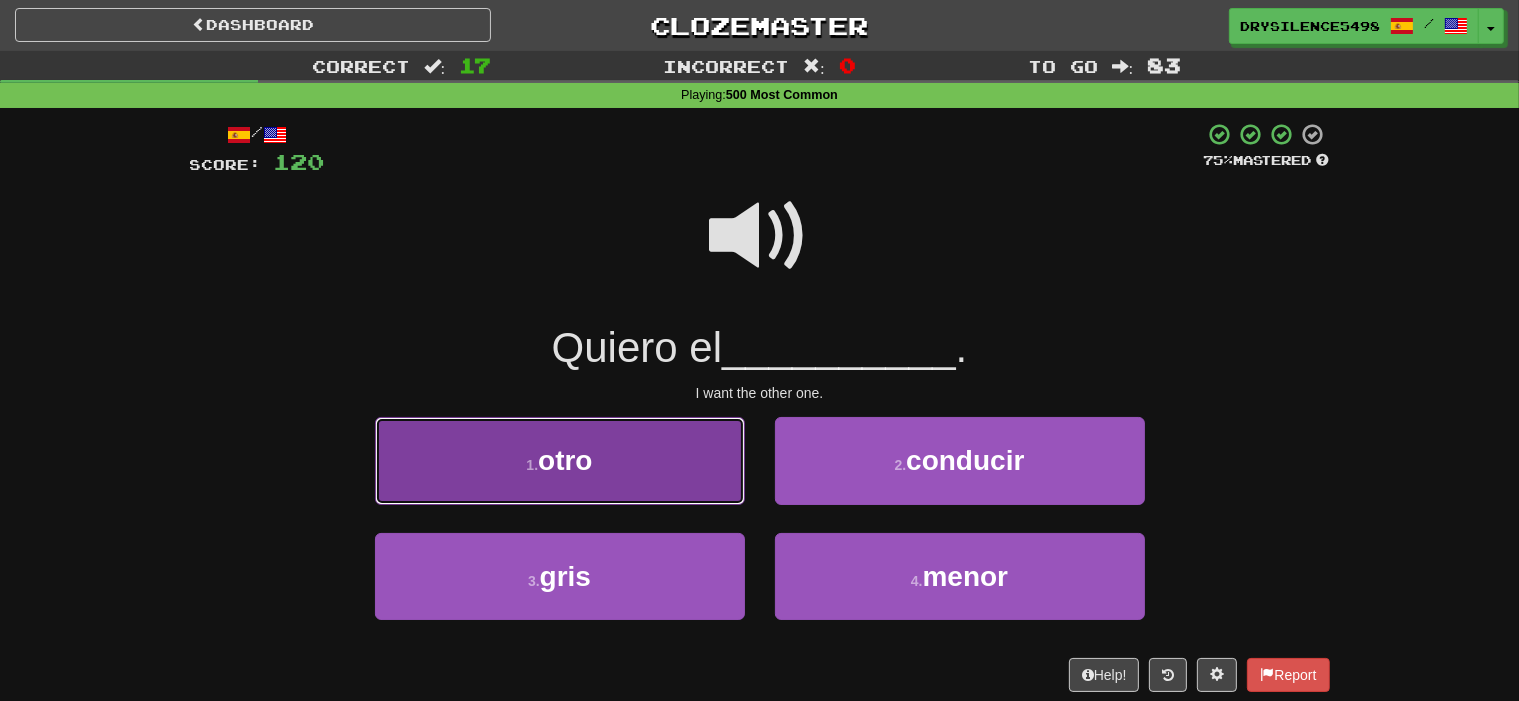 click on "1 .  otro" at bounding box center [560, 460] 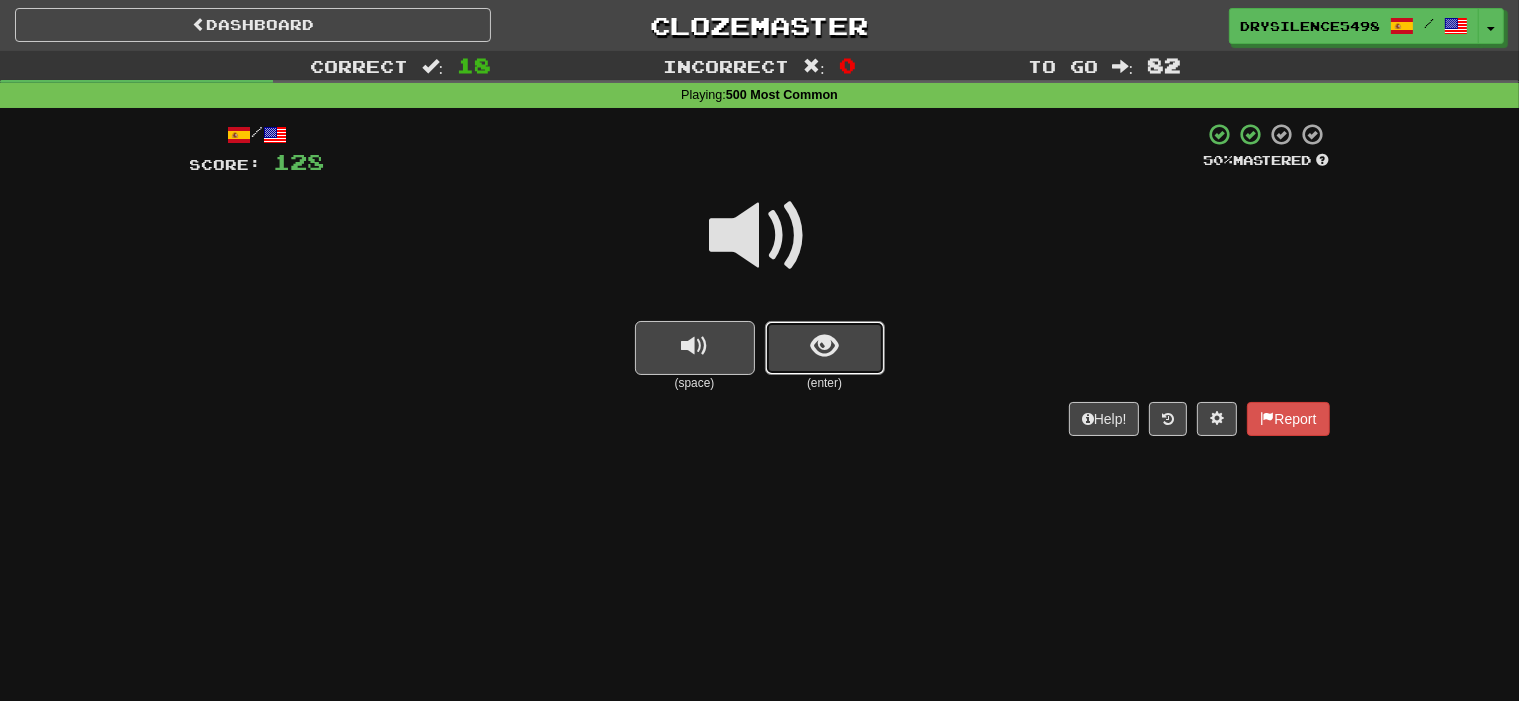 click at bounding box center (825, 348) 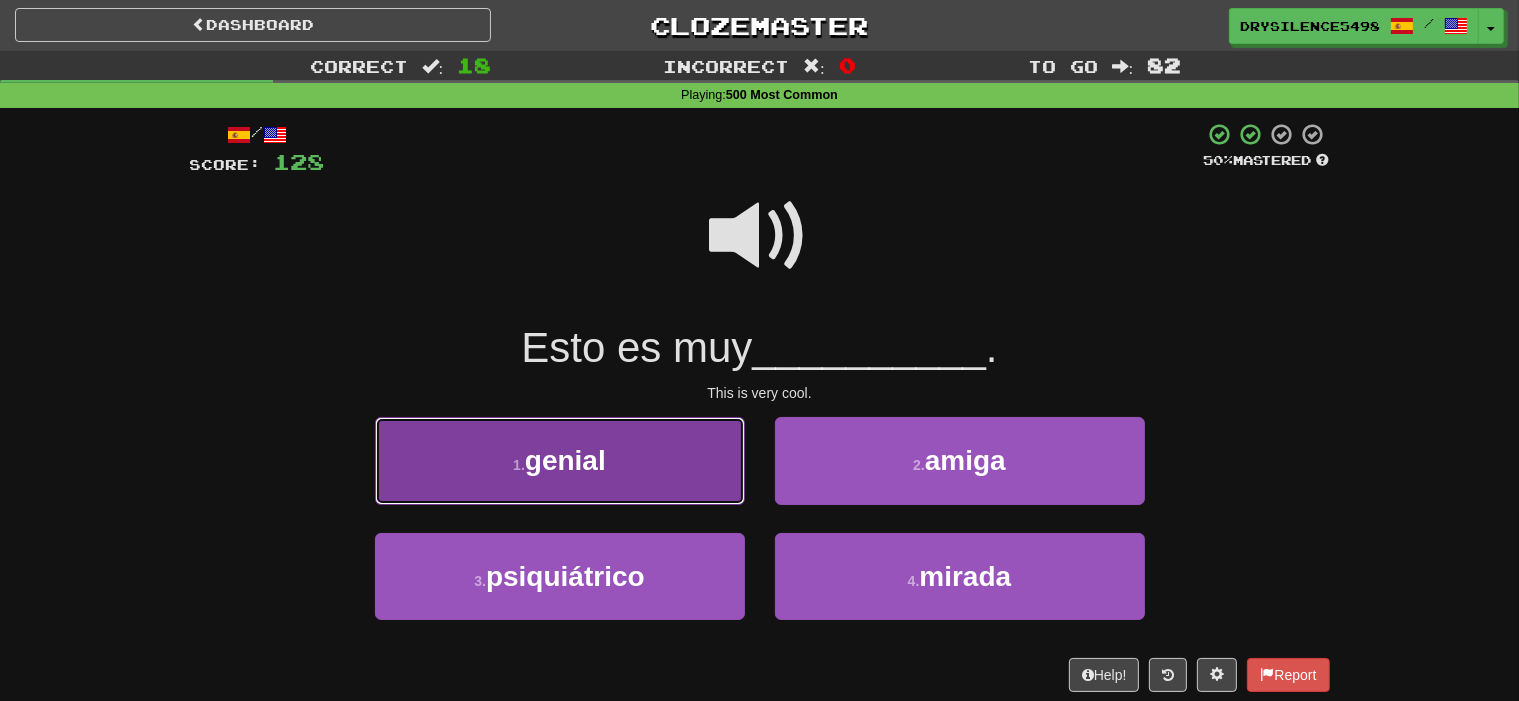 click on "1 .  genial" at bounding box center [560, 460] 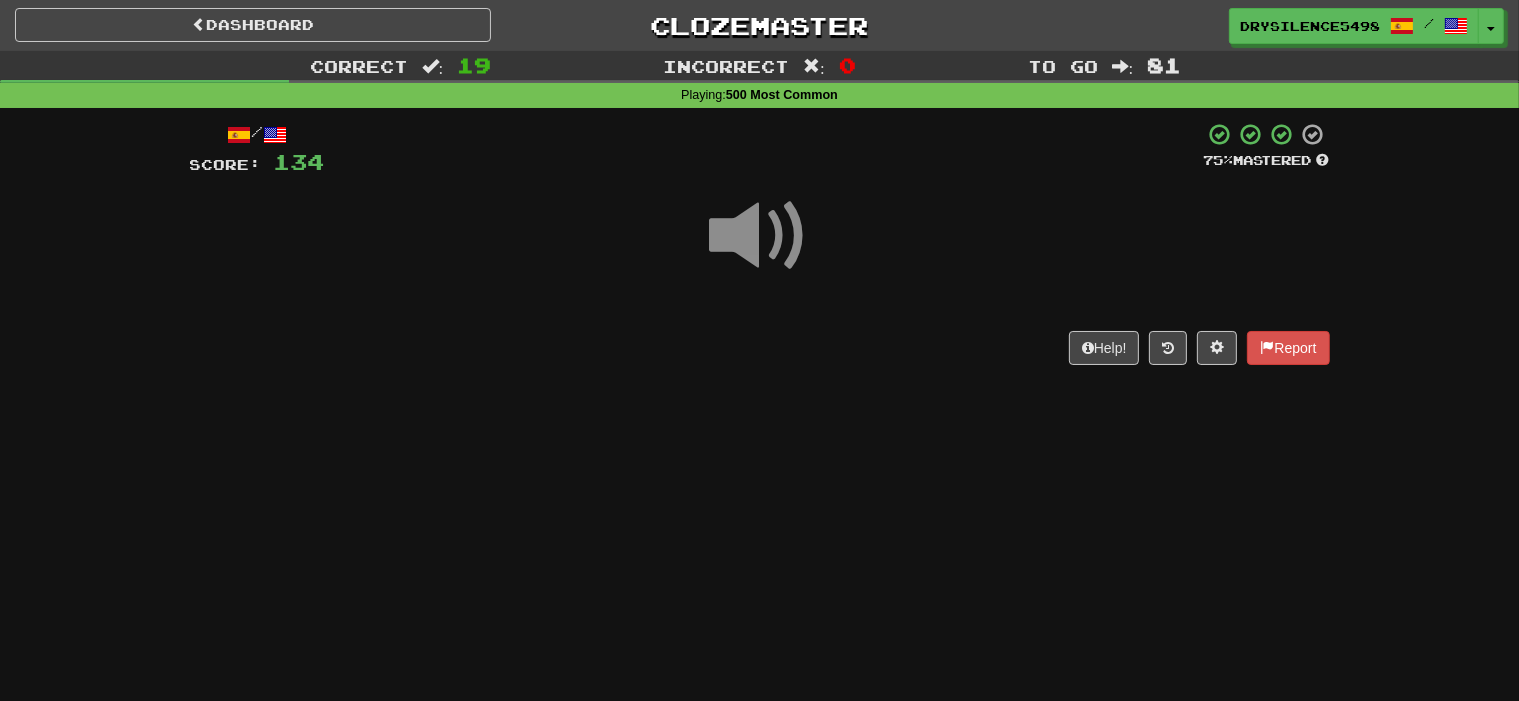 click on "Help!  Report" at bounding box center [760, 348] 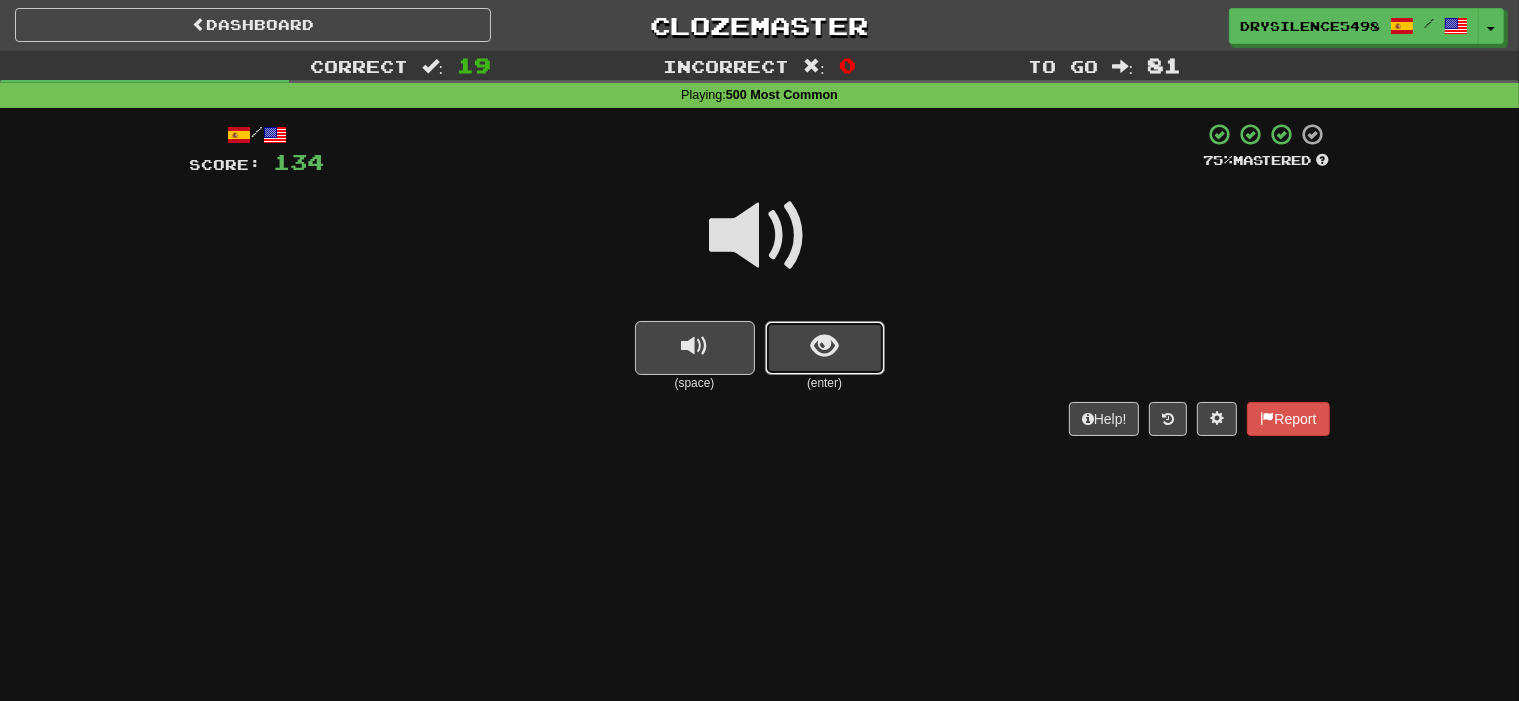 click at bounding box center (825, 348) 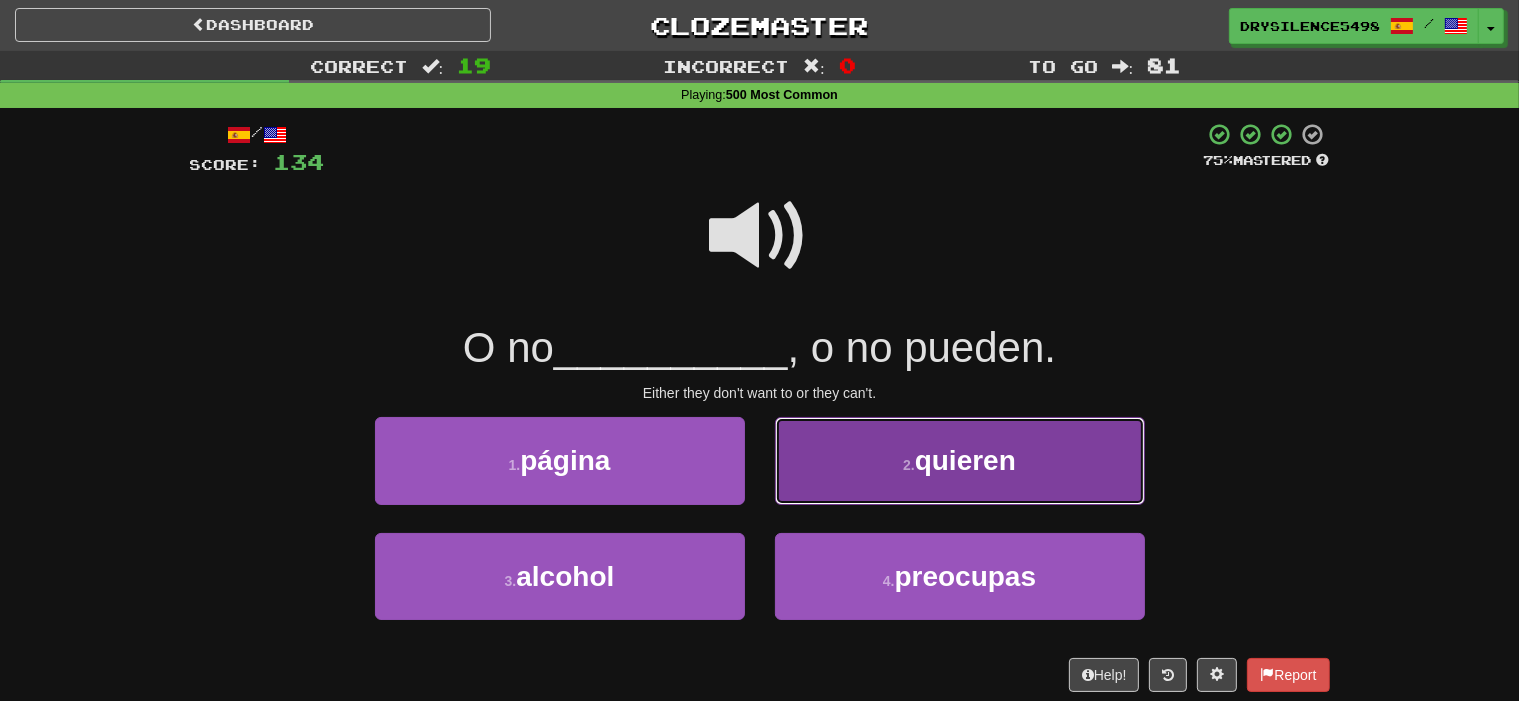 click on "2 .  quieren" at bounding box center [960, 460] 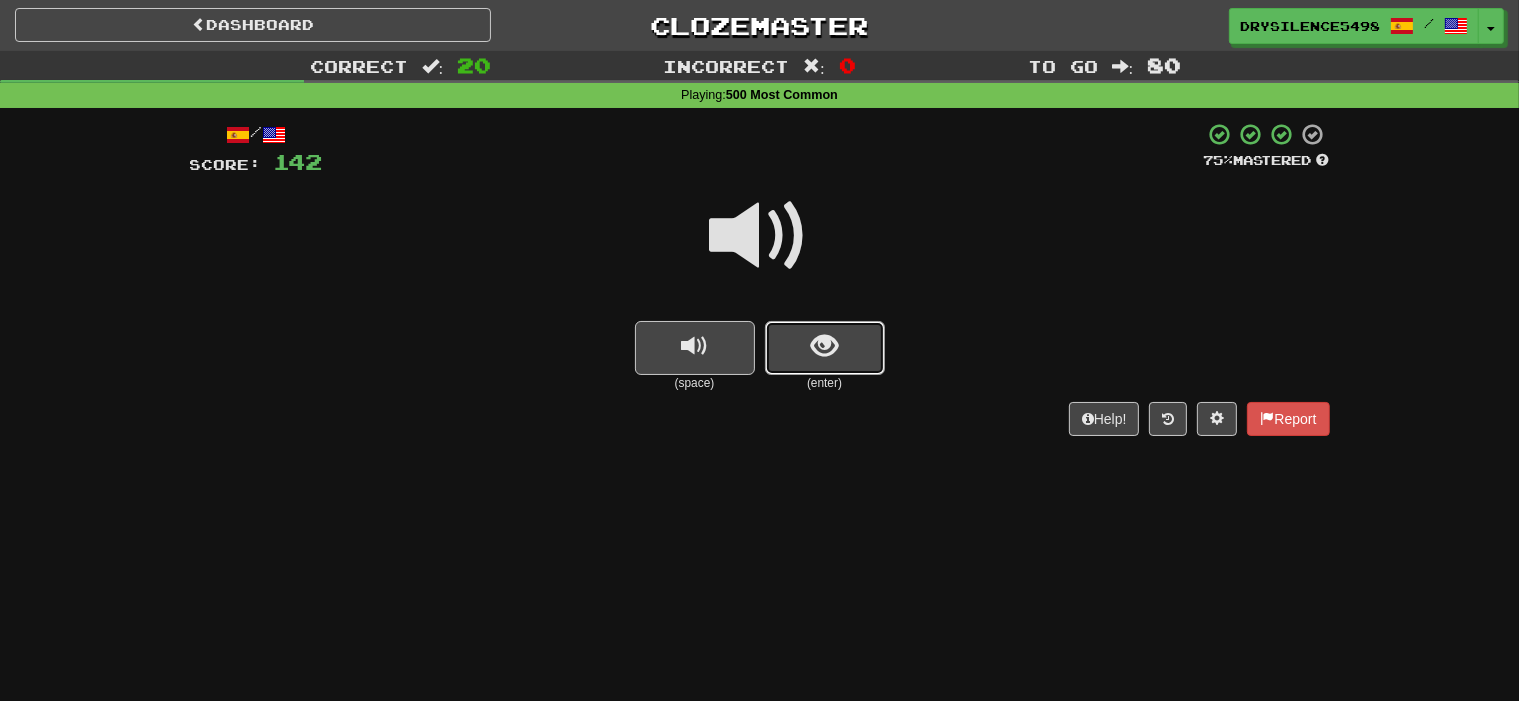 click at bounding box center (825, 348) 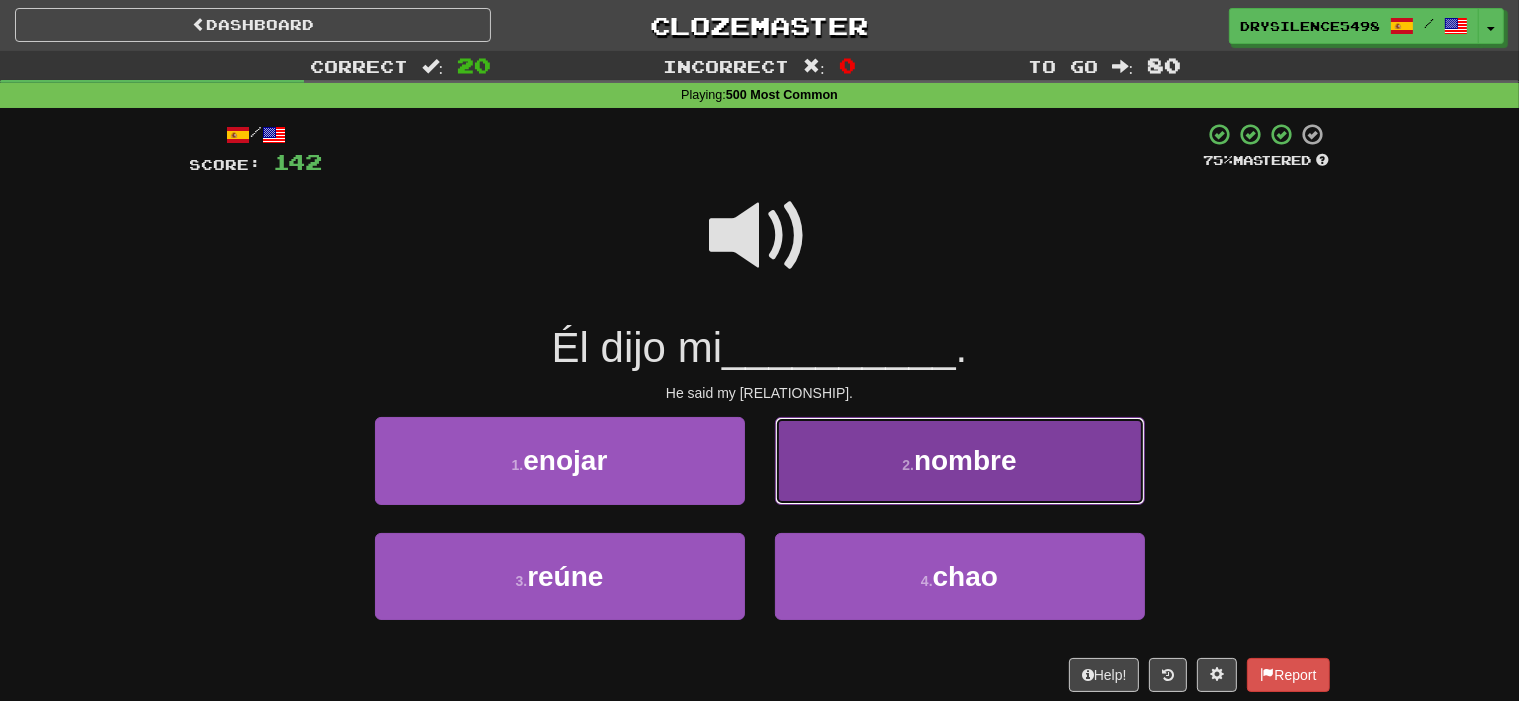 click on "2 .  nombre" at bounding box center [960, 460] 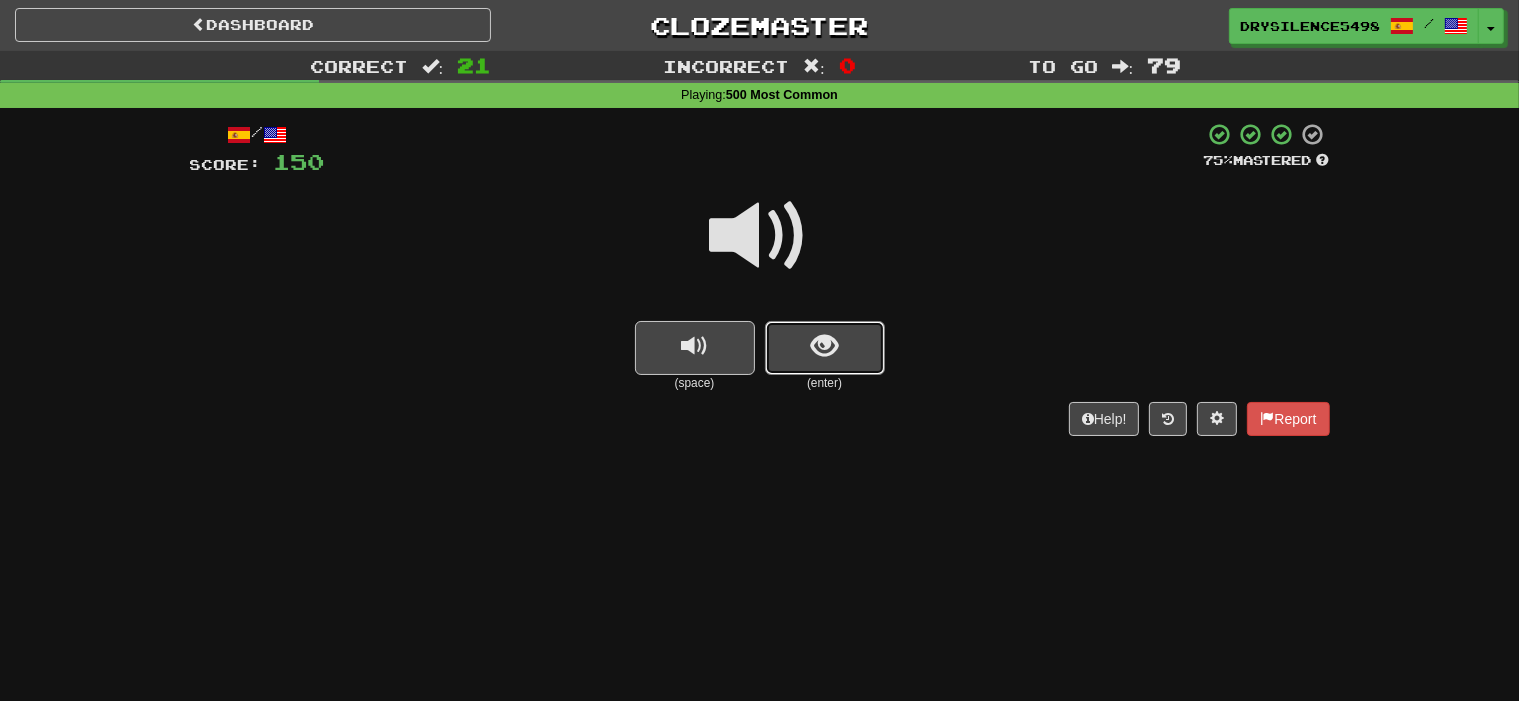 click at bounding box center (825, 348) 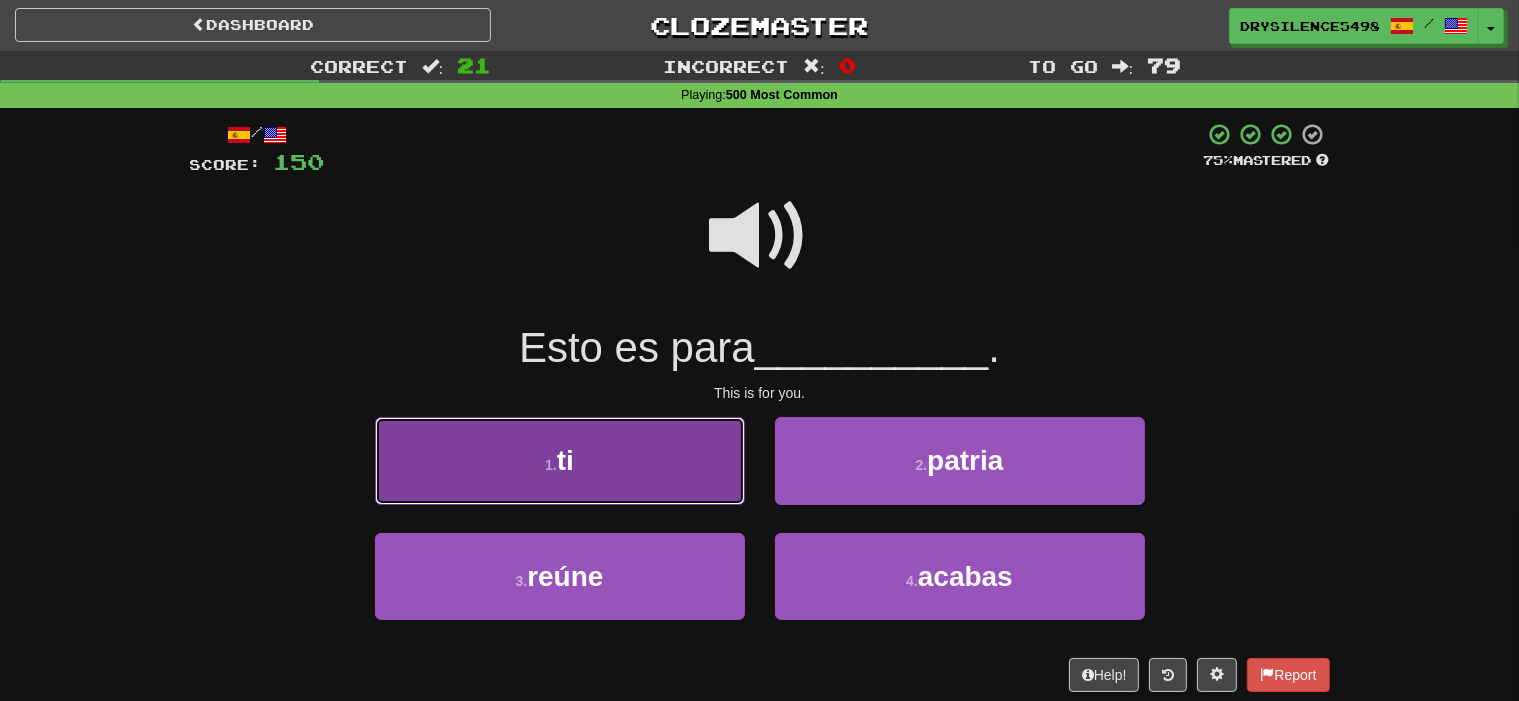 click on "1 .  ti" at bounding box center [560, 460] 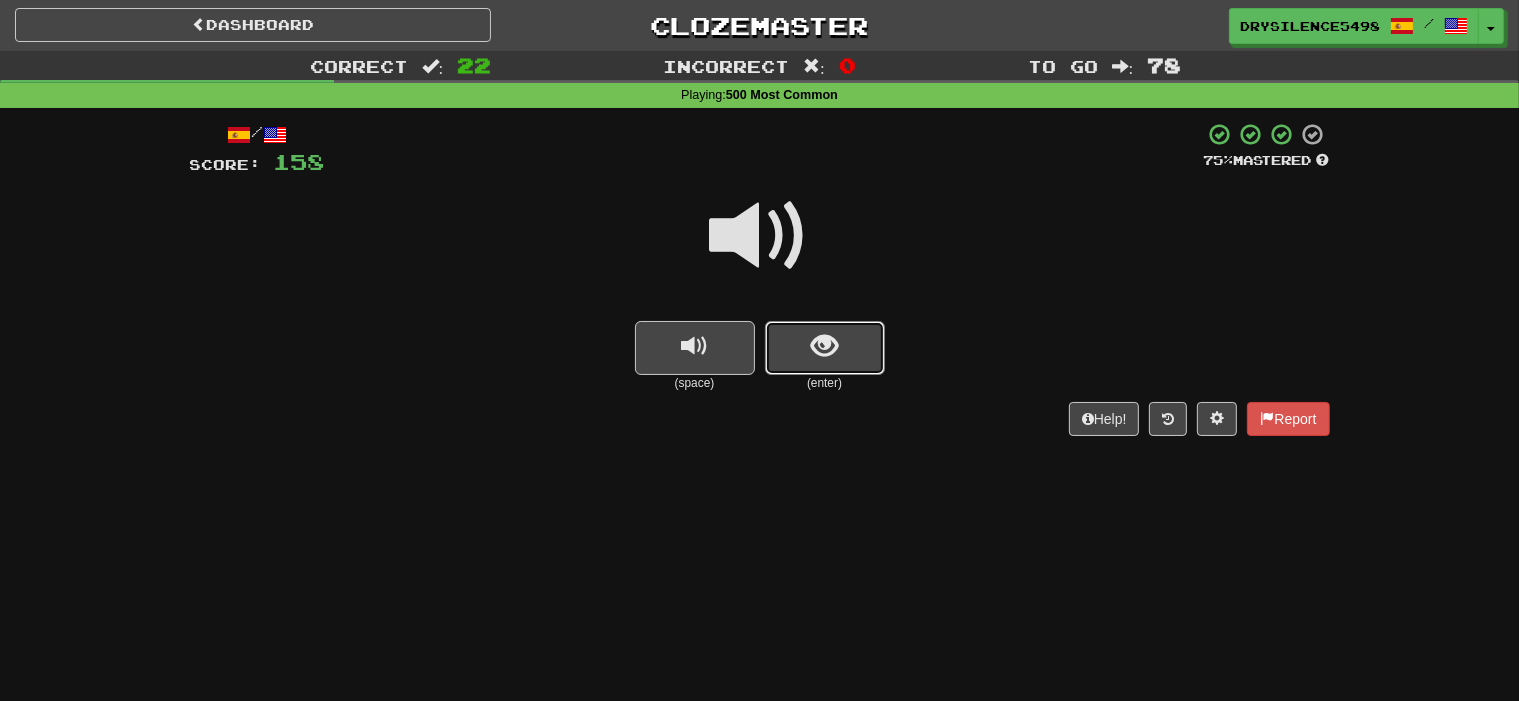 click at bounding box center (824, 346) 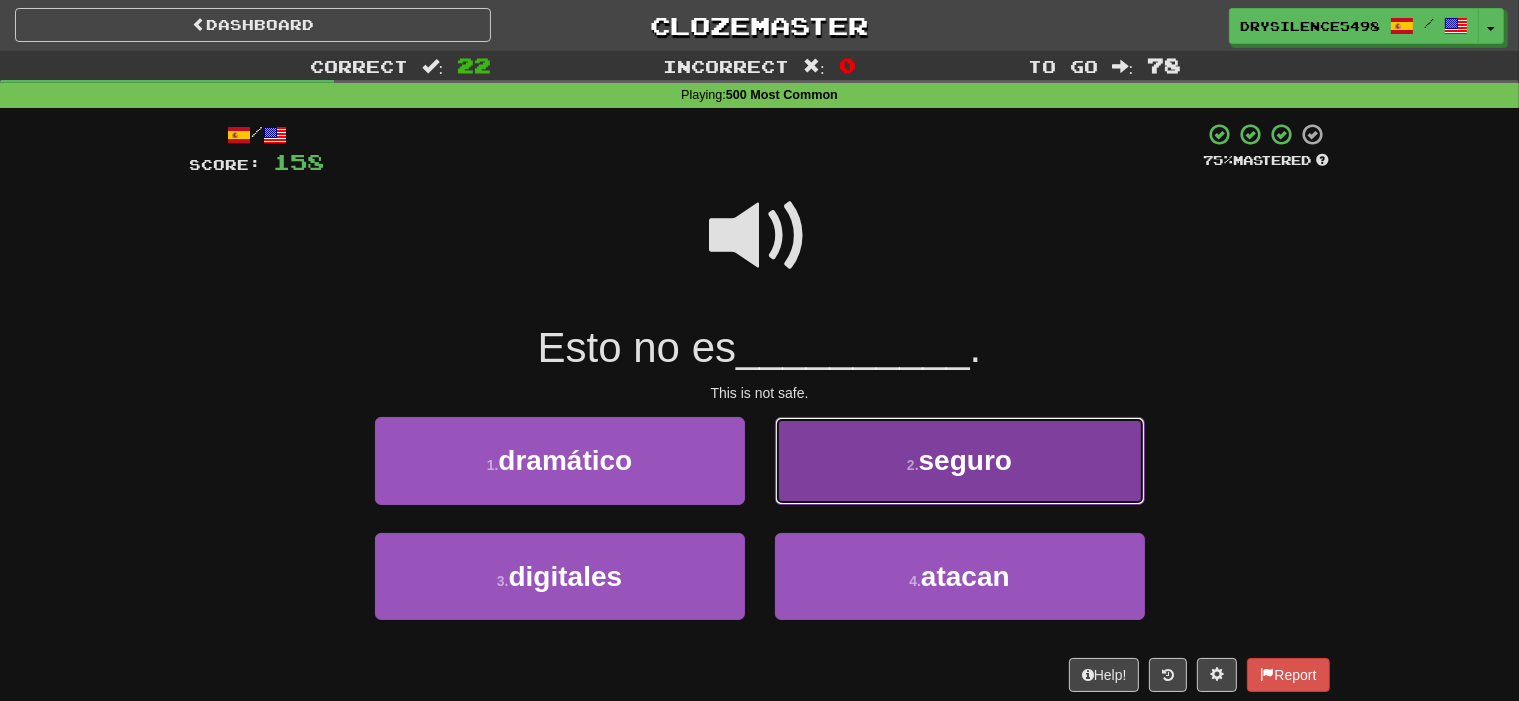 click on "2 .  seguro" at bounding box center (960, 460) 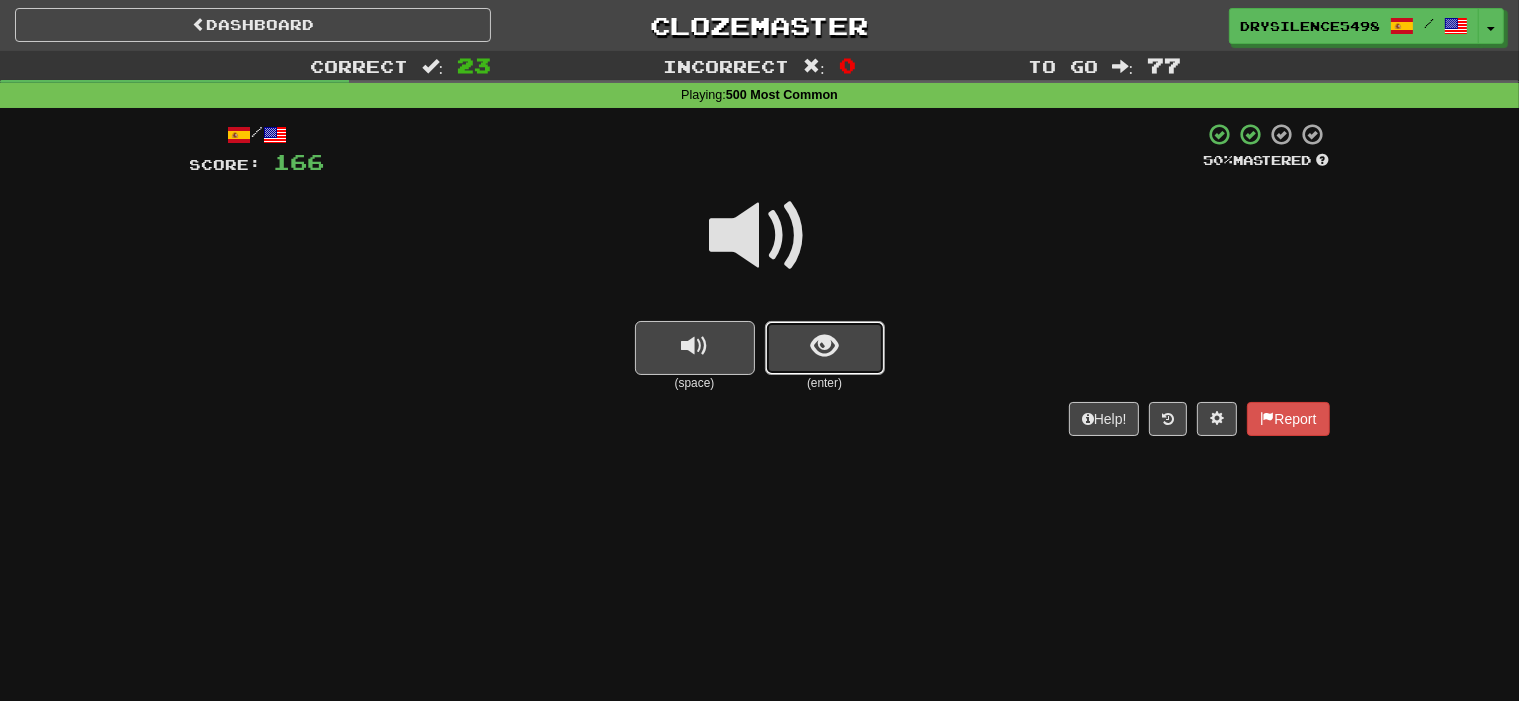 click at bounding box center (824, 346) 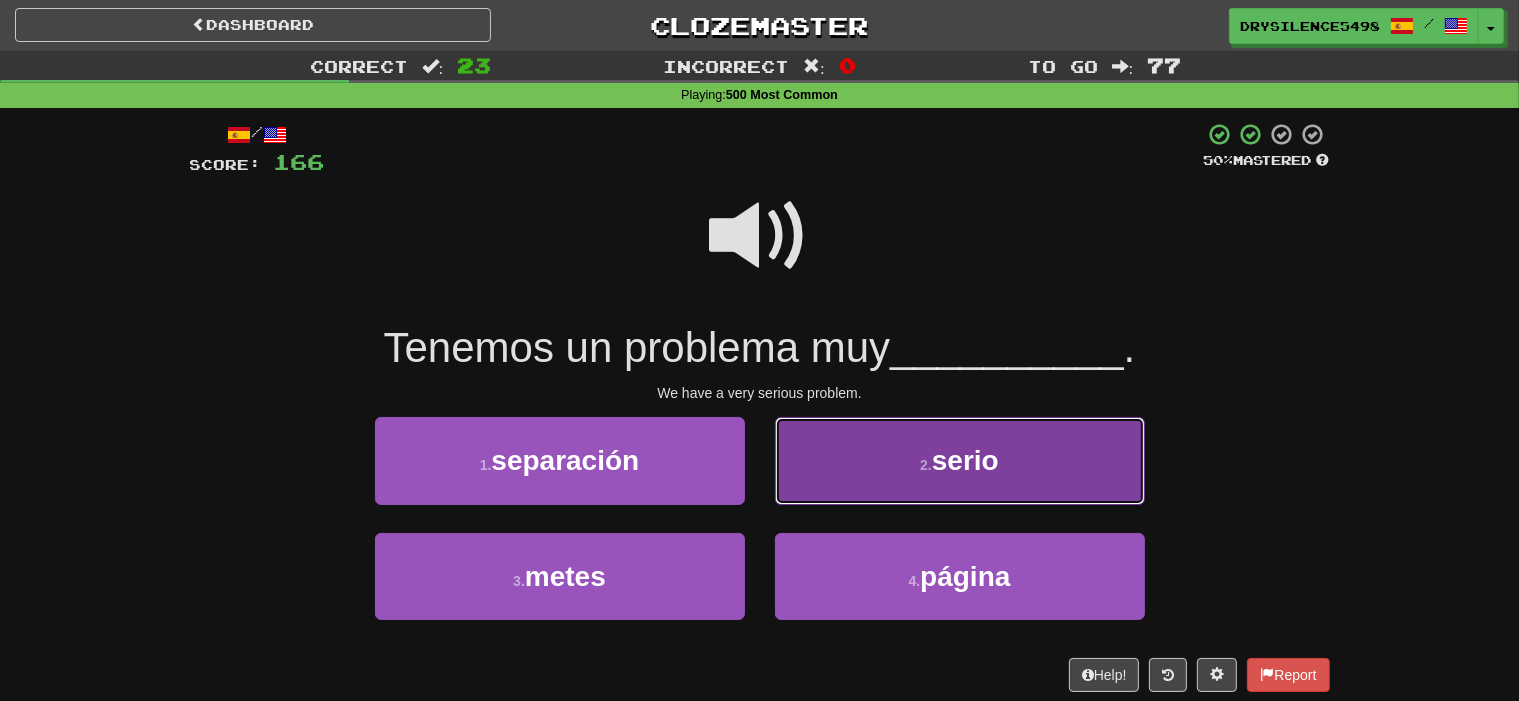 click on "2 .  serio" at bounding box center [960, 460] 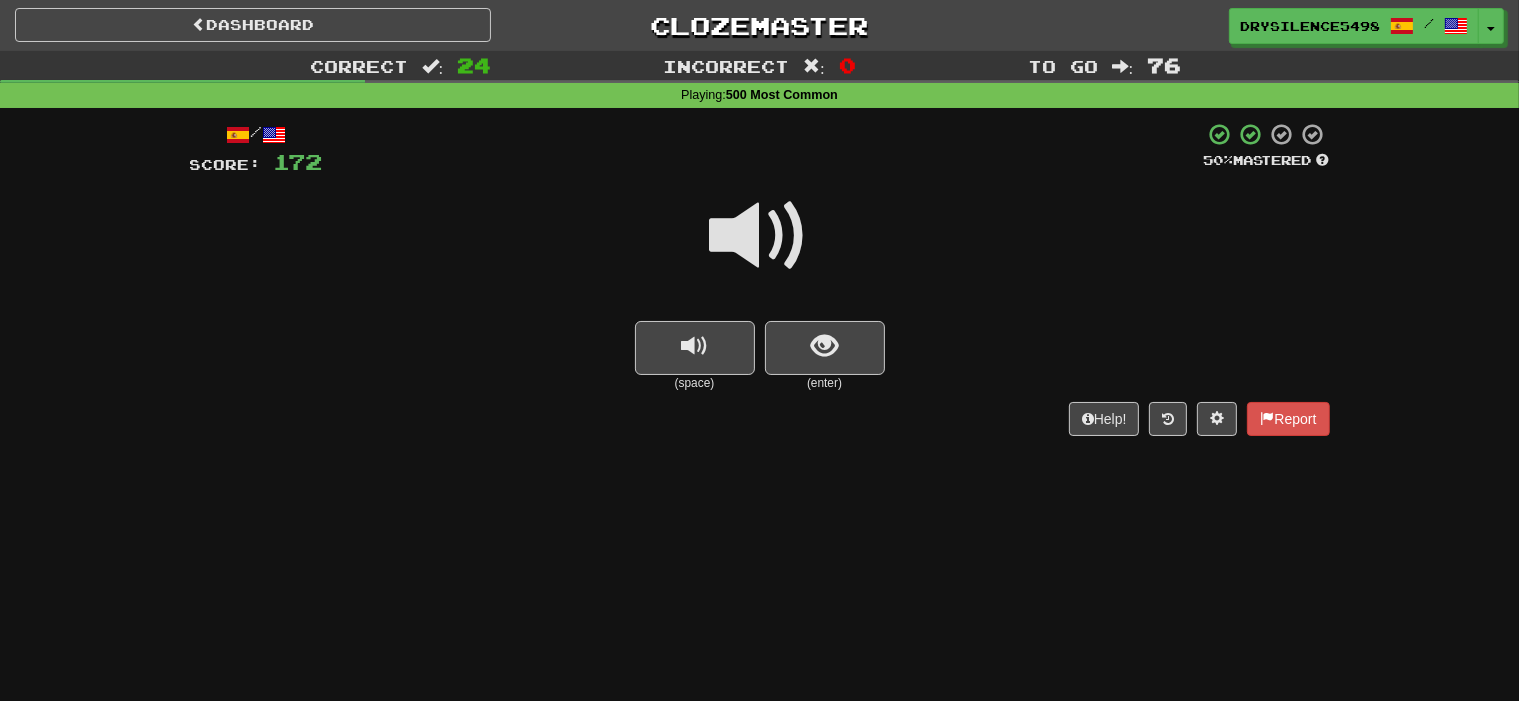 click at bounding box center (824, 346) 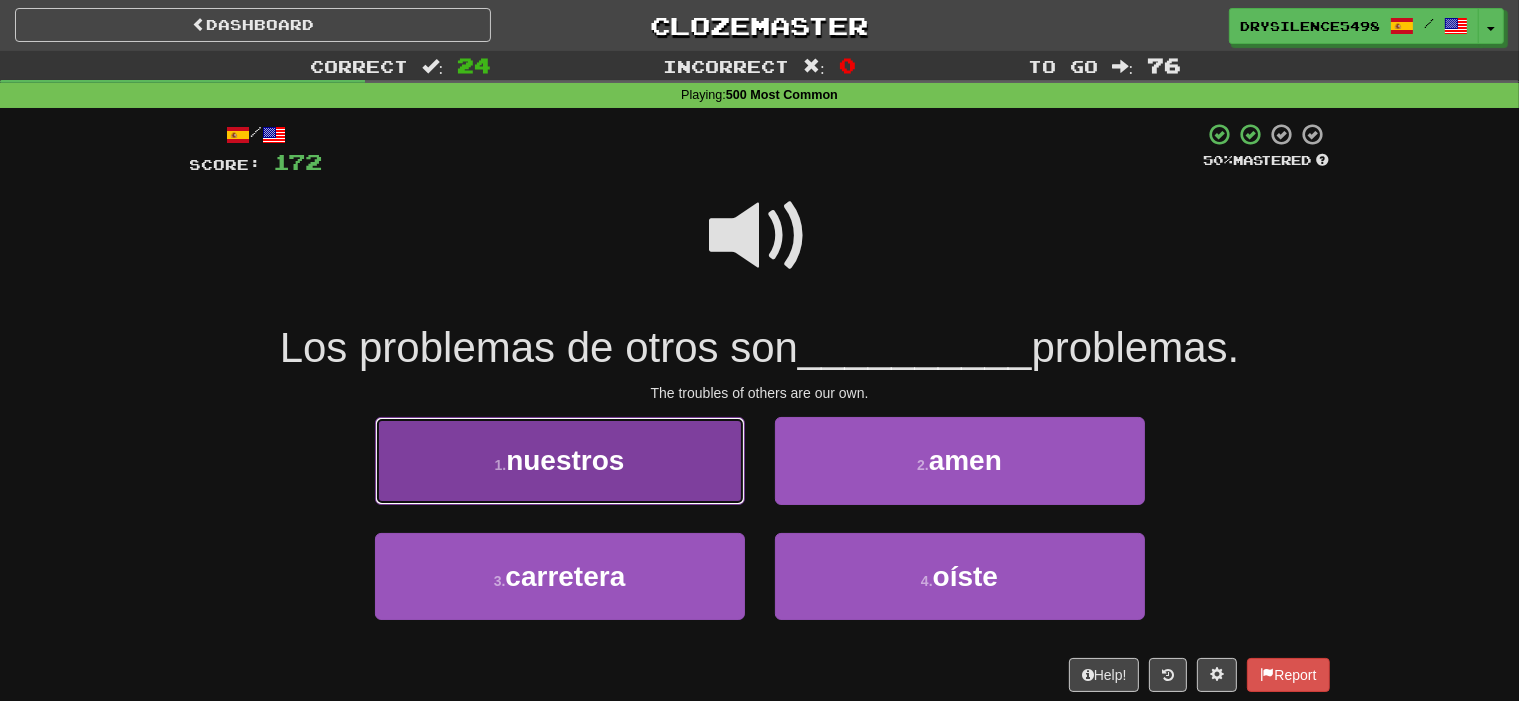 click on "nuestros" at bounding box center [565, 460] 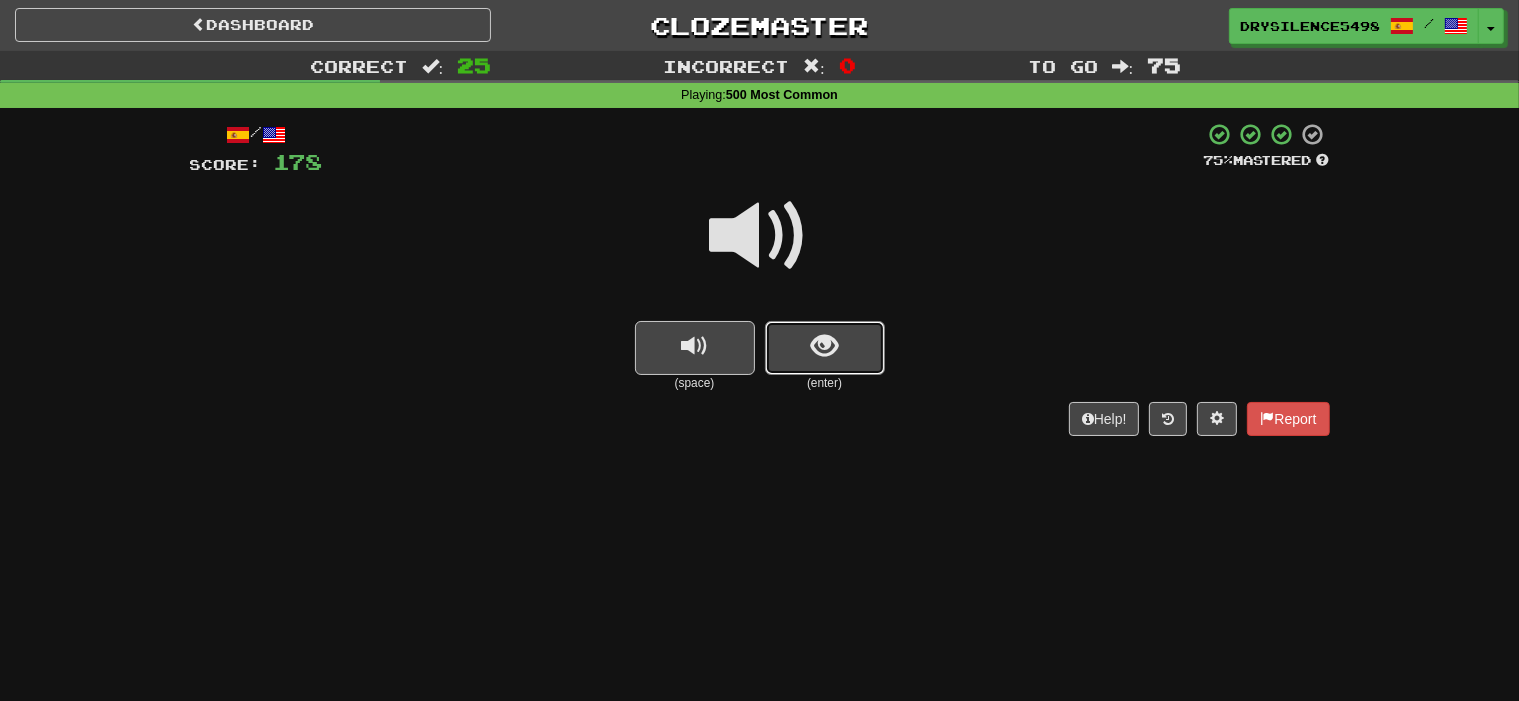 click at bounding box center (825, 348) 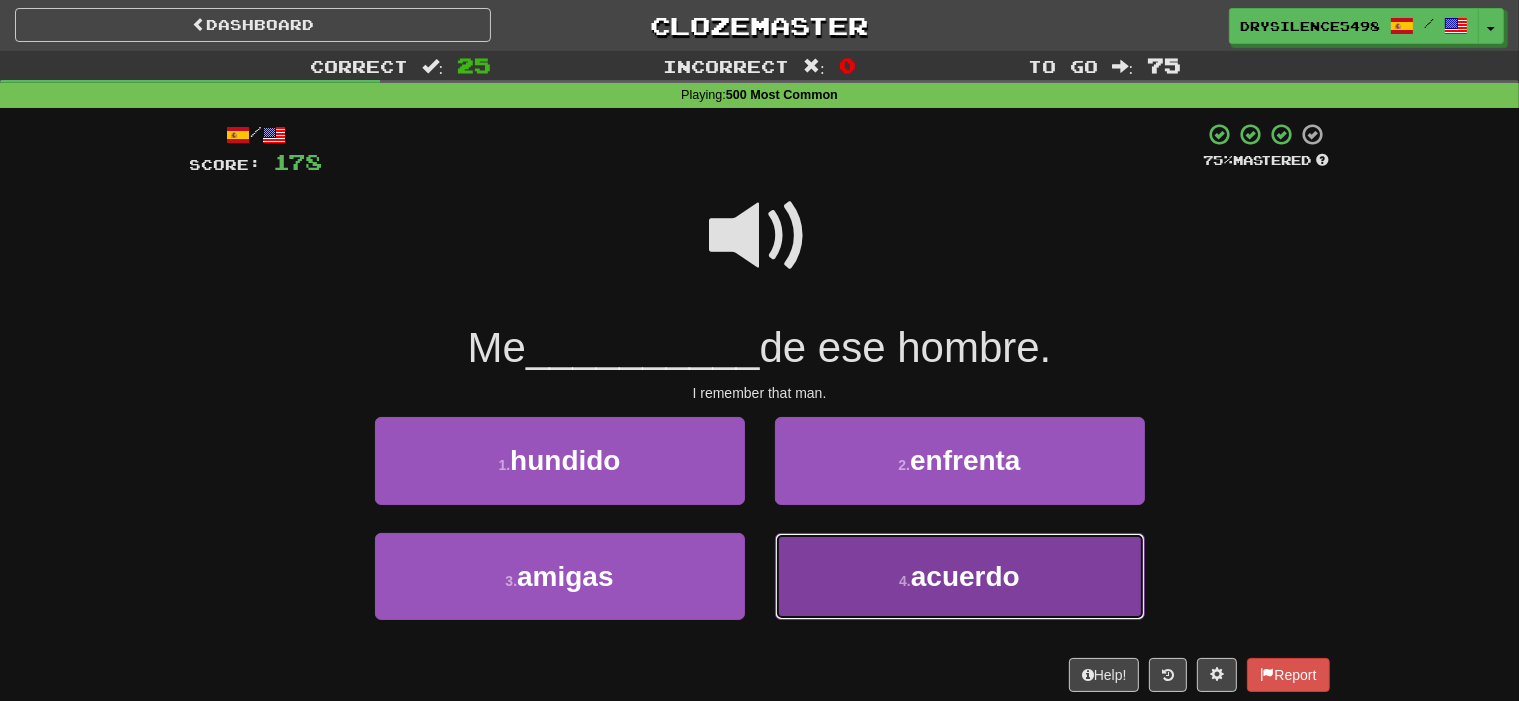 click on "4 .  acuerdo" at bounding box center [960, 576] 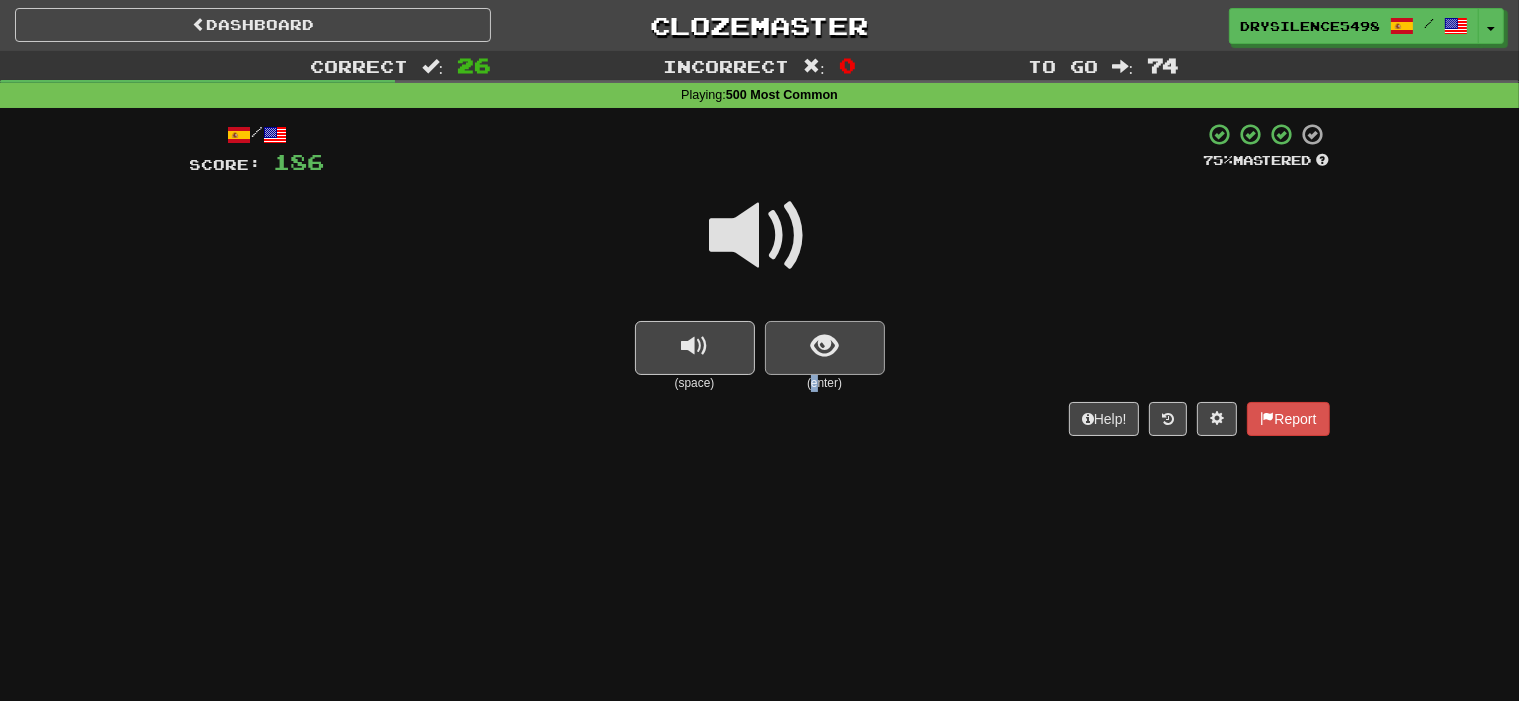 drag, startPoint x: 811, startPoint y: 386, endPoint x: 846, endPoint y: 350, distance: 50.20956 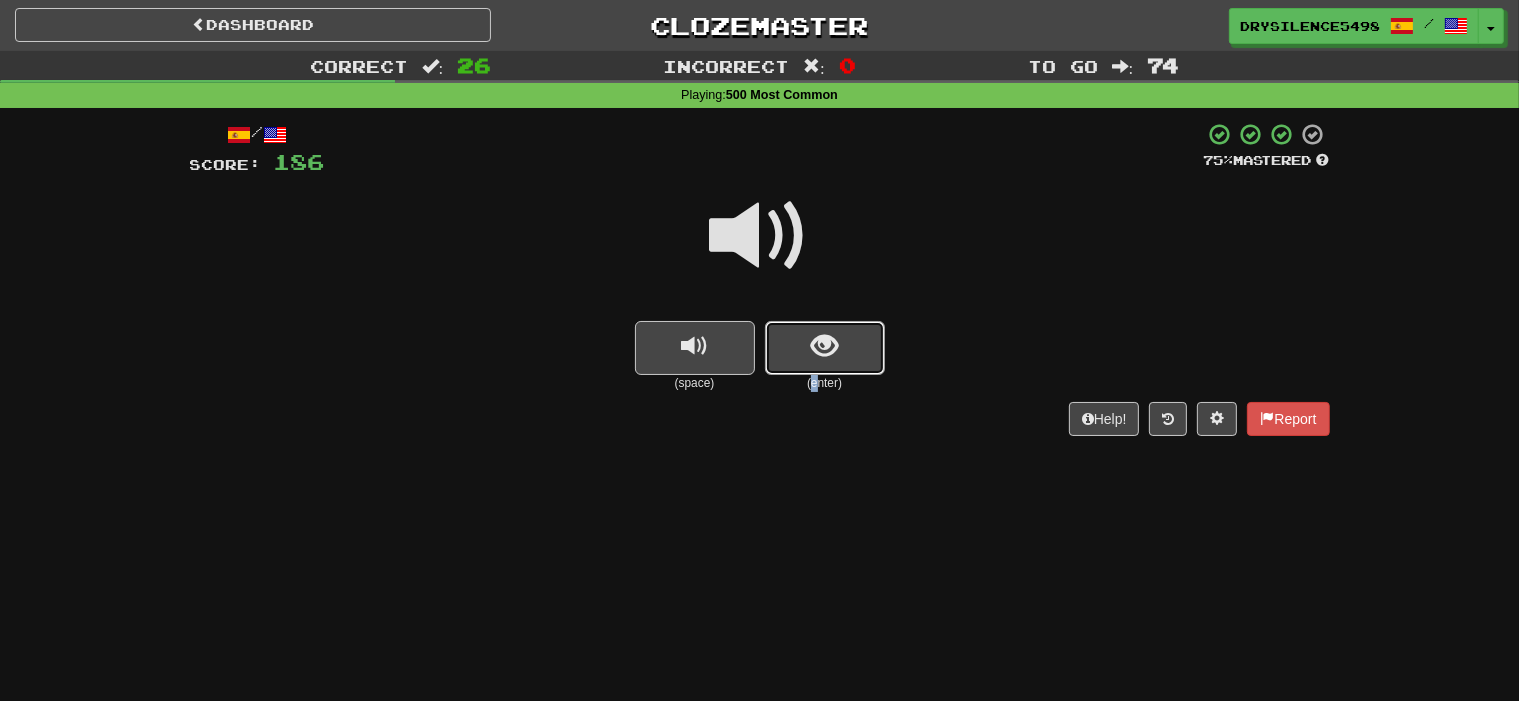click at bounding box center [825, 348] 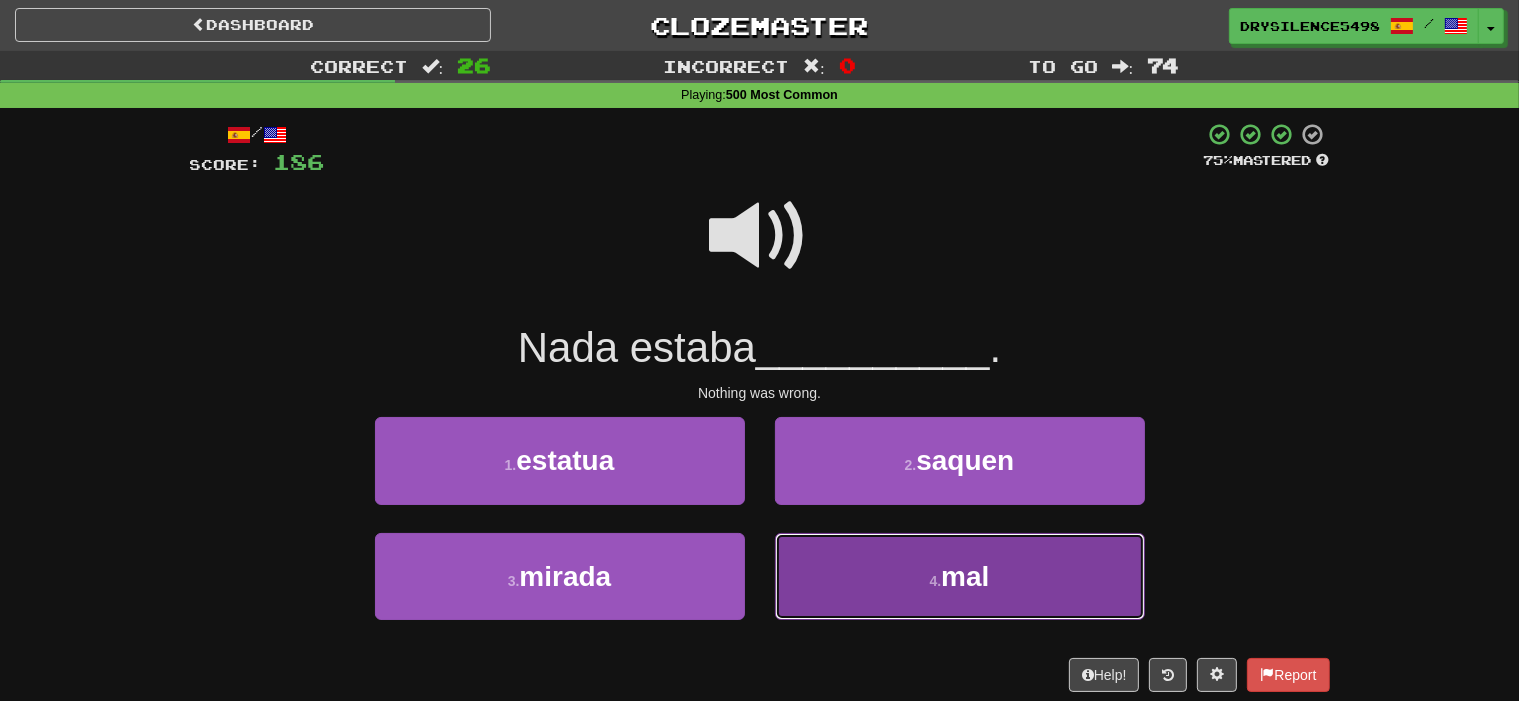 click on "4 .  mal" at bounding box center (960, 576) 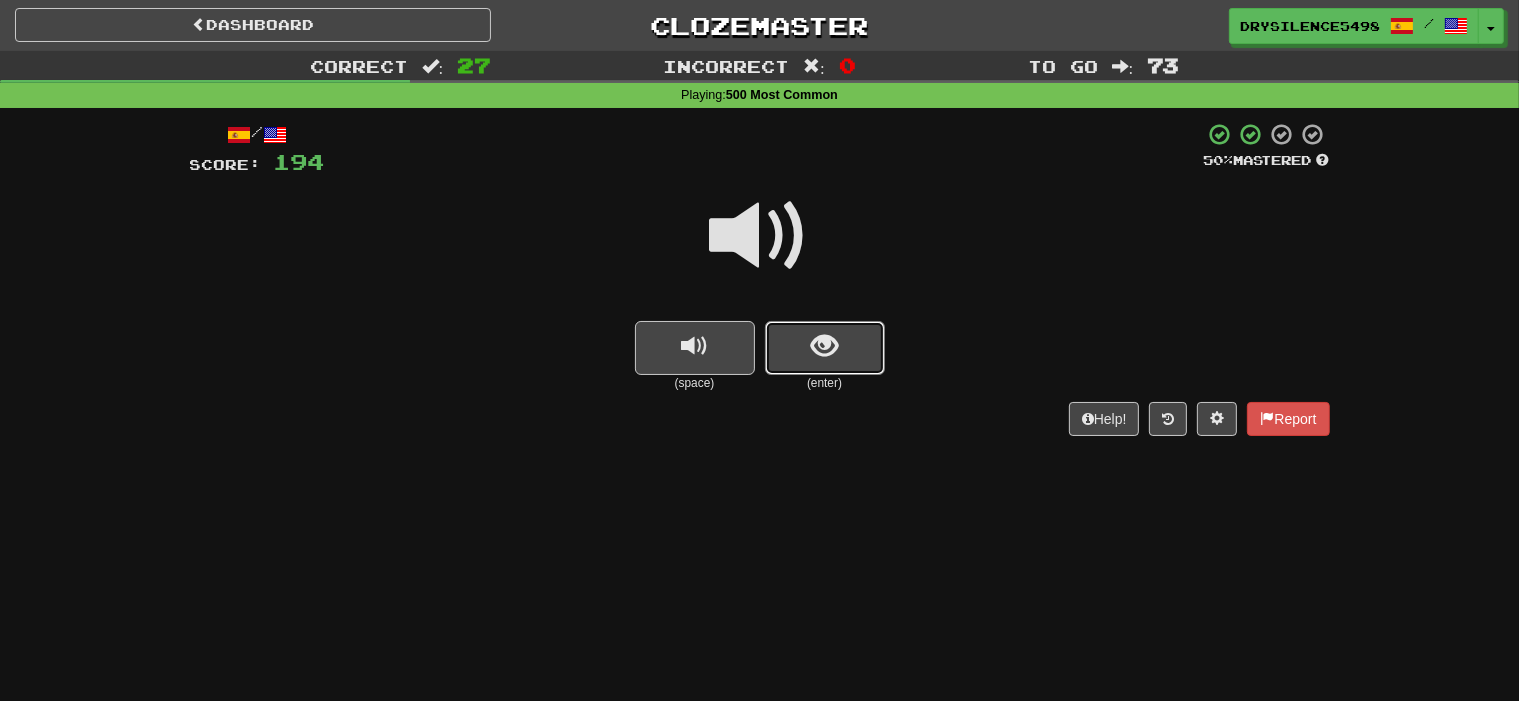 click at bounding box center [825, 348] 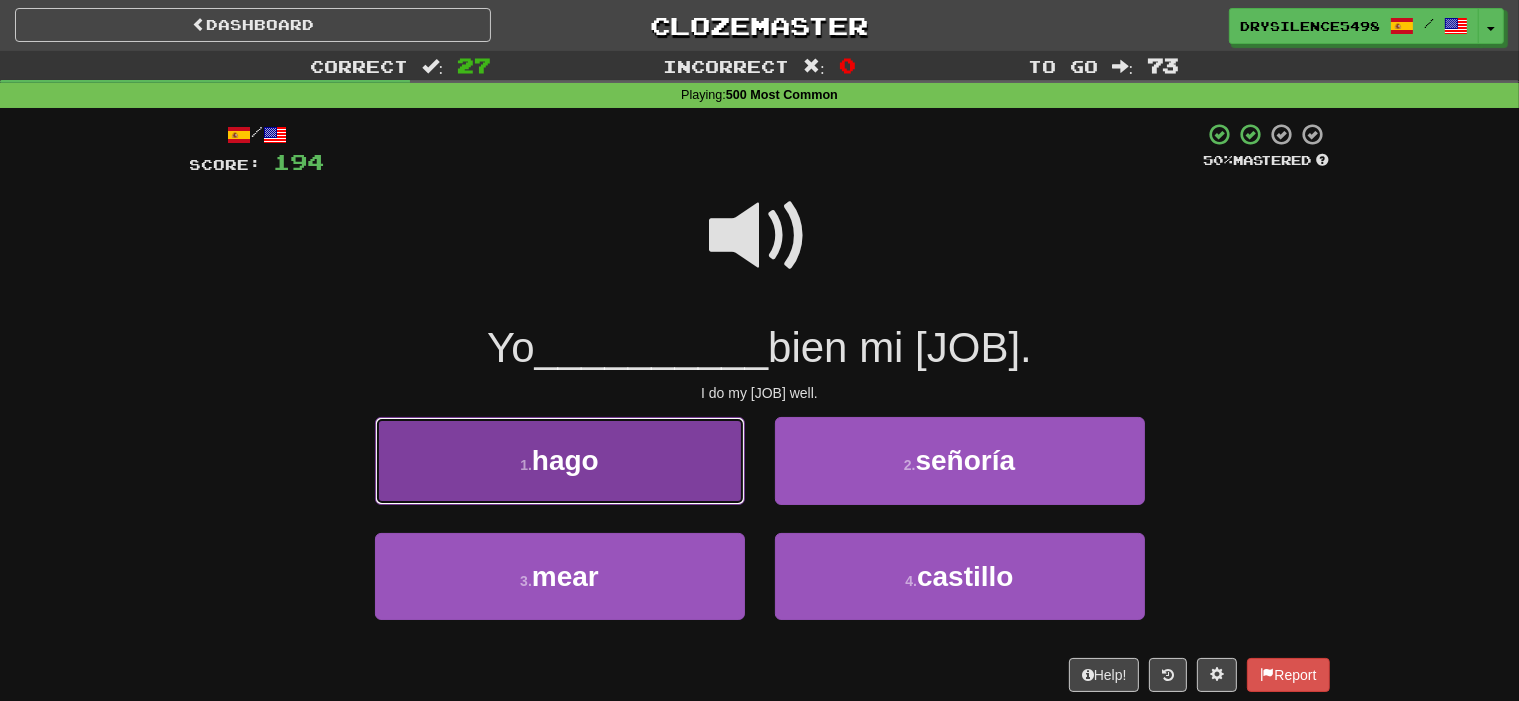 click on "1 .  hago" at bounding box center (560, 460) 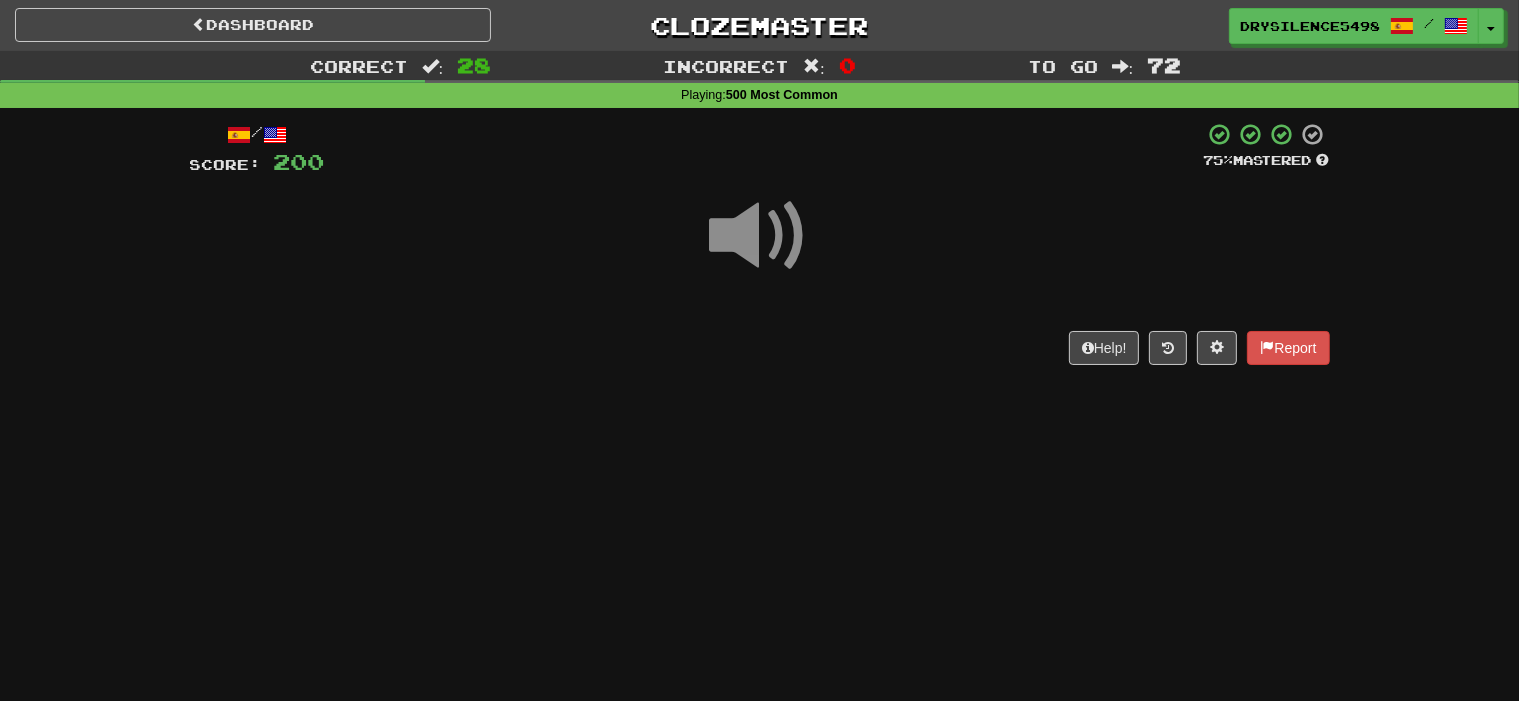 click on "Help!  Report" at bounding box center (760, 348) 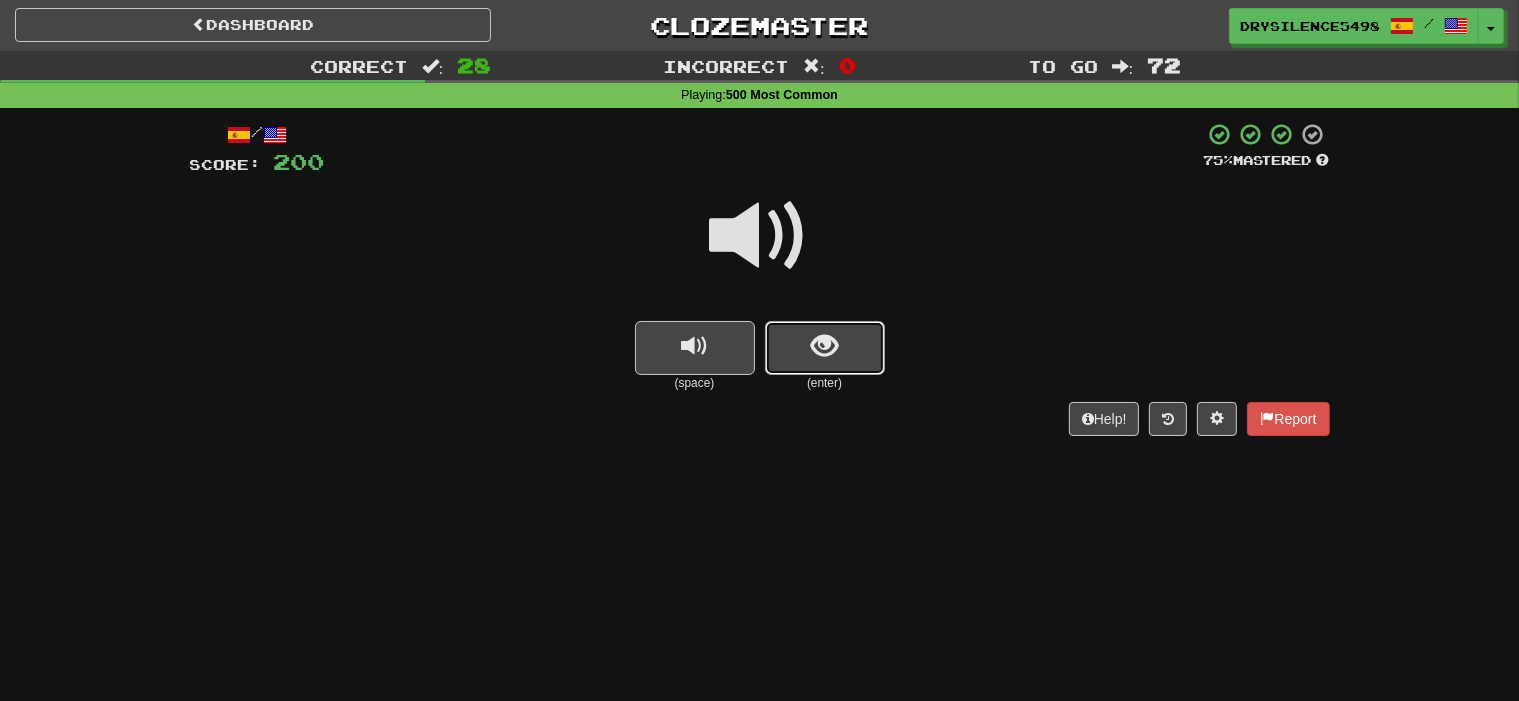 click at bounding box center [825, 348] 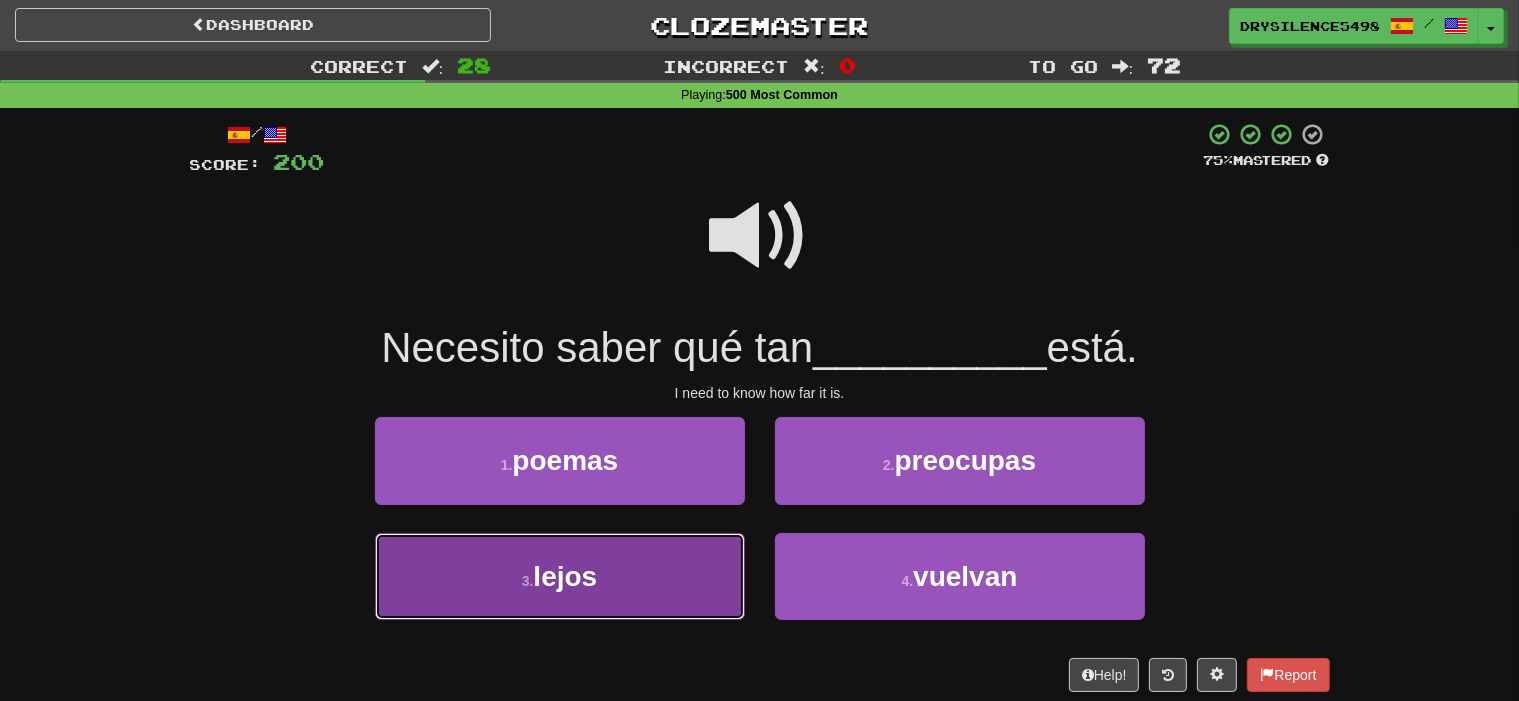 click on "3 .  lejos" at bounding box center [560, 576] 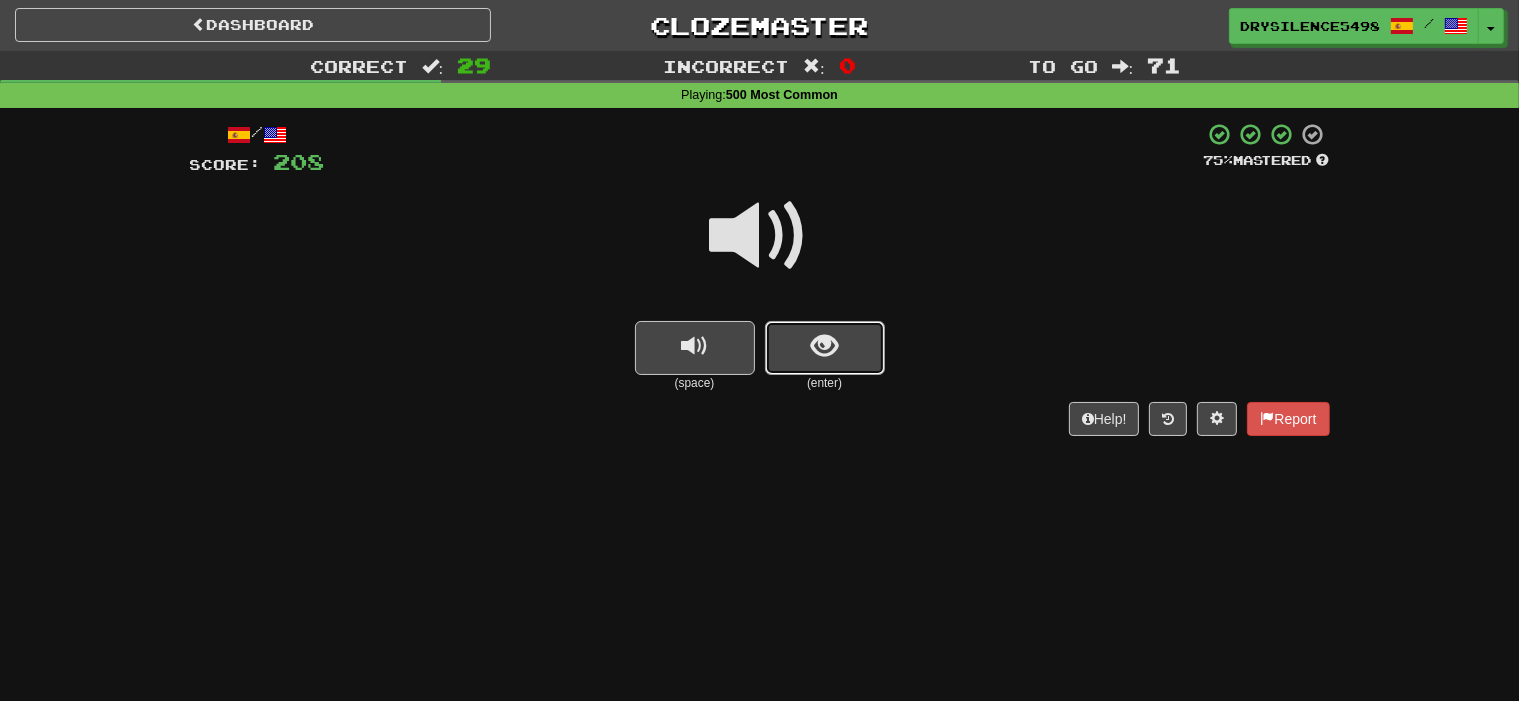 click at bounding box center (825, 348) 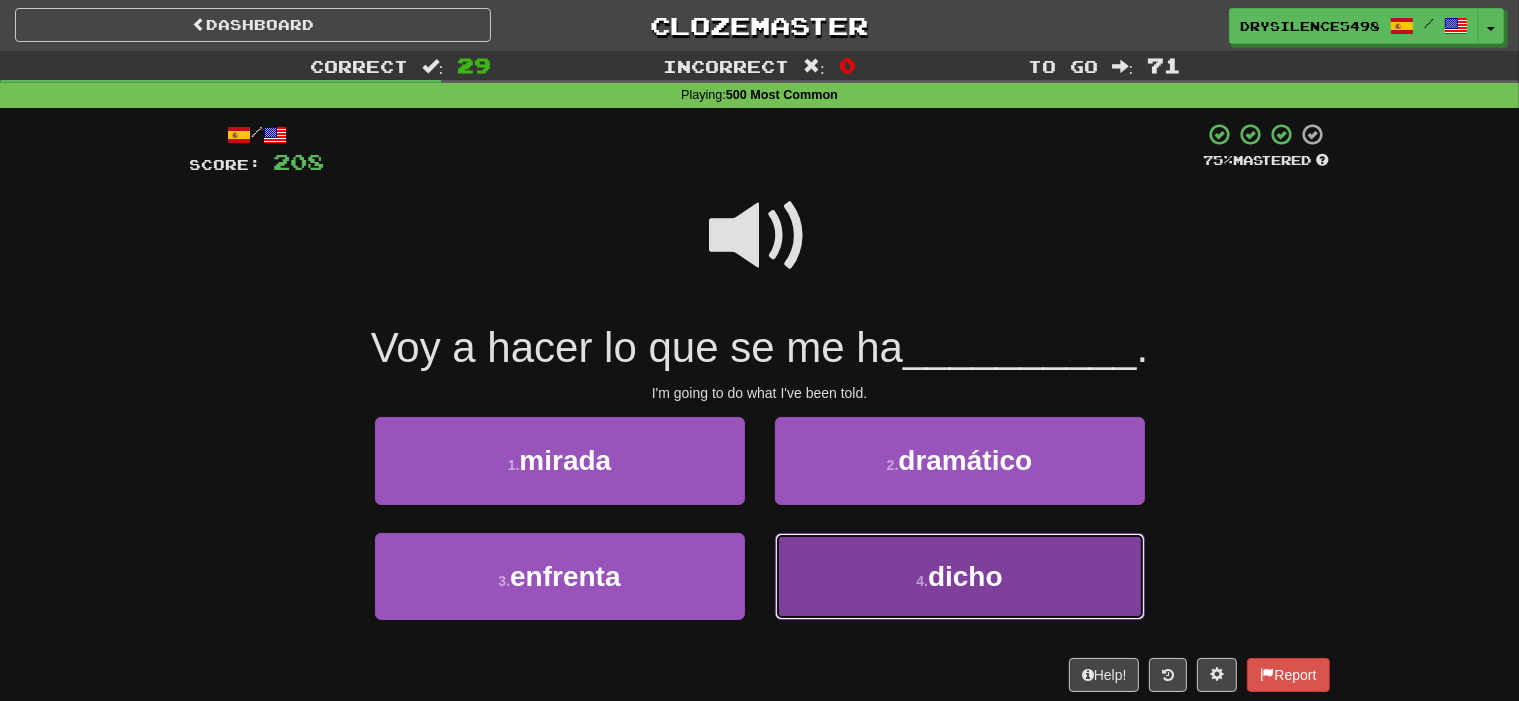 click on "4 .  dicho" at bounding box center [960, 576] 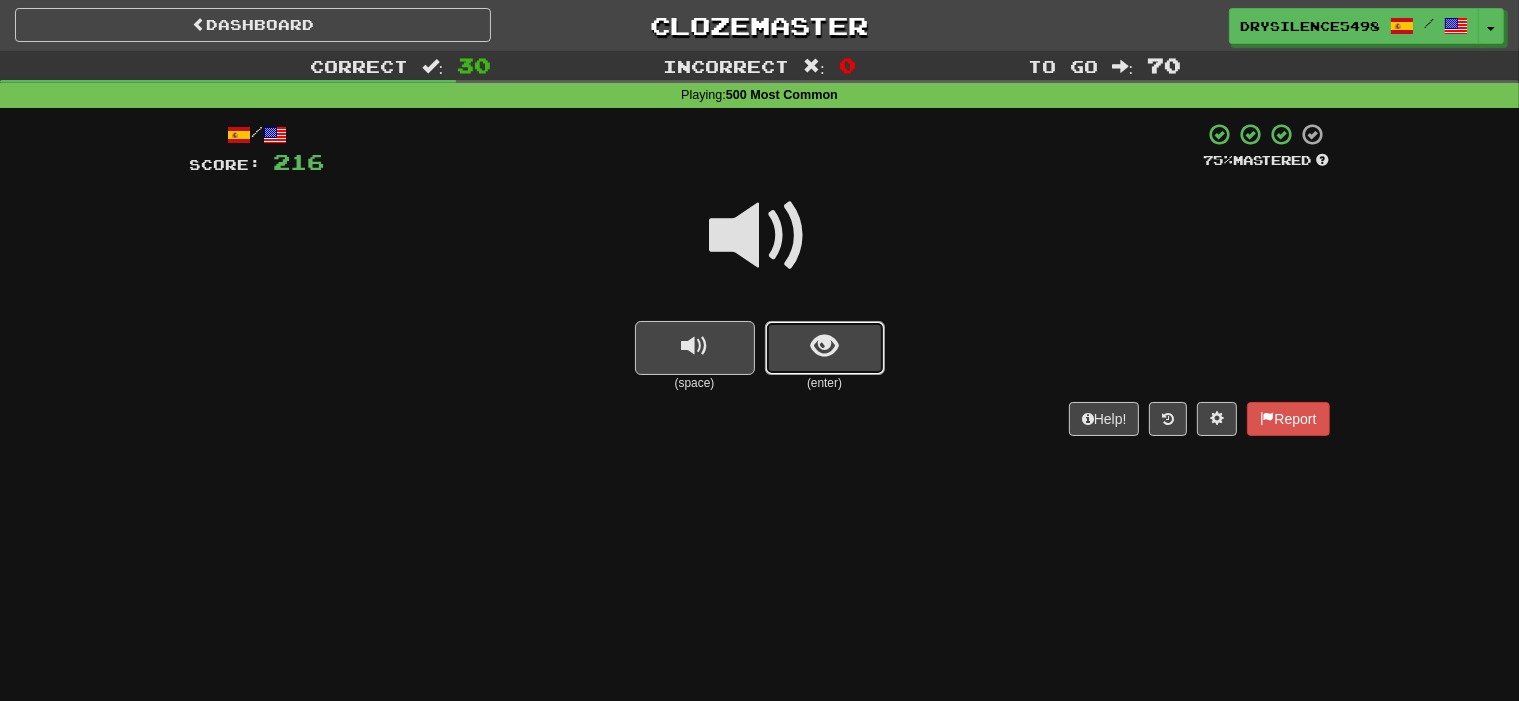 click at bounding box center [825, 348] 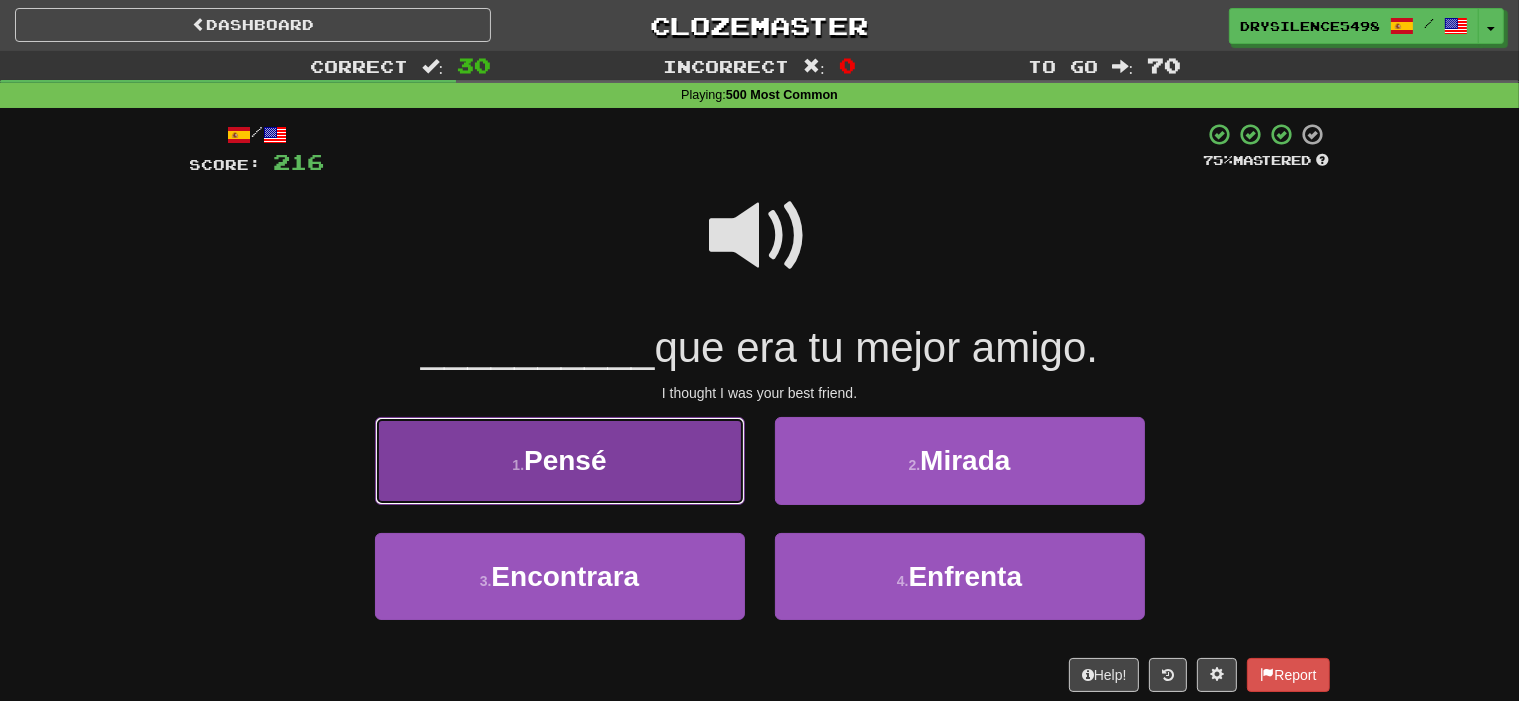 click on "1 .  Pensé" at bounding box center [560, 460] 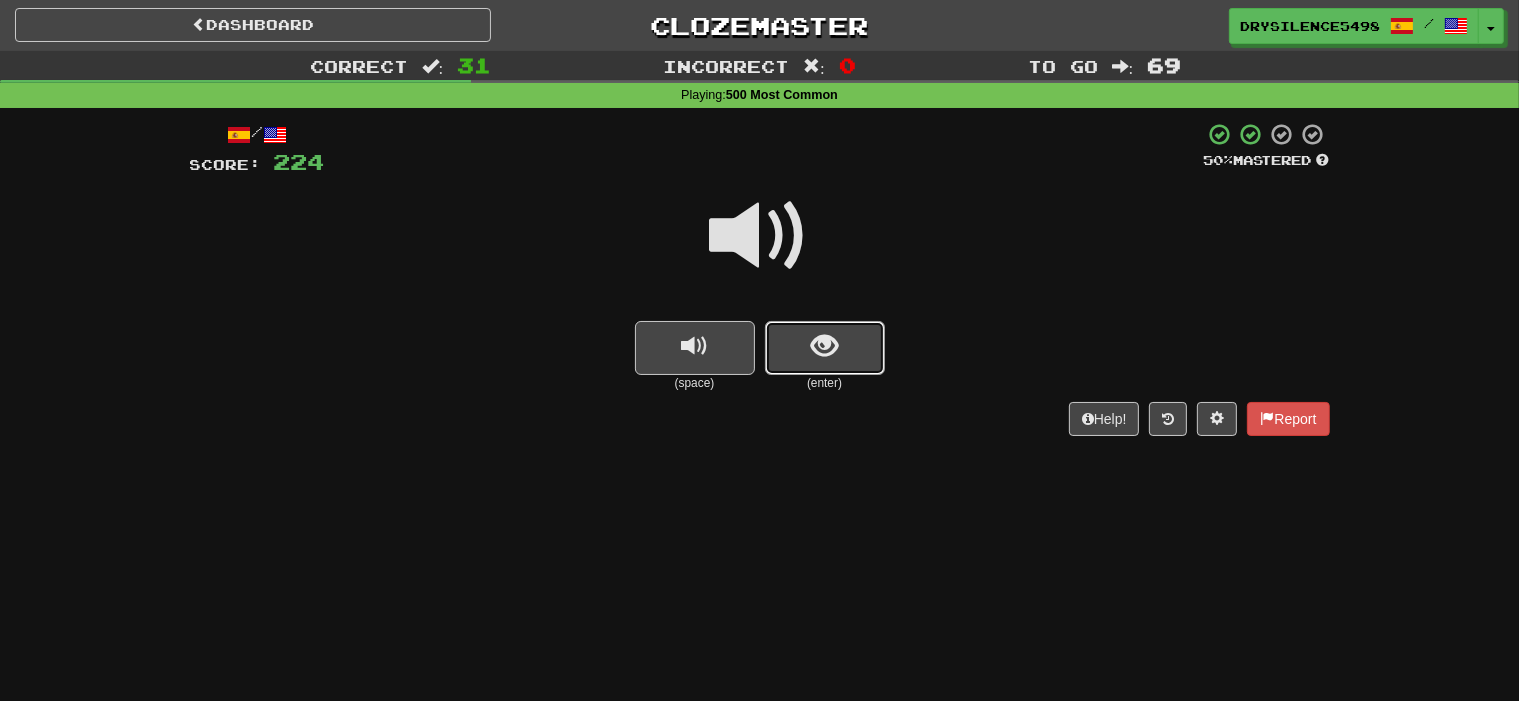 click at bounding box center (825, 348) 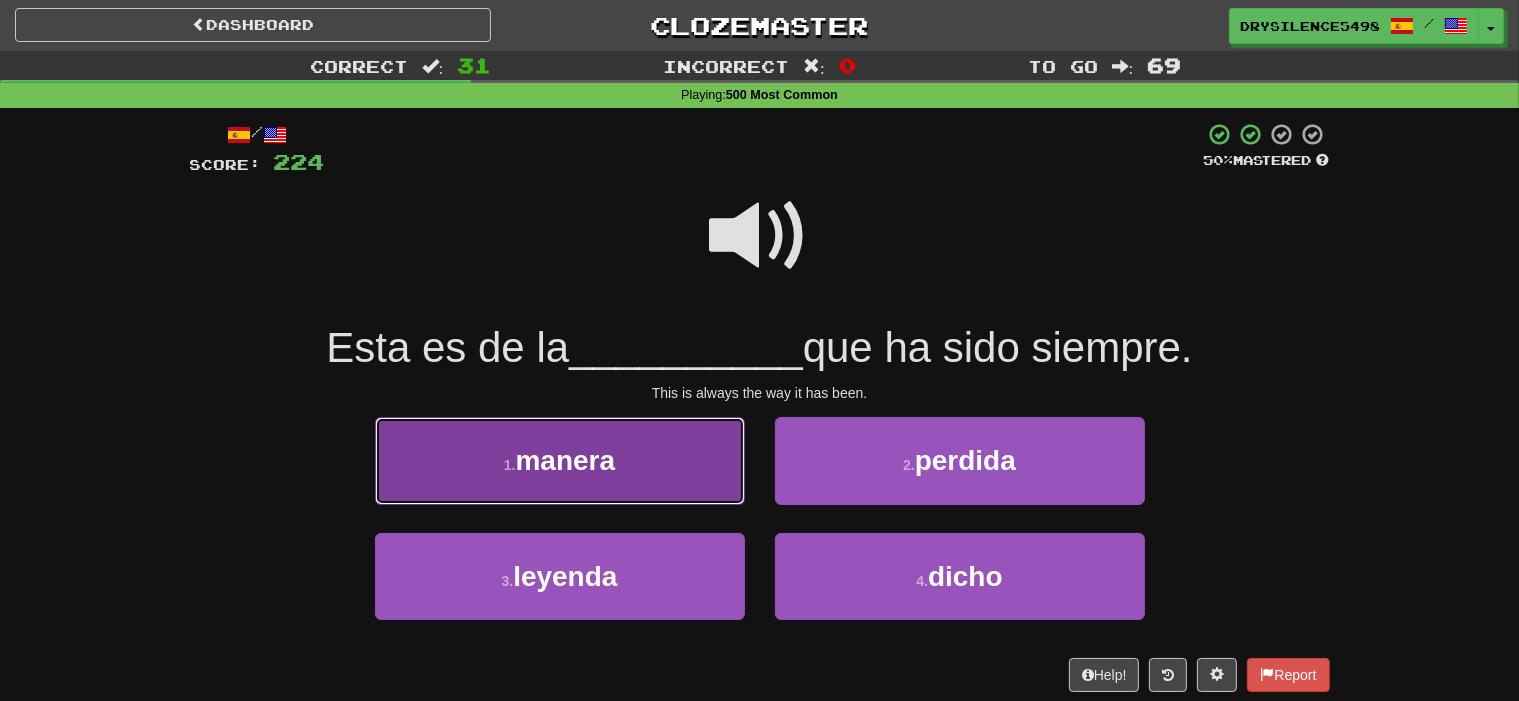 click on "1 .  manera" at bounding box center [560, 460] 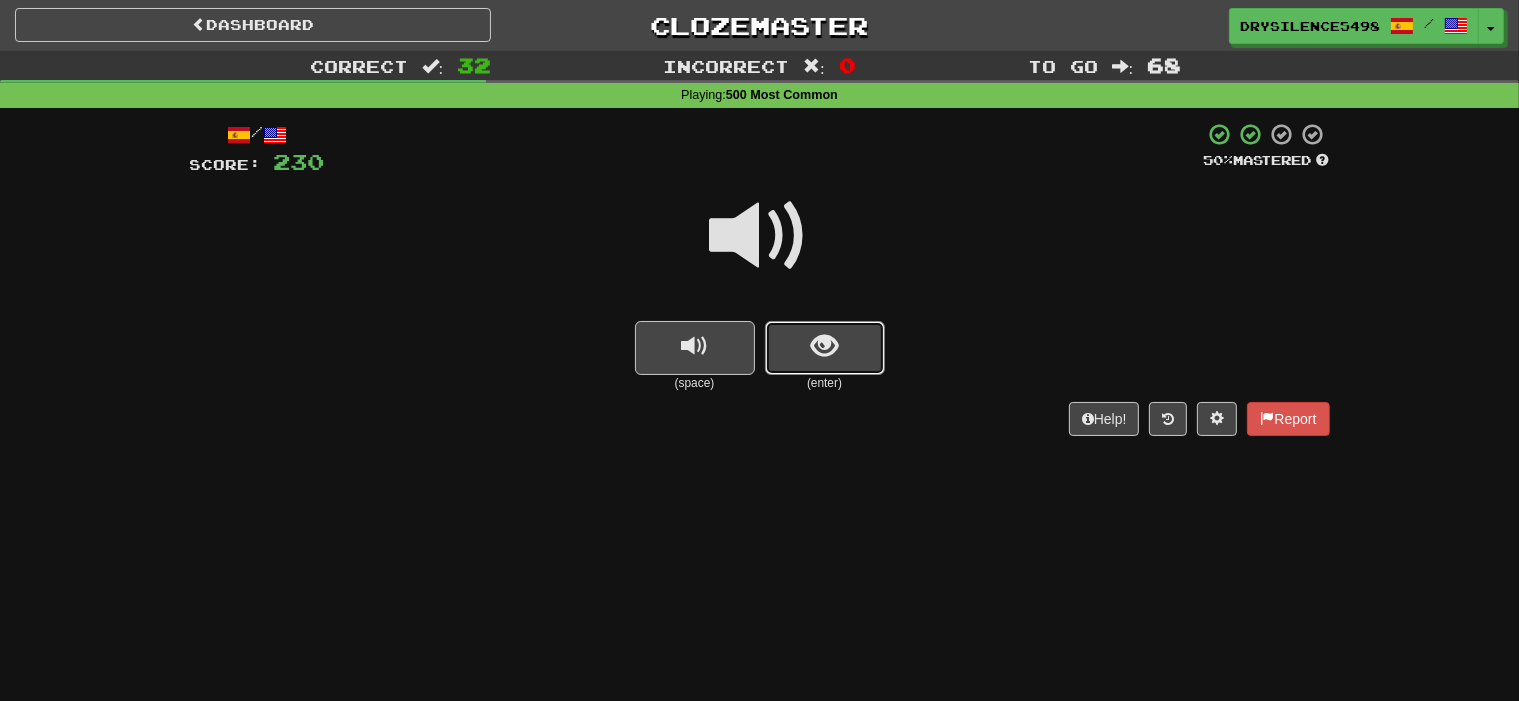 click at bounding box center [824, 346] 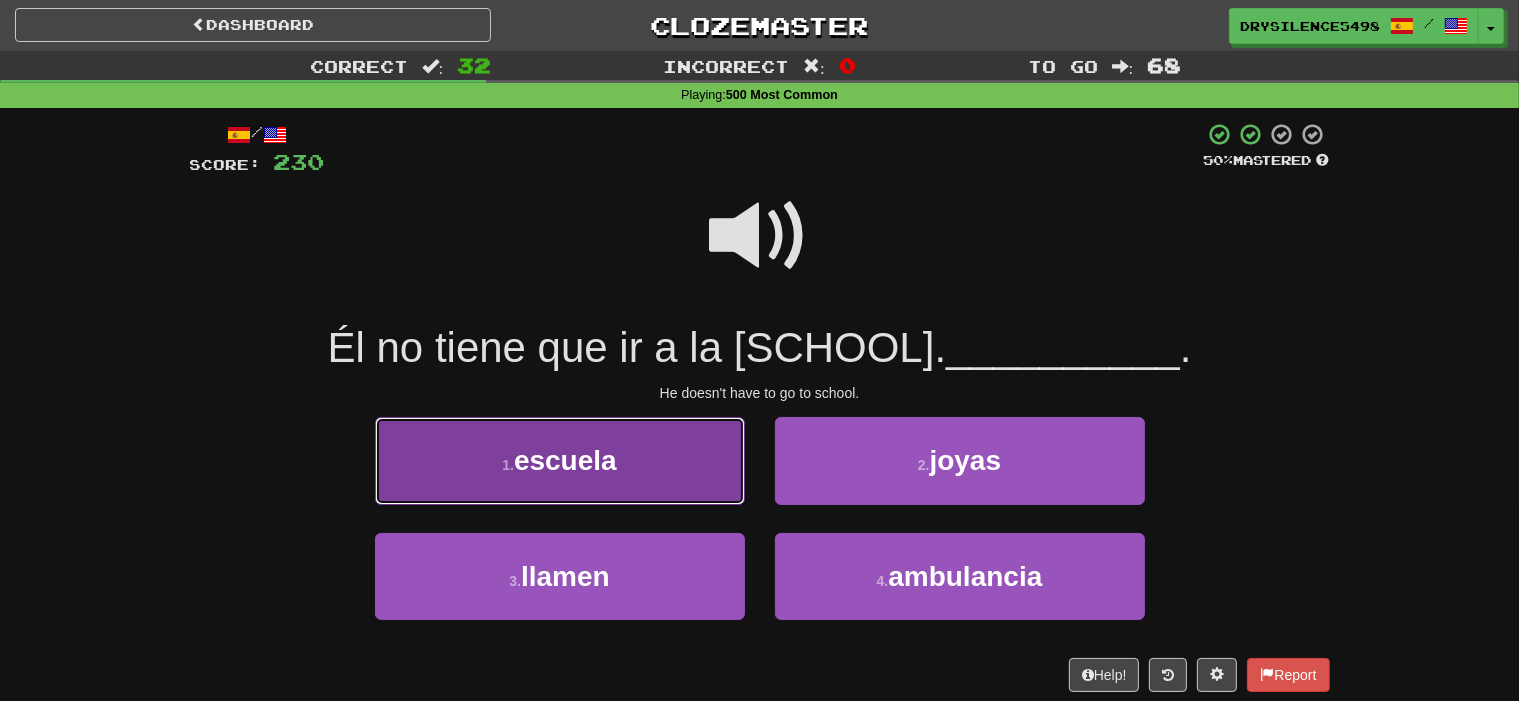 click on "1 .  escuela" at bounding box center [560, 460] 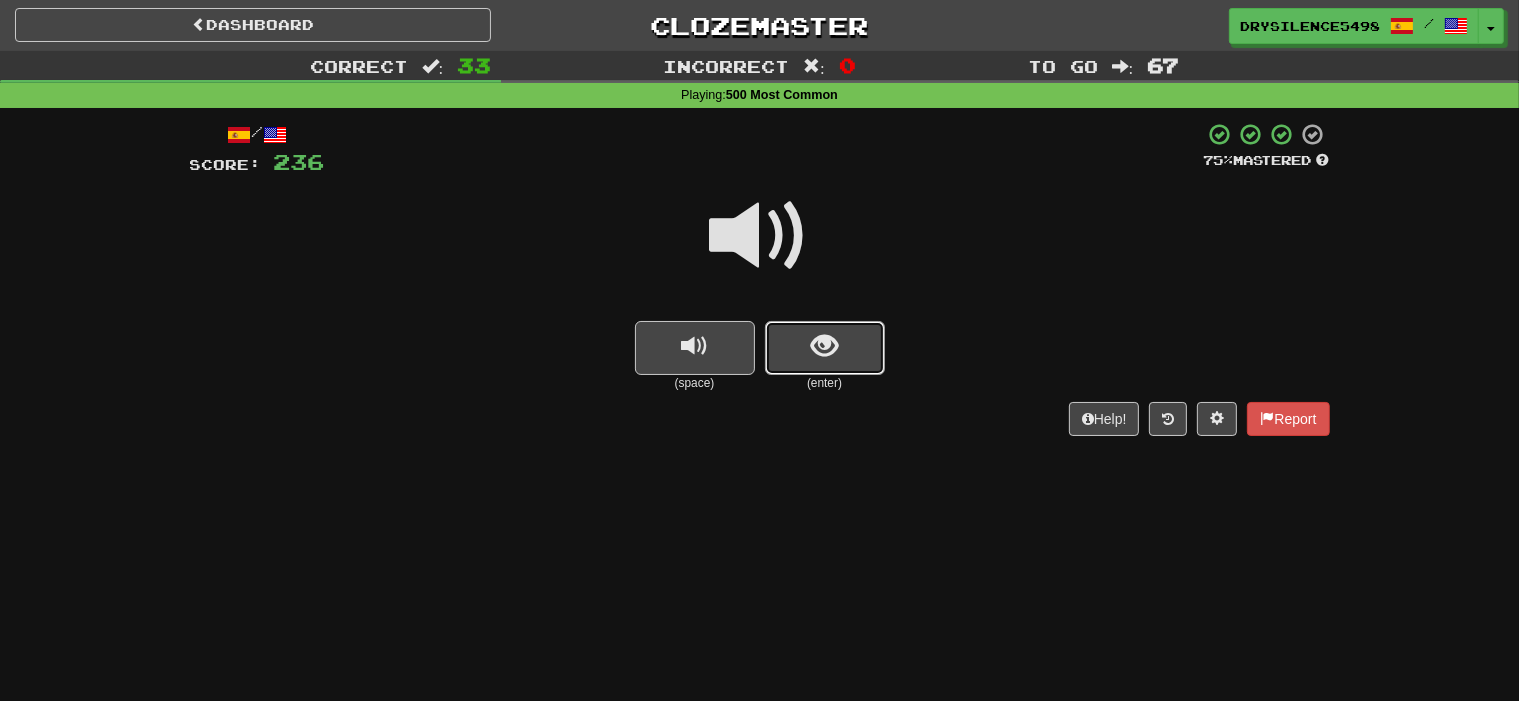 click at bounding box center (824, 346) 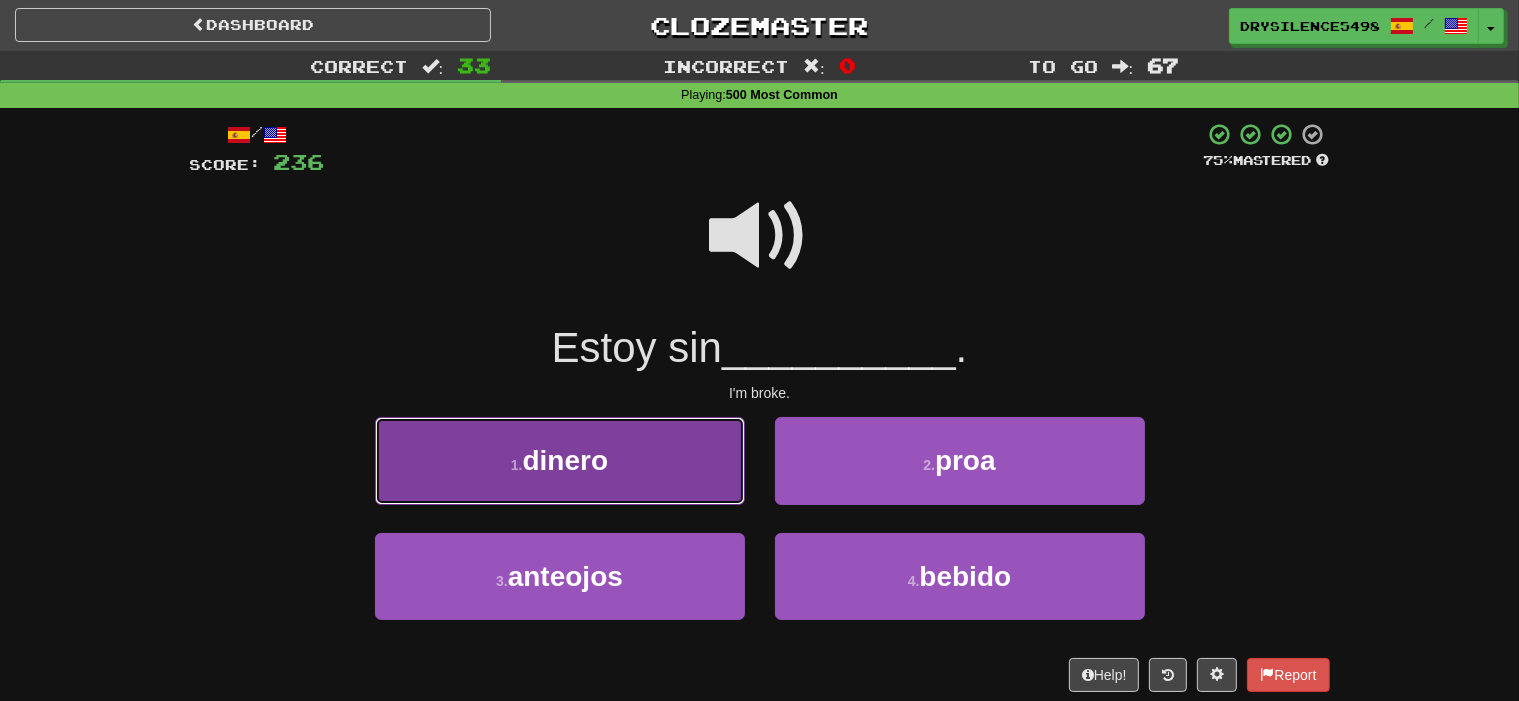 click on "1 .  dinero" at bounding box center (560, 460) 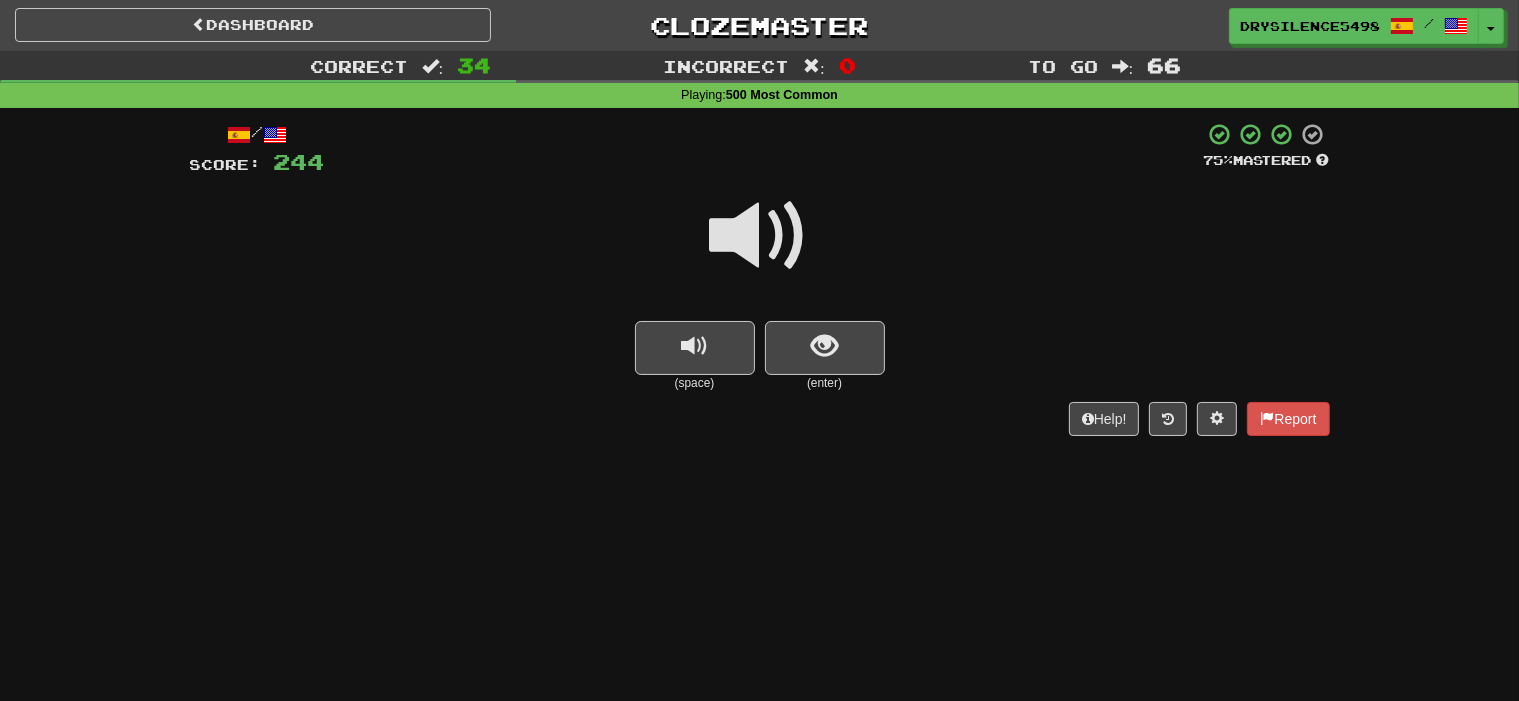 click at bounding box center [824, 346] 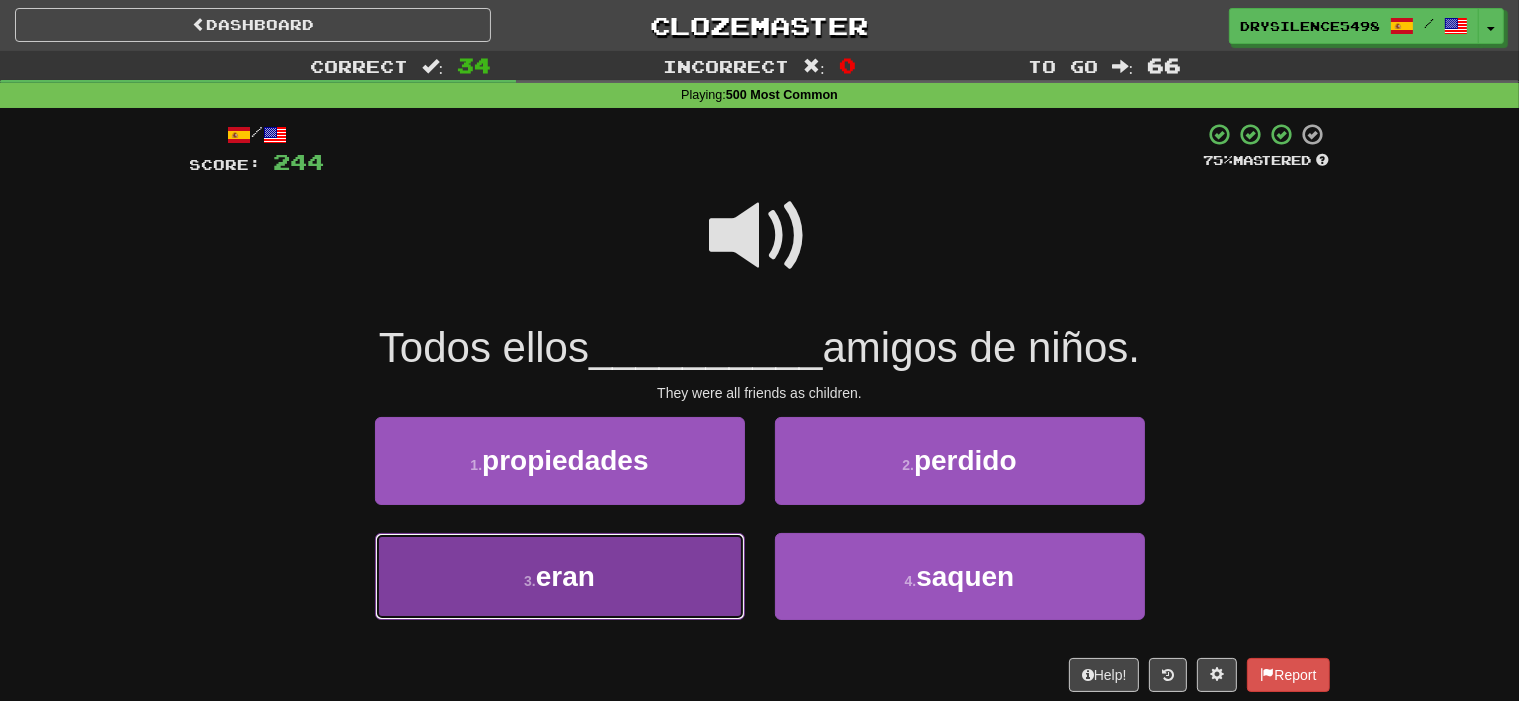 click on "3 .  eran" at bounding box center (560, 576) 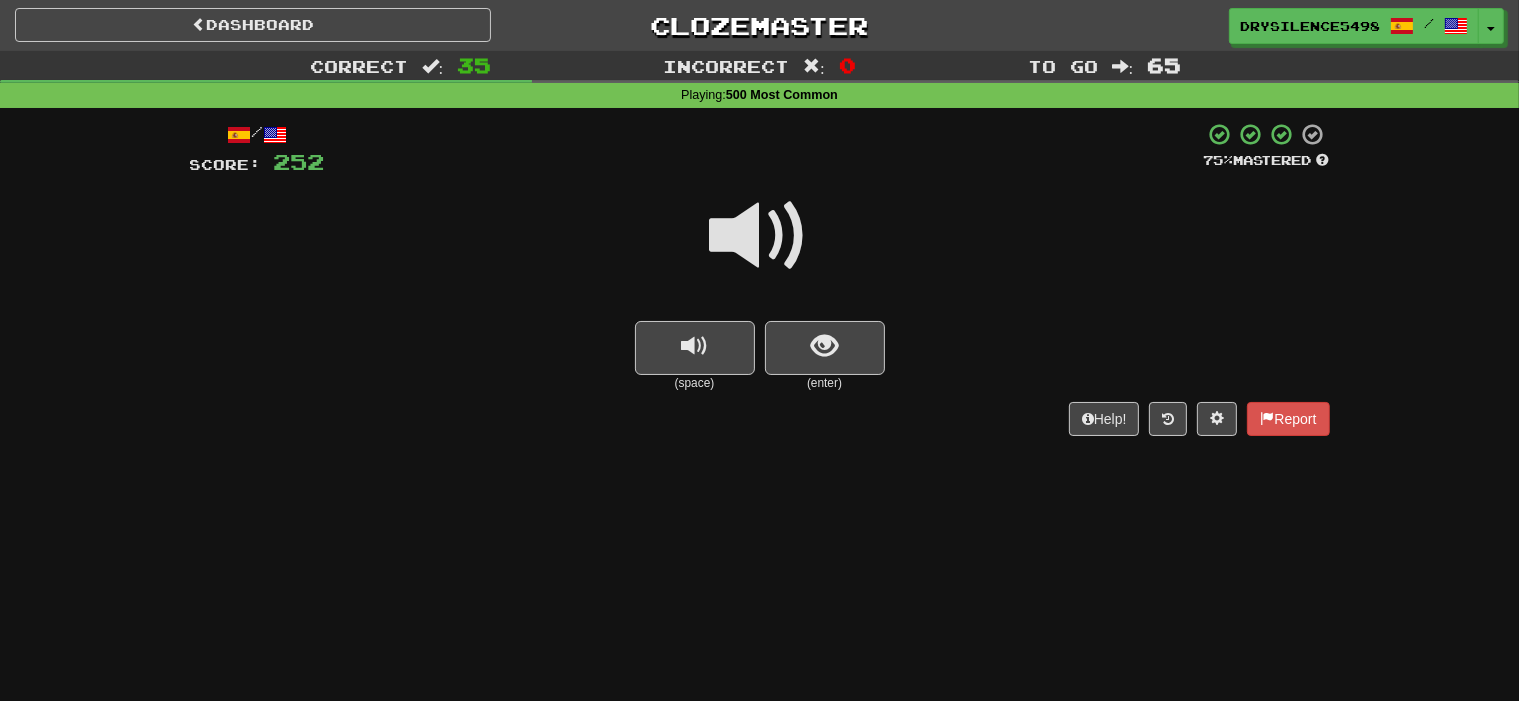 click at bounding box center (824, 346) 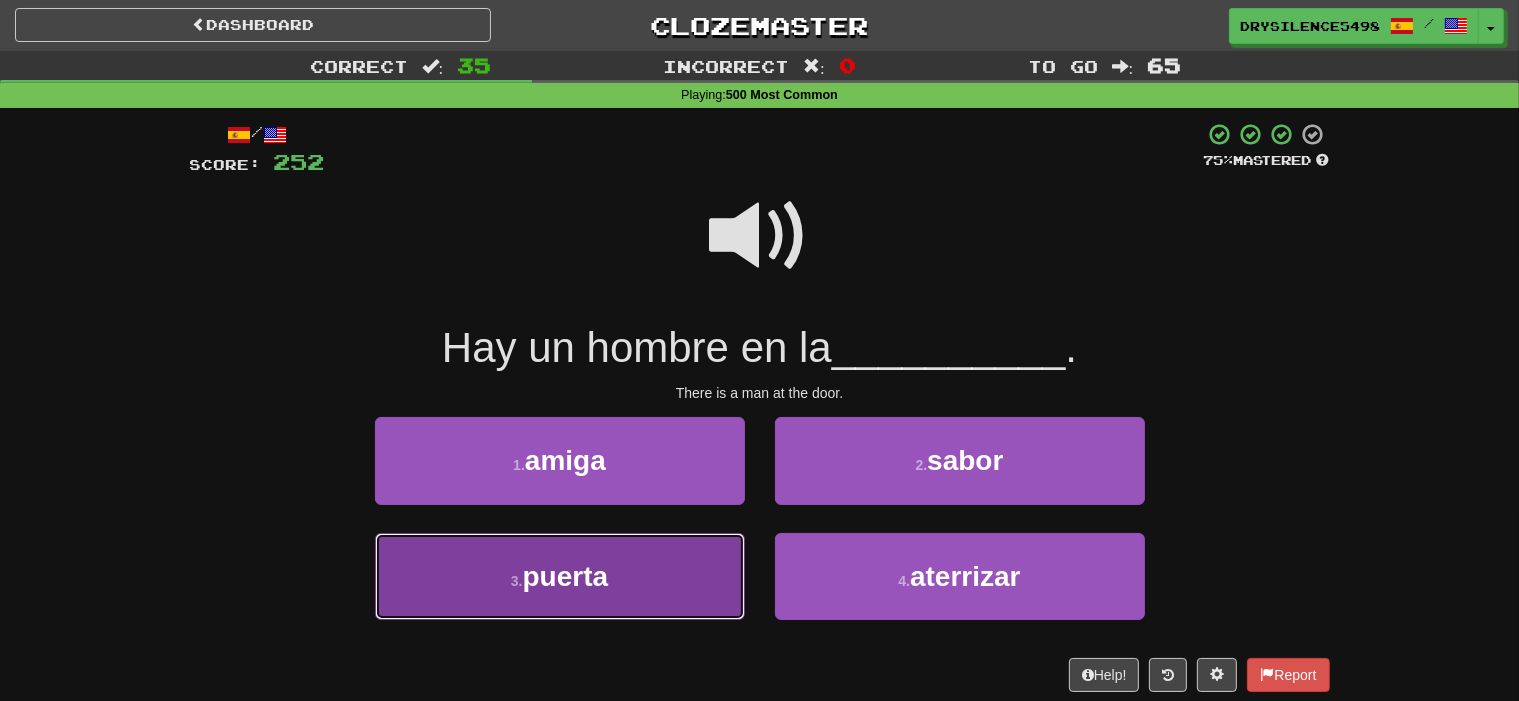 click on "3 .  puerta" at bounding box center [560, 576] 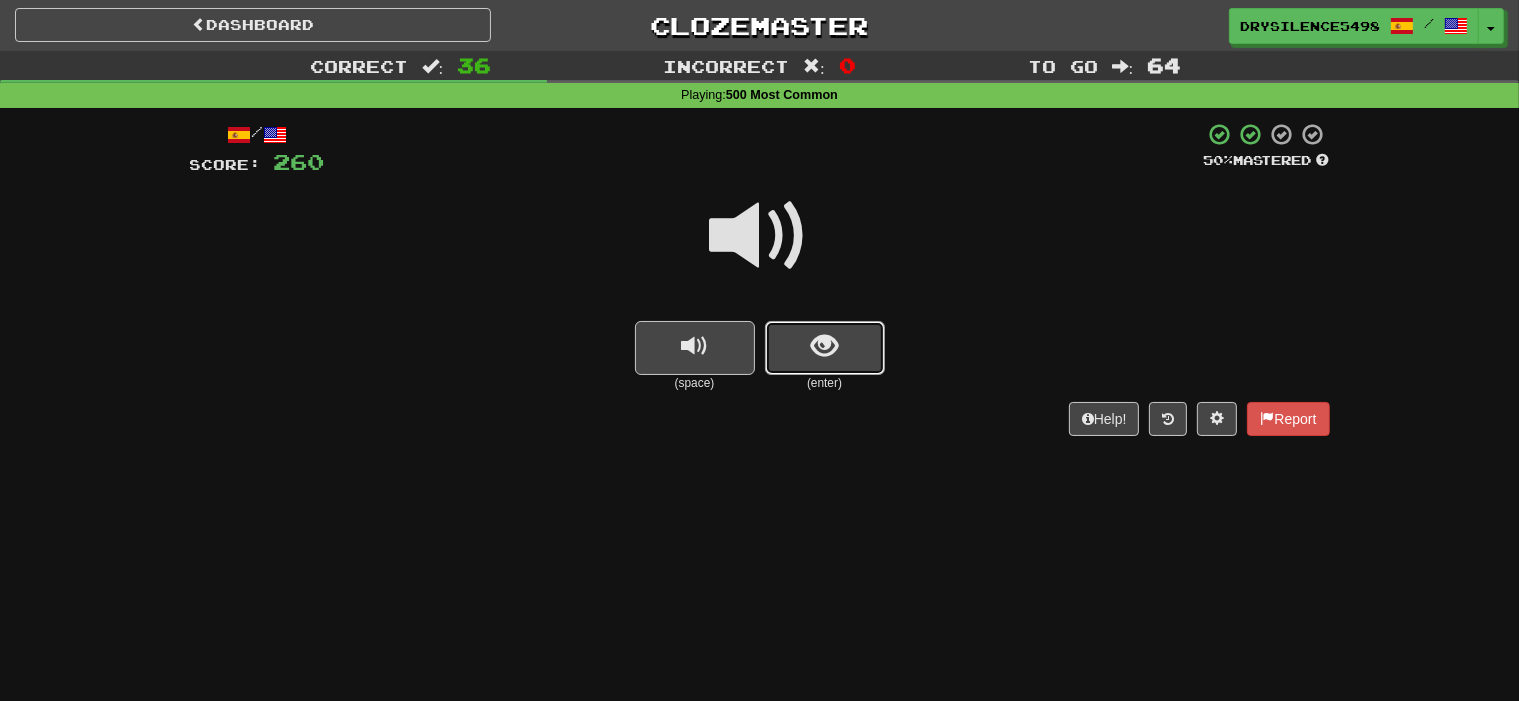 click at bounding box center [824, 346] 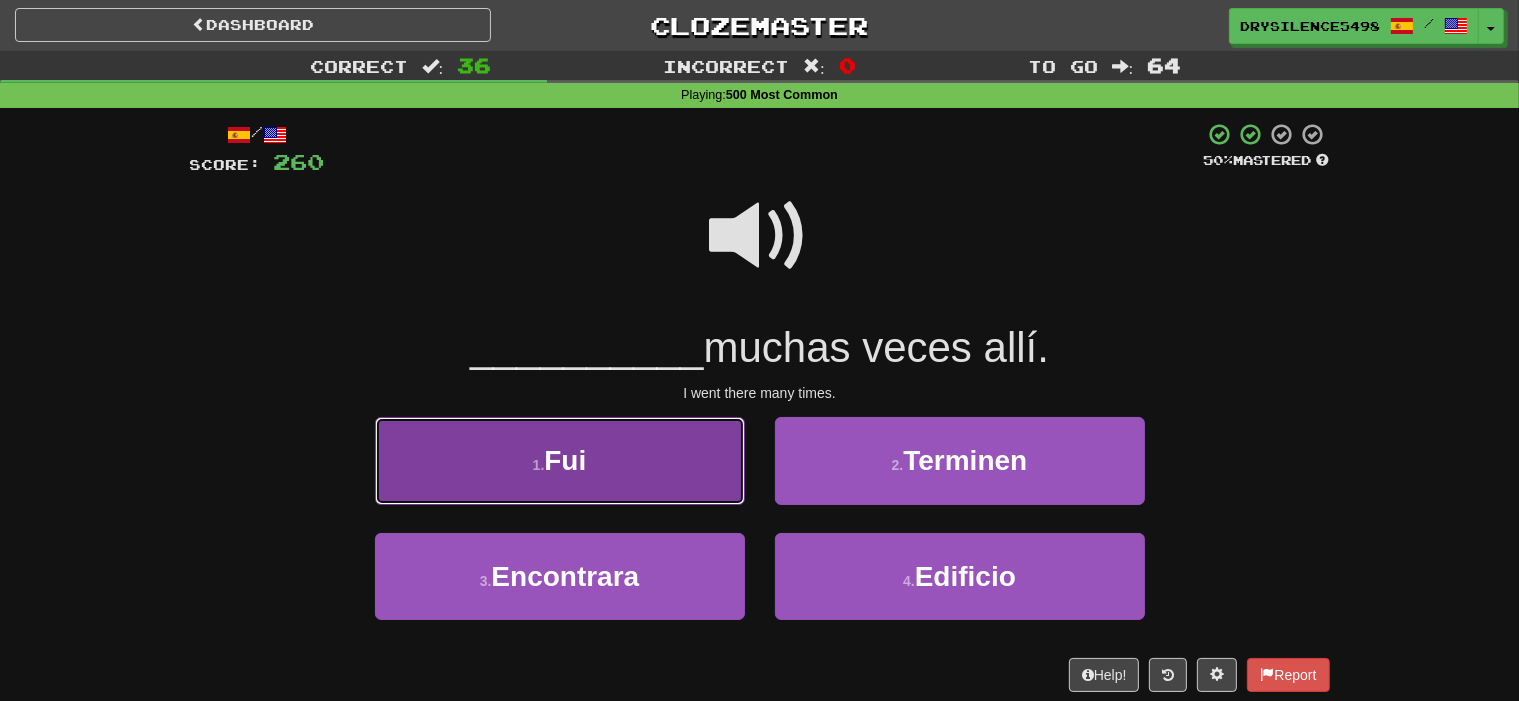 click on "1 .  Fui" at bounding box center (560, 460) 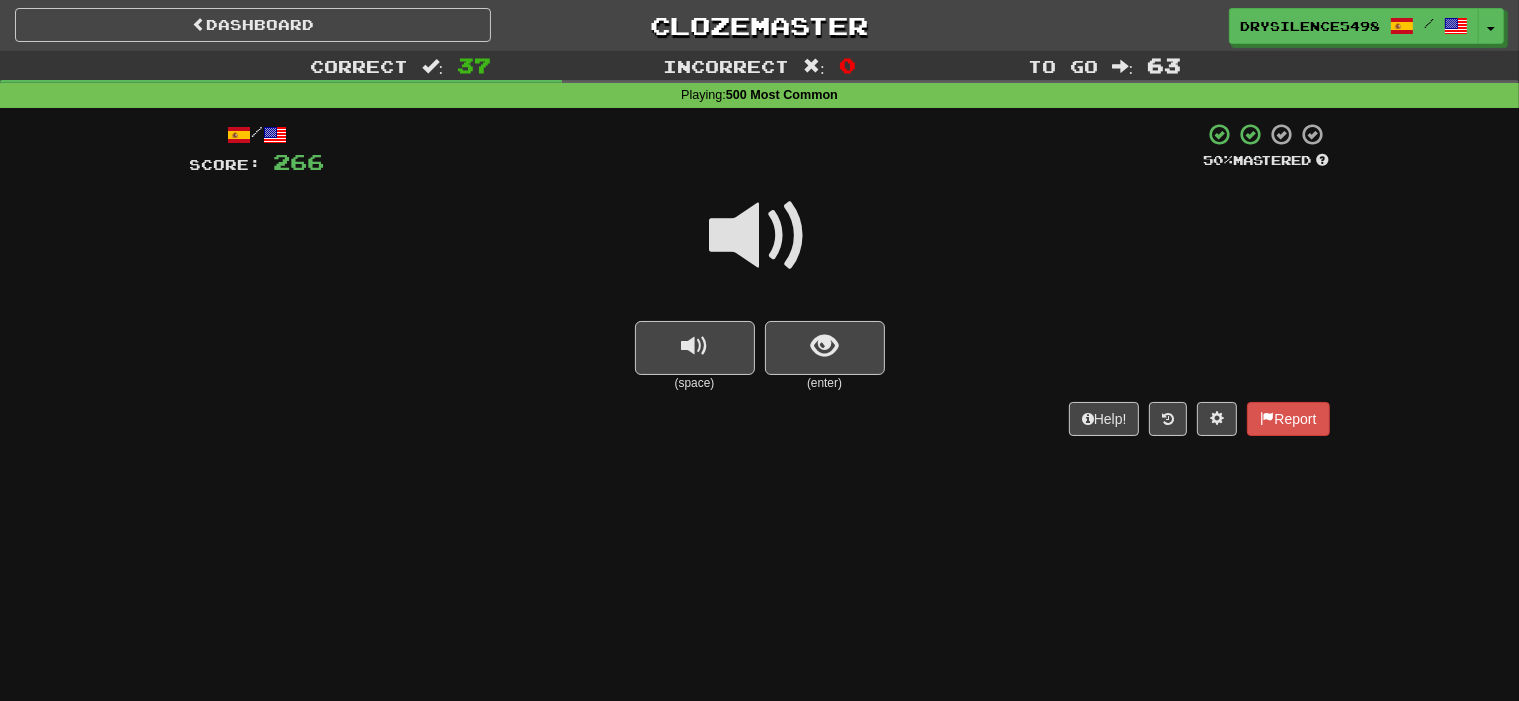 click at bounding box center (824, 346) 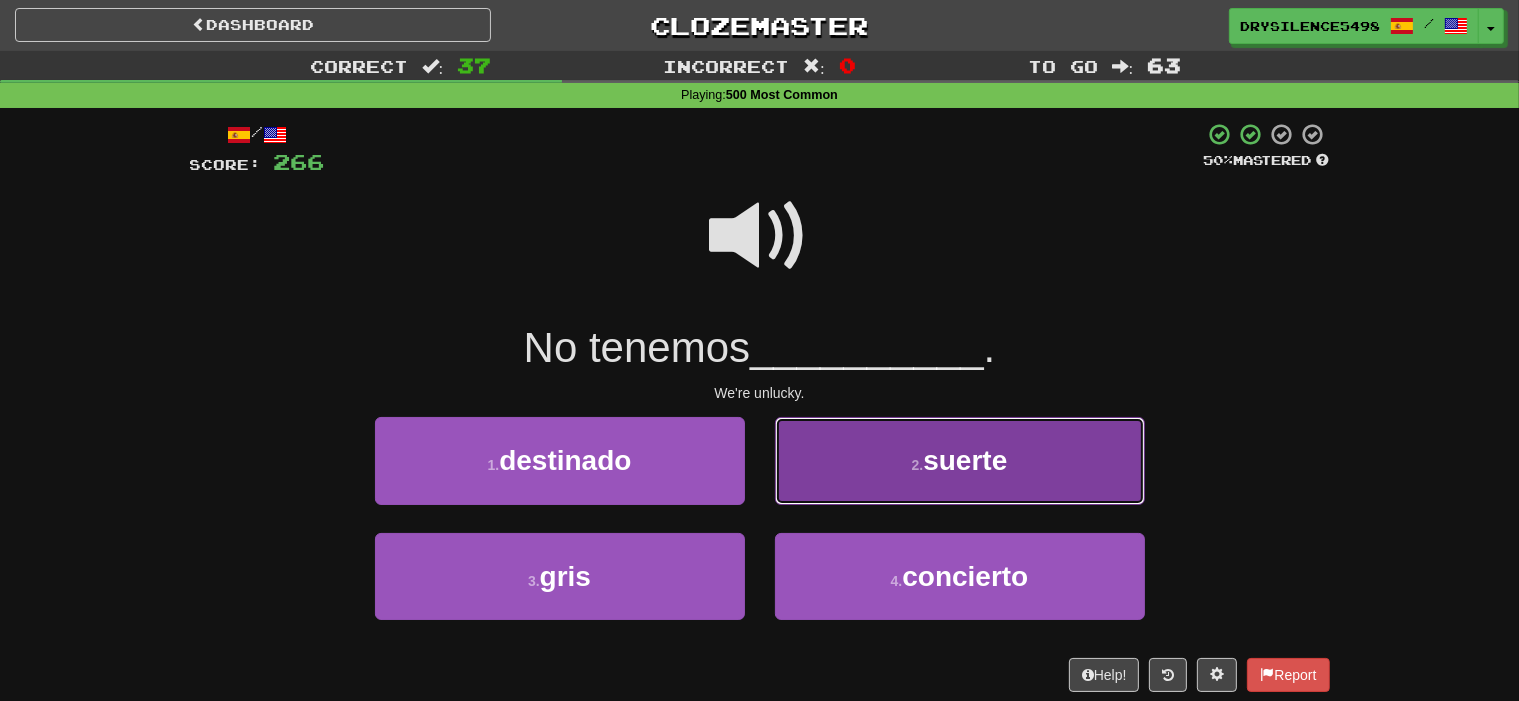 click on "2 .  suerte" at bounding box center (960, 460) 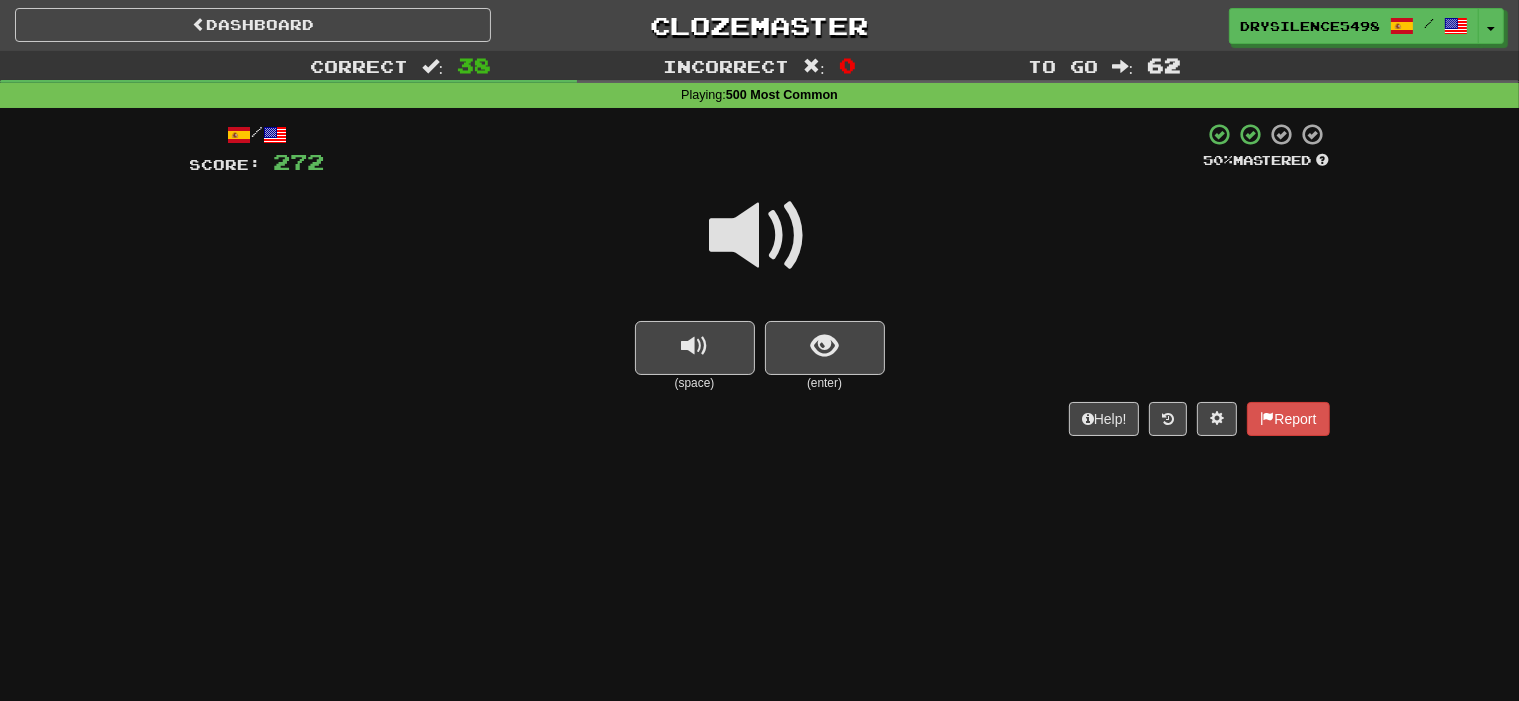 click on "(enter)" at bounding box center [825, 383] 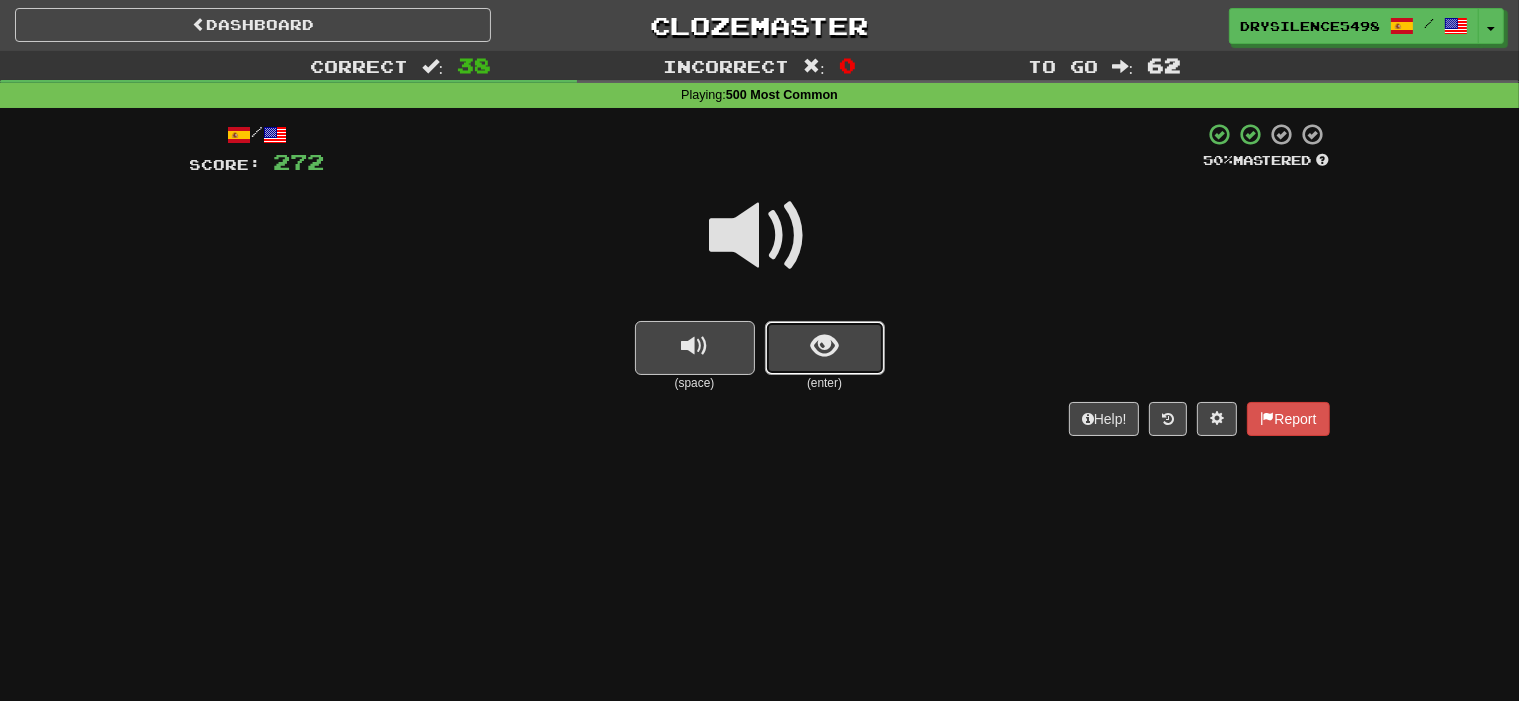 click at bounding box center (825, 348) 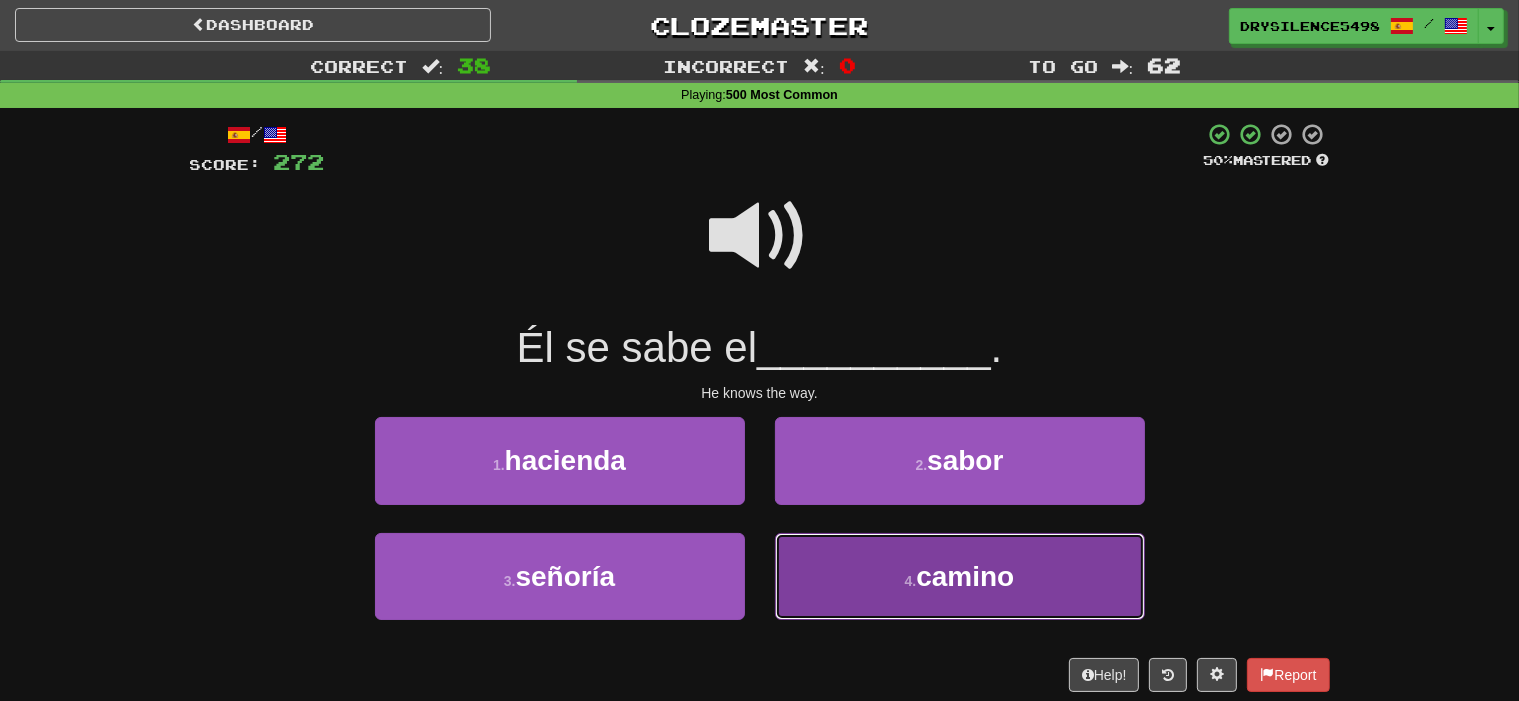 click on "4 .  camino" at bounding box center [960, 576] 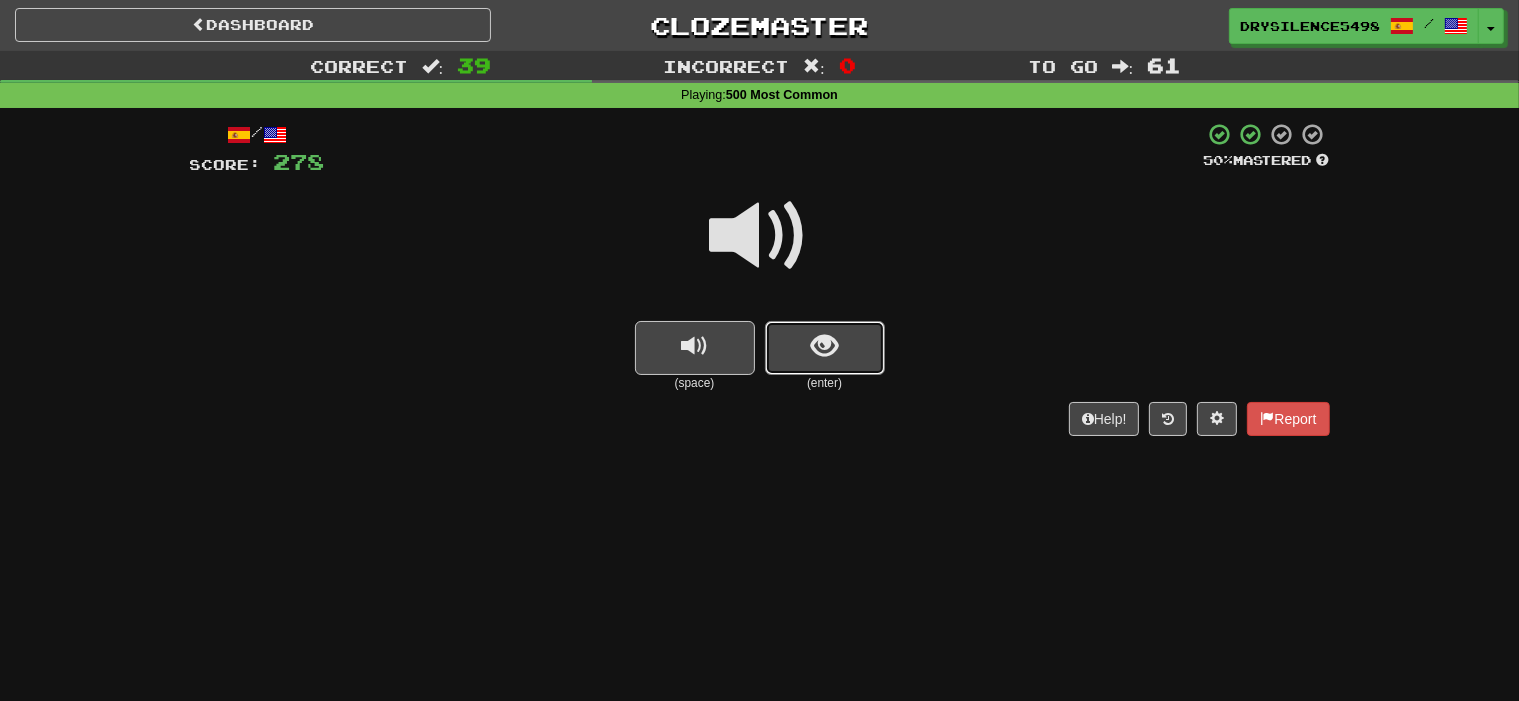 click at bounding box center [824, 346] 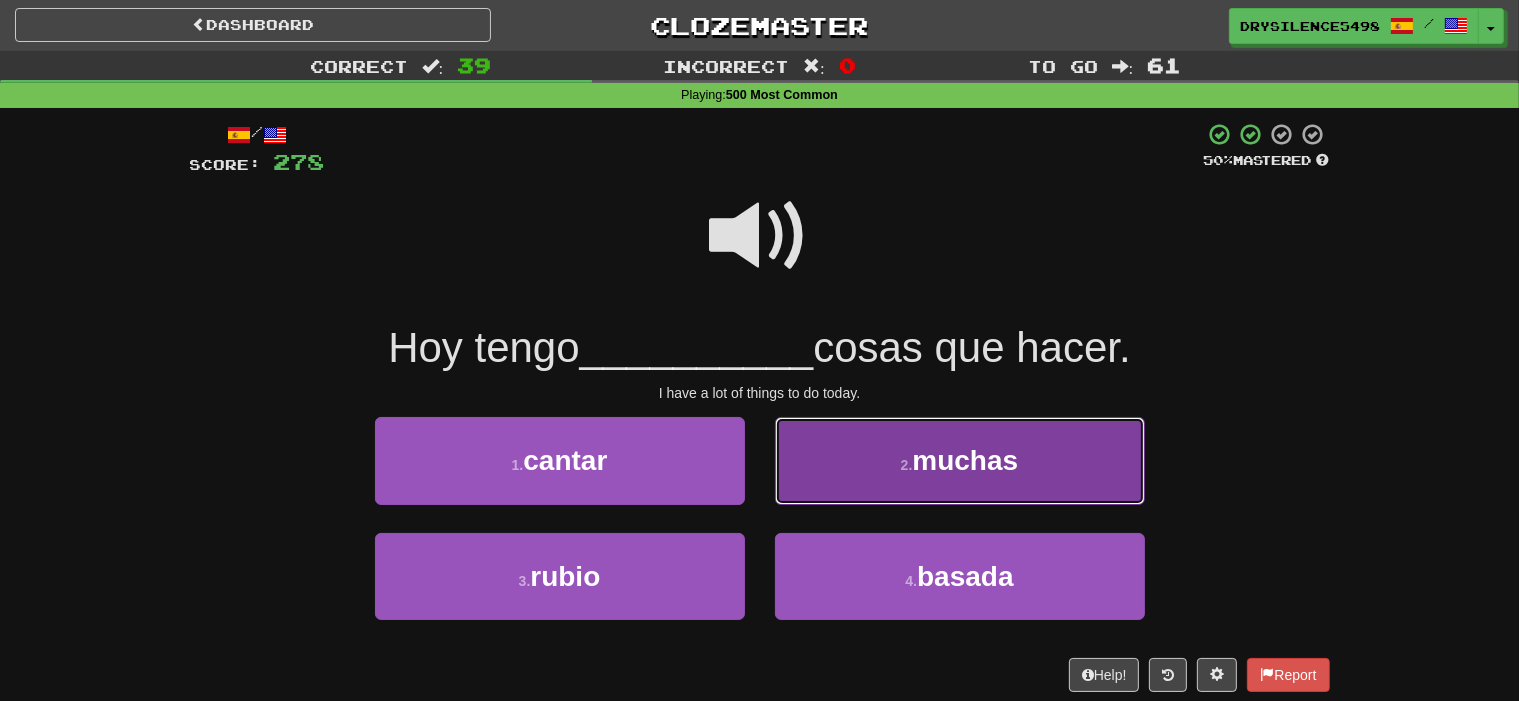 click on "2 .  muchas" at bounding box center (960, 460) 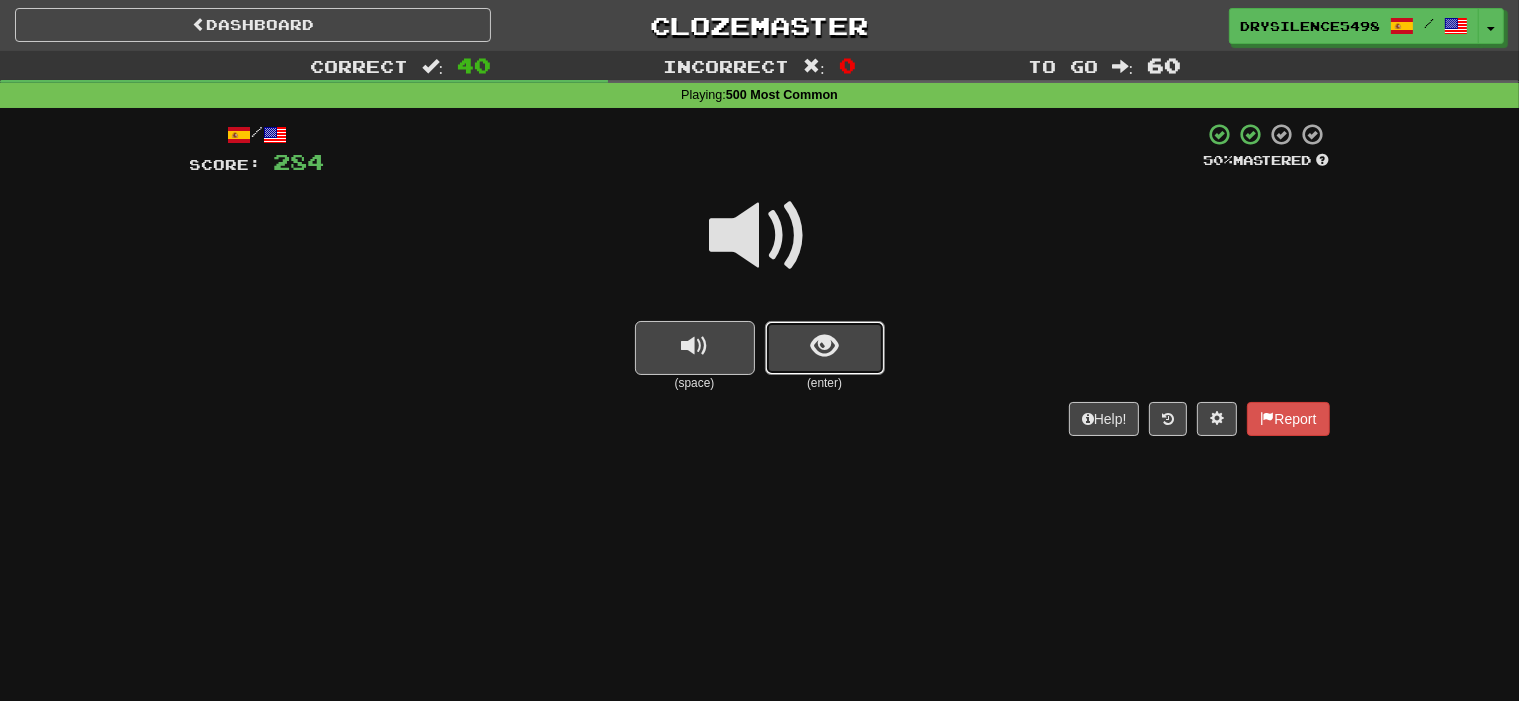 click at bounding box center (824, 346) 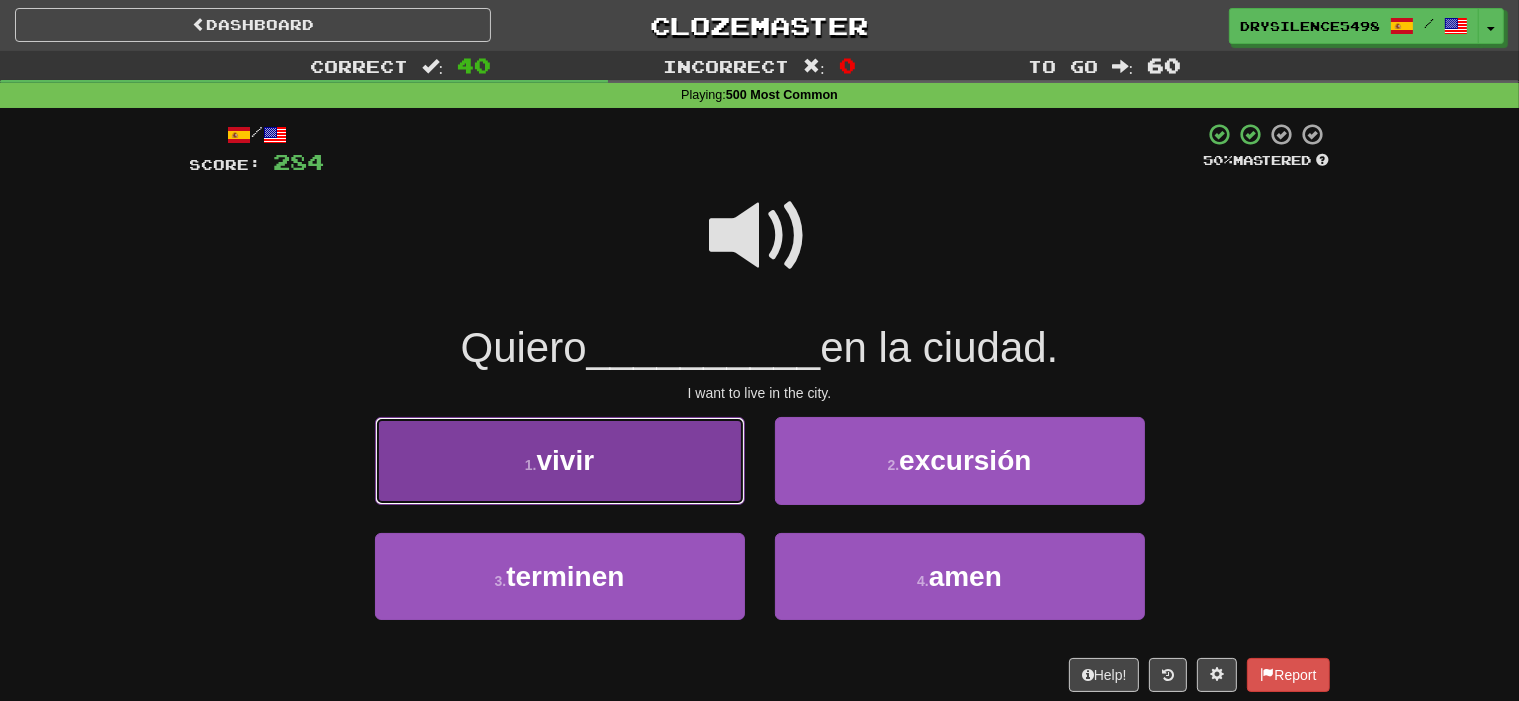 click on "1 .  vivir" at bounding box center (560, 460) 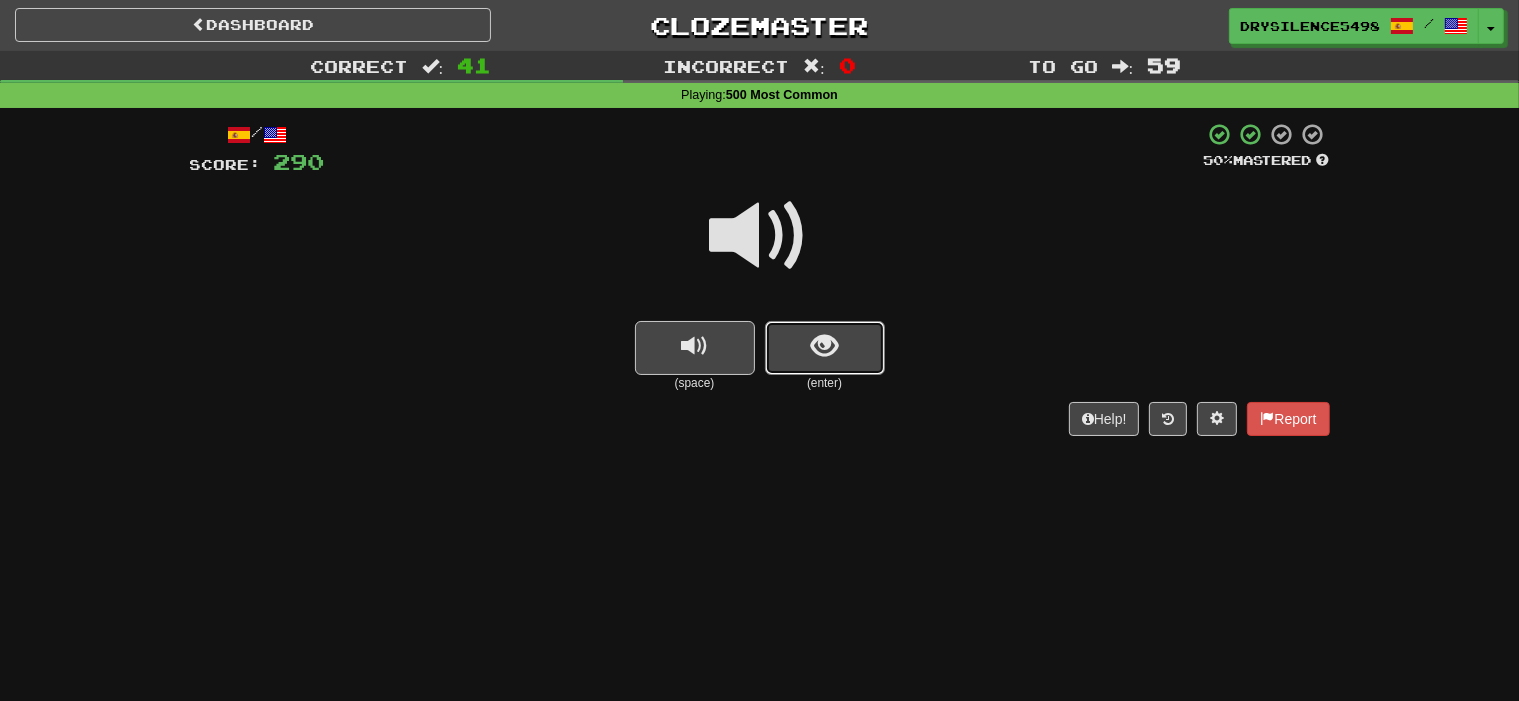 click at bounding box center [825, 348] 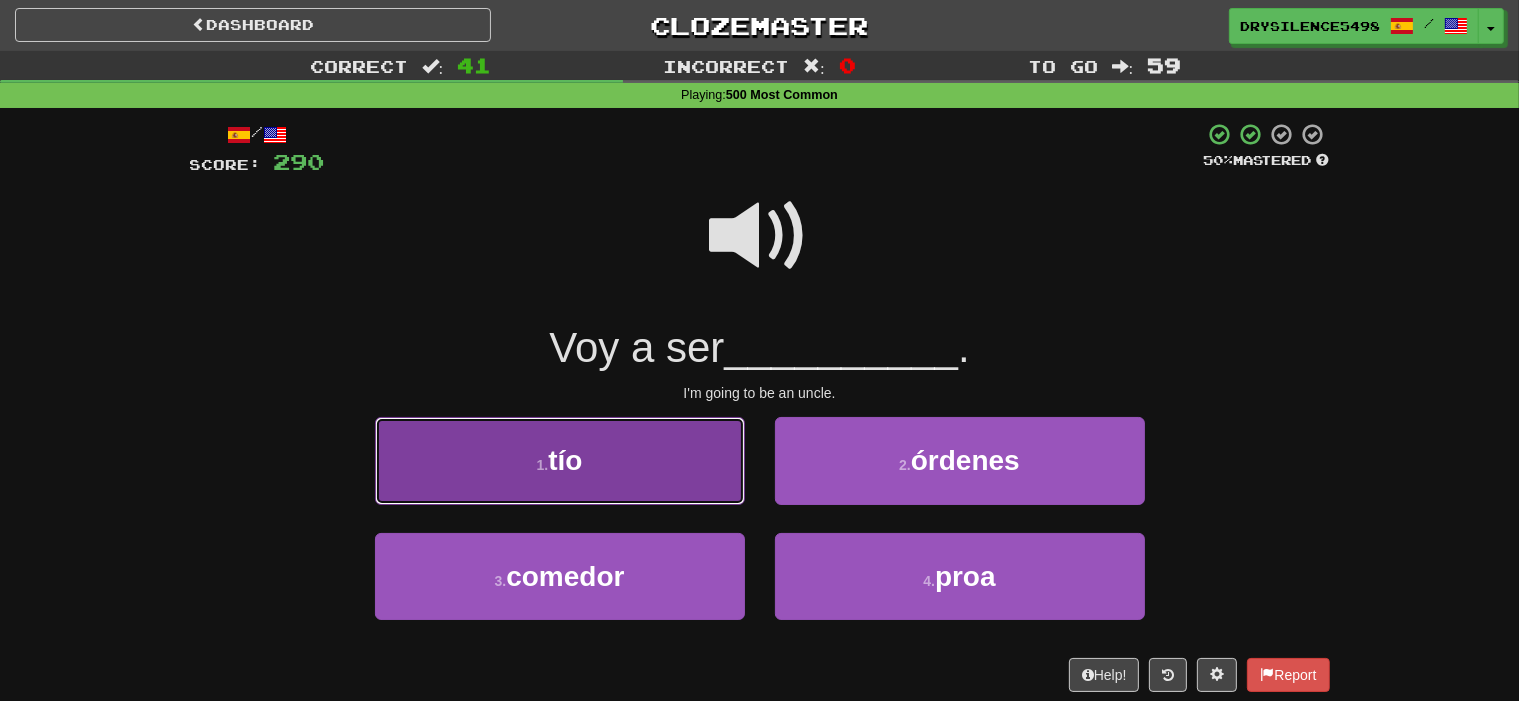 click on "1 .  tío" at bounding box center [560, 460] 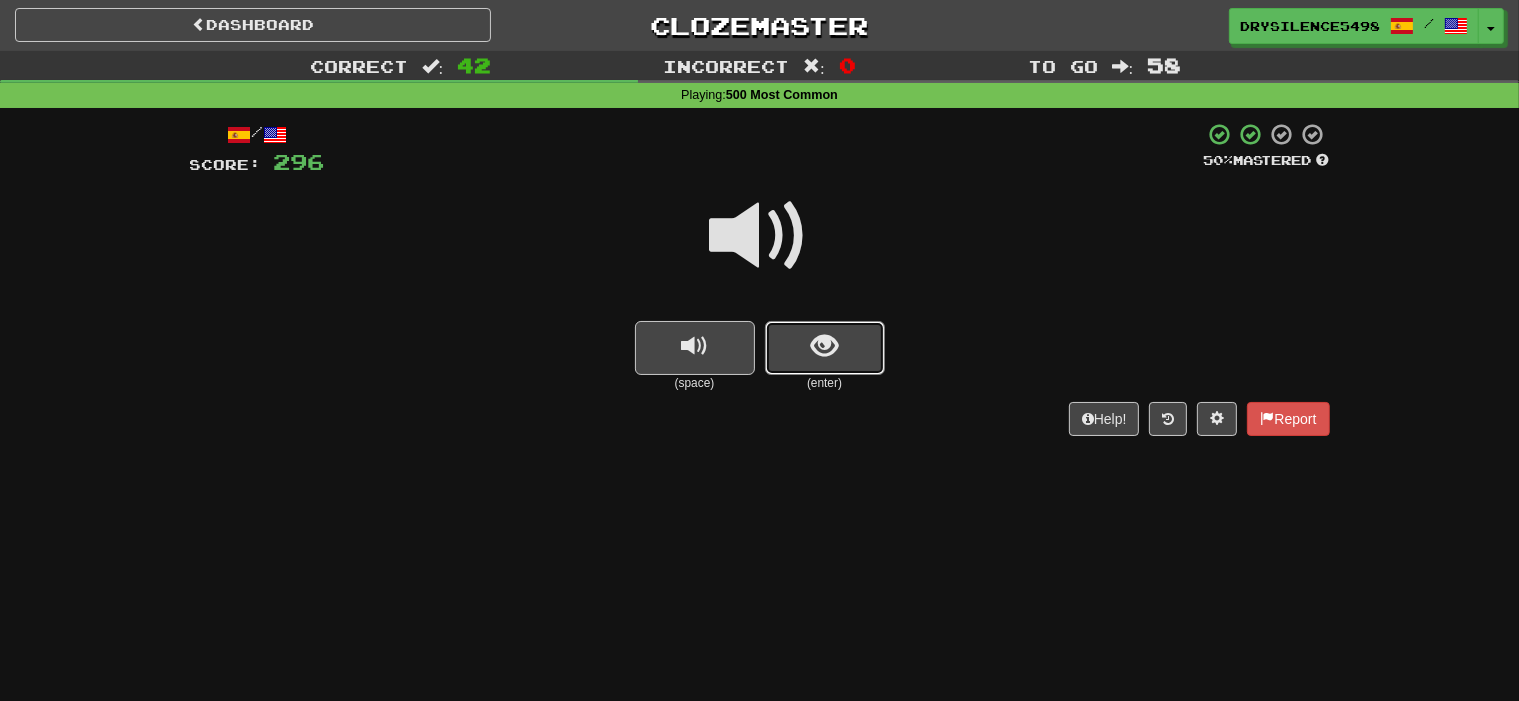 click at bounding box center (824, 346) 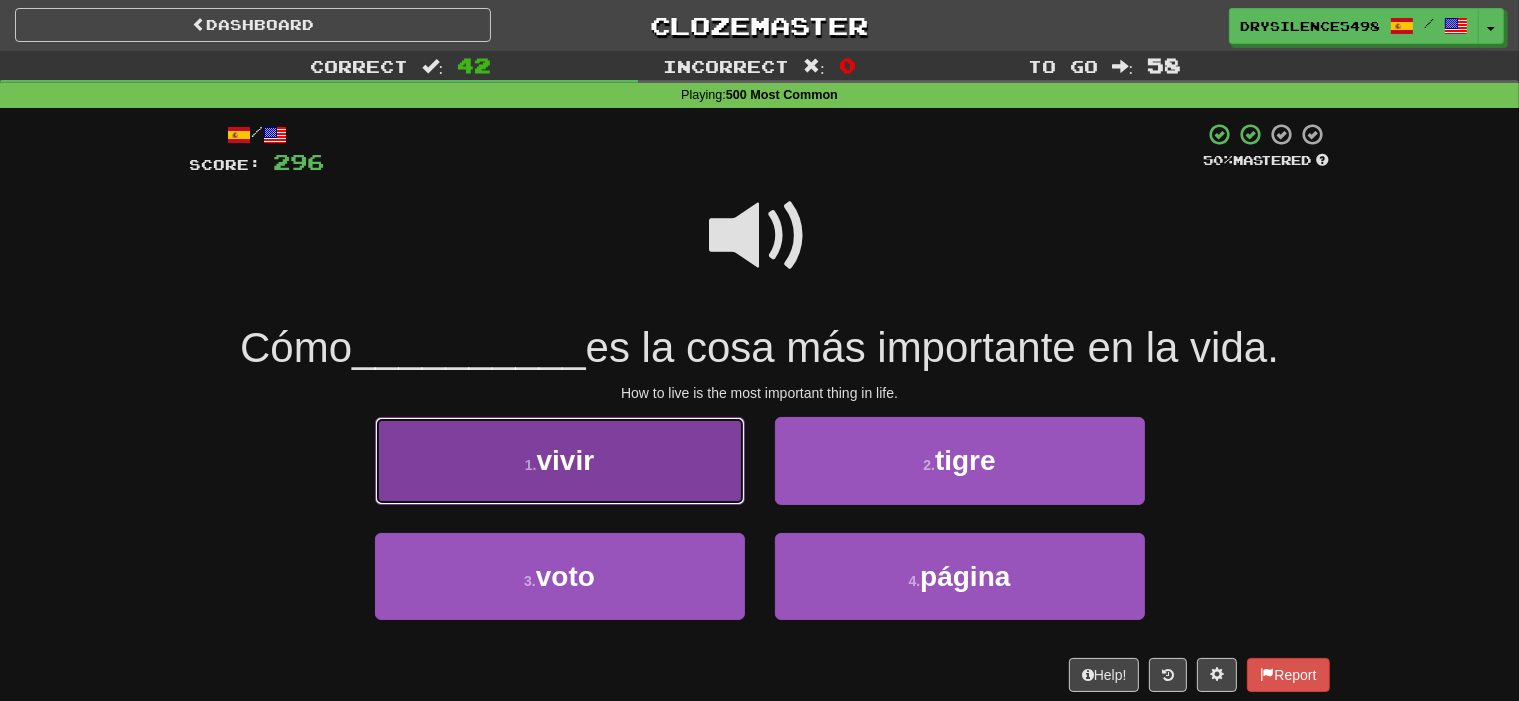 click on "1 .  vivir" at bounding box center (560, 460) 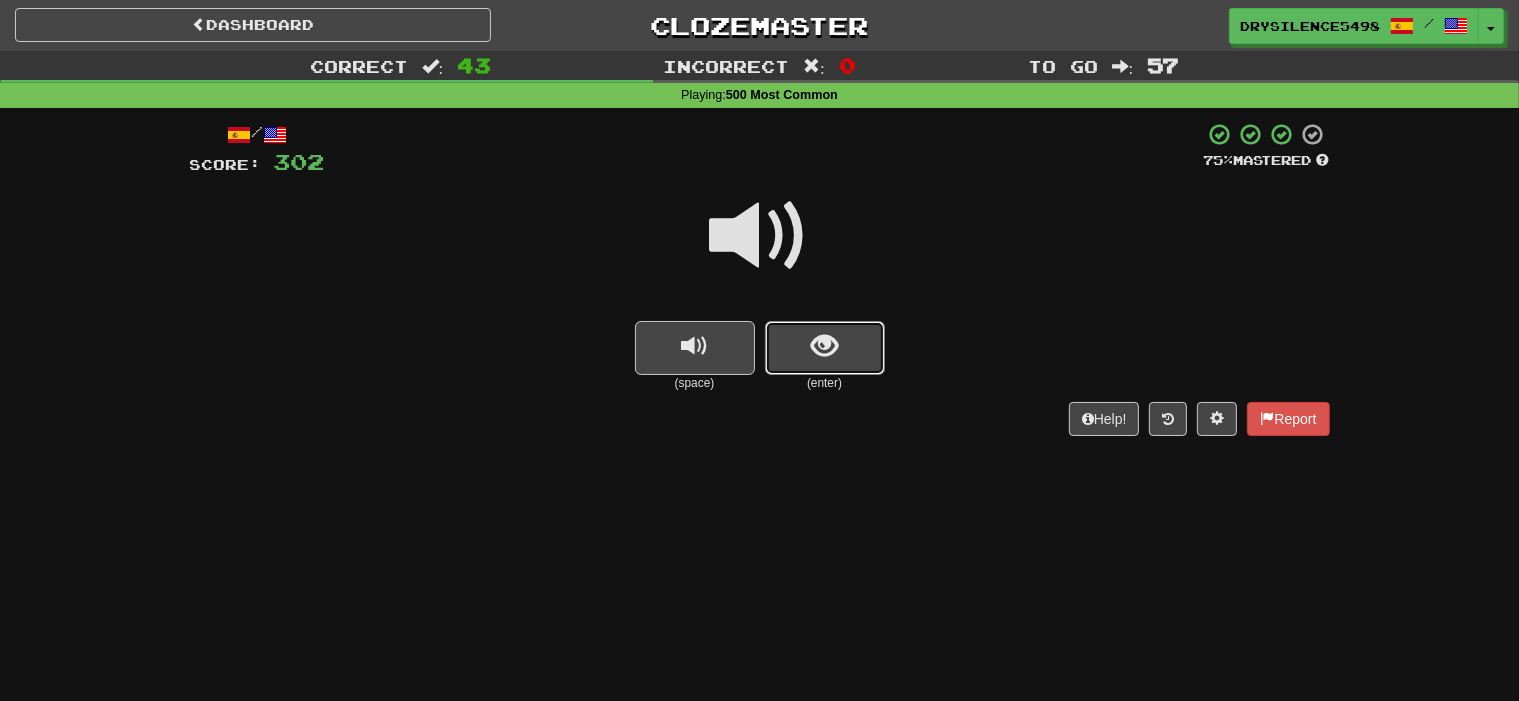 click at bounding box center [825, 348] 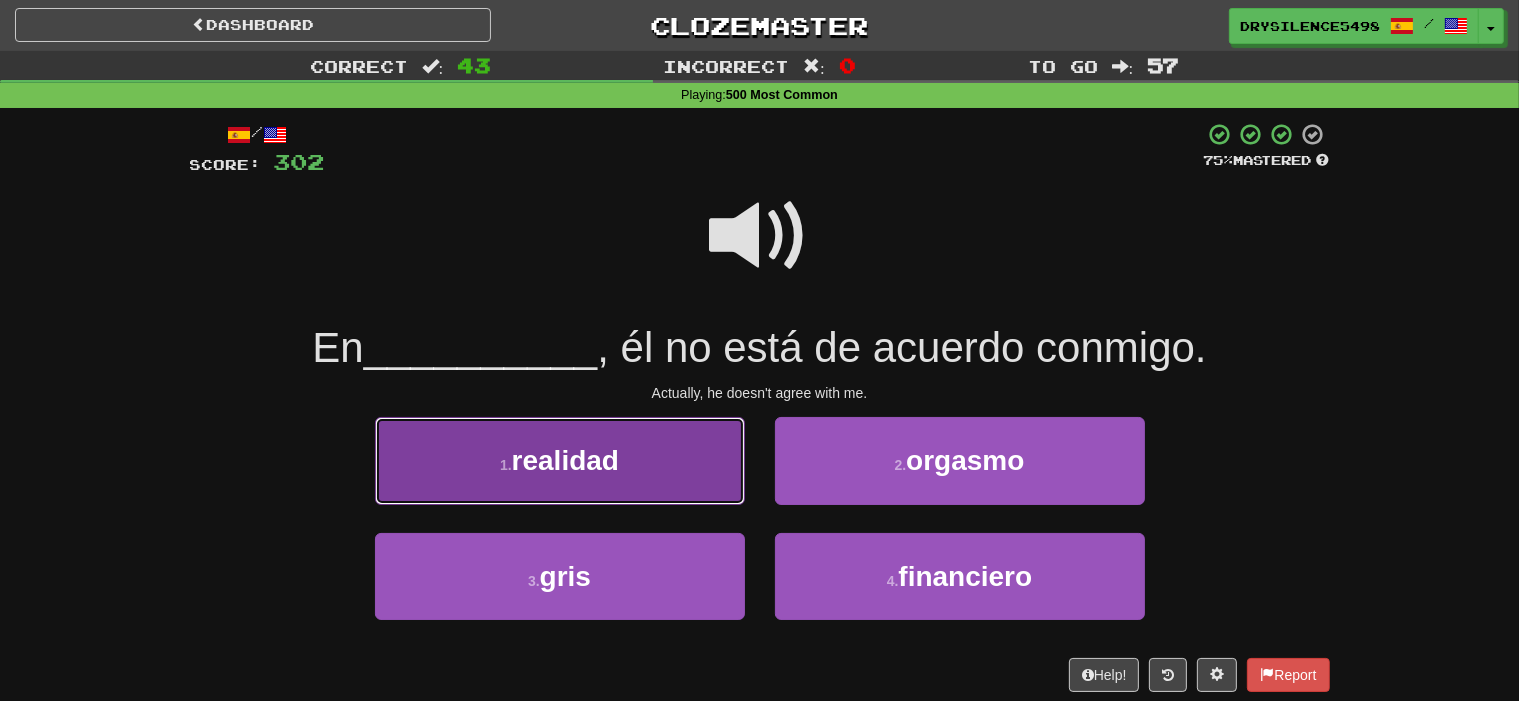 click on "1 .  realidad" at bounding box center (560, 460) 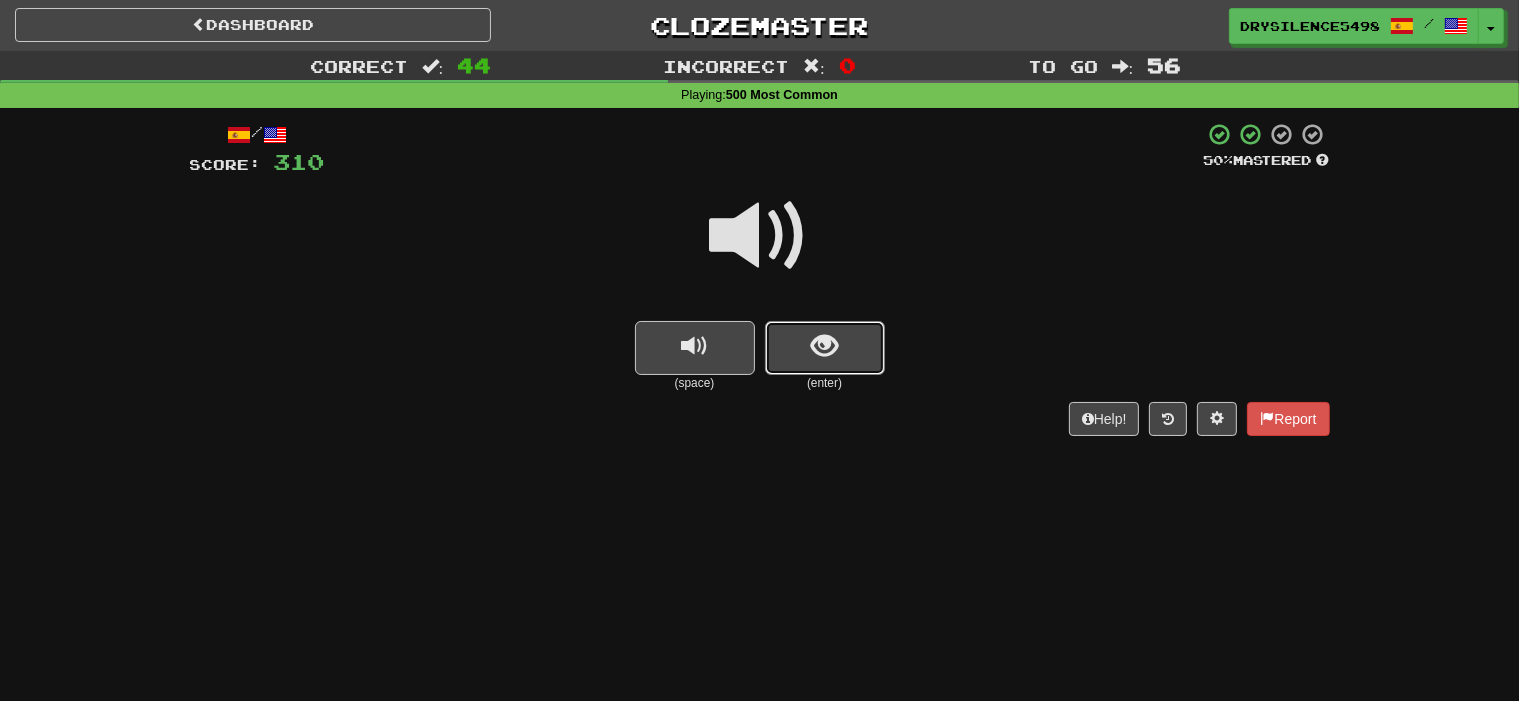 click at bounding box center (824, 346) 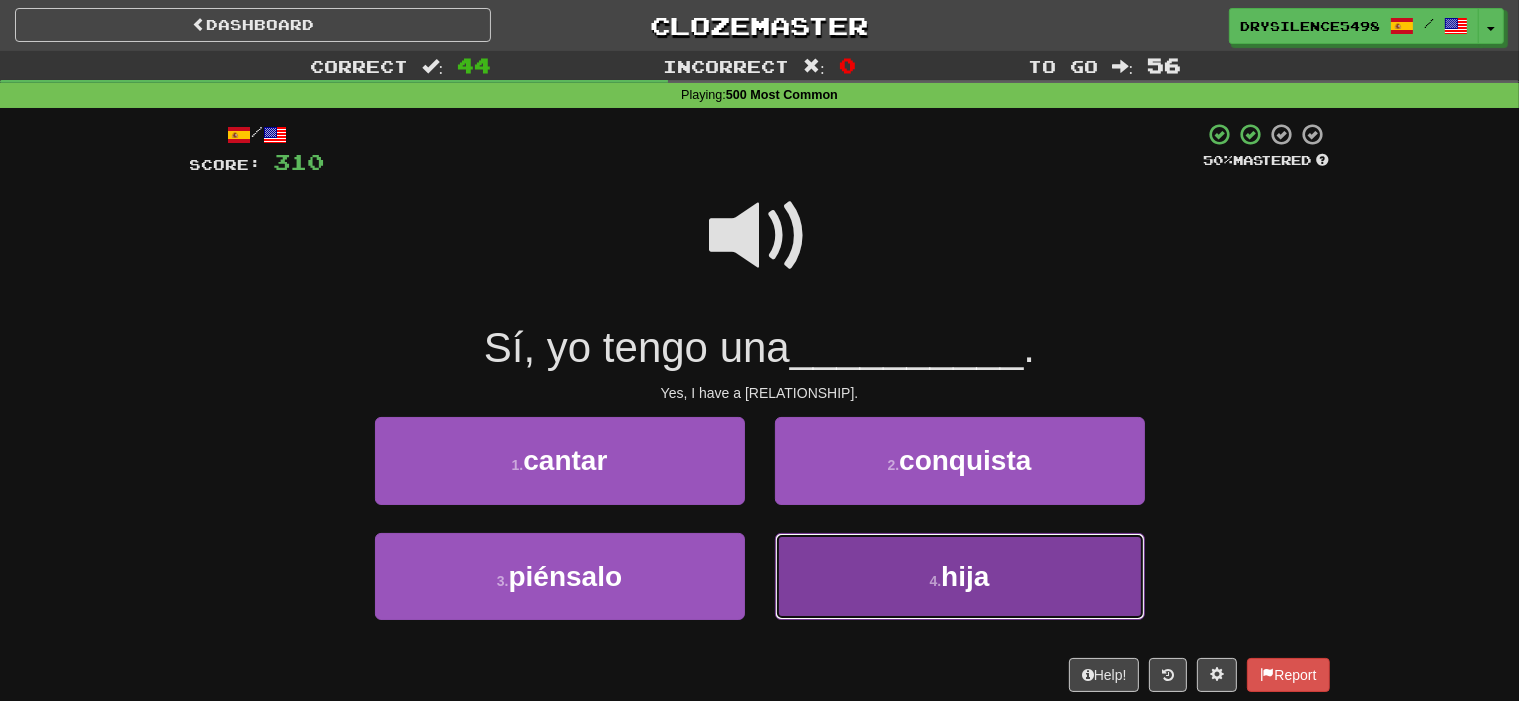 click on "4 .  hija" at bounding box center [960, 576] 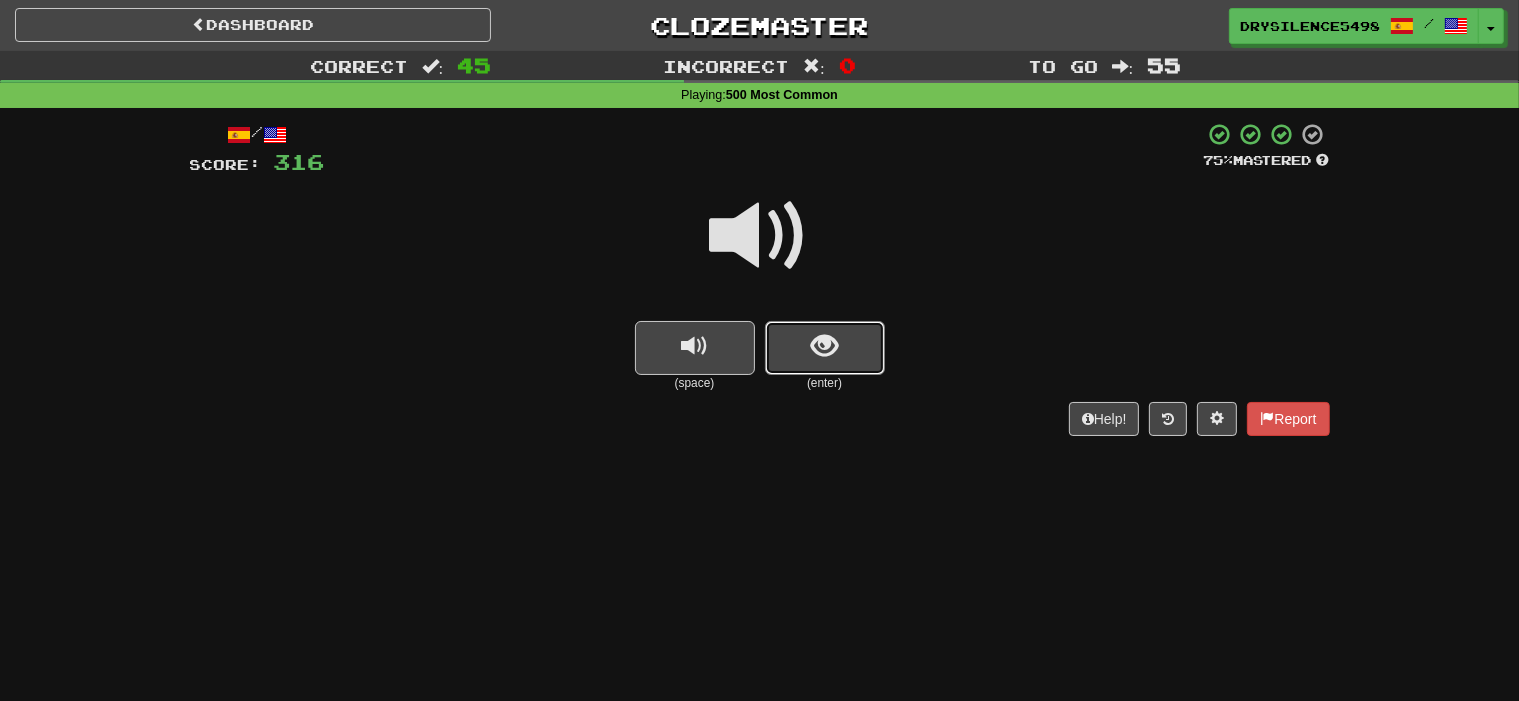 click at bounding box center [825, 348] 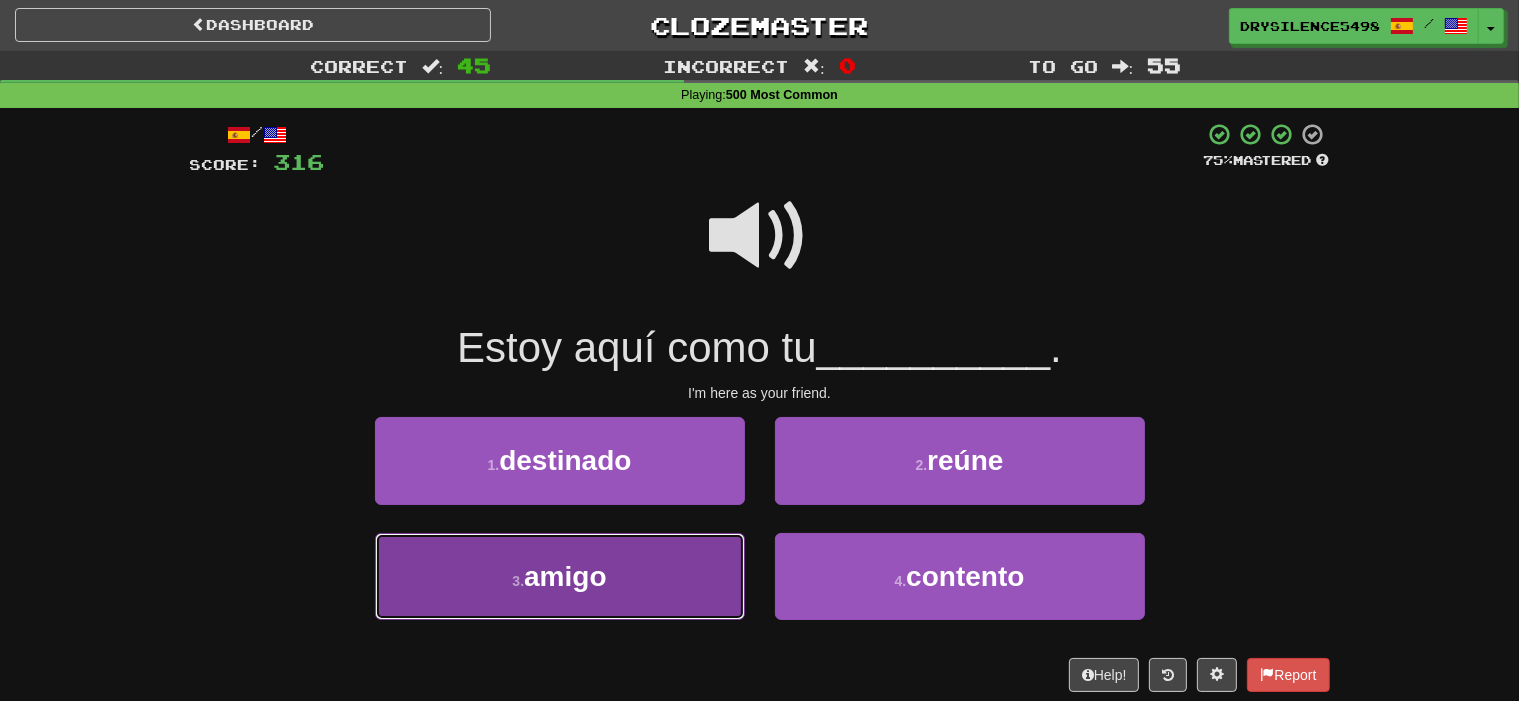 click on "3 .  amigo" at bounding box center [560, 576] 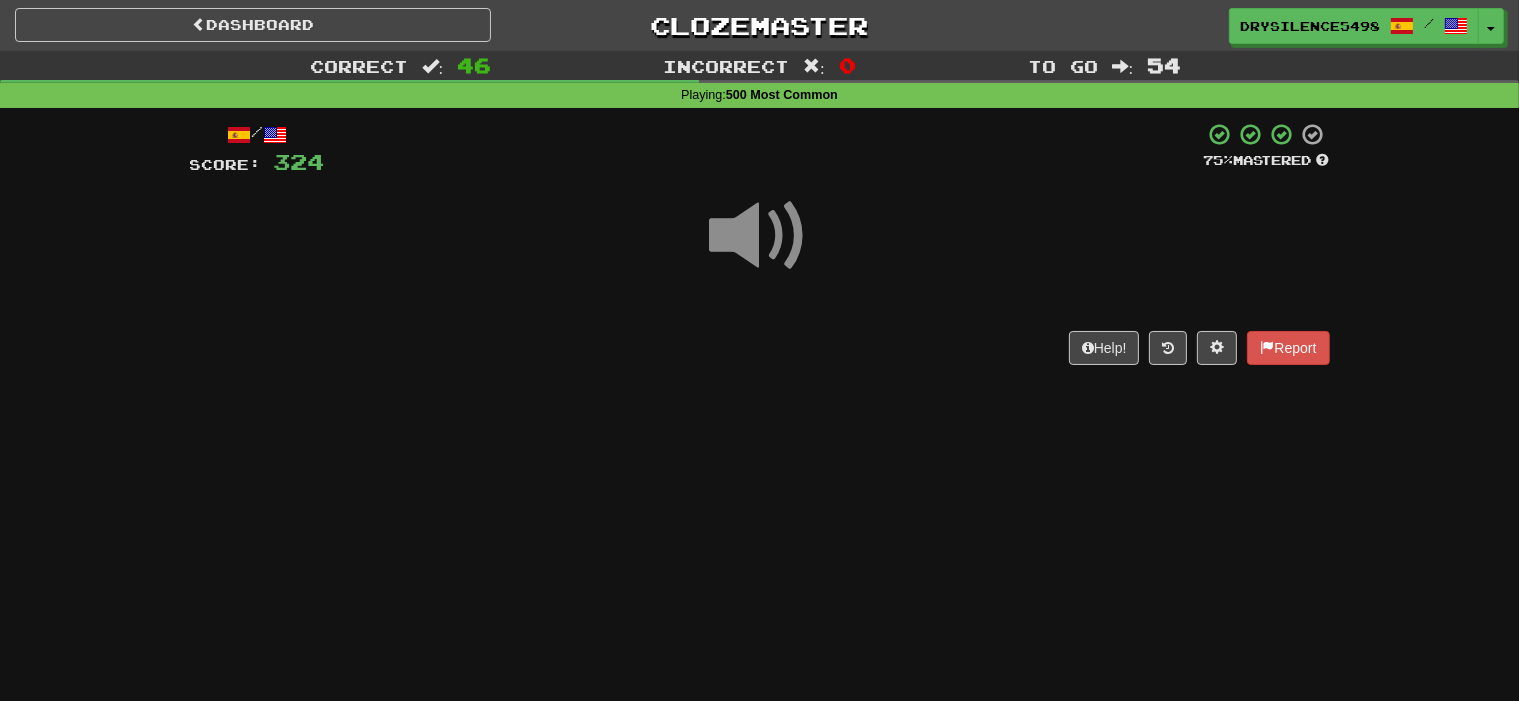 click on "Help!  Report" at bounding box center (760, 348) 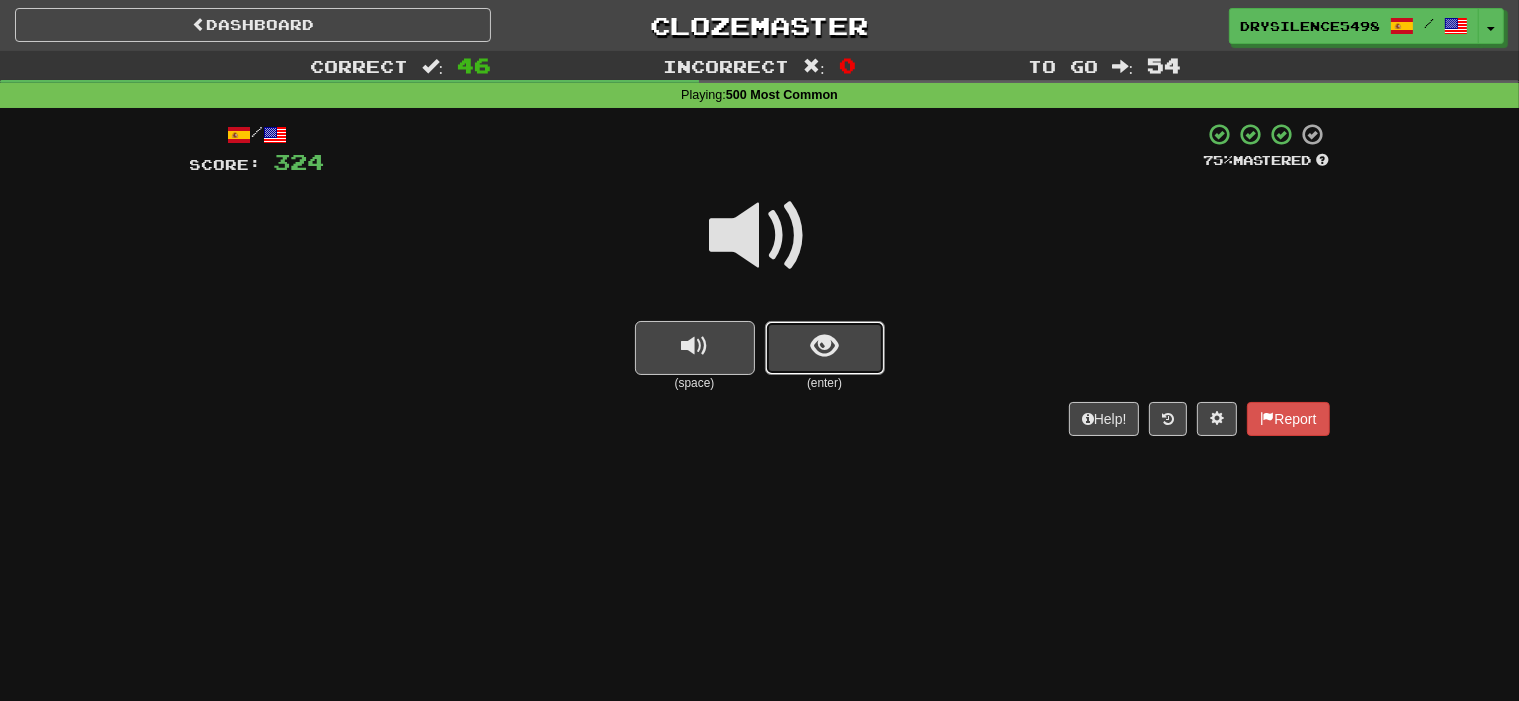 click at bounding box center [825, 348] 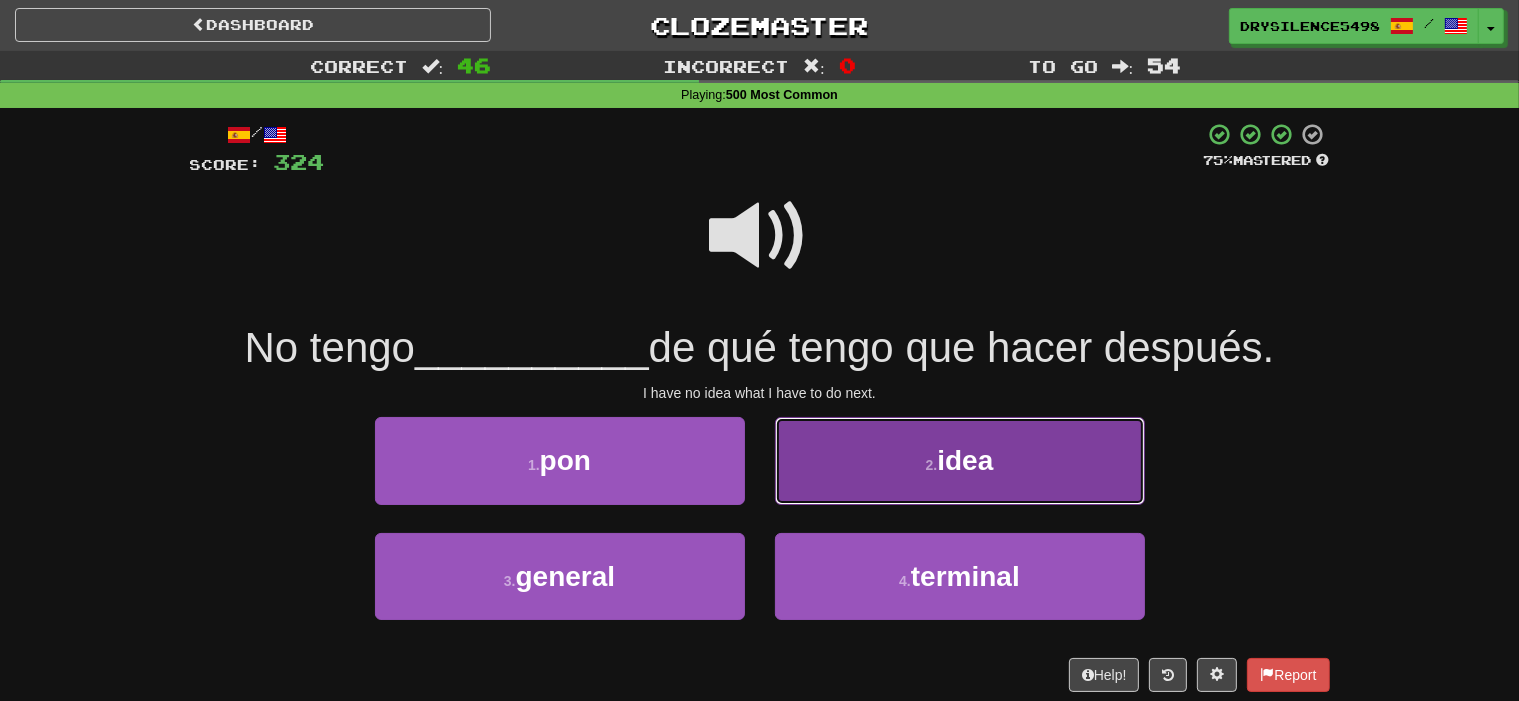 click on "2 .  idea" at bounding box center [960, 460] 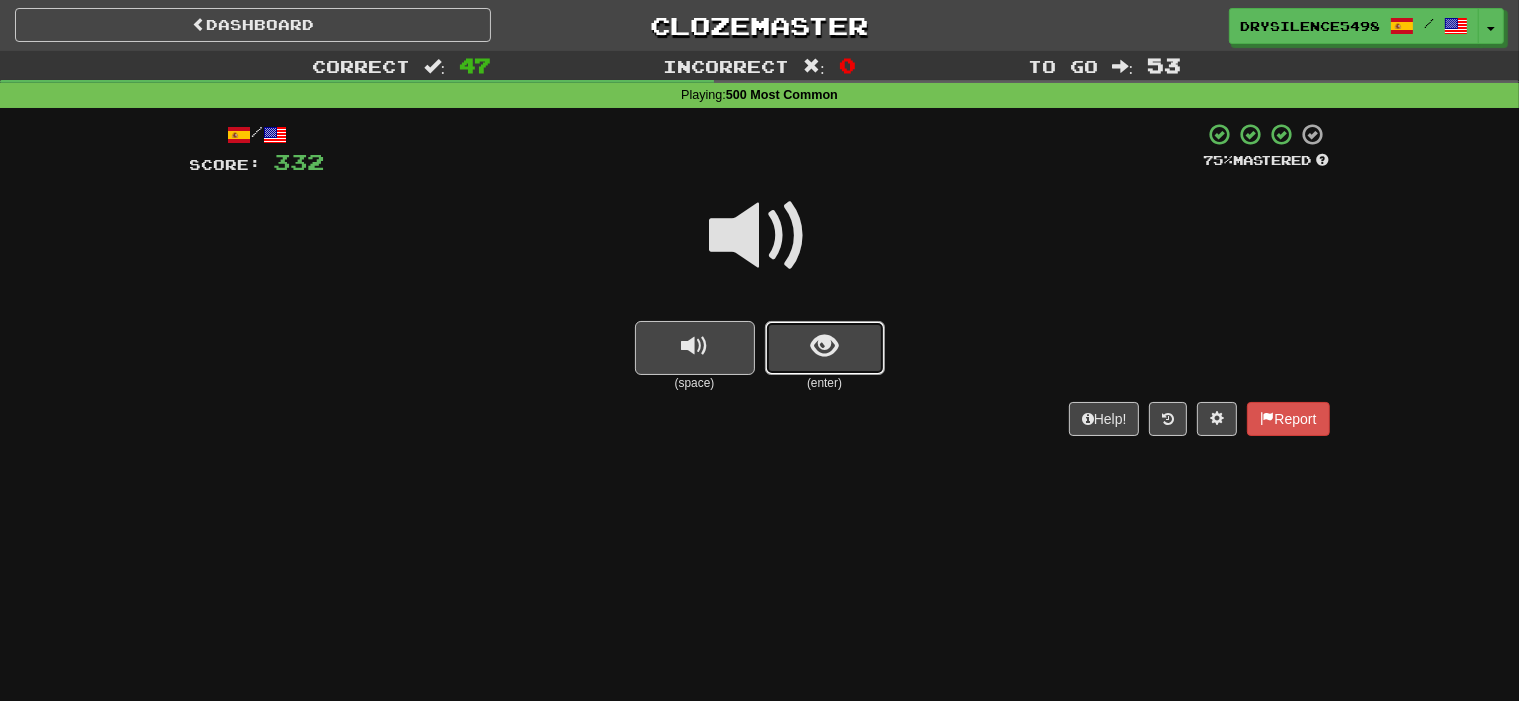 click at bounding box center (825, 348) 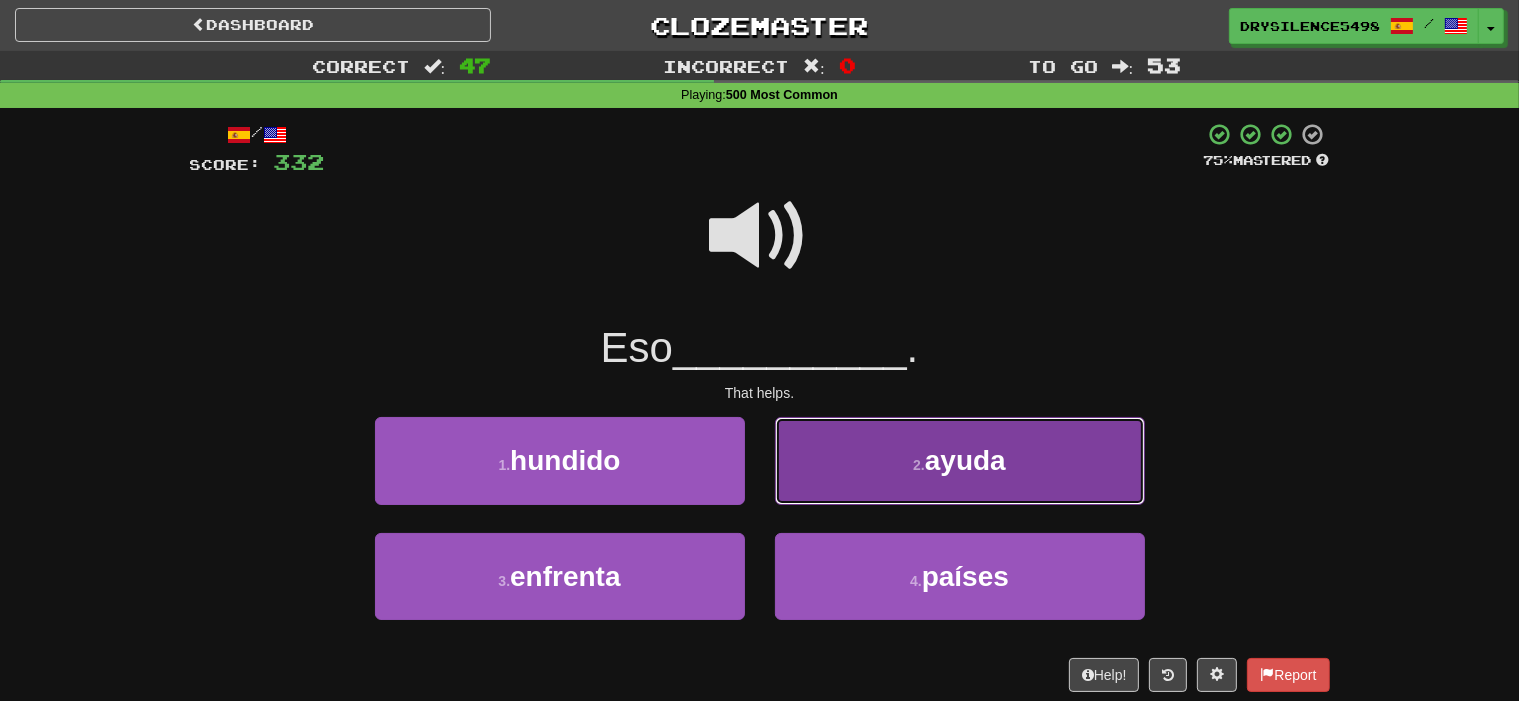 click on "2 .  ayuda" at bounding box center (960, 460) 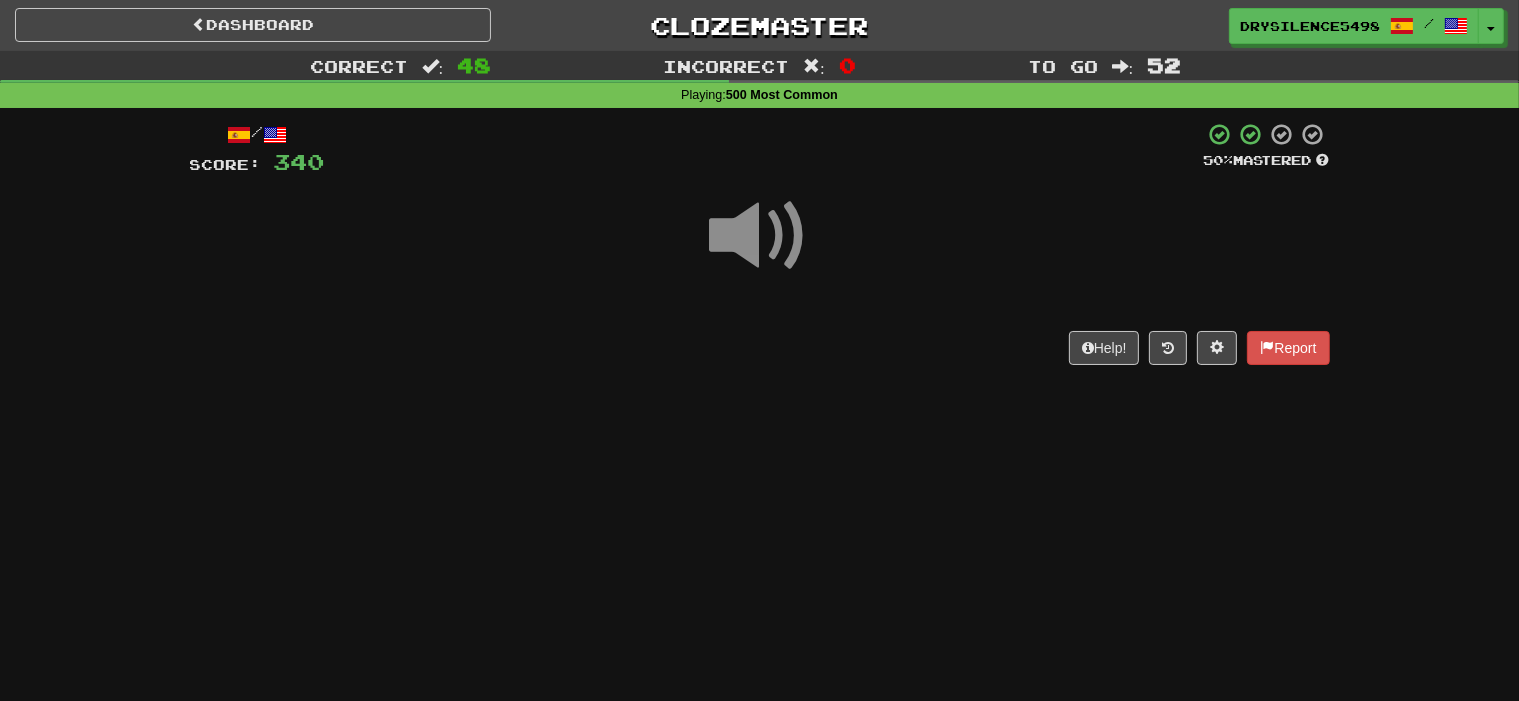 click on "Help!  Report" at bounding box center [760, 348] 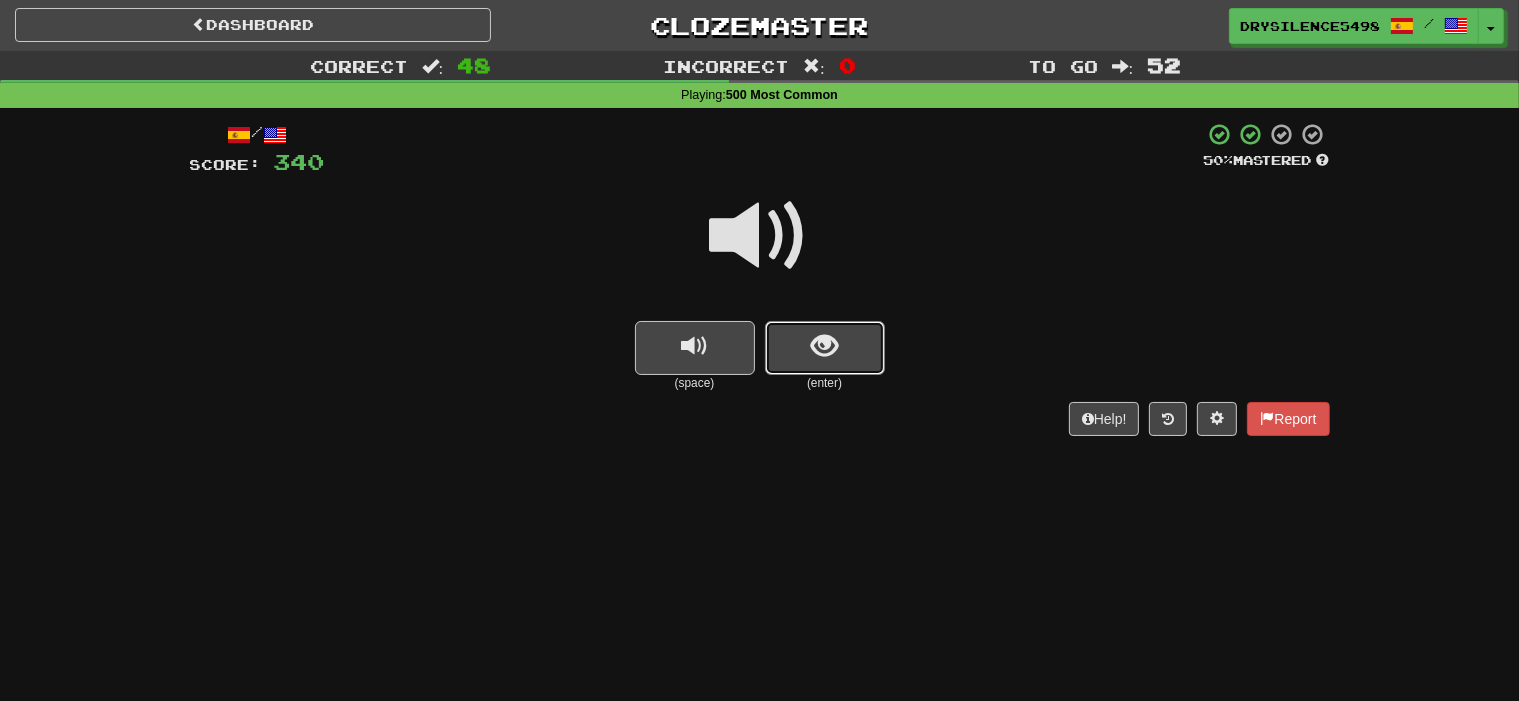 click at bounding box center (825, 348) 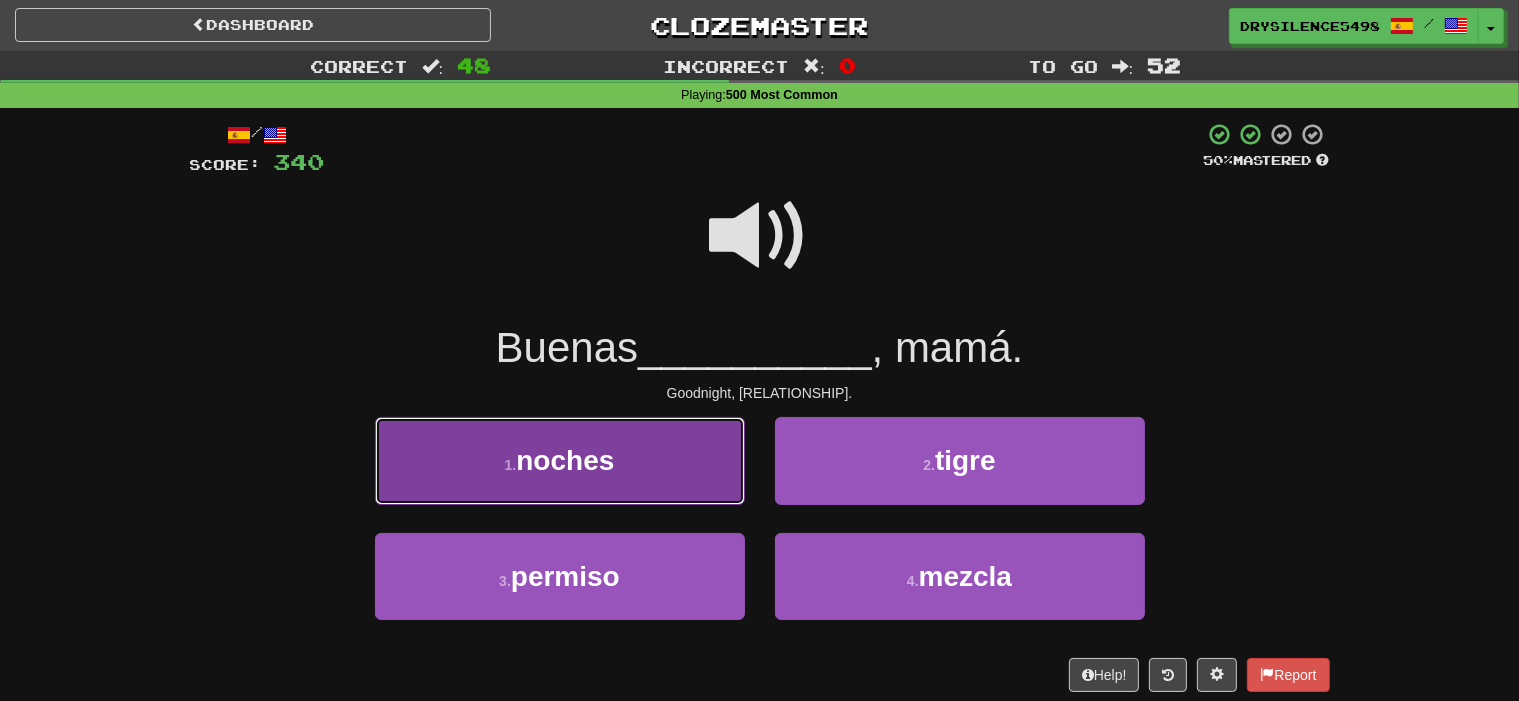 click on "1 .  noches" at bounding box center [560, 460] 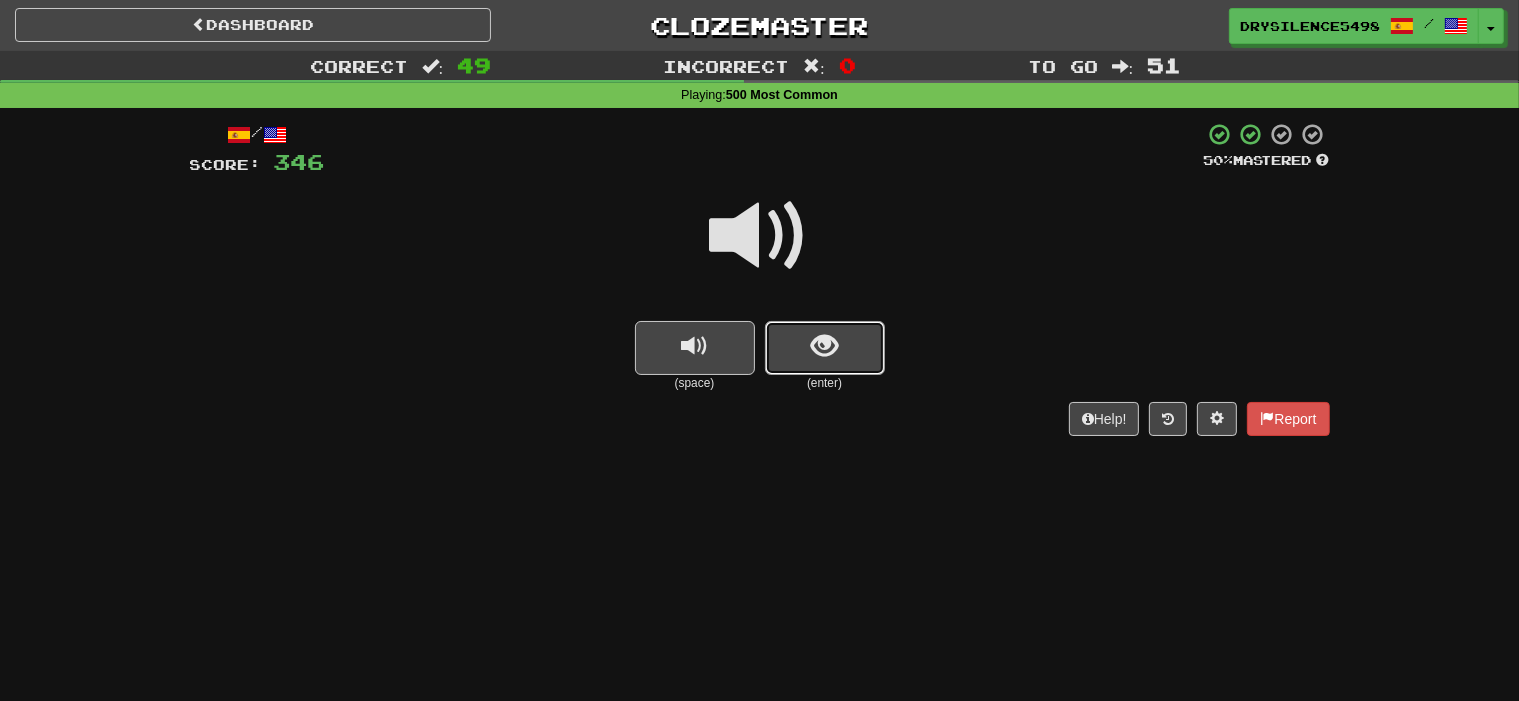 click at bounding box center (825, 348) 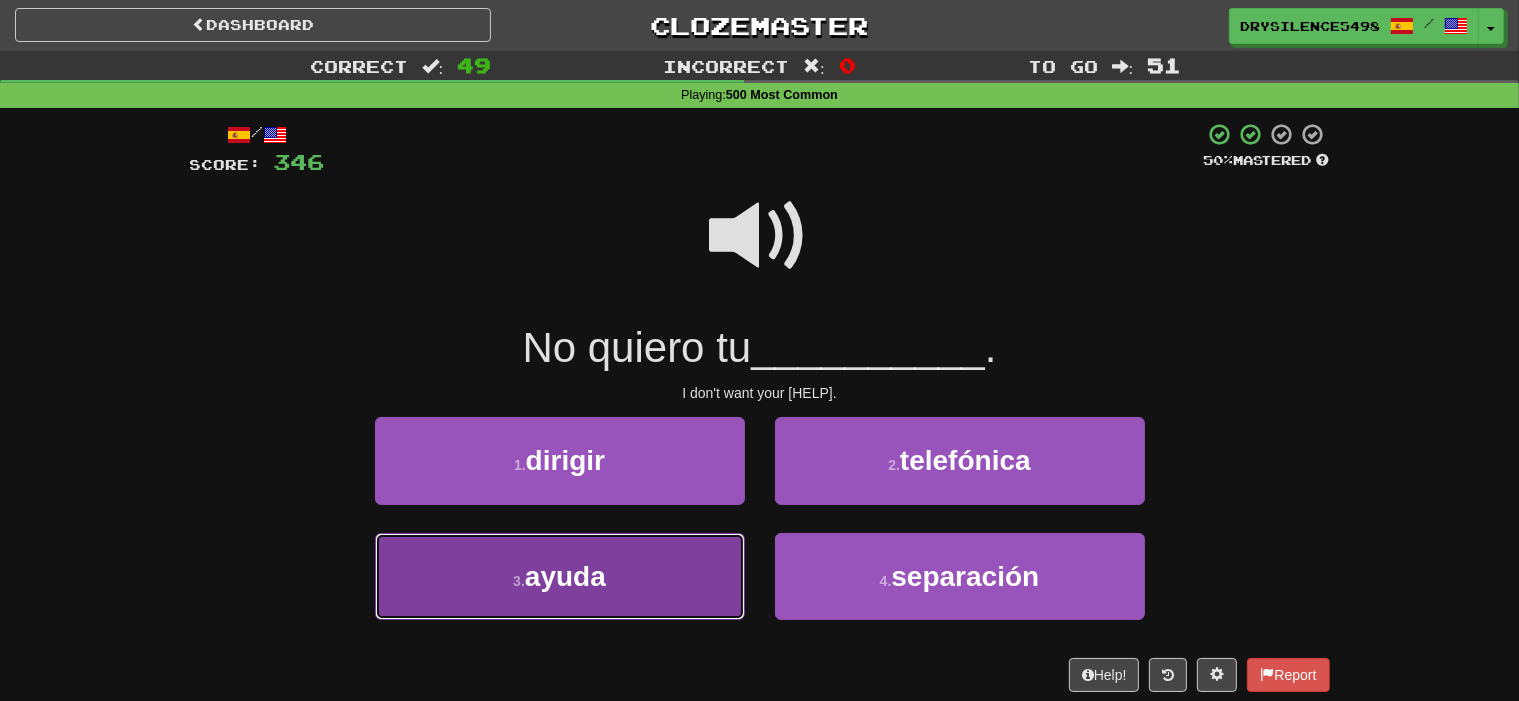 click on "3 .  ayuda" at bounding box center (560, 576) 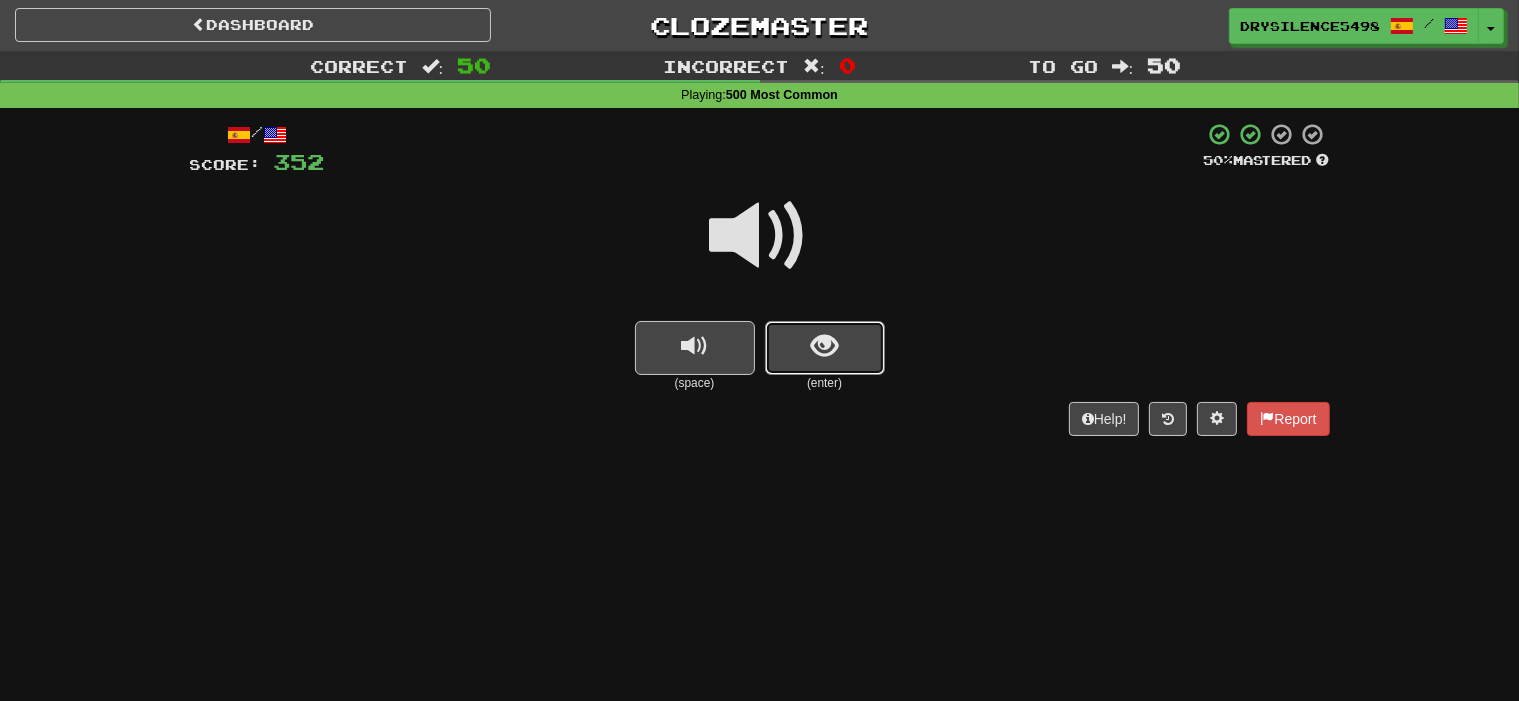 click at bounding box center (825, 348) 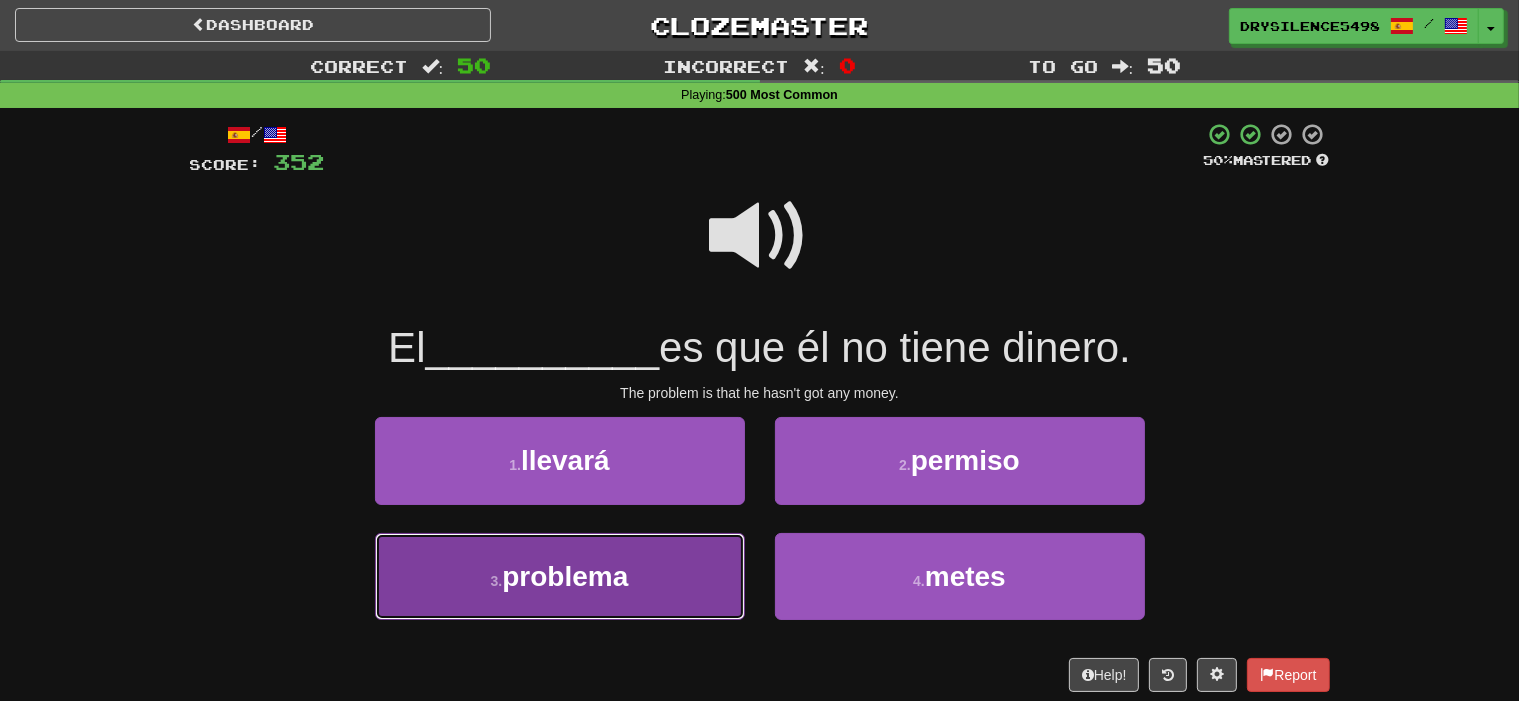 click on "problema" at bounding box center [565, 576] 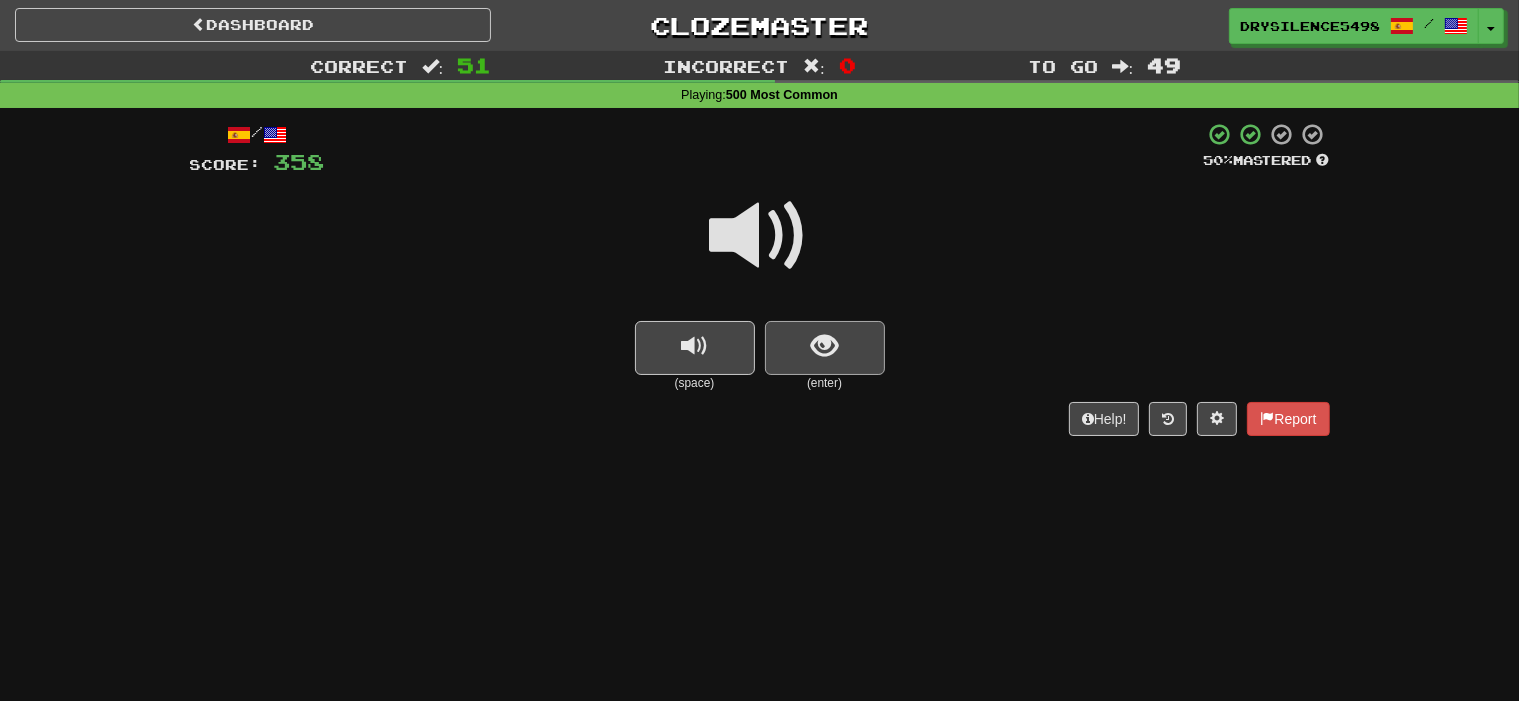 drag, startPoint x: 812, startPoint y: 382, endPoint x: 826, endPoint y: 366, distance: 21.260292 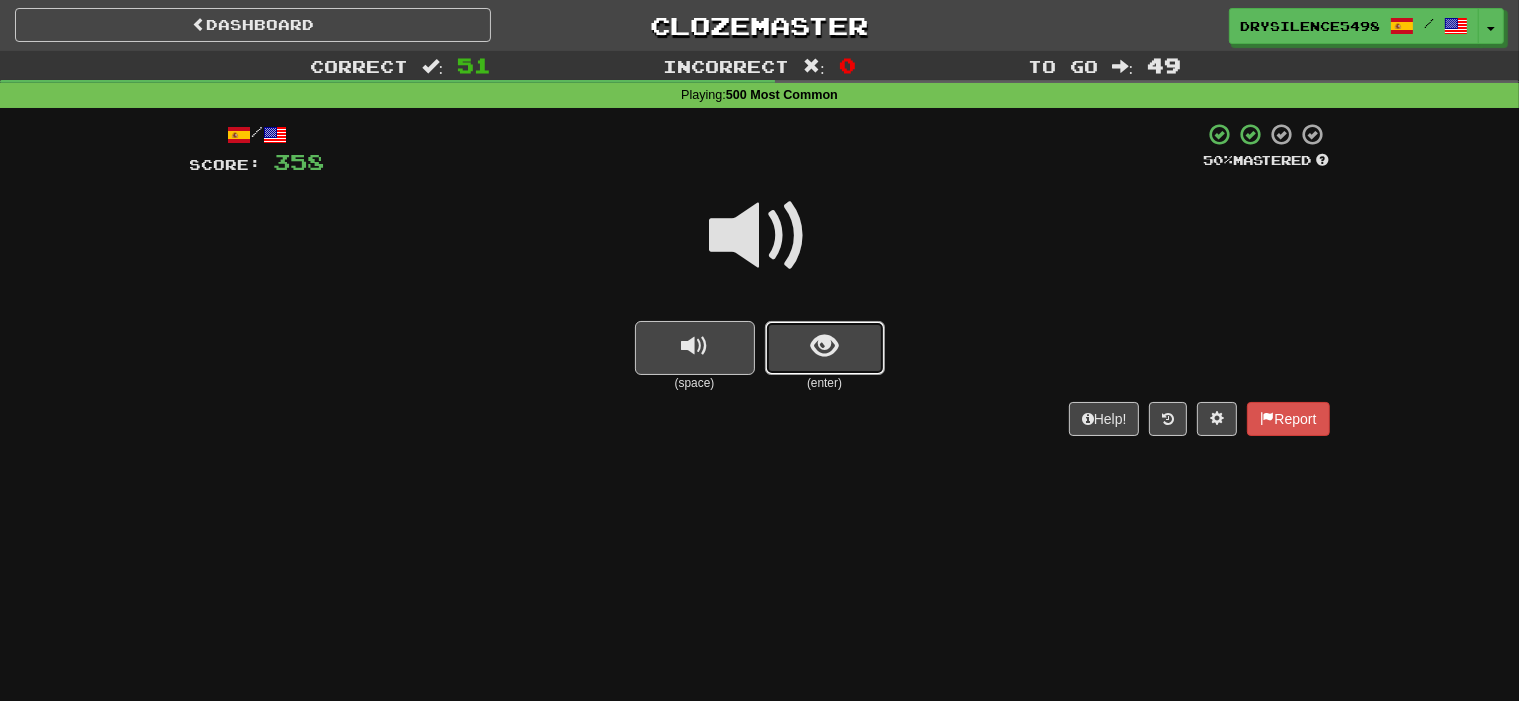 click at bounding box center [825, 348] 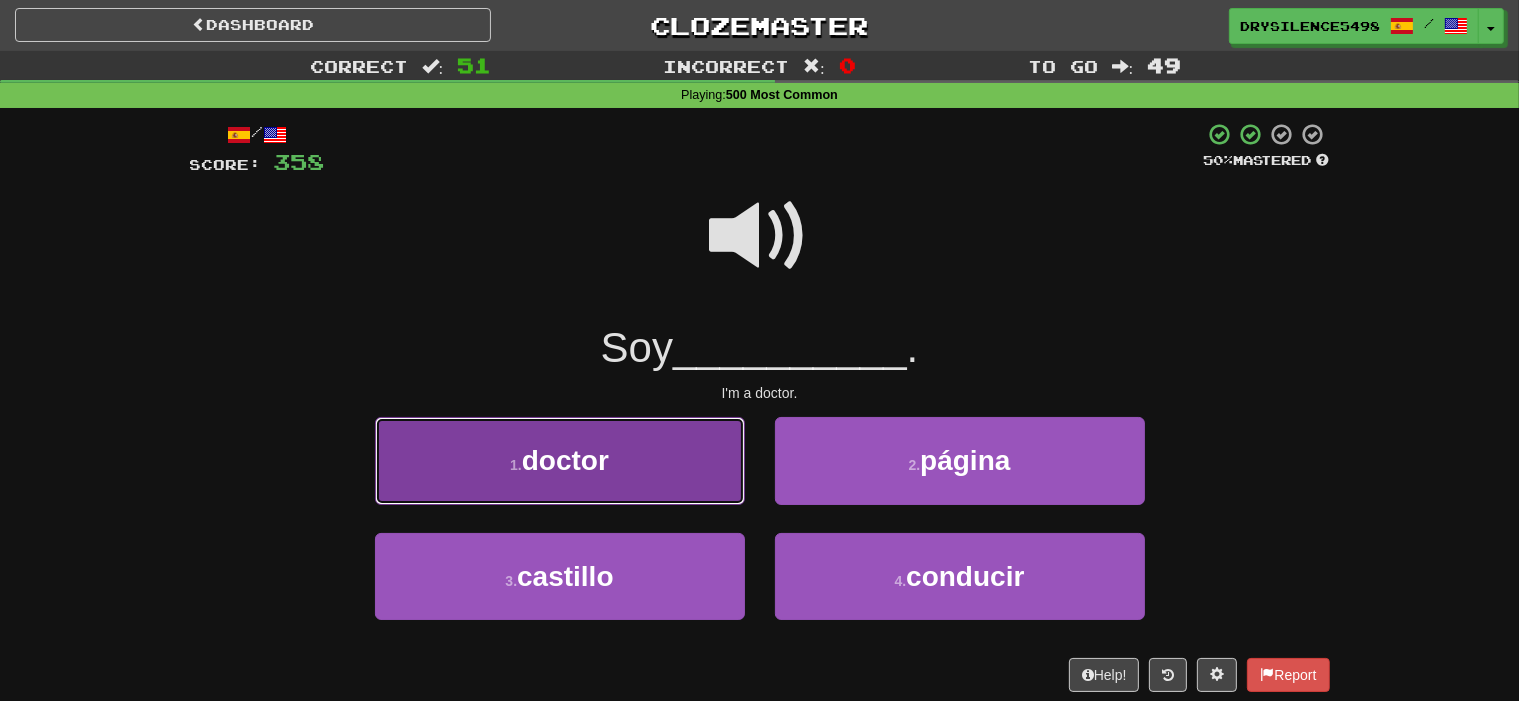 click on "1 .  doctor" at bounding box center [560, 460] 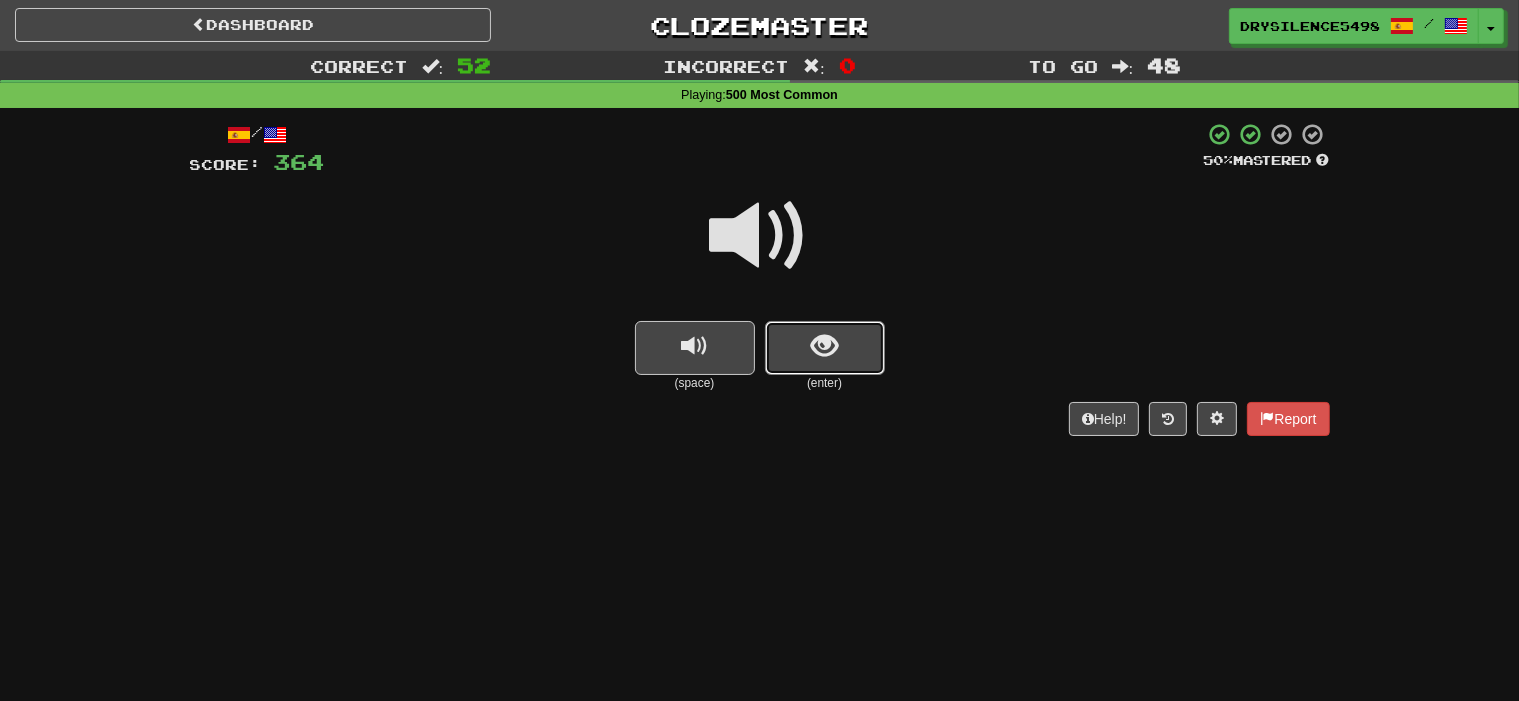 click at bounding box center (824, 346) 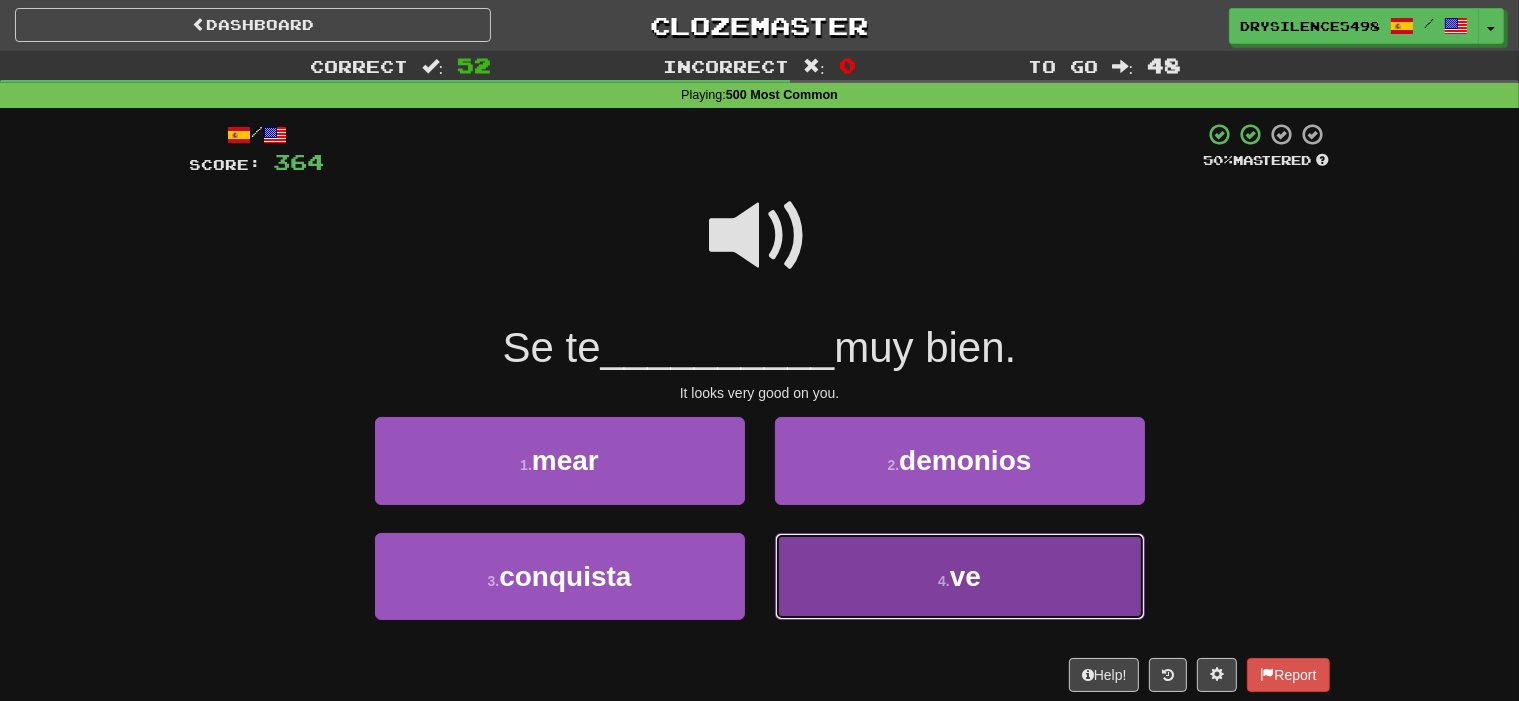 click on "4 .  ve" at bounding box center (960, 576) 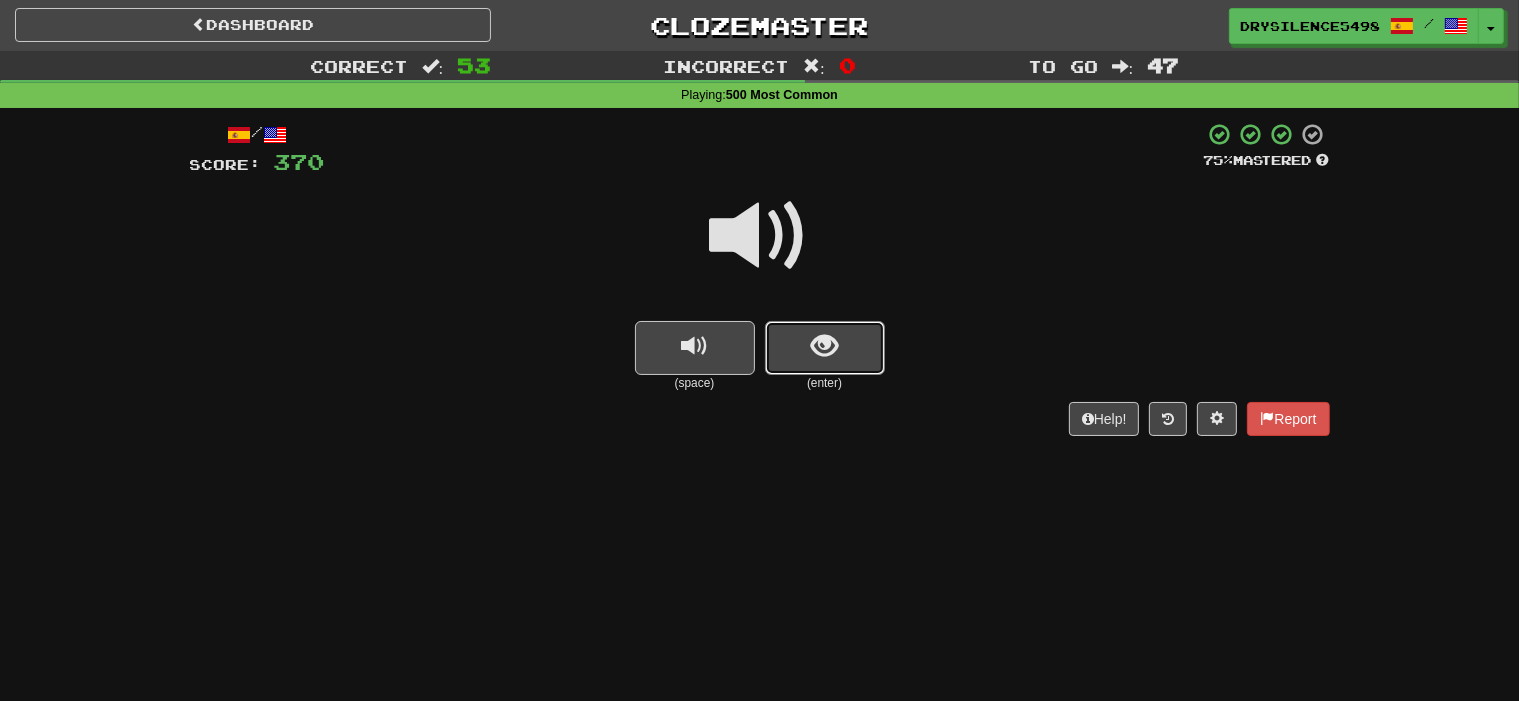 click at bounding box center [825, 348] 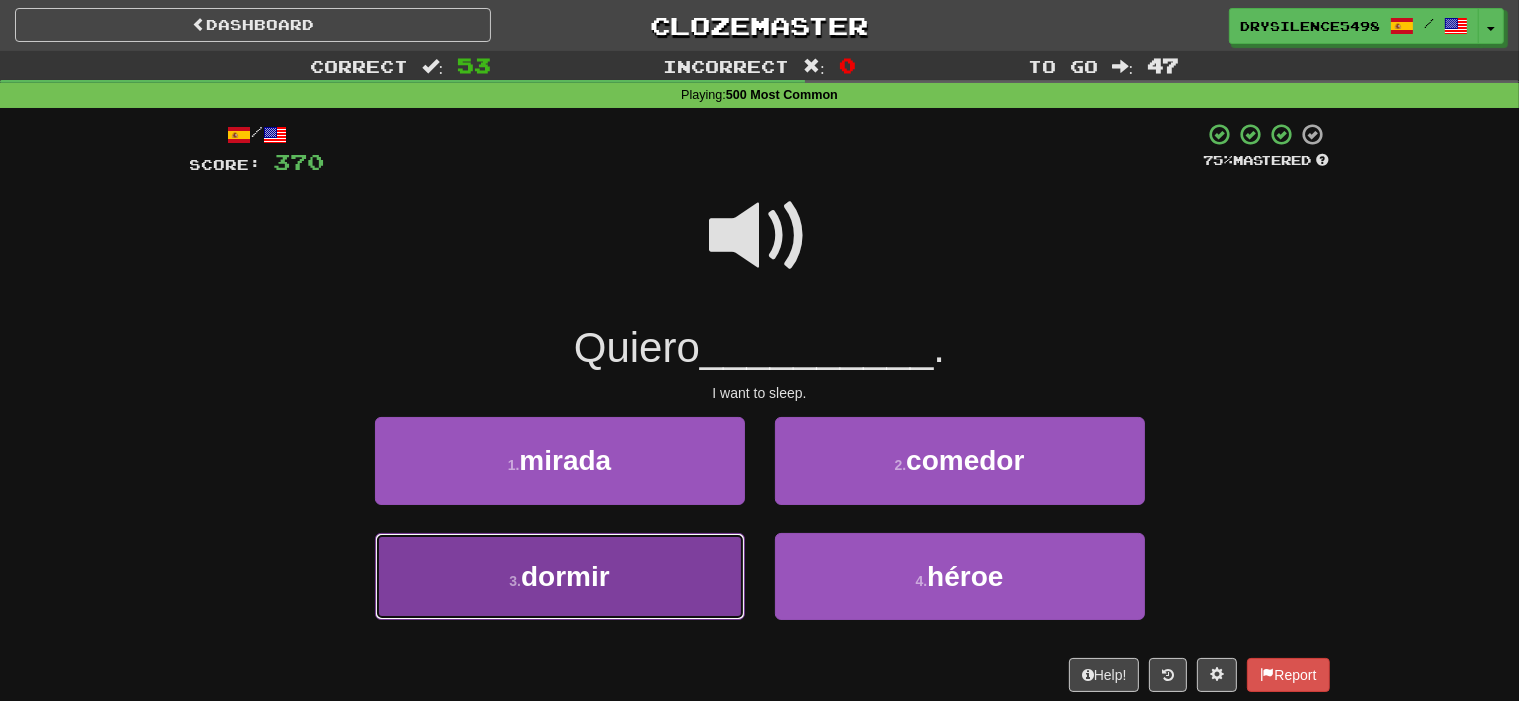 click on "3 .  dormir" at bounding box center (560, 576) 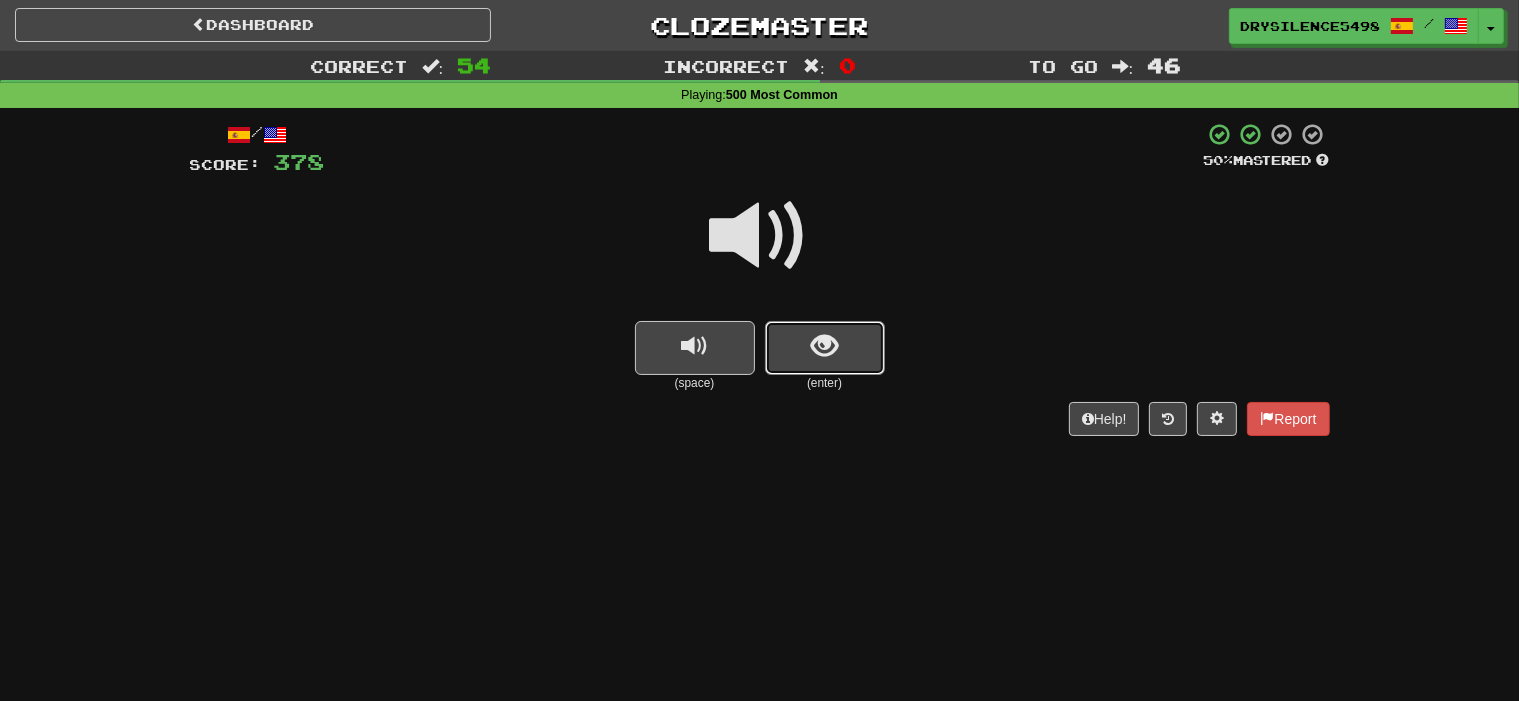 click at bounding box center (825, 348) 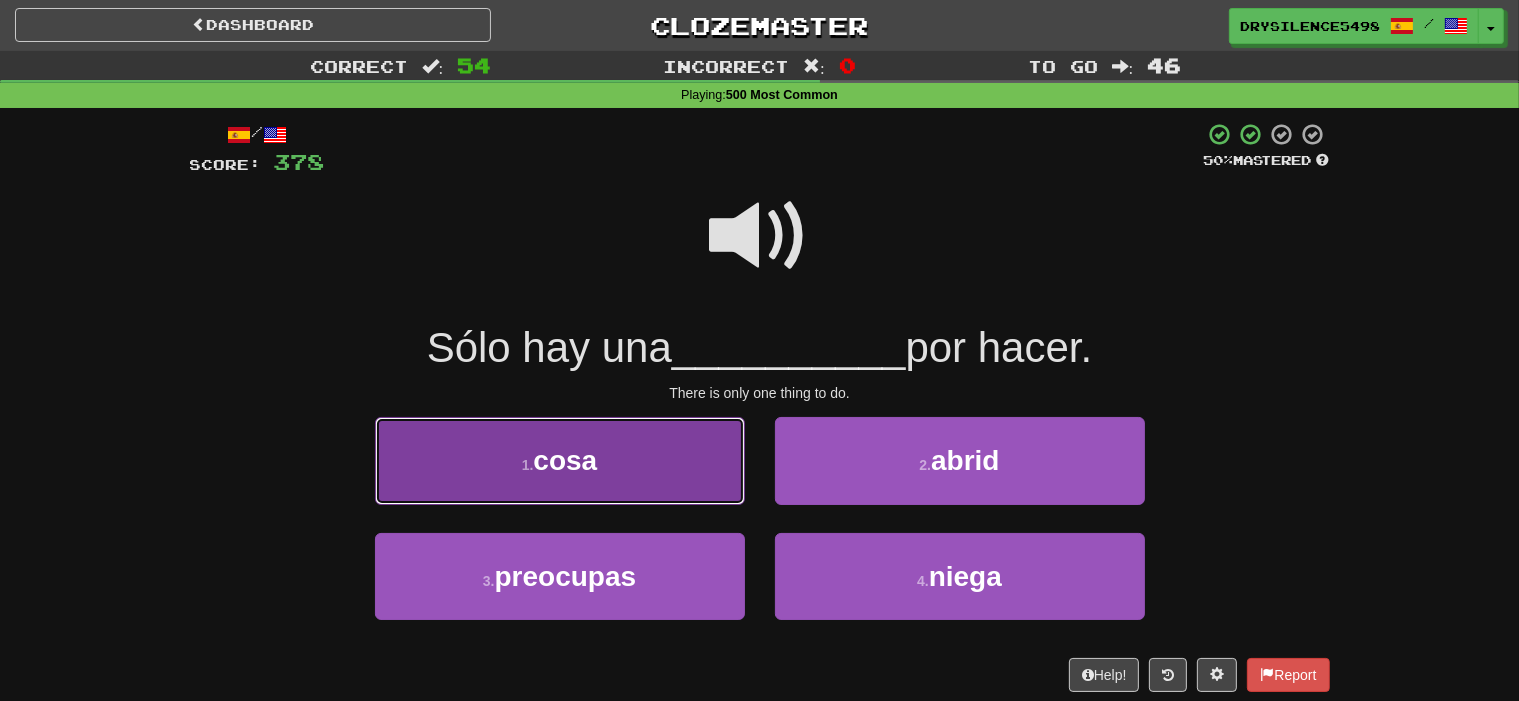 click on "1 .  cosa" at bounding box center [560, 460] 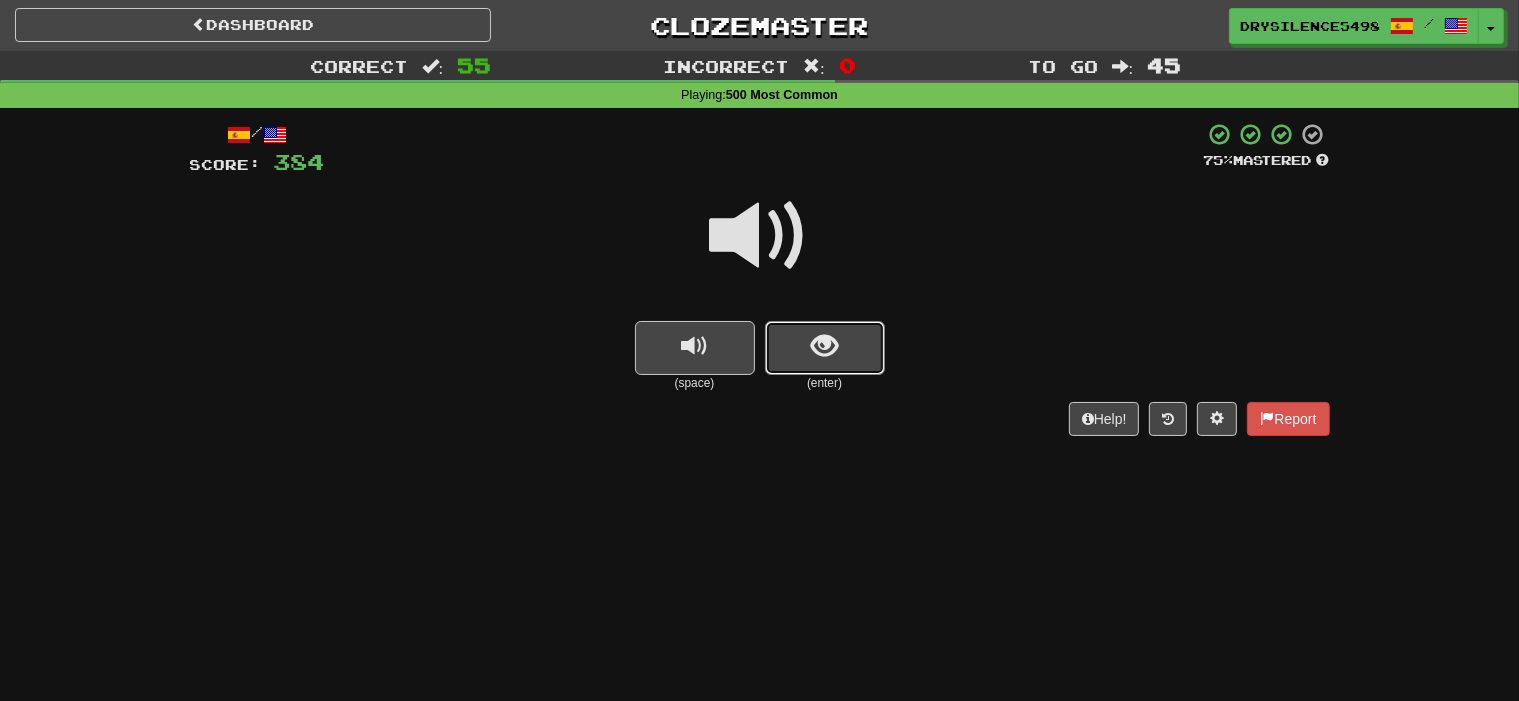 click at bounding box center (824, 346) 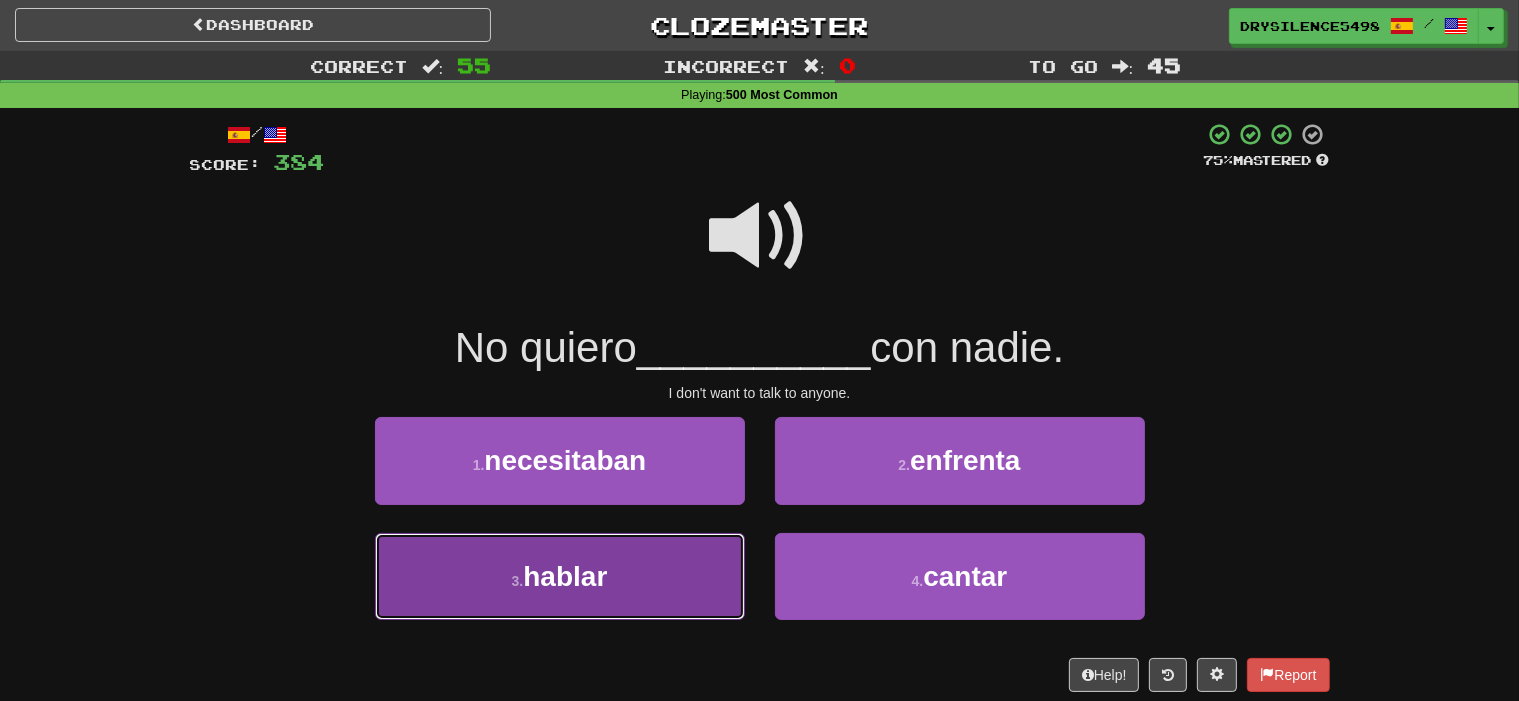 click on "3 .  hablar" at bounding box center (560, 576) 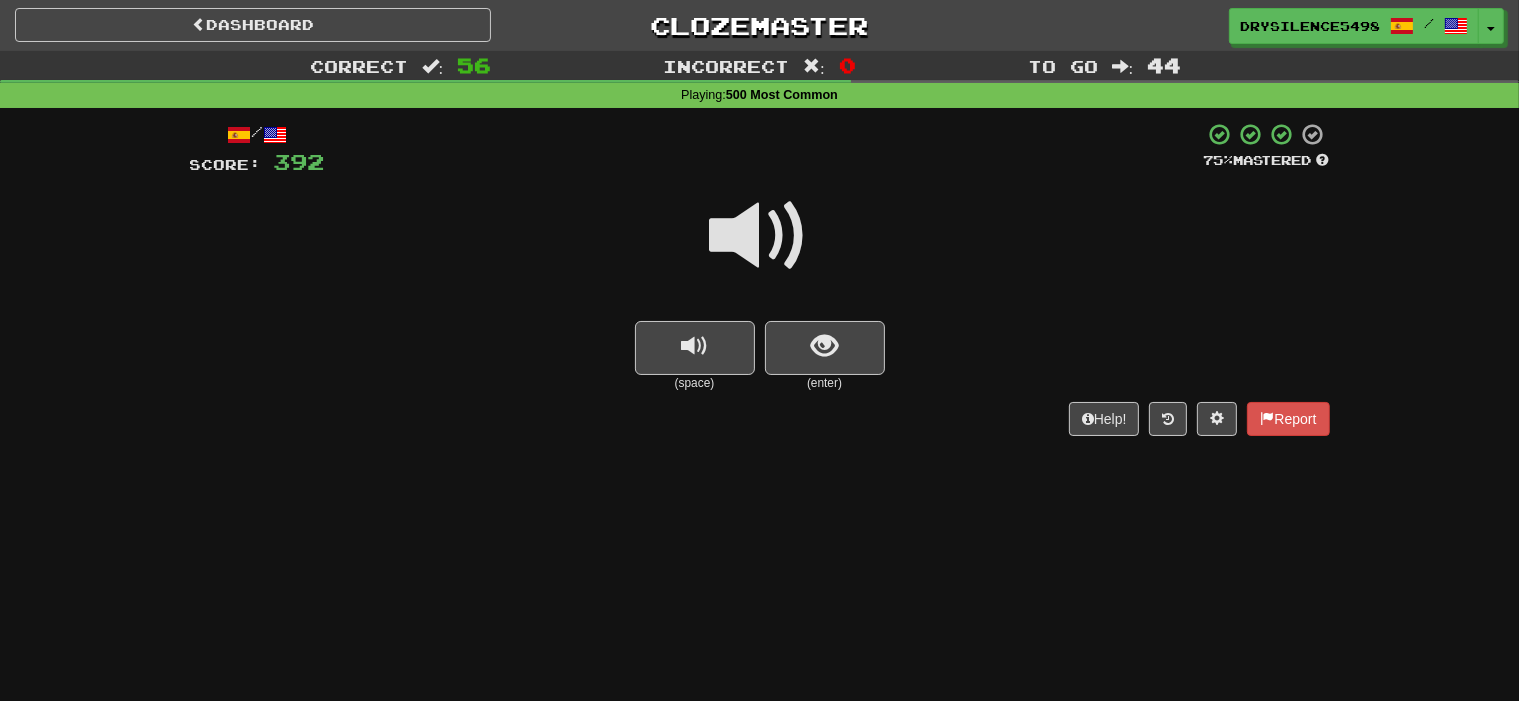 click at bounding box center (760, 249) 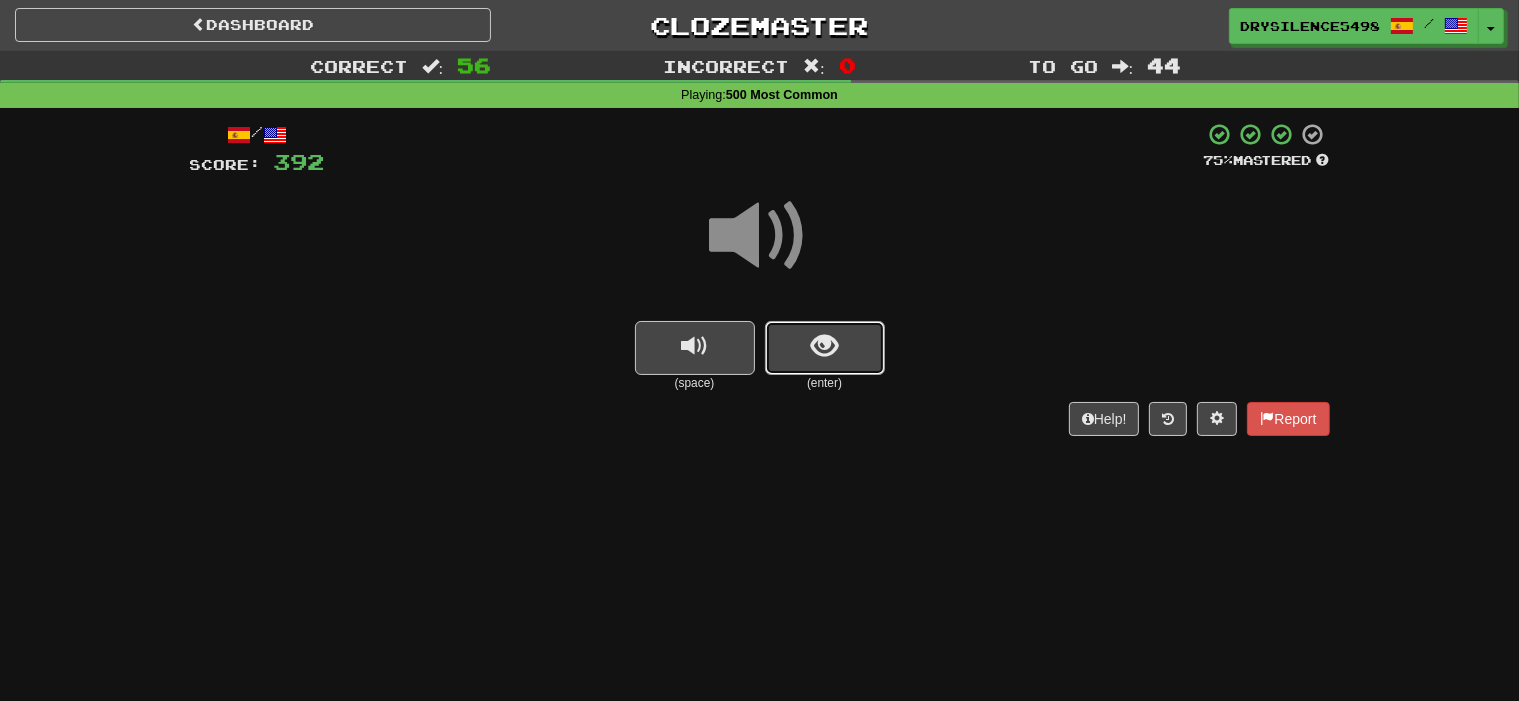 click at bounding box center (825, 348) 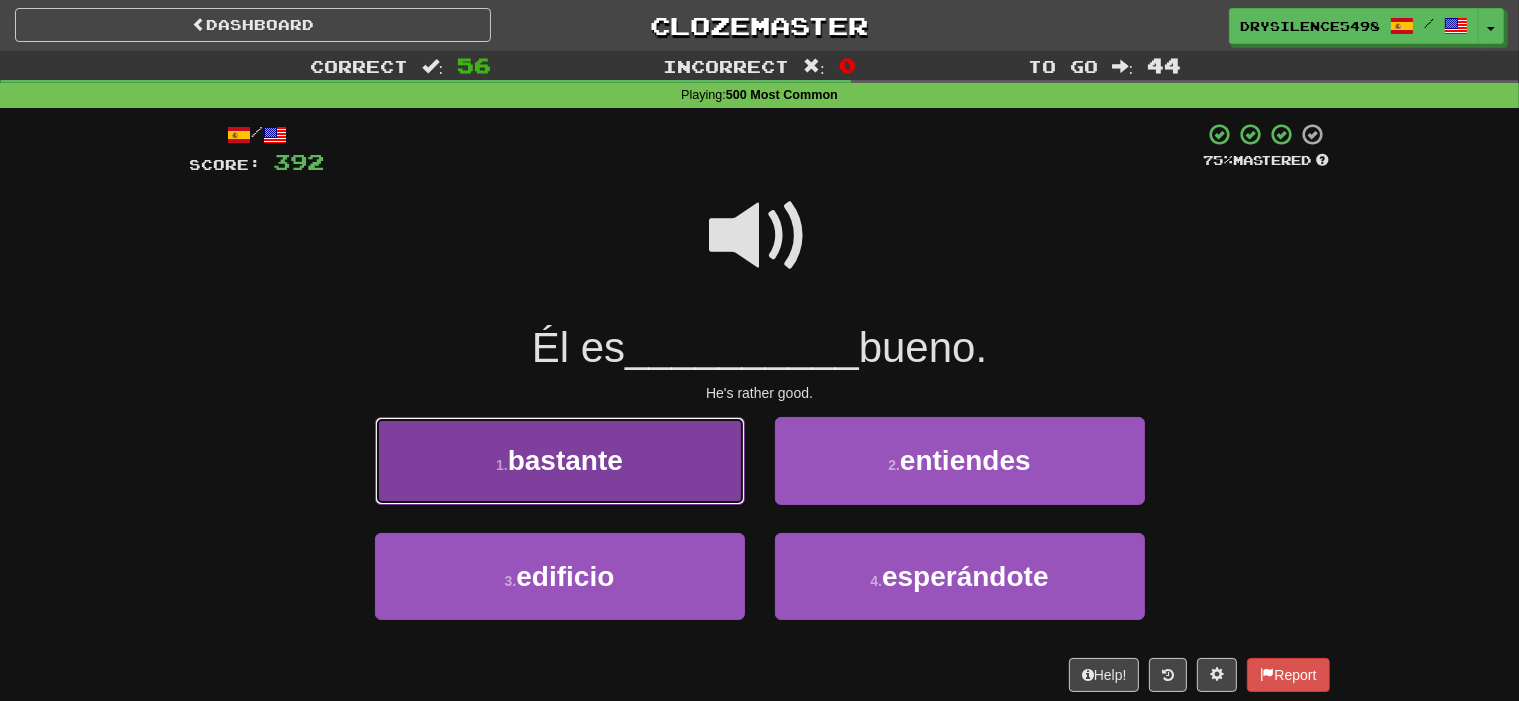 click on "1 .  bastante" at bounding box center (560, 460) 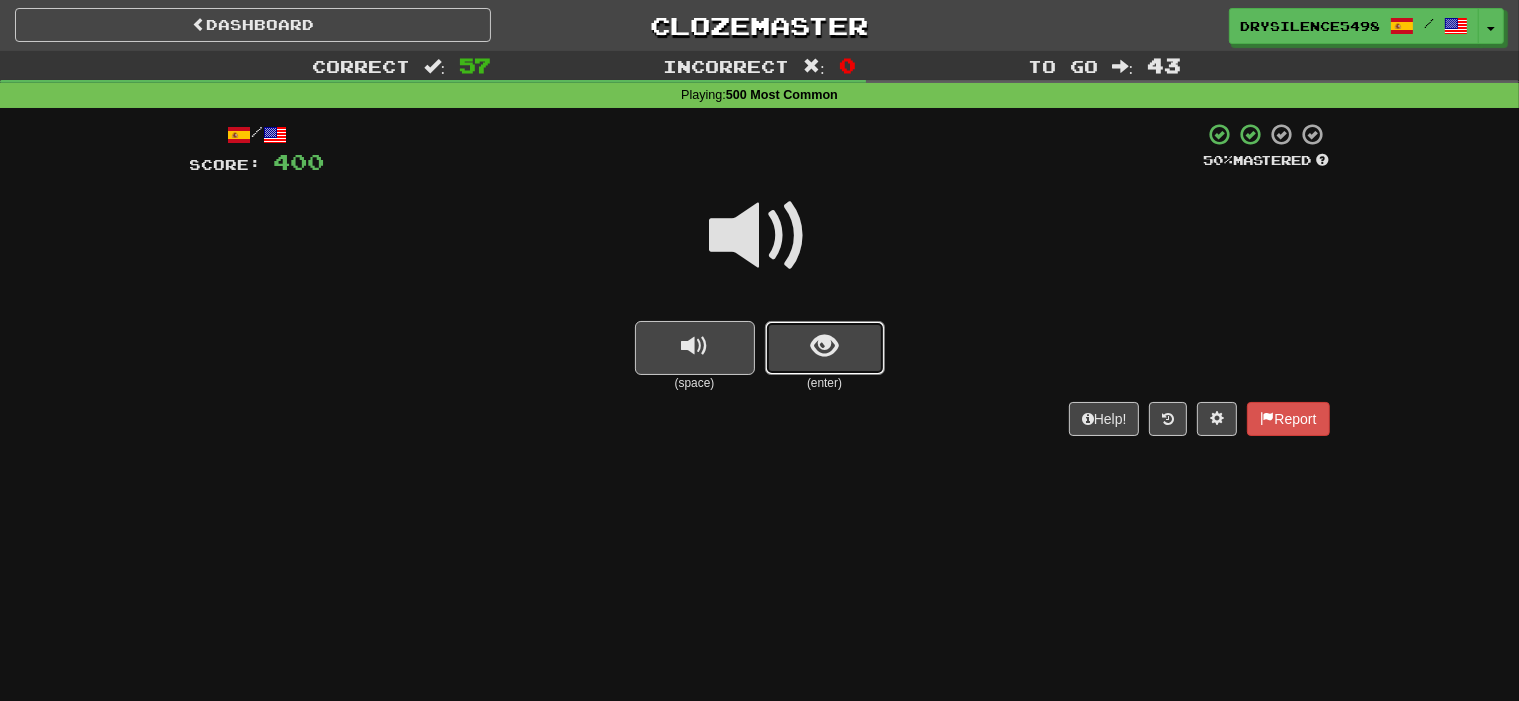 click at bounding box center (825, 348) 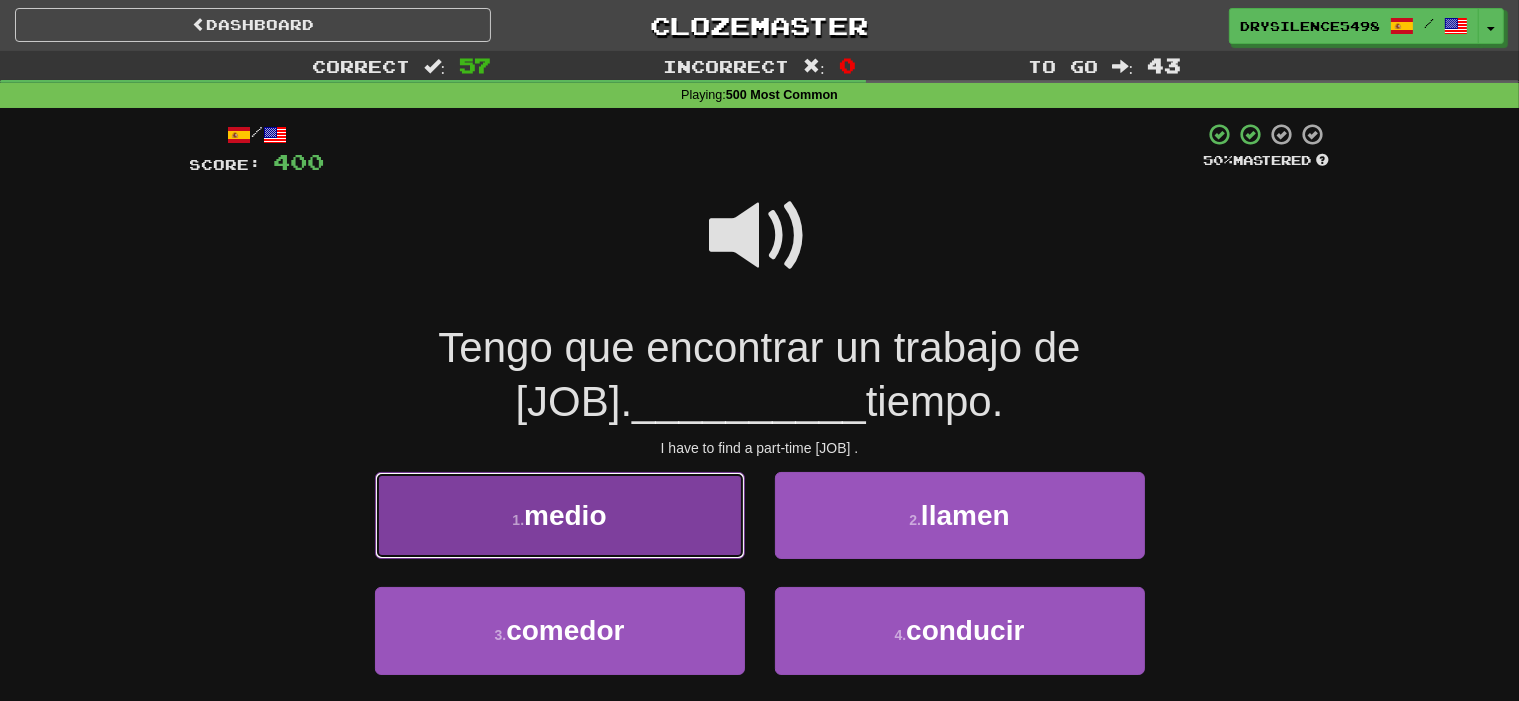 click on "1 .  medio" at bounding box center [560, 515] 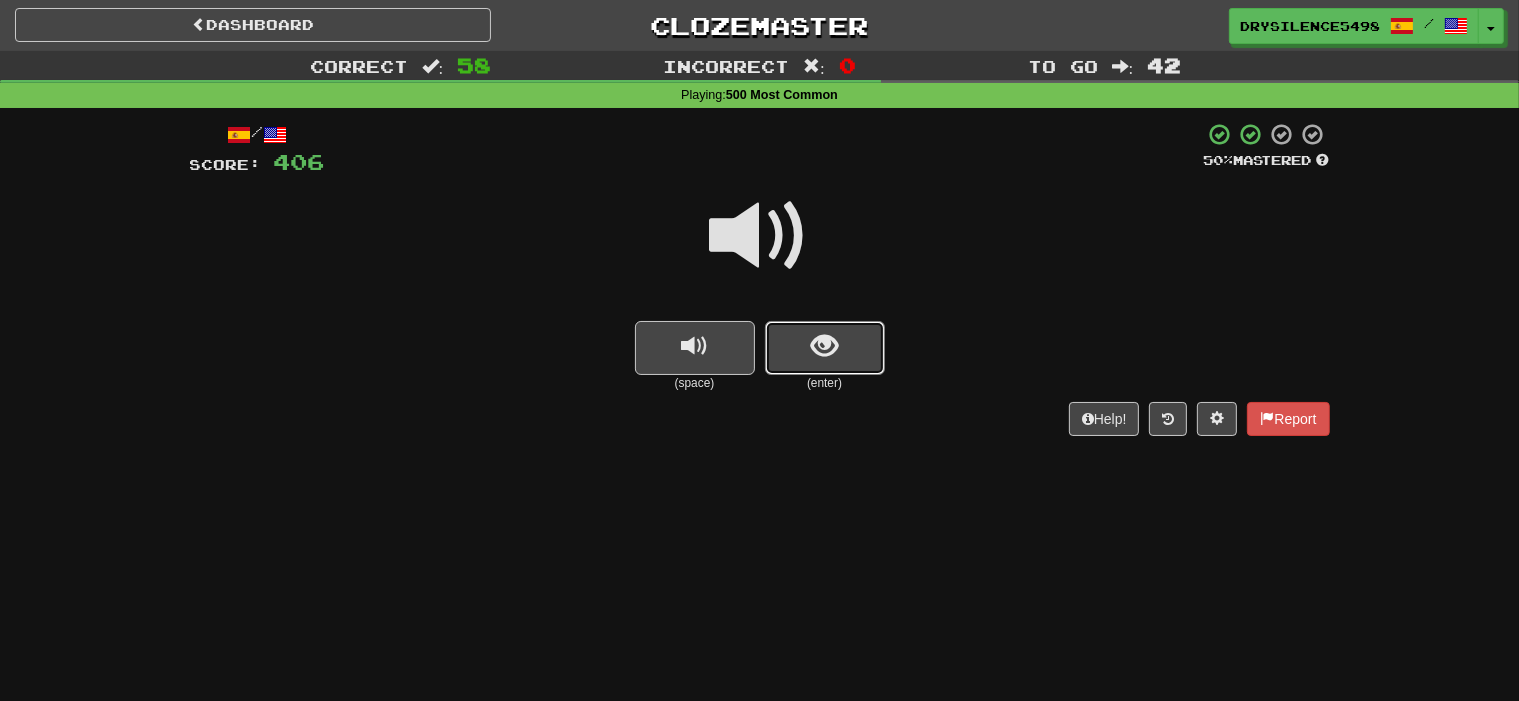 click at bounding box center [824, 346] 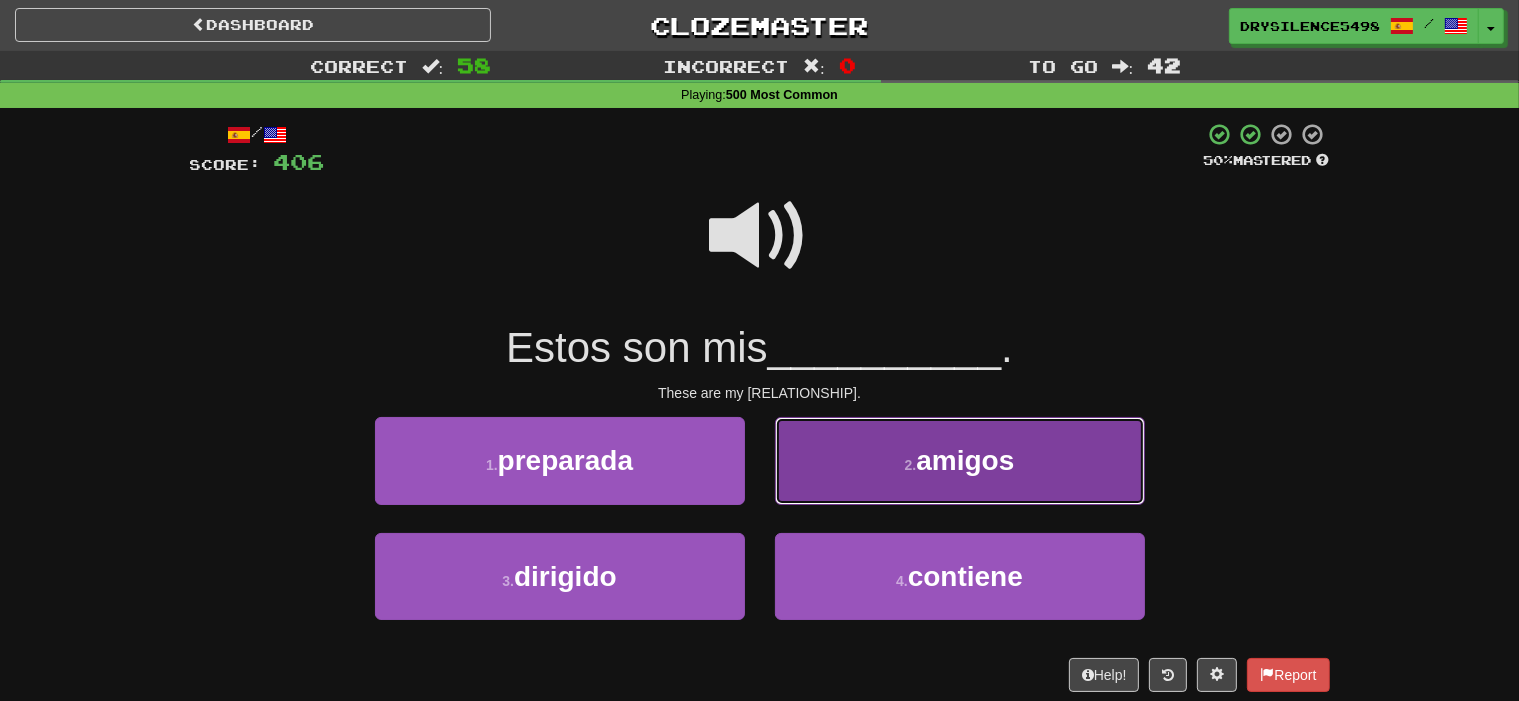 click on "2 .  amigos" at bounding box center [960, 460] 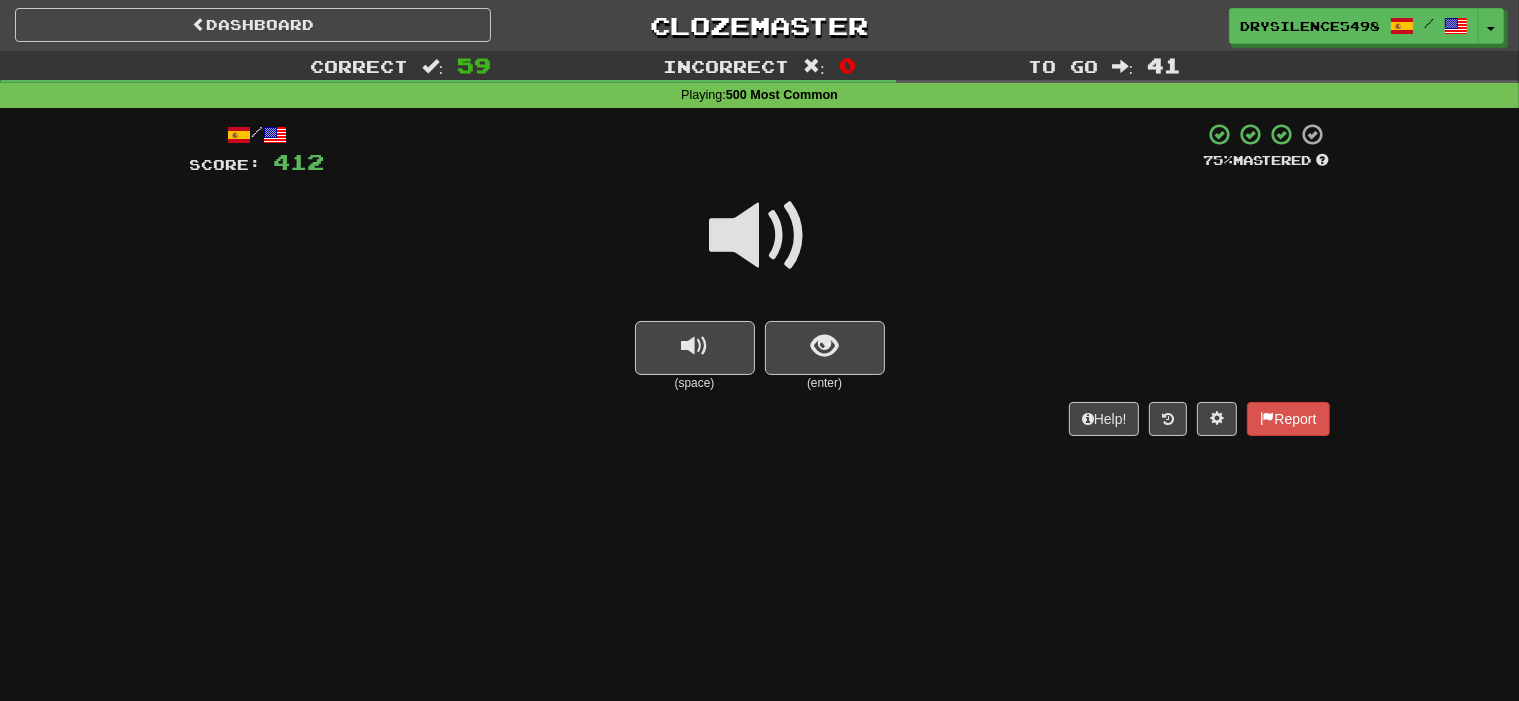click at bounding box center (825, 348) 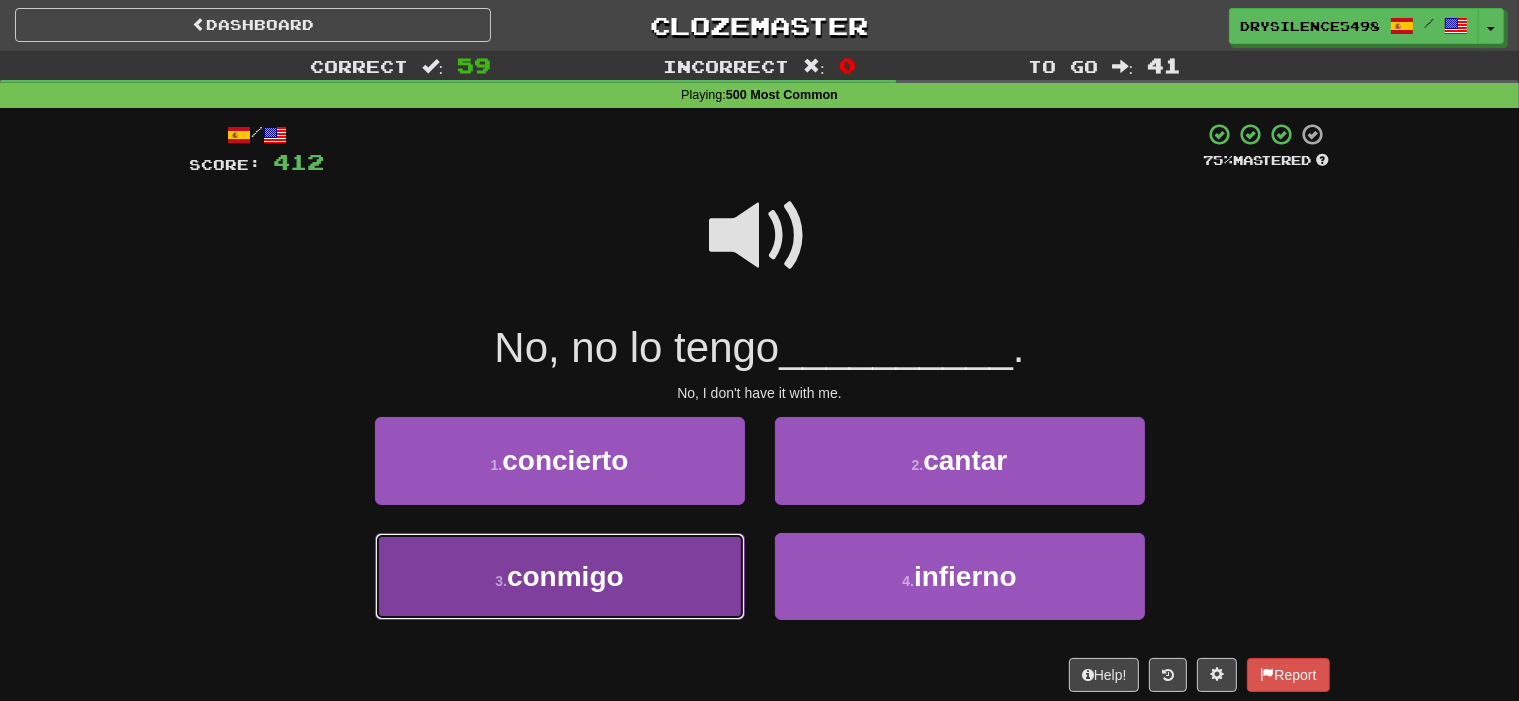 click on "3 .  conmigo" at bounding box center (560, 576) 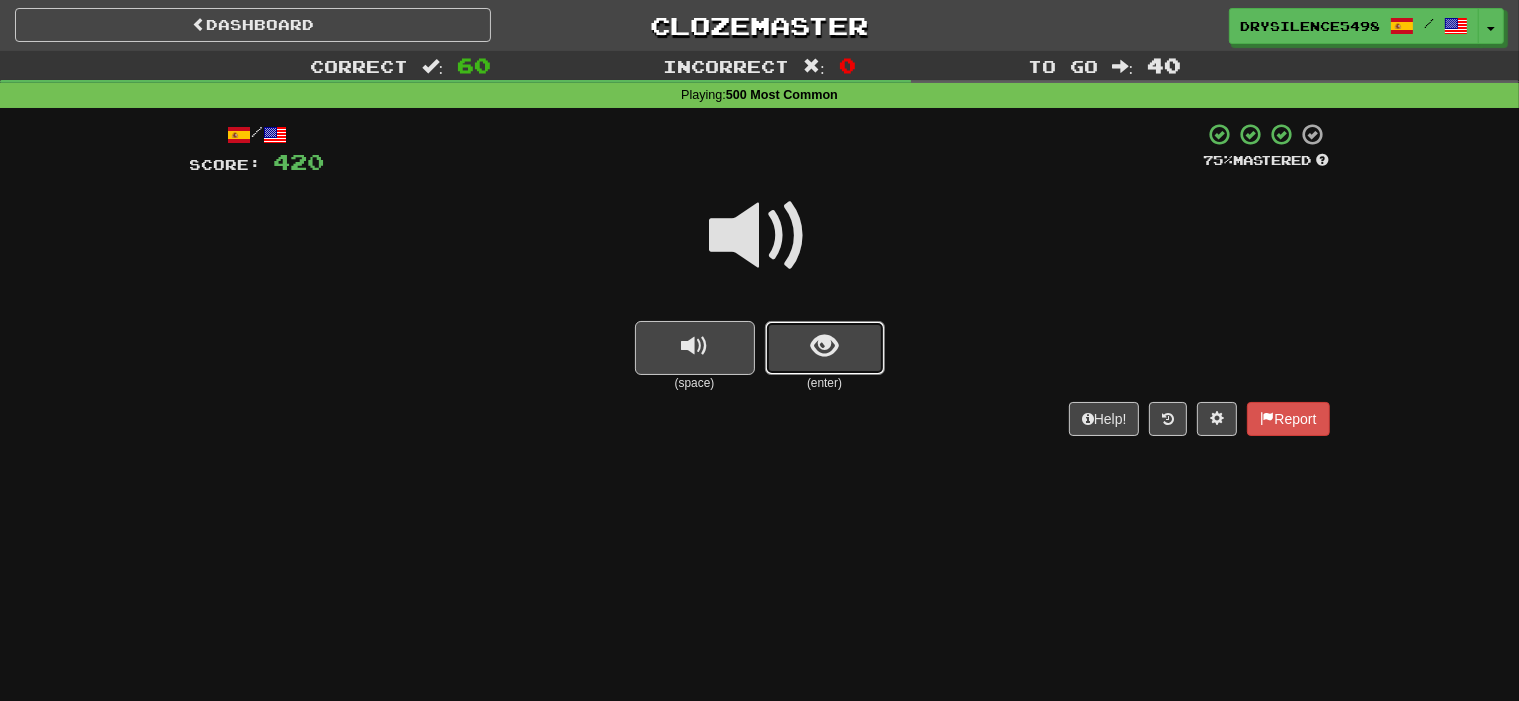 click at bounding box center (825, 348) 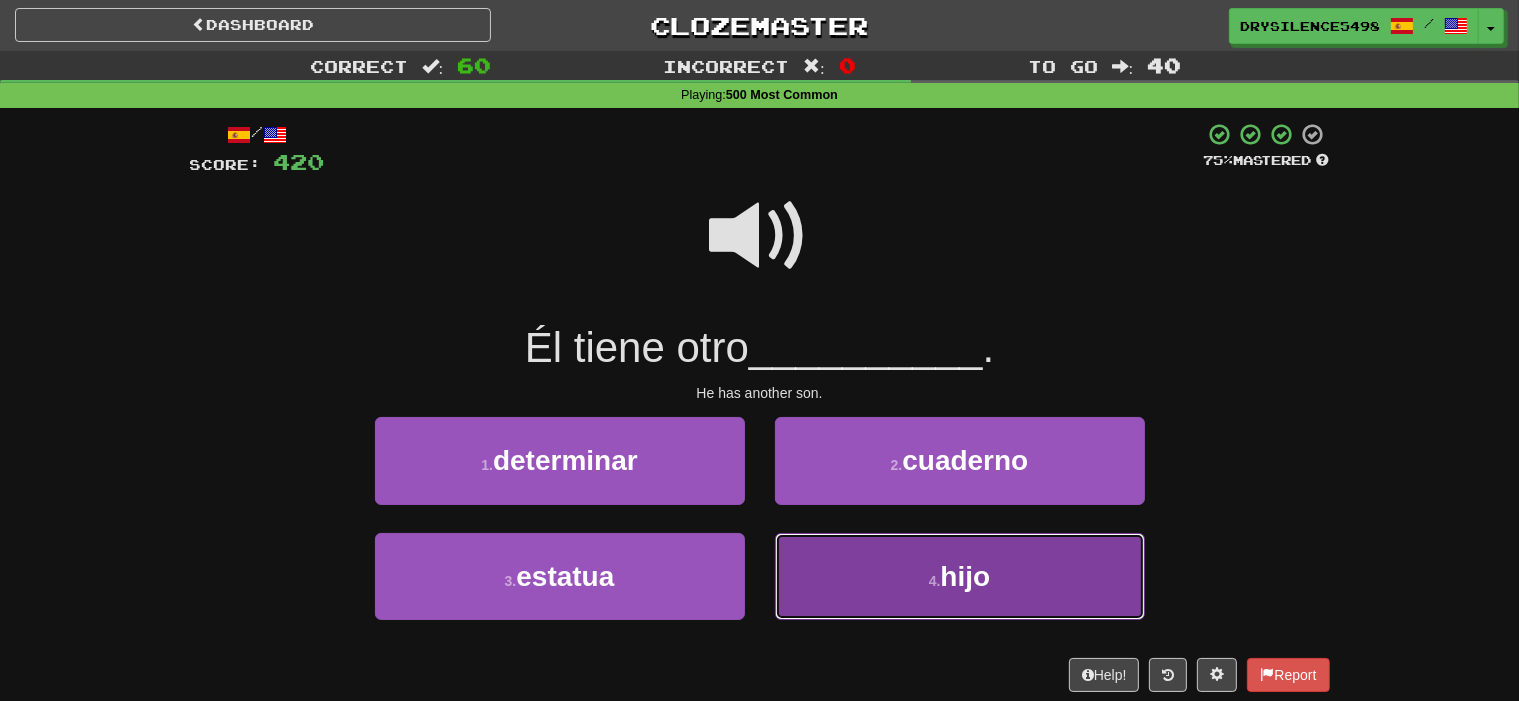 click on "4 .  hijo" at bounding box center (960, 576) 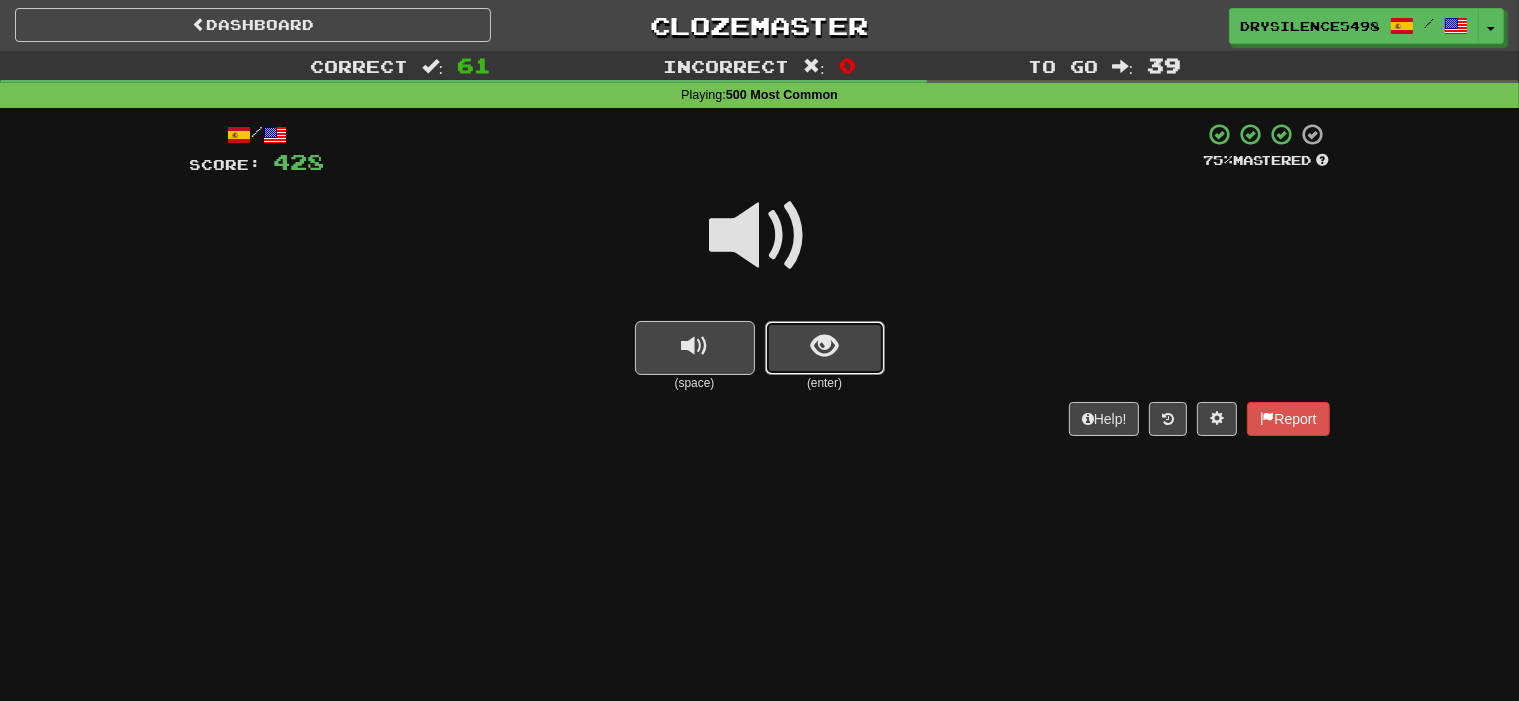 click at bounding box center [824, 346] 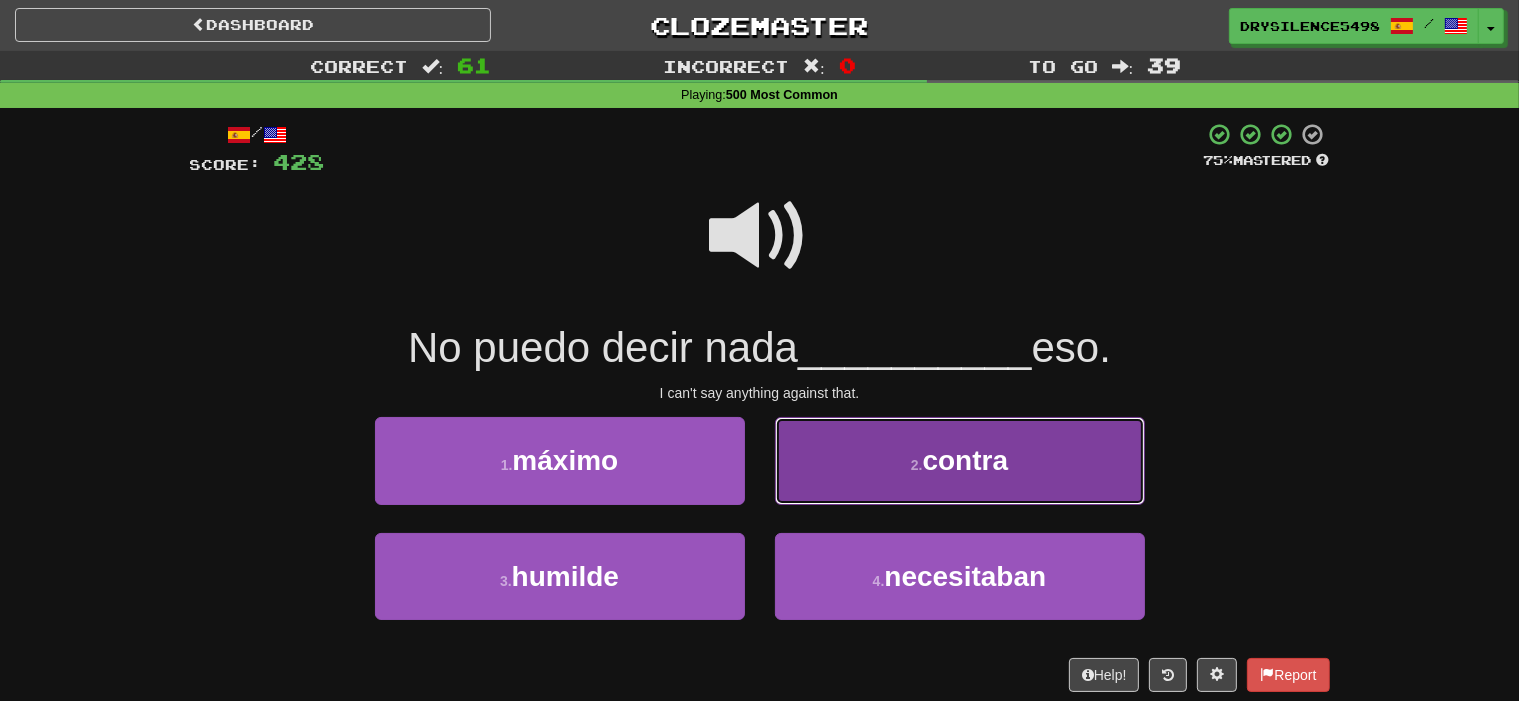 click on "2 .  contra" at bounding box center (960, 460) 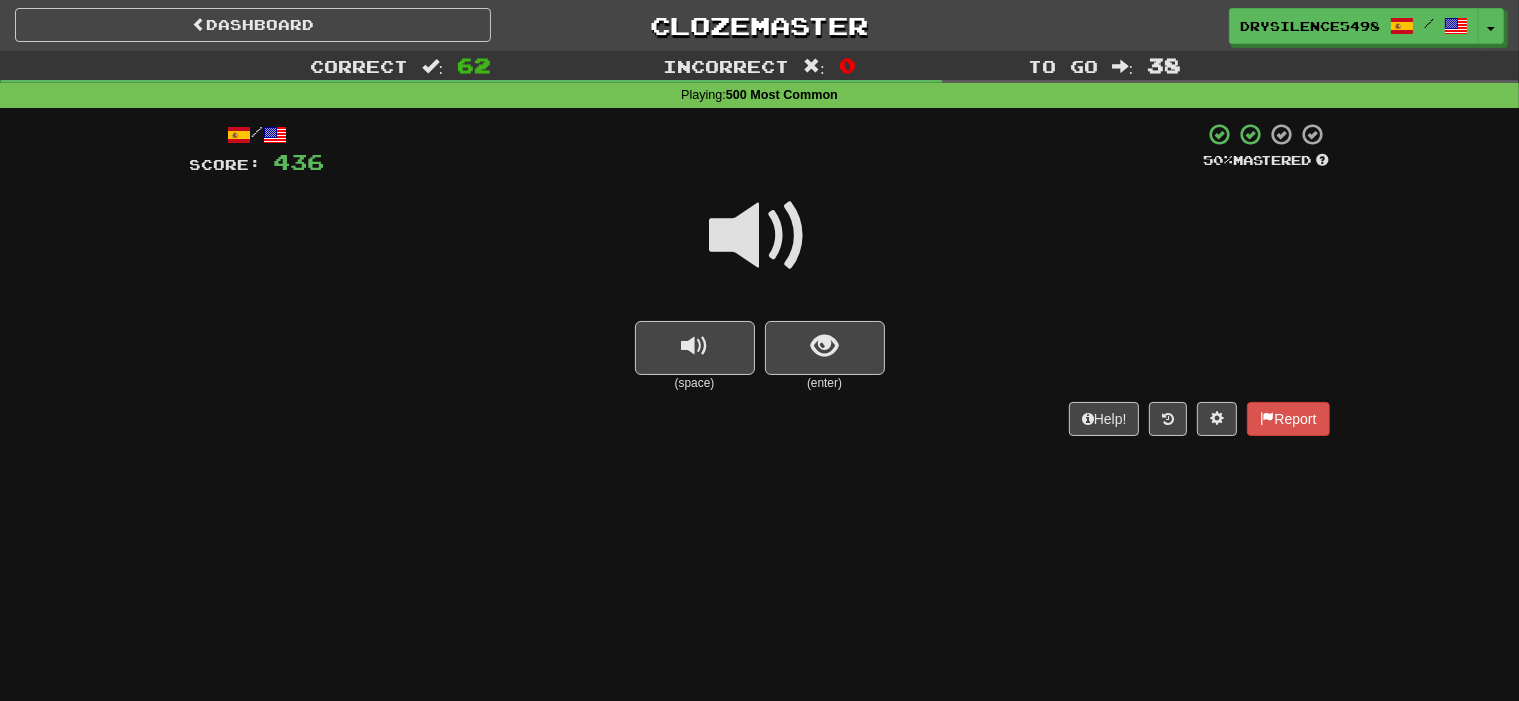 click at bounding box center [825, 348] 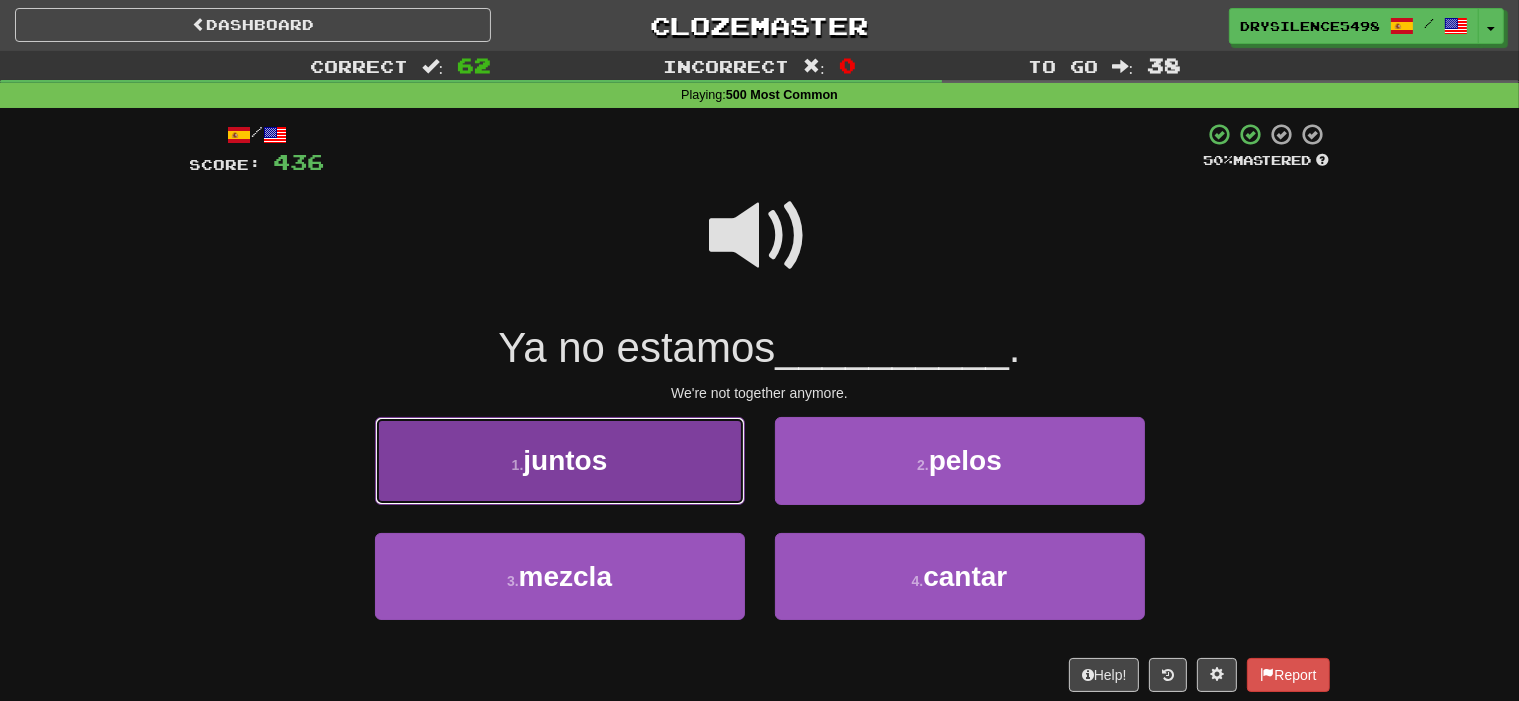 click on "1 .  juntos" at bounding box center (560, 460) 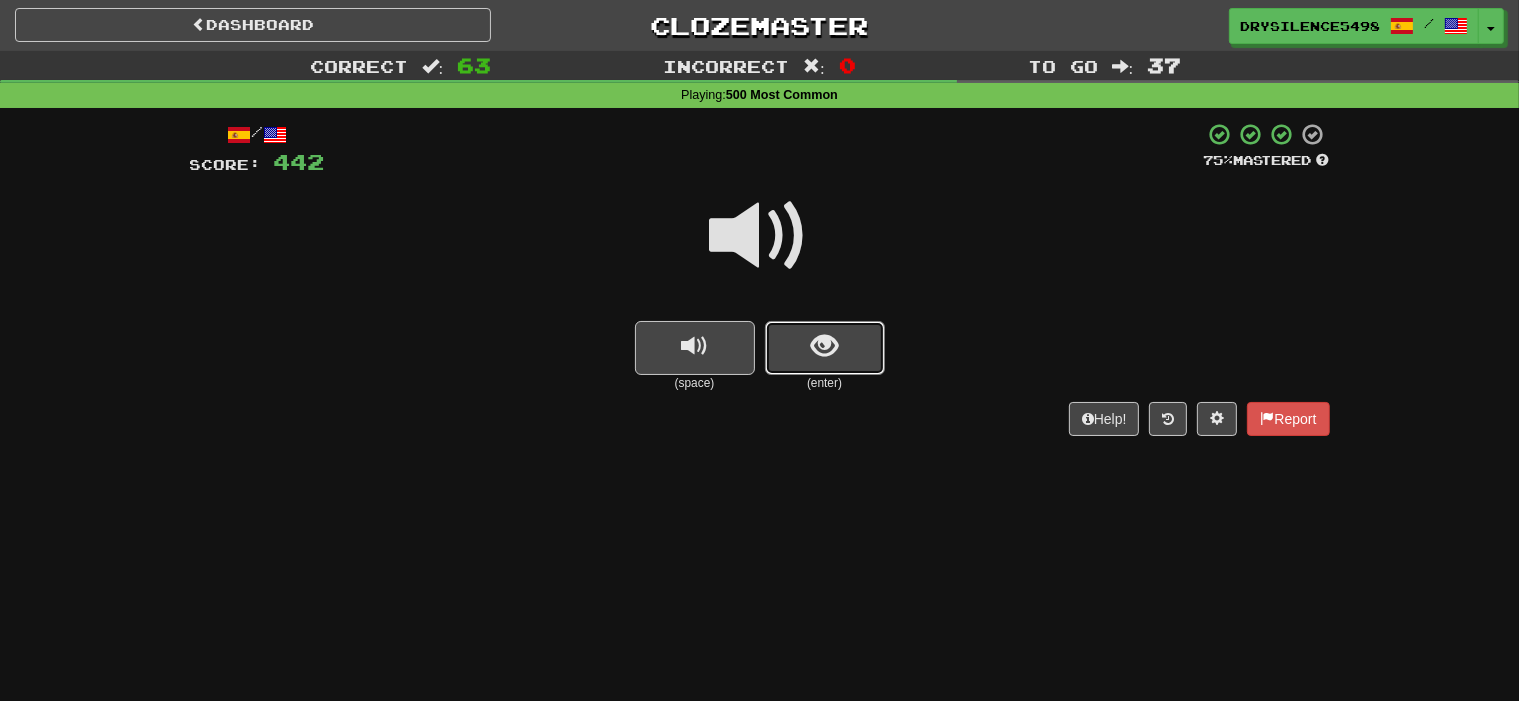 click at bounding box center (825, 348) 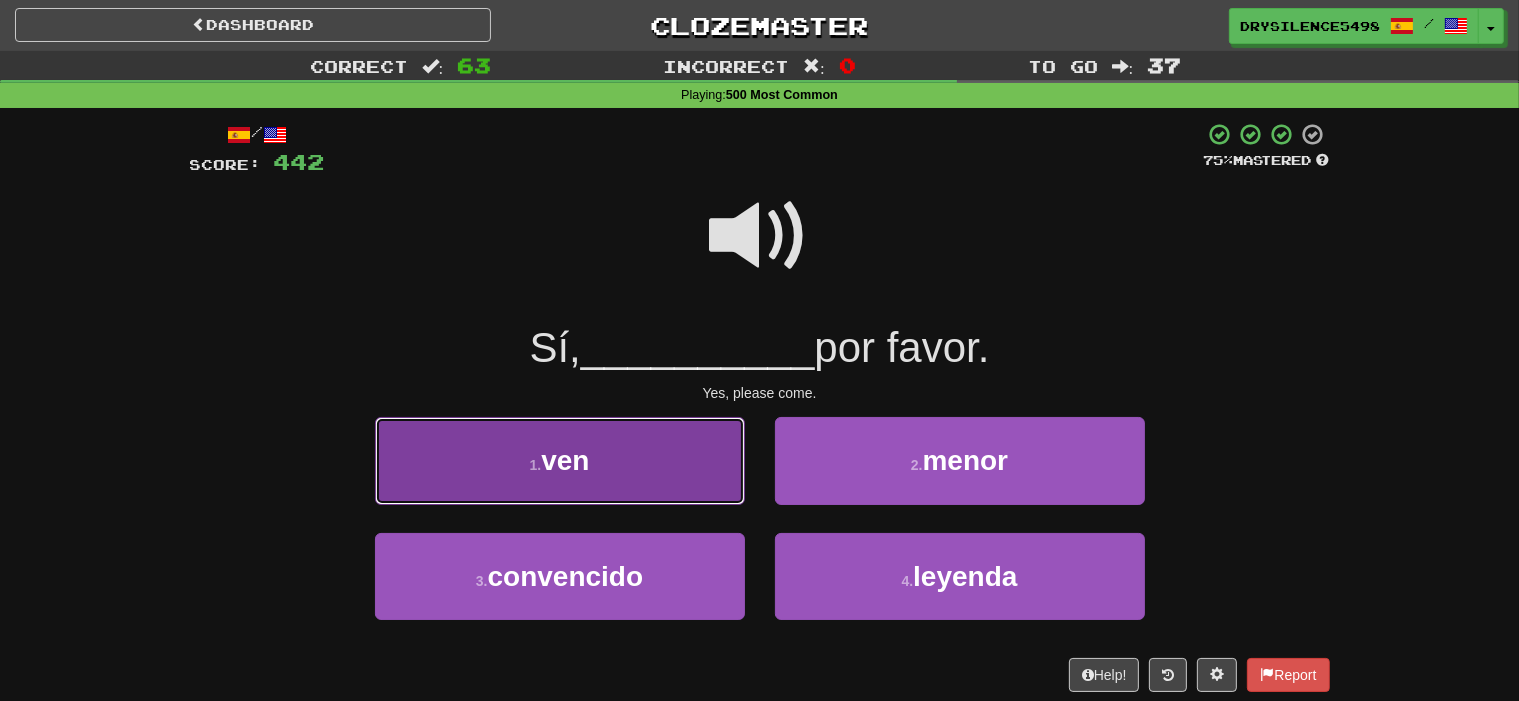 click on "1 .  ven" at bounding box center (560, 460) 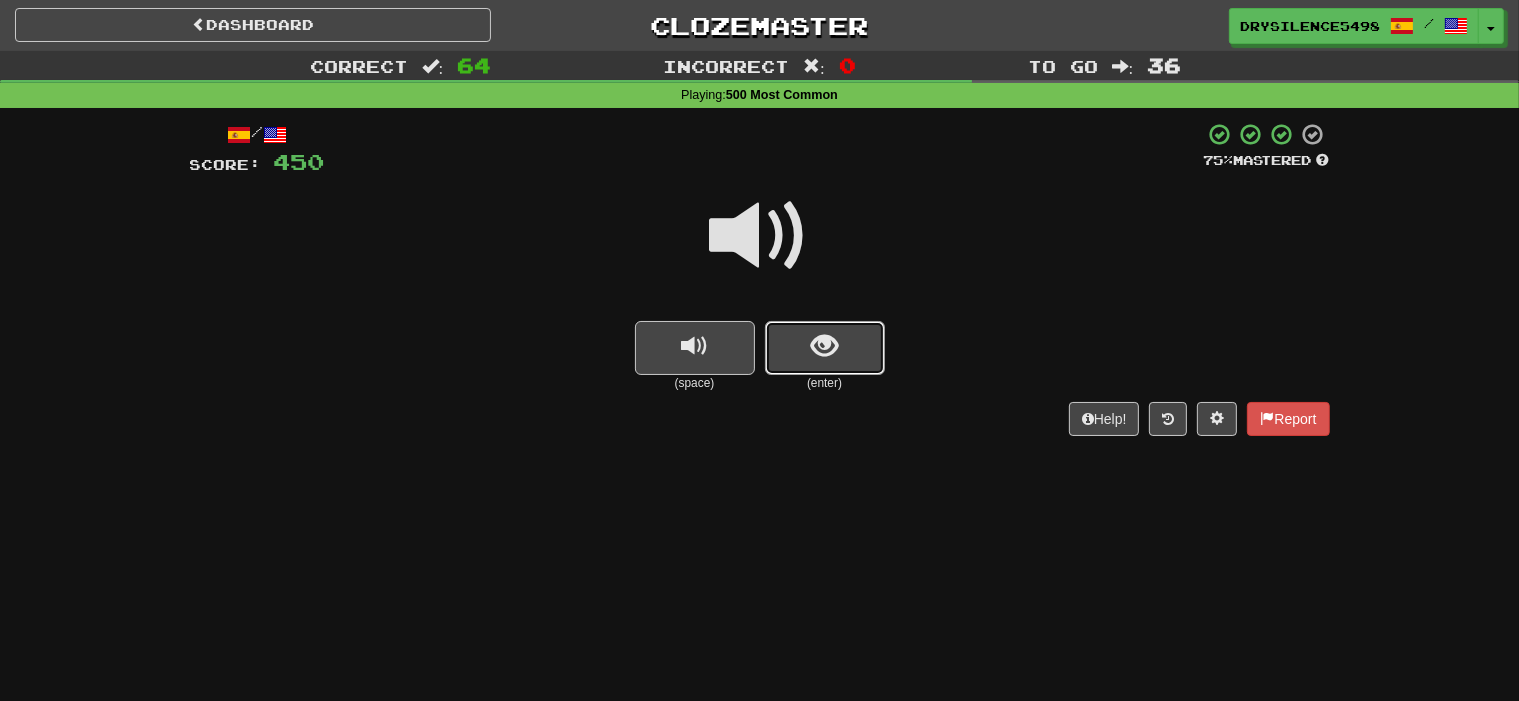 click at bounding box center [824, 346] 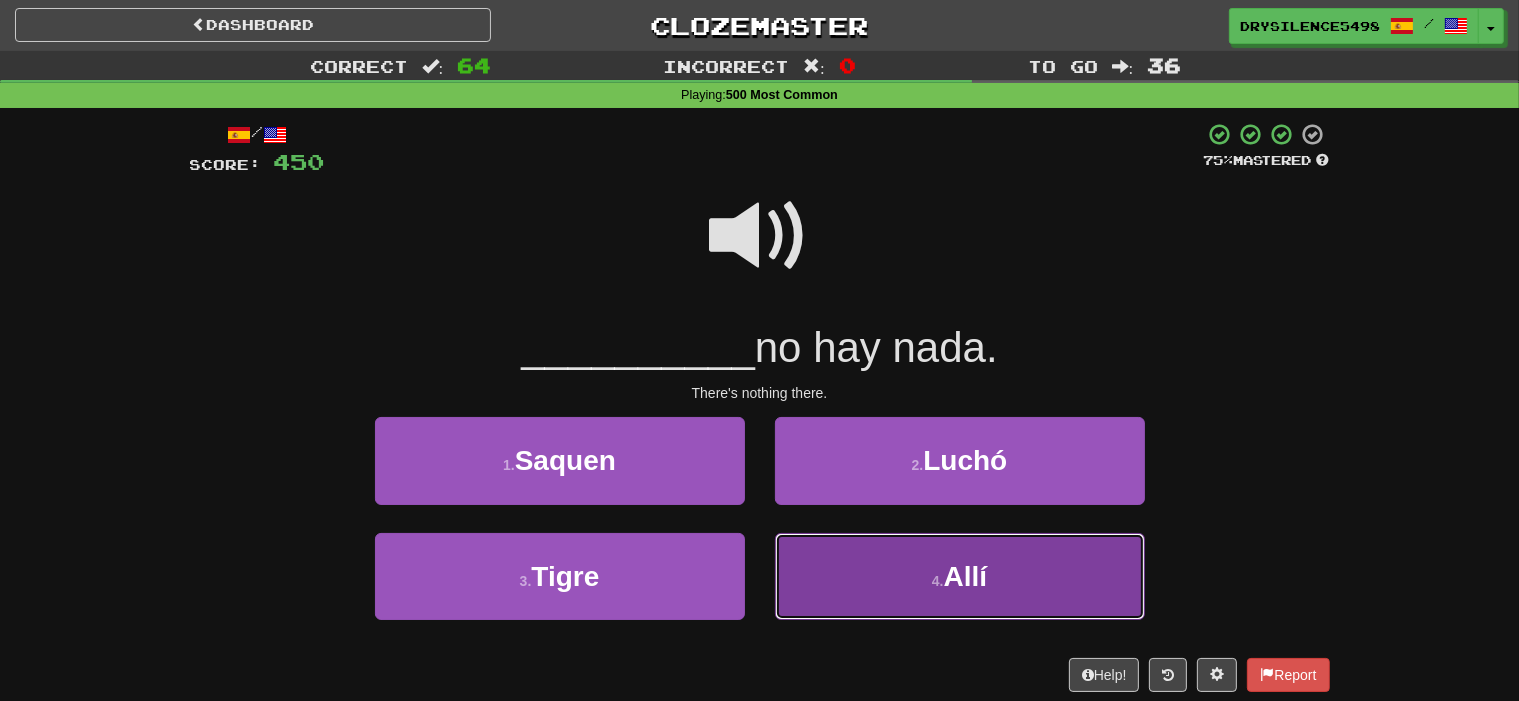 click on "4 .  Allí" at bounding box center (960, 576) 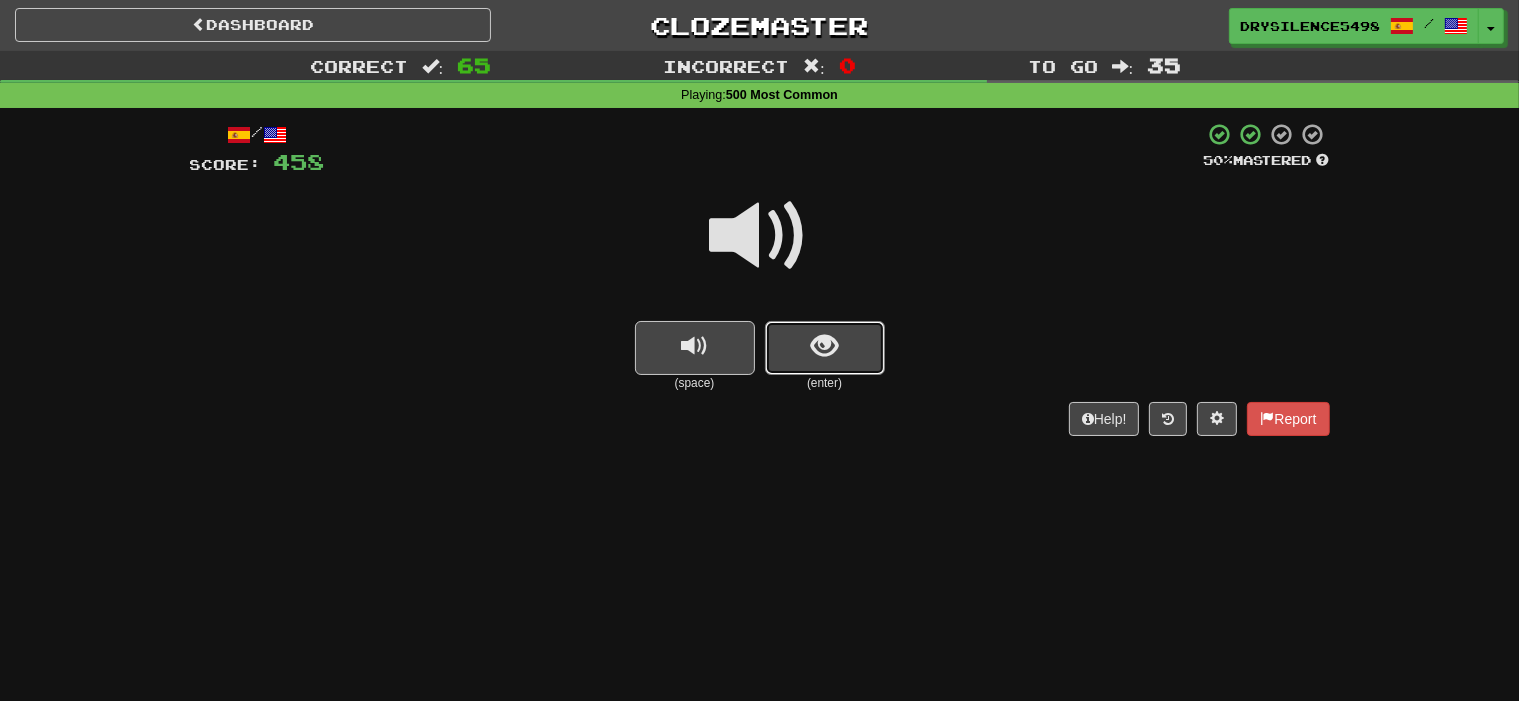 click at bounding box center [824, 346] 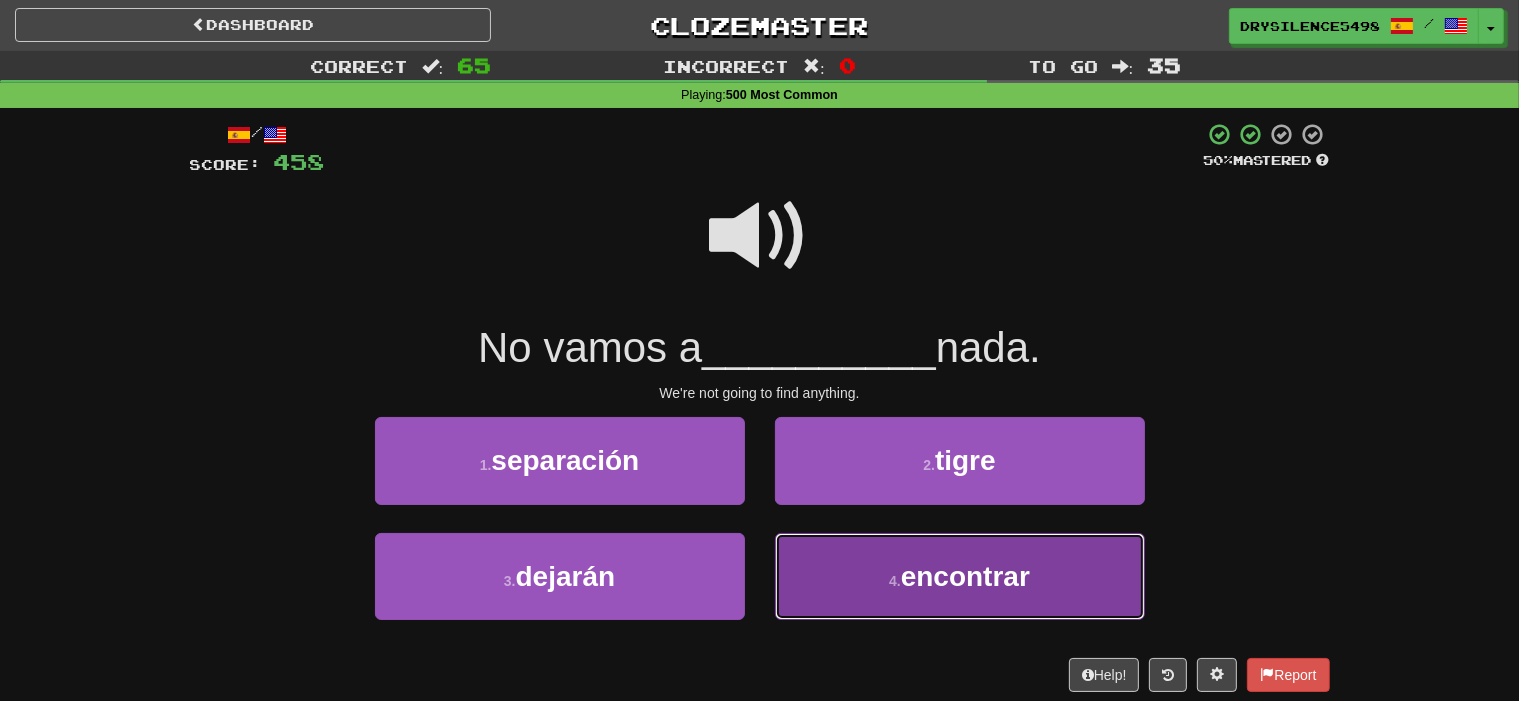 click on "4 .  encontrar" at bounding box center [960, 576] 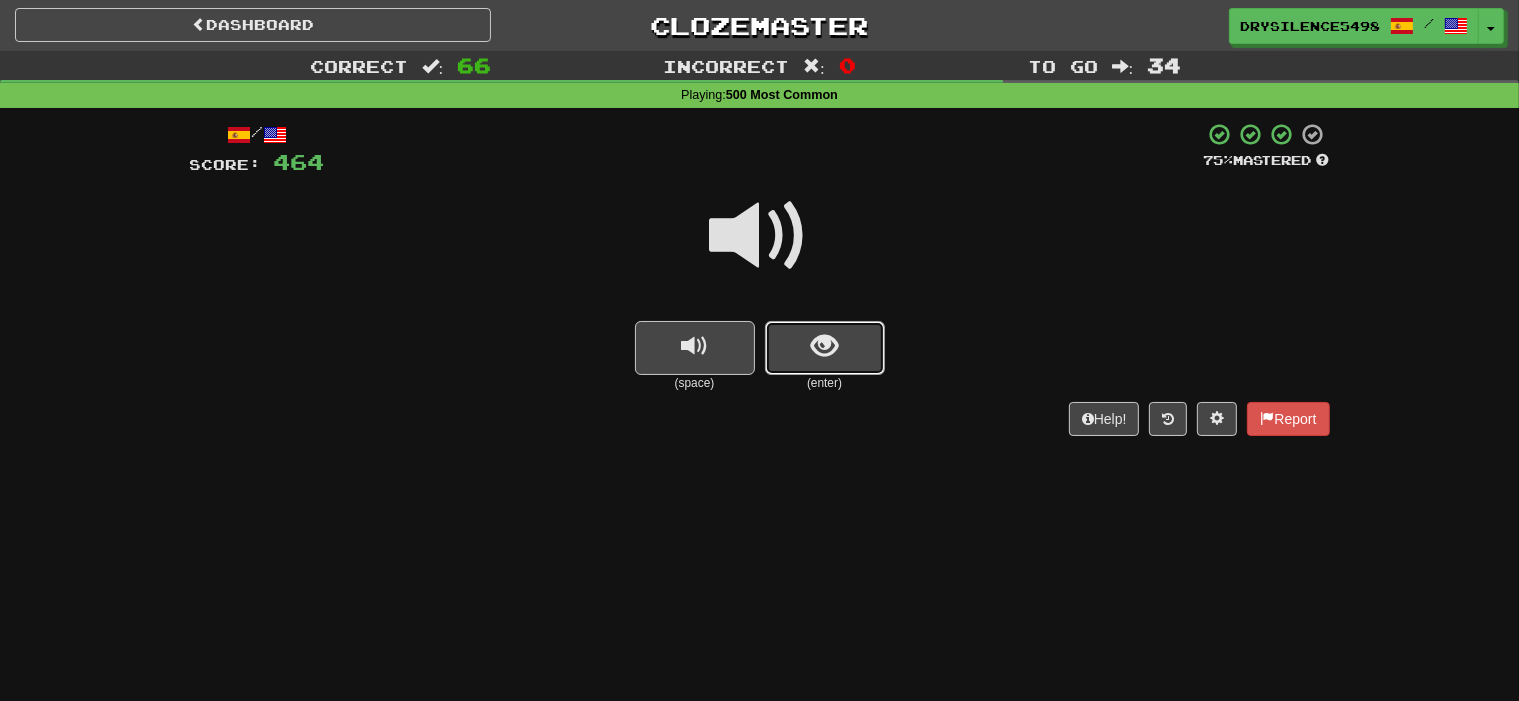 click at bounding box center (825, 348) 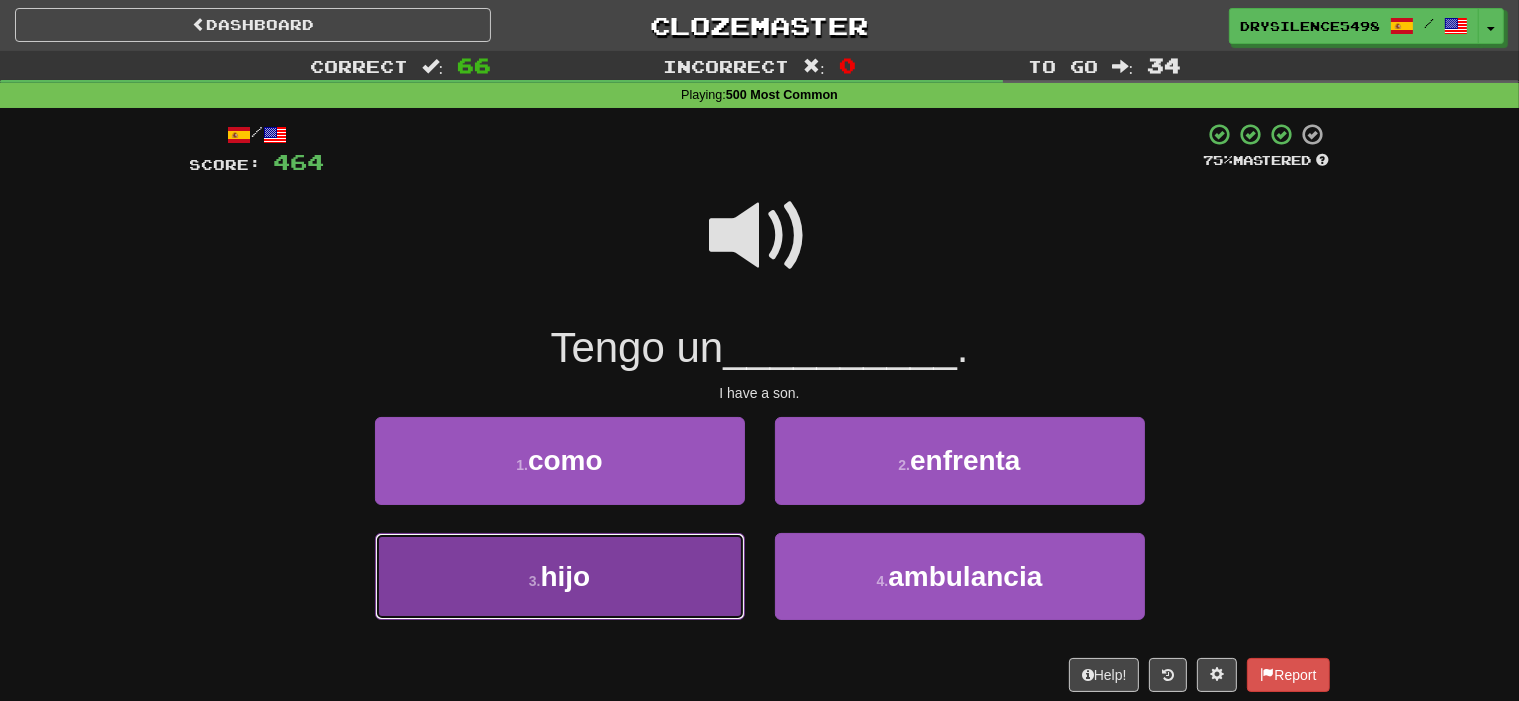 click on "3 .  hijo" at bounding box center [560, 576] 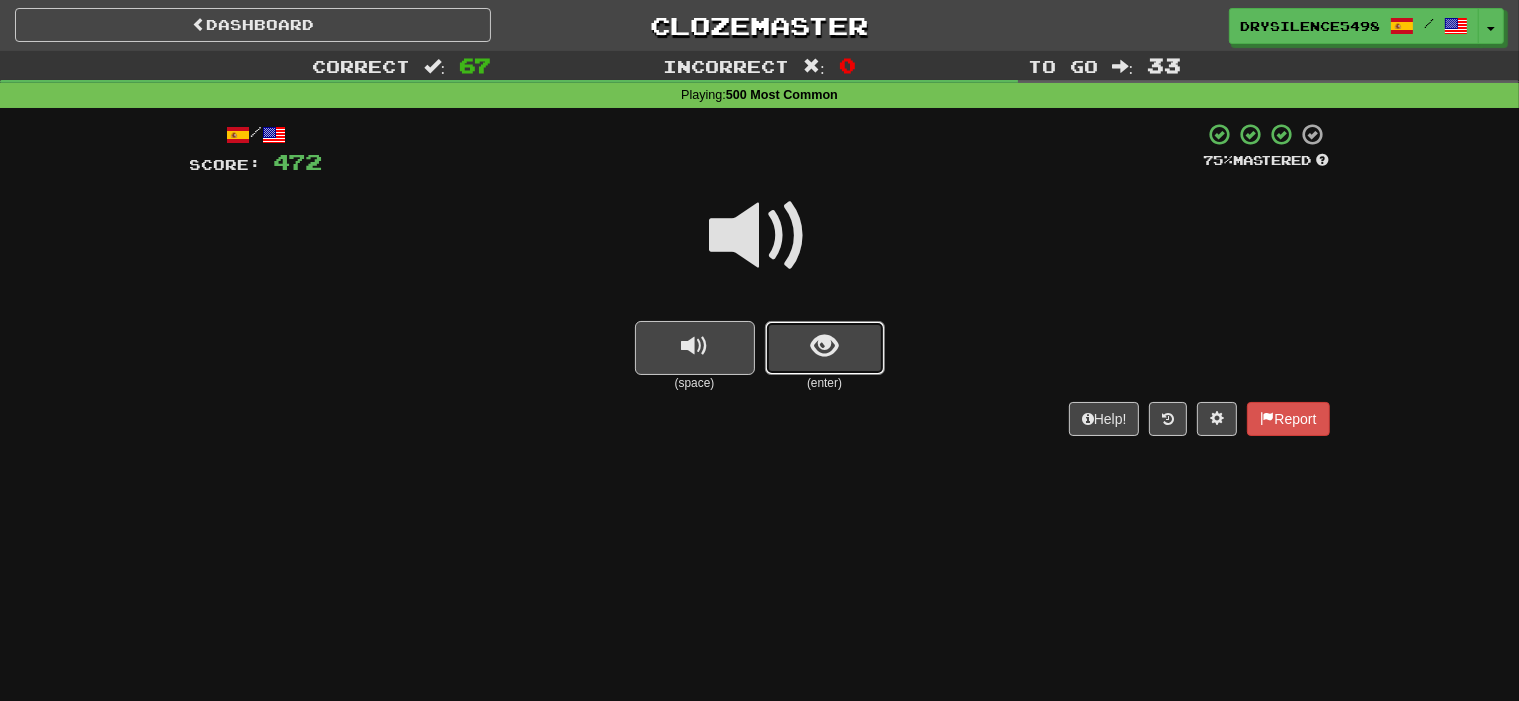 click at bounding box center (825, 348) 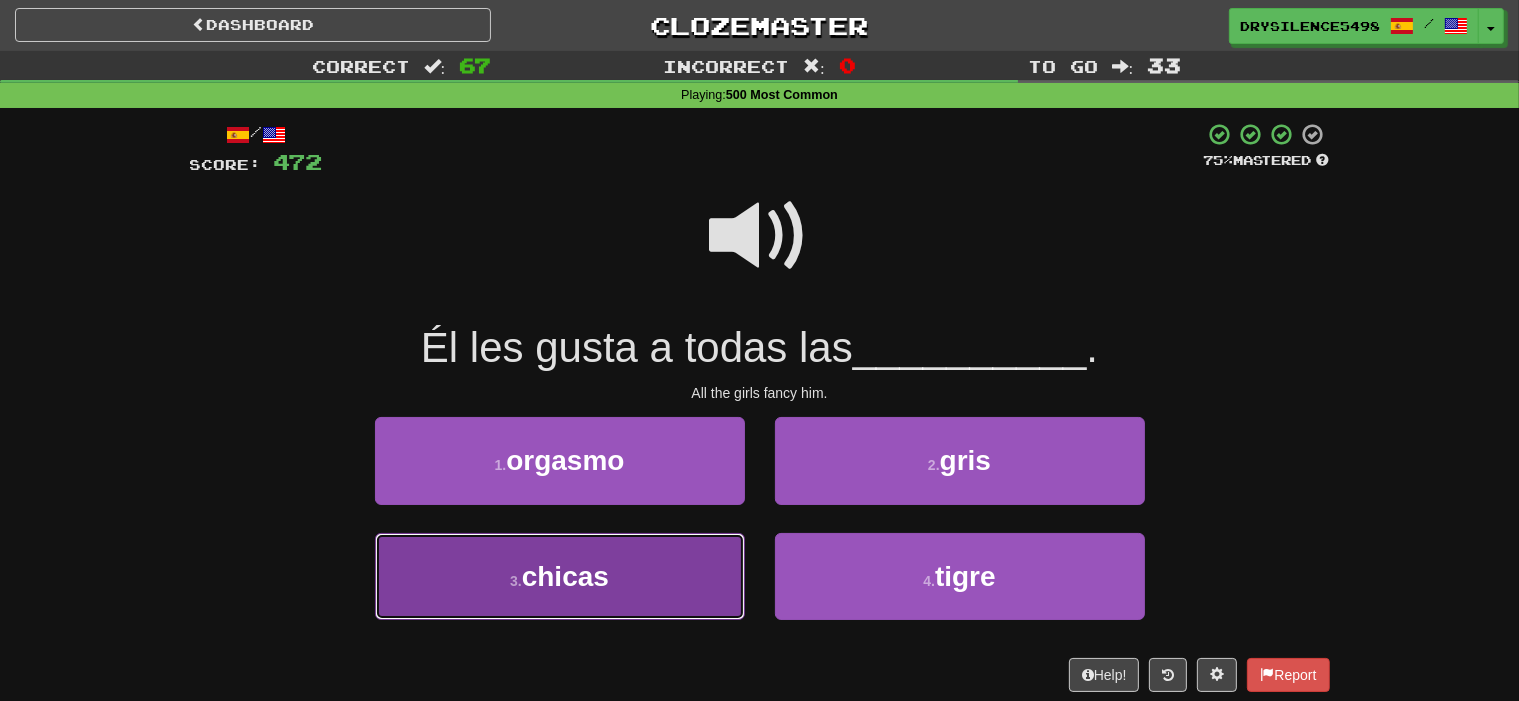 click on "3 .  chicas" at bounding box center (560, 576) 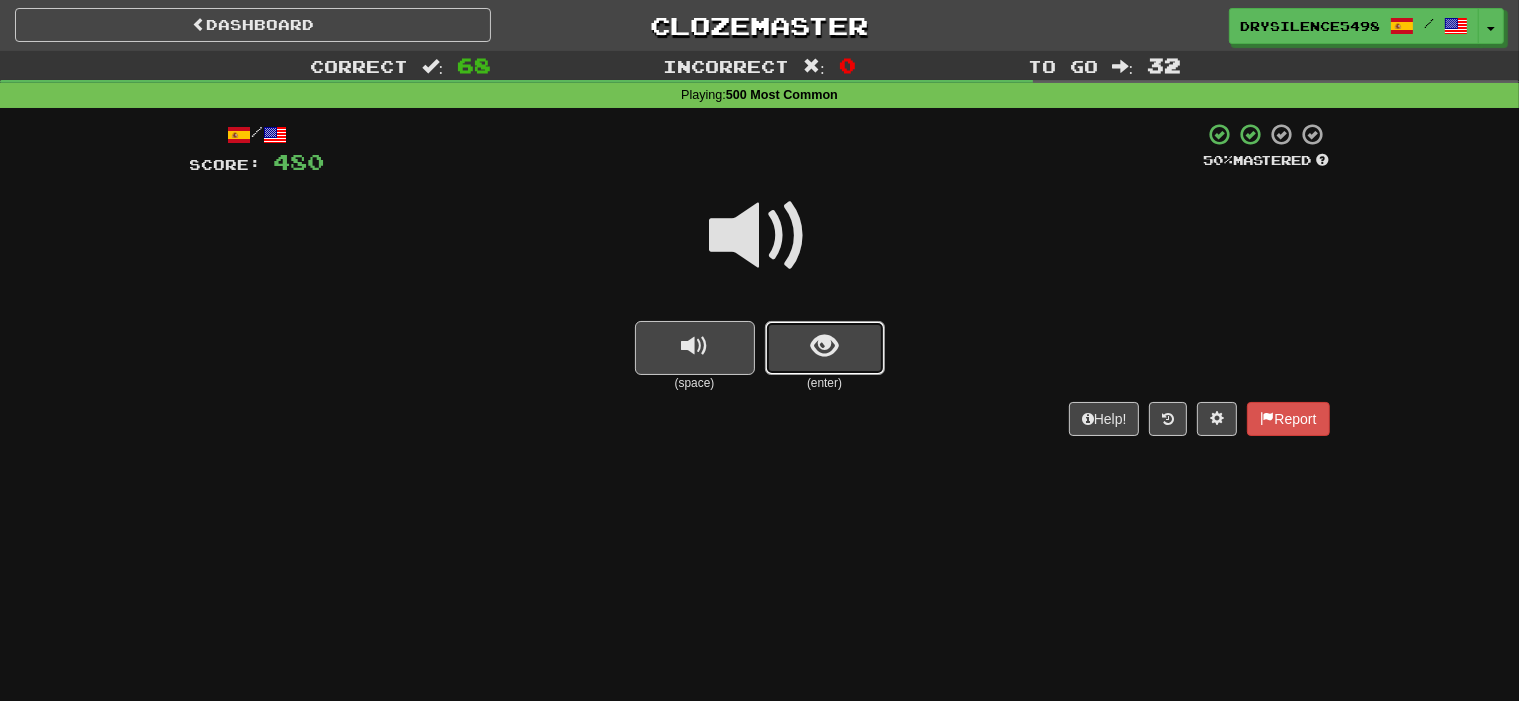 click at bounding box center (824, 346) 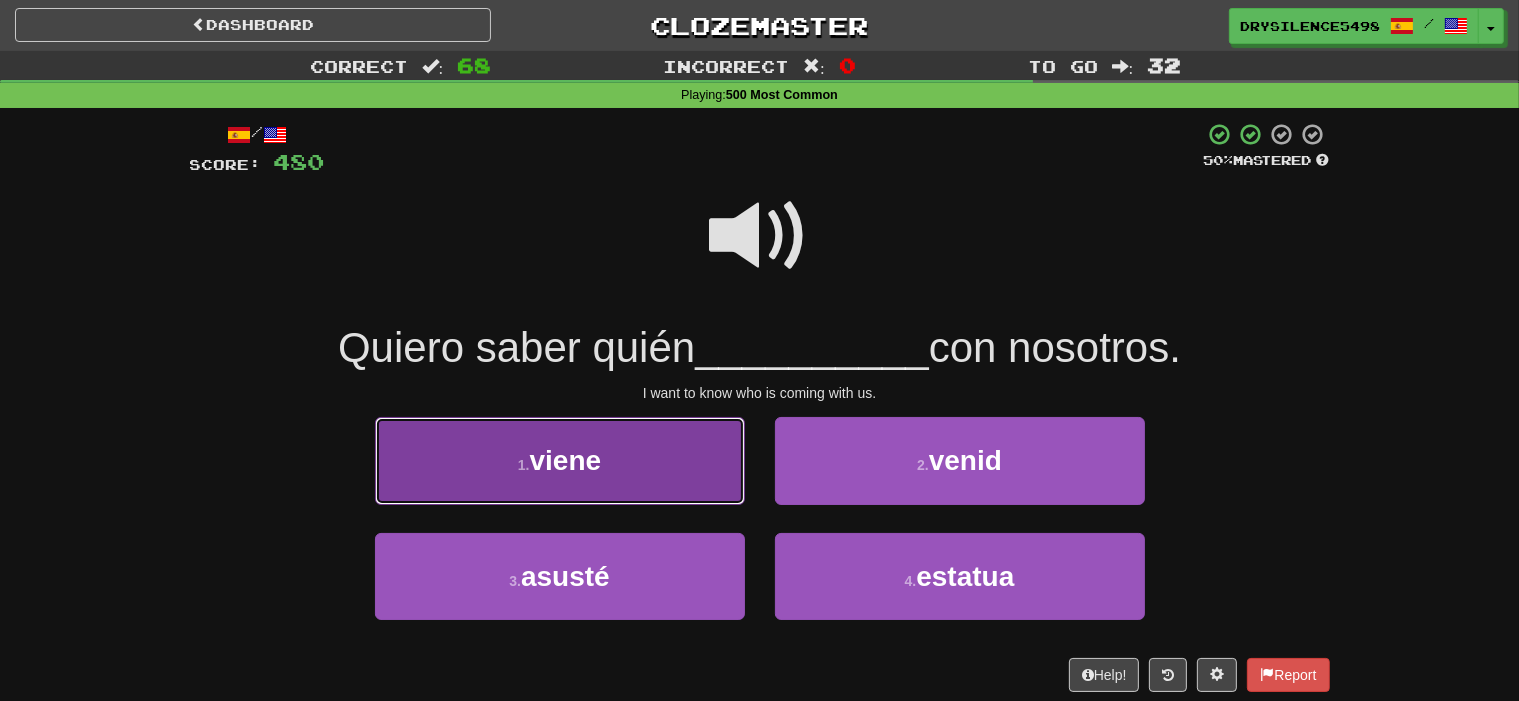 click on "1 .  viene" at bounding box center (560, 460) 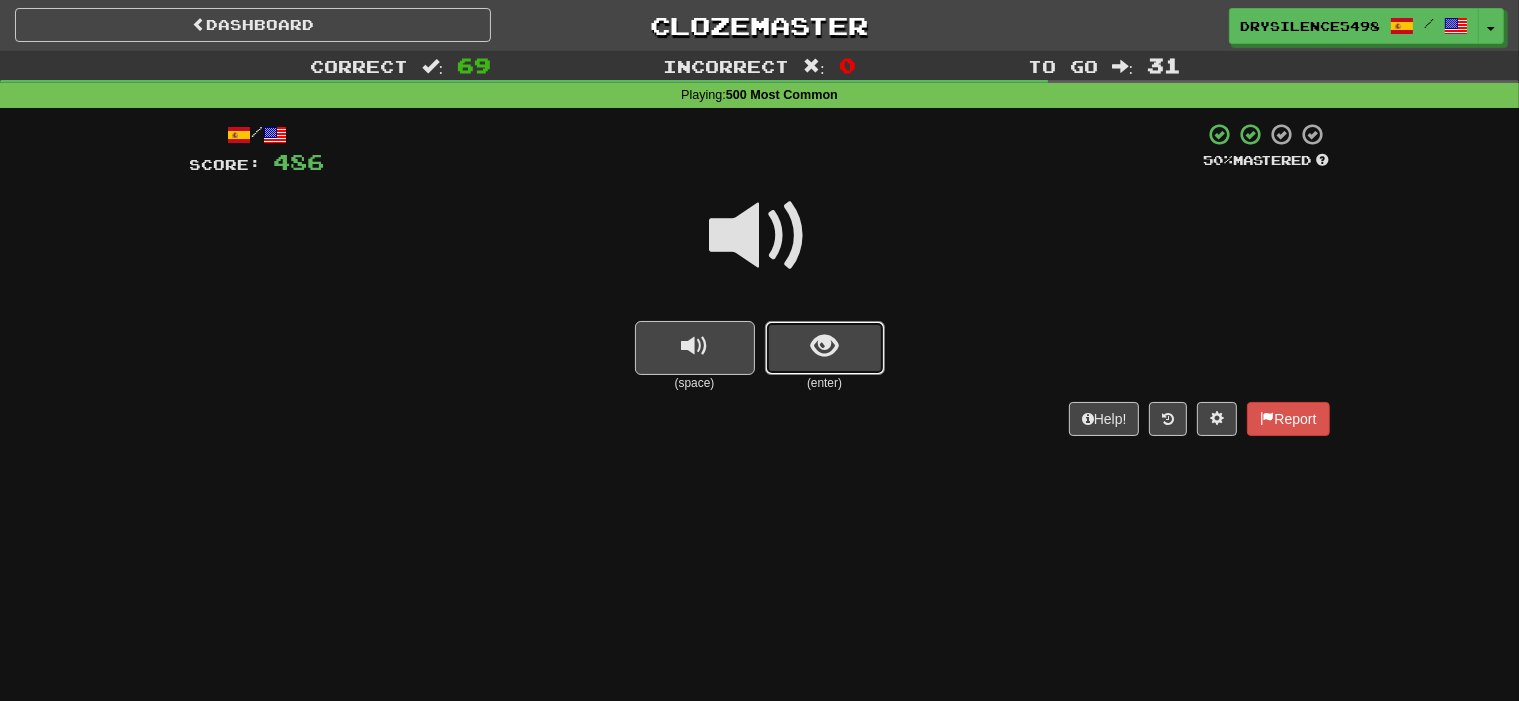 click at bounding box center [825, 348] 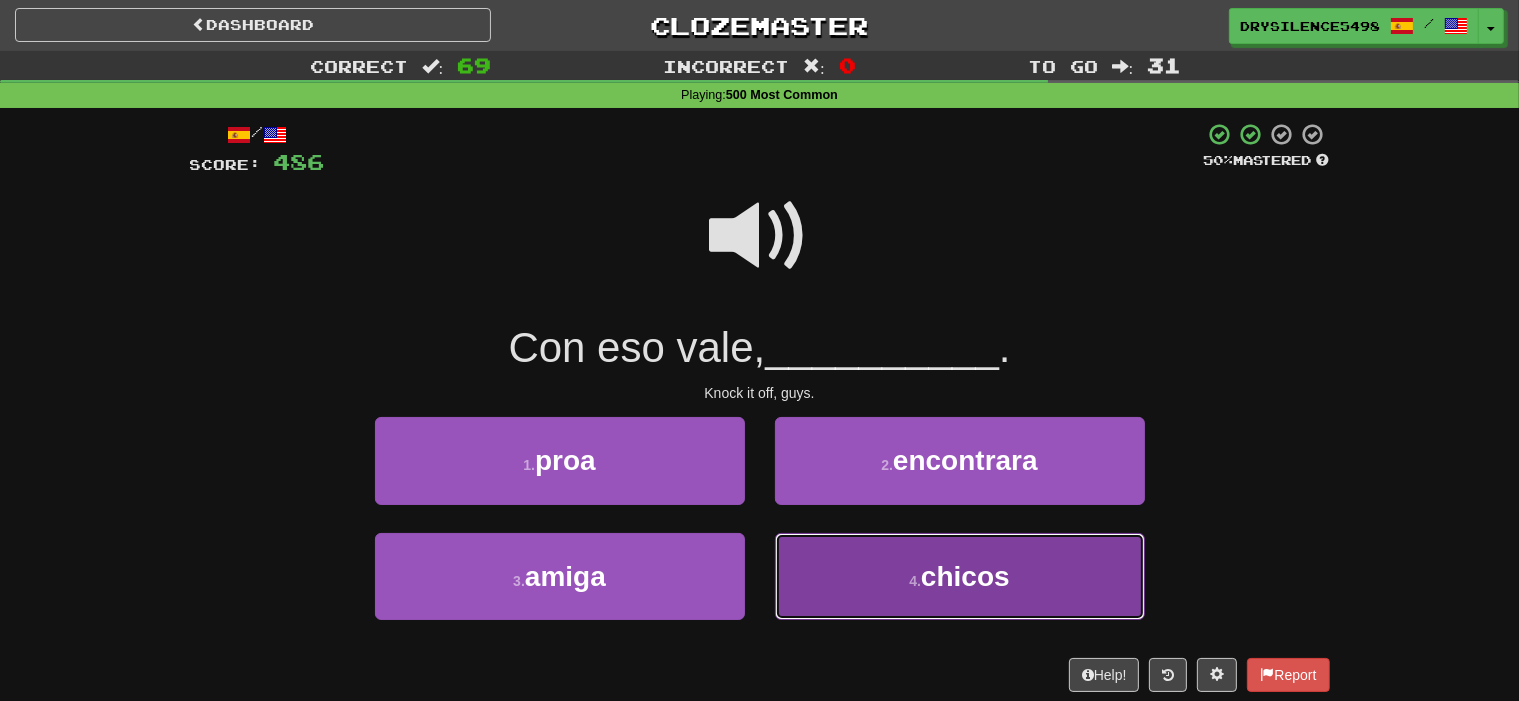 click on "4 .  chicos" at bounding box center (960, 576) 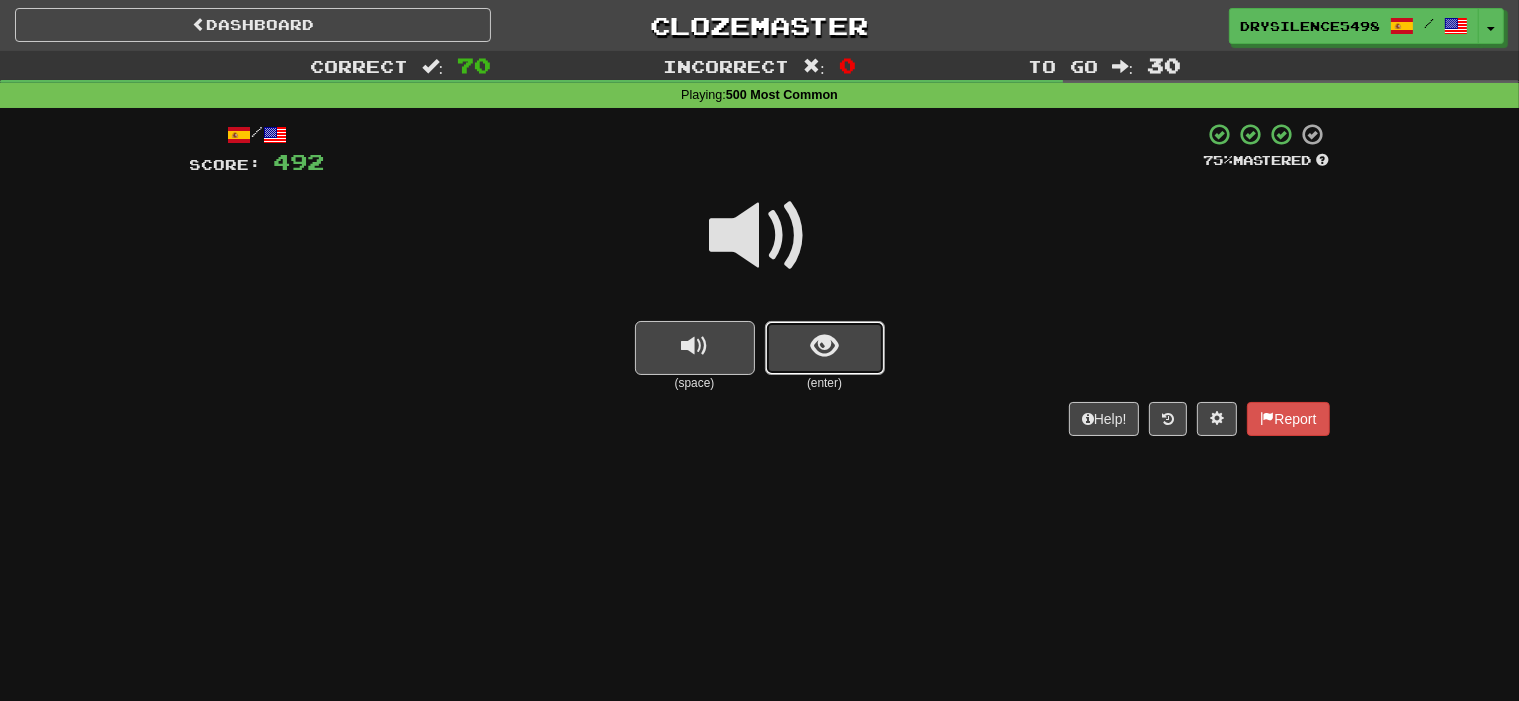 click at bounding box center (825, 348) 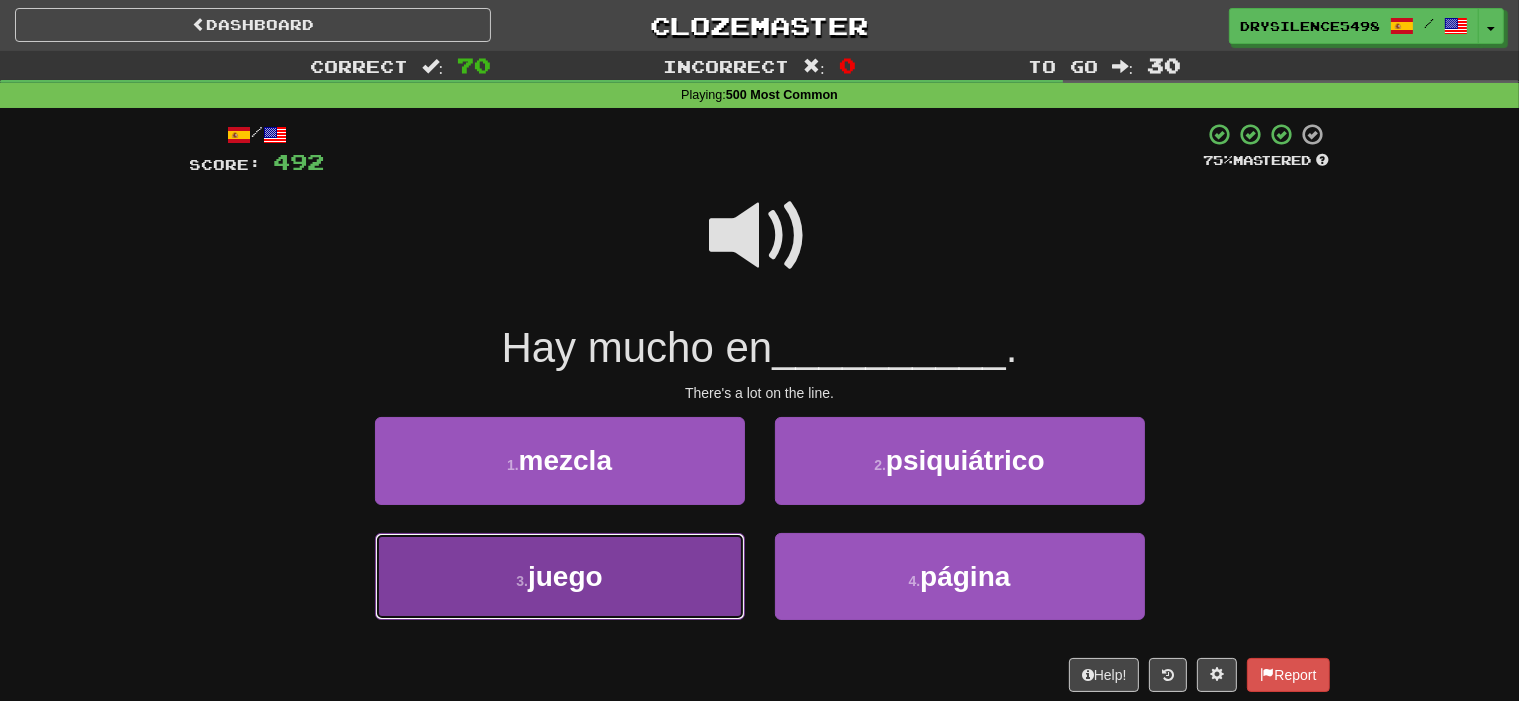click on "juego" at bounding box center [565, 576] 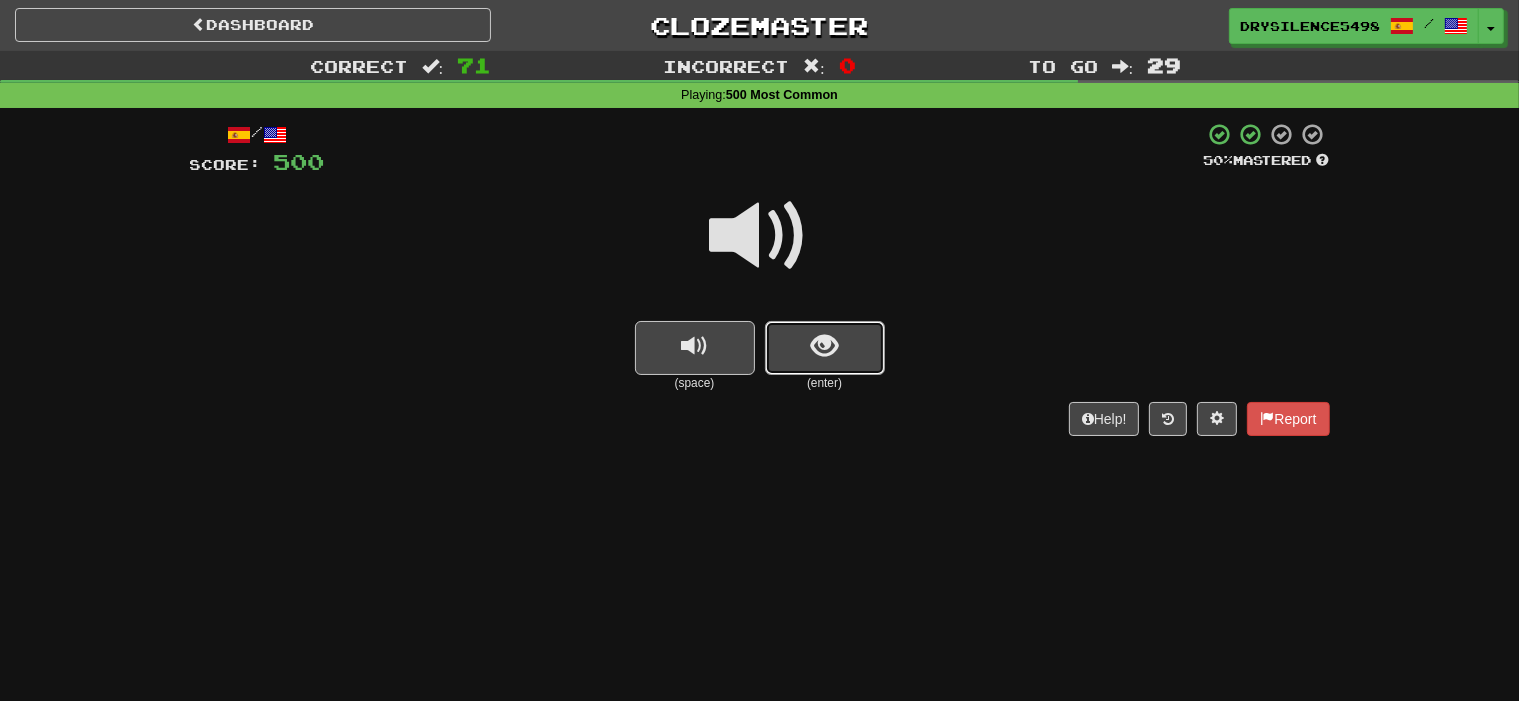 click at bounding box center [825, 348] 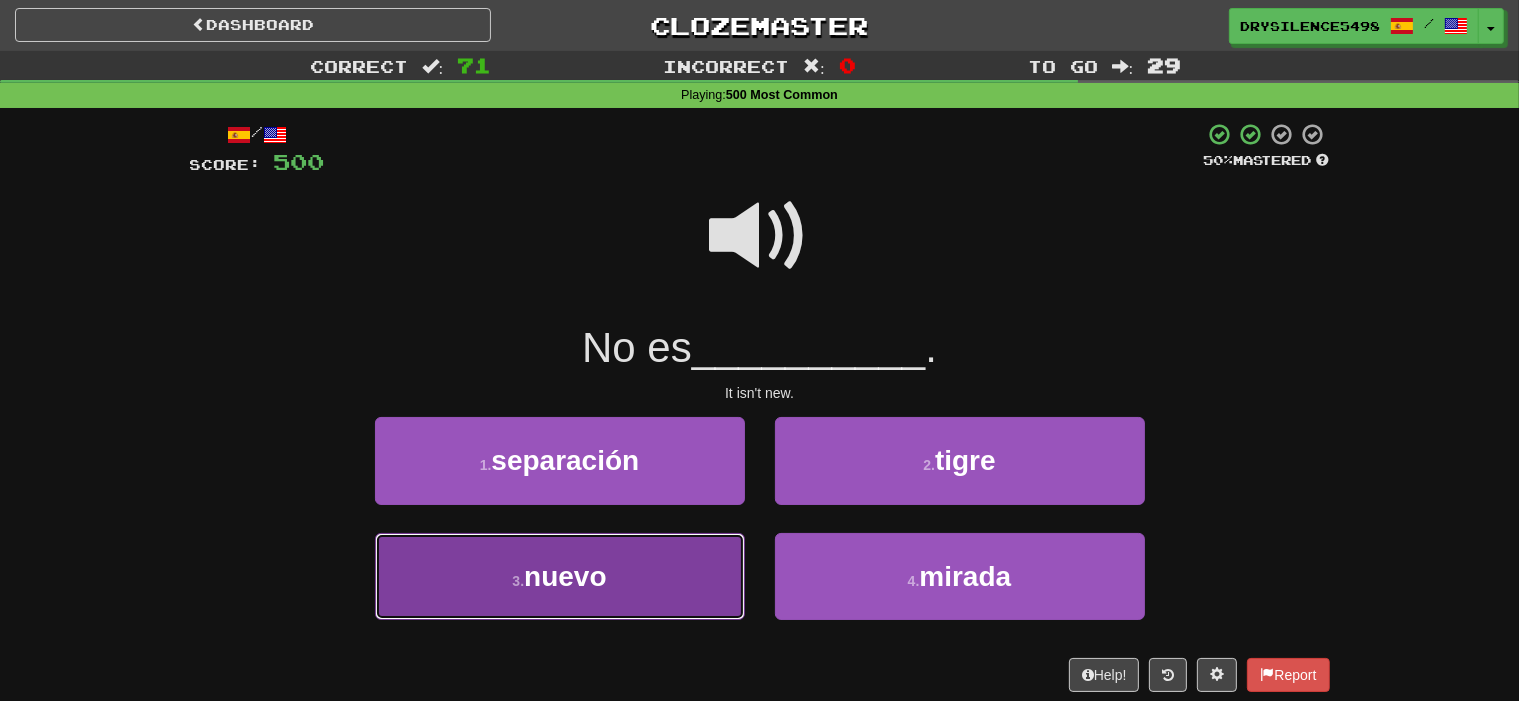 click on "3 .  nuevo" at bounding box center (560, 576) 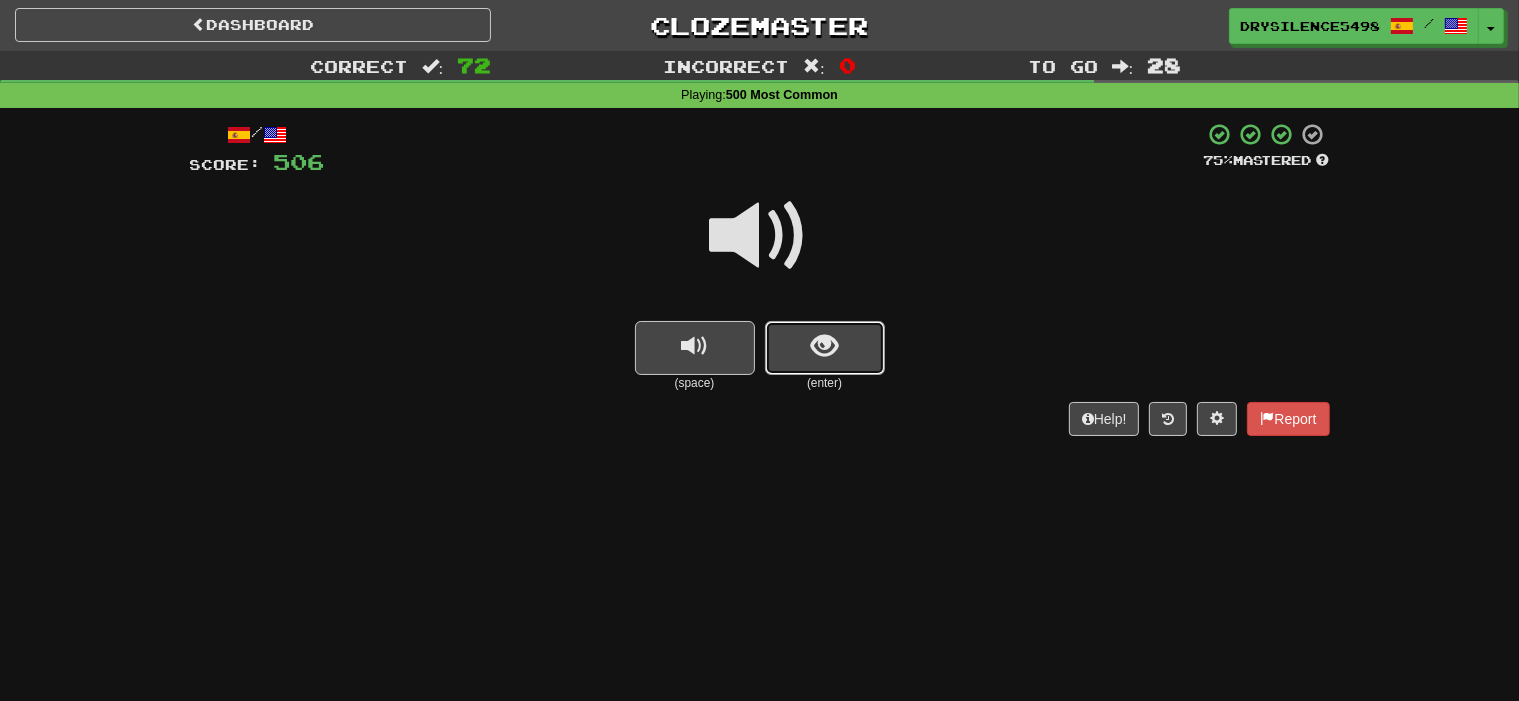 click at bounding box center [825, 348] 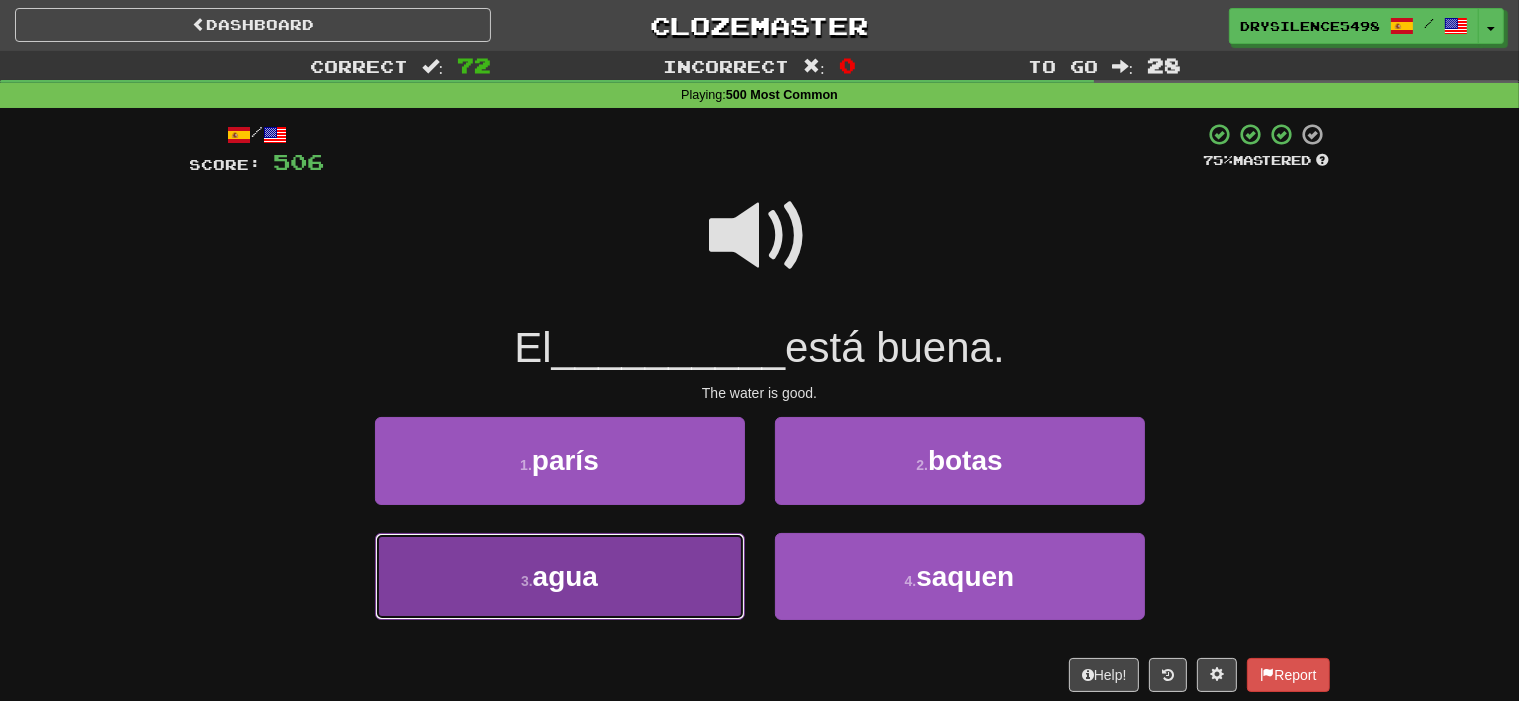 click on "3 .  agua" at bounding box center [560, 576] 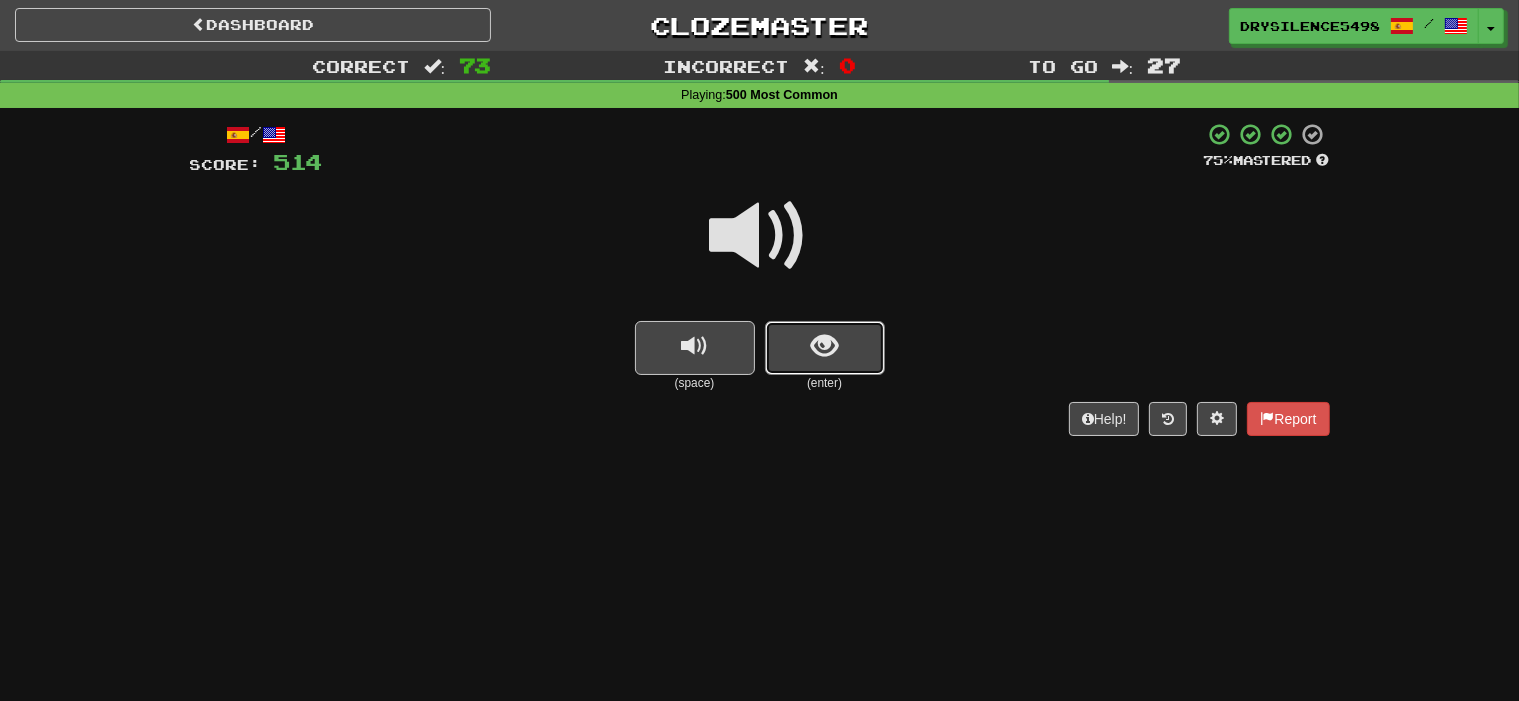 click at bounding box center (825, 348) 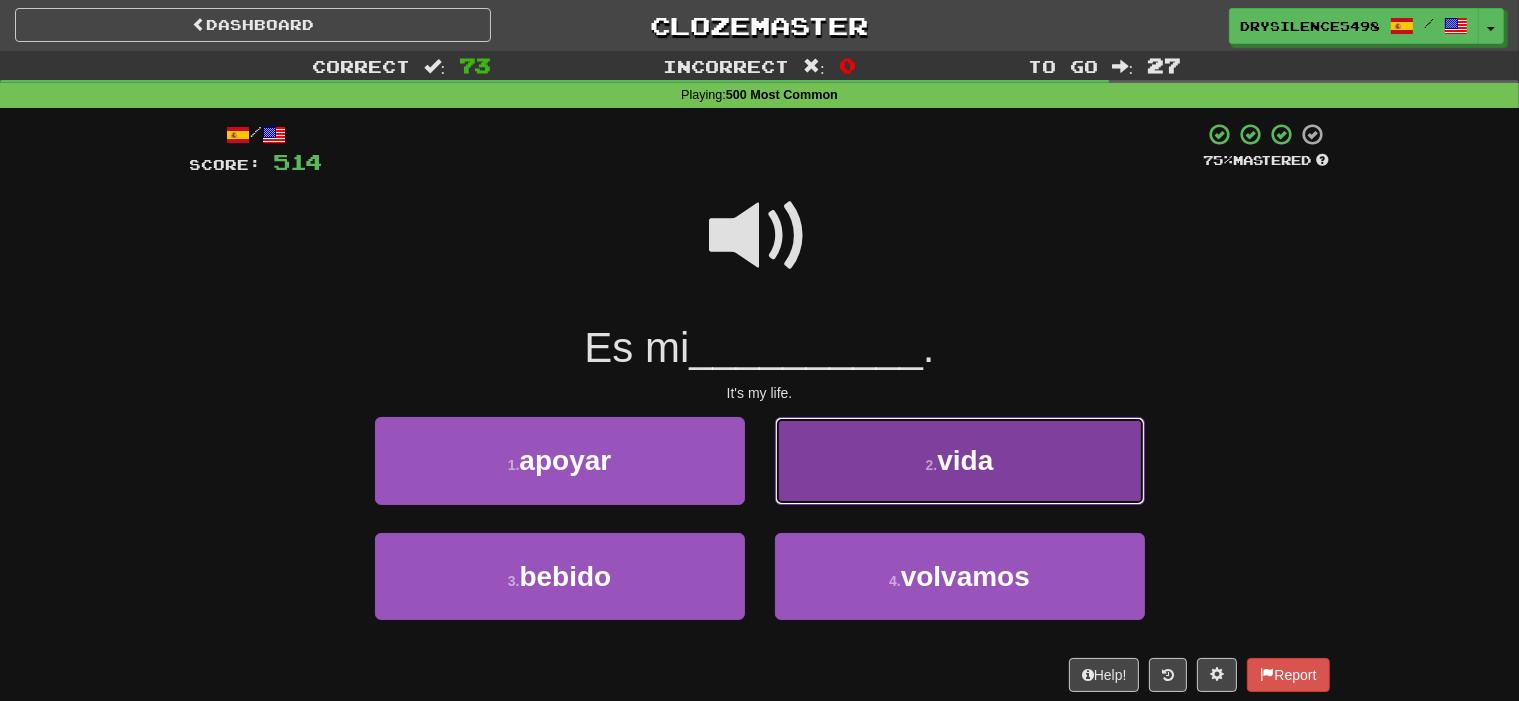 click on "2 .  vida" at bounding box center (960, 460) 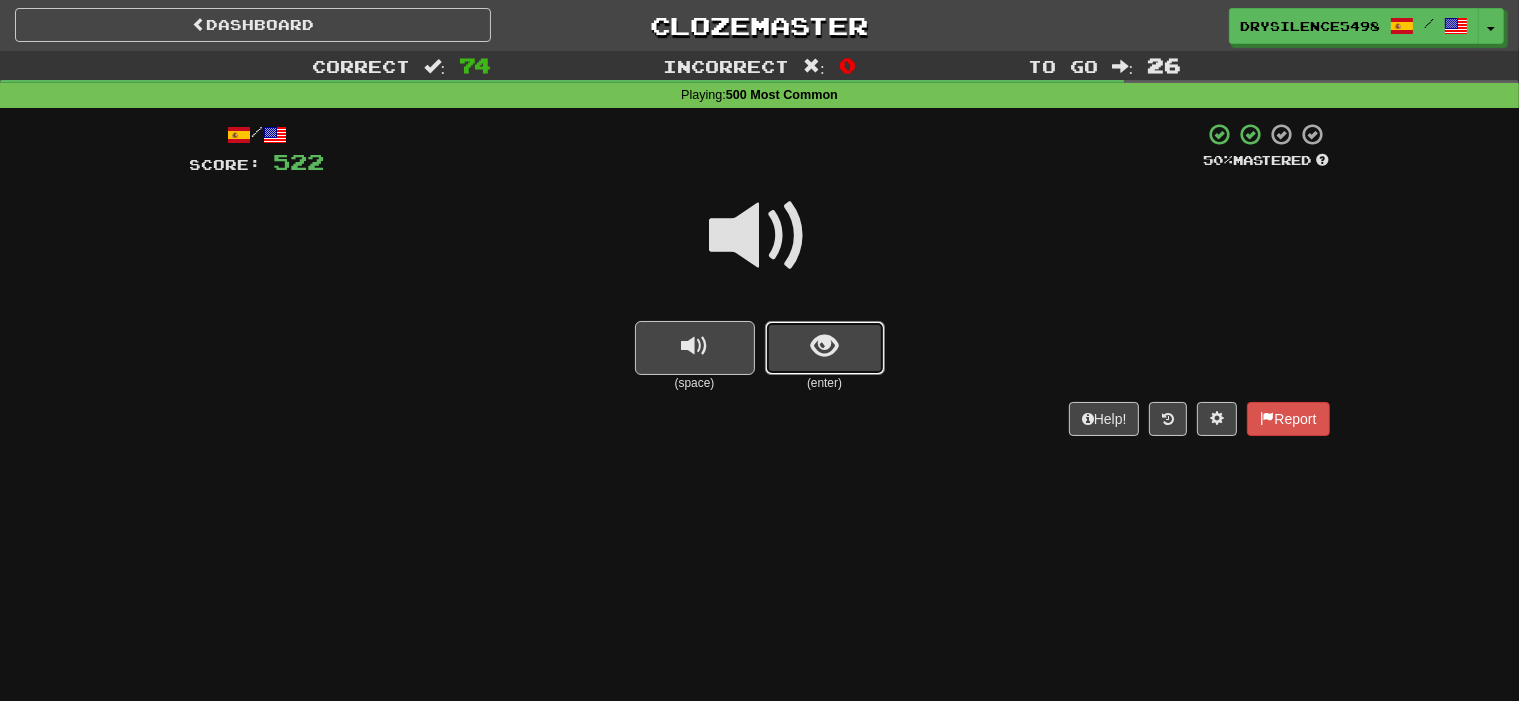 click at bounding box center (825, 348) 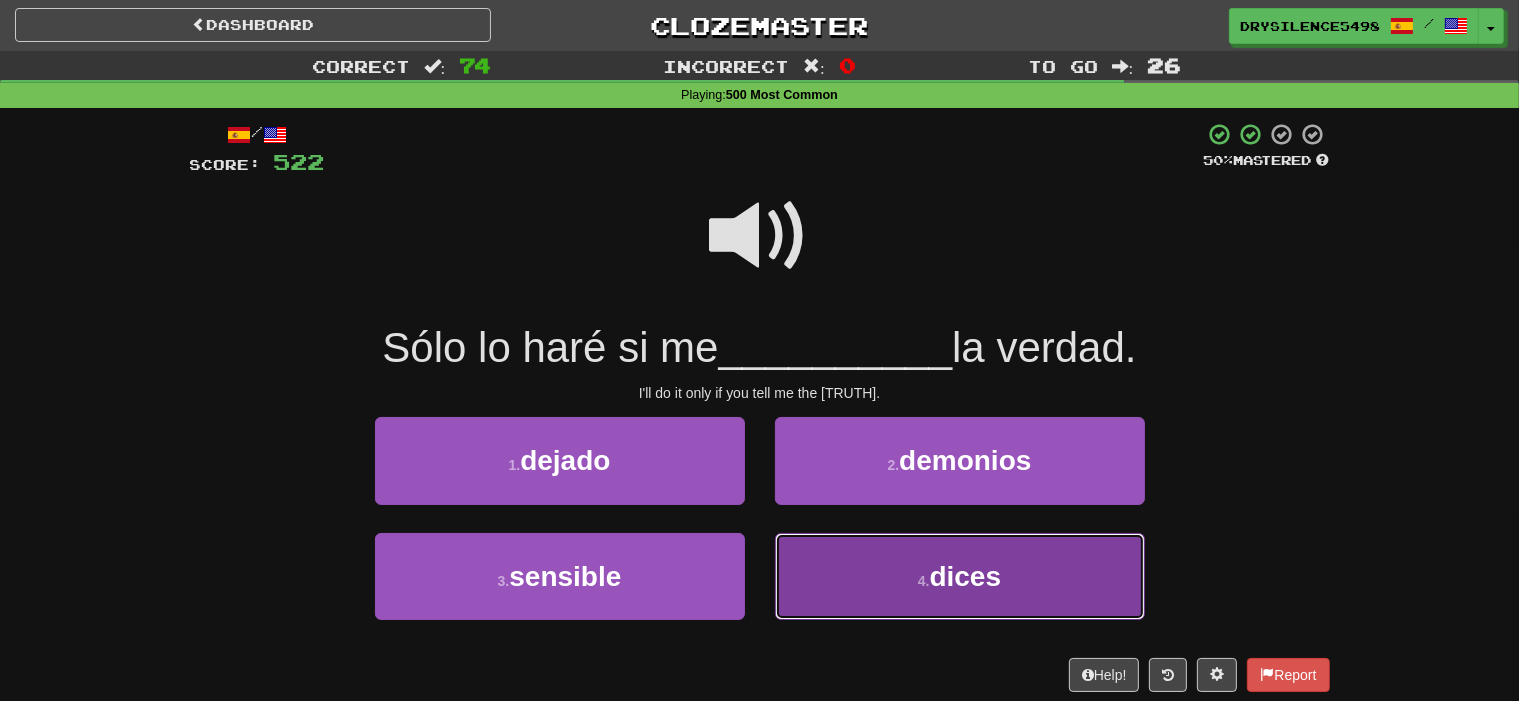 click on "4 .  dices" at bounding box center [960, 576] 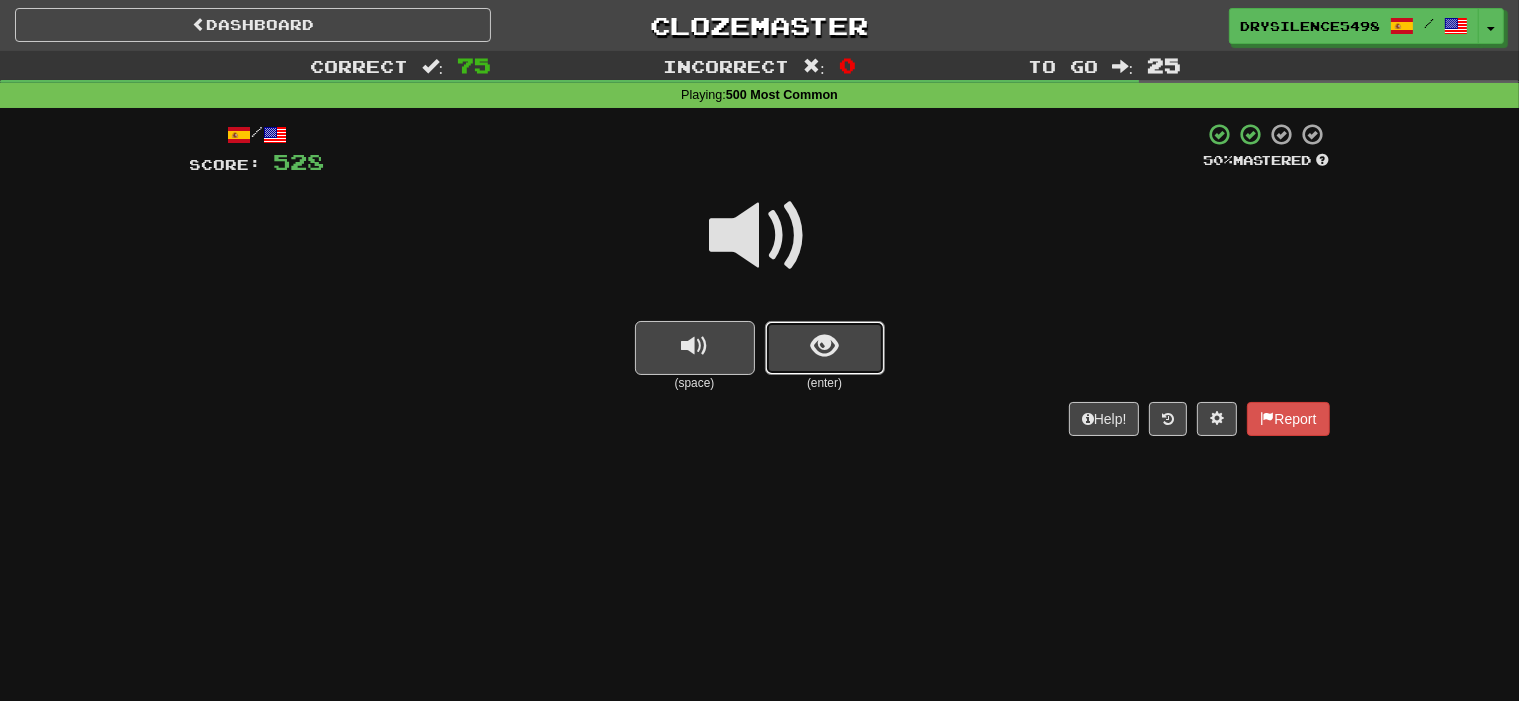 click at bounding box center (825, 348) 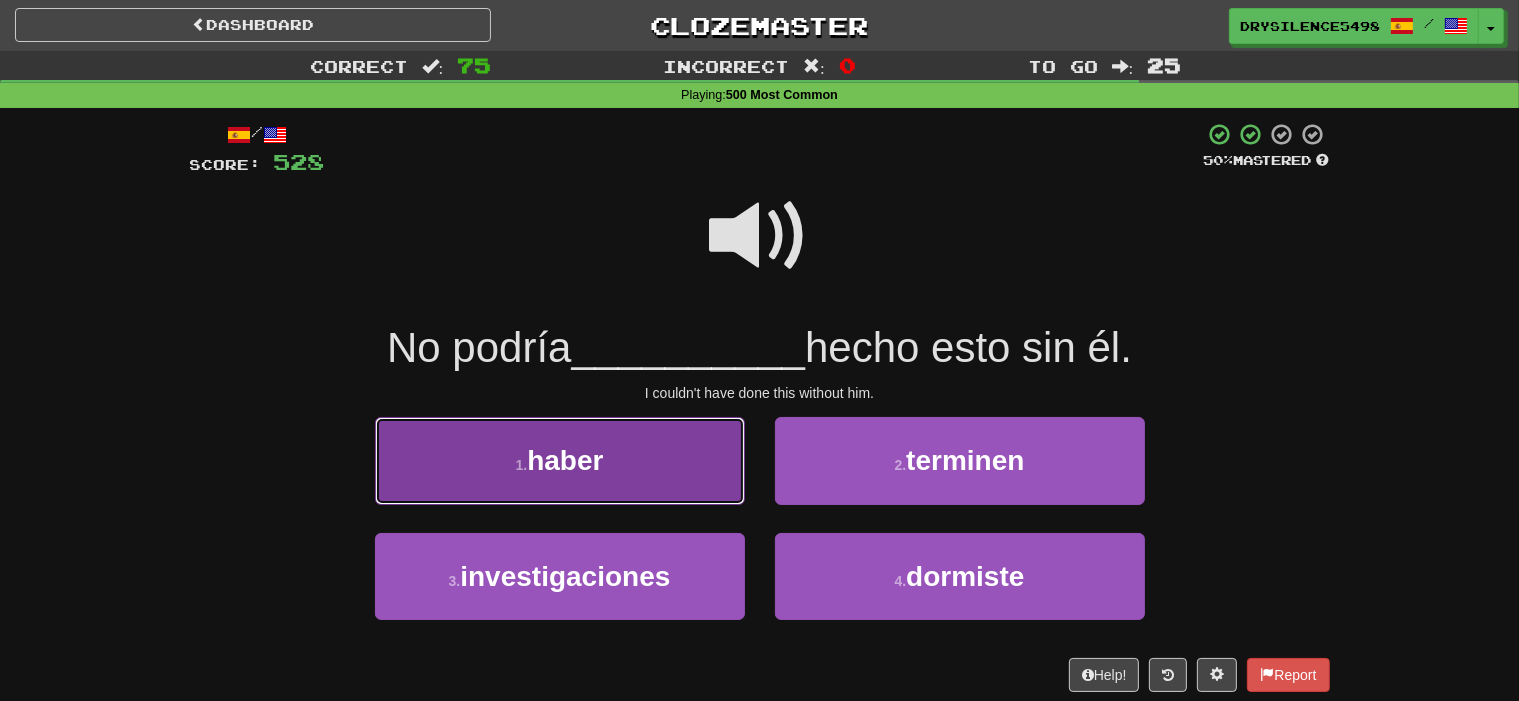 click on "1 .  haber" at bounding box center [560, 460] 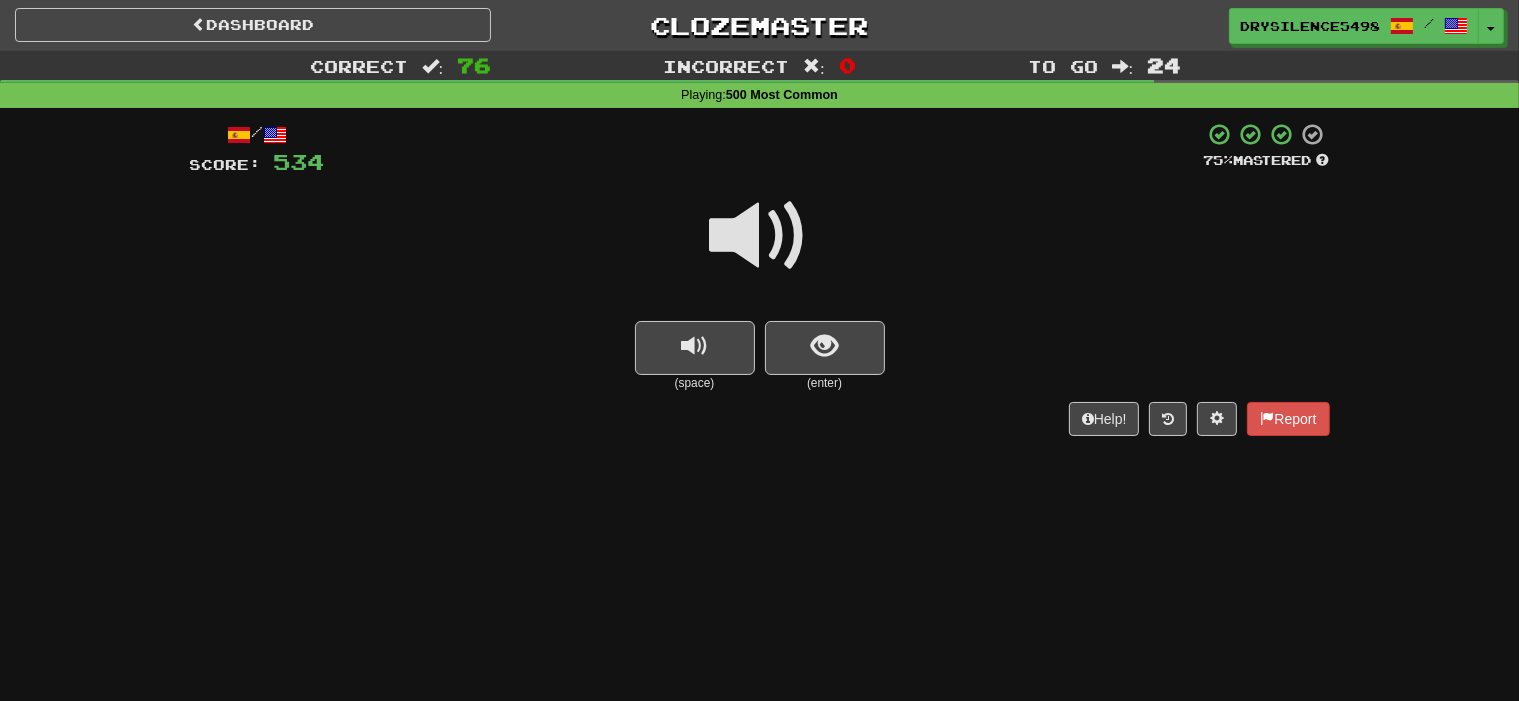 click at bounding box center (825, 348) 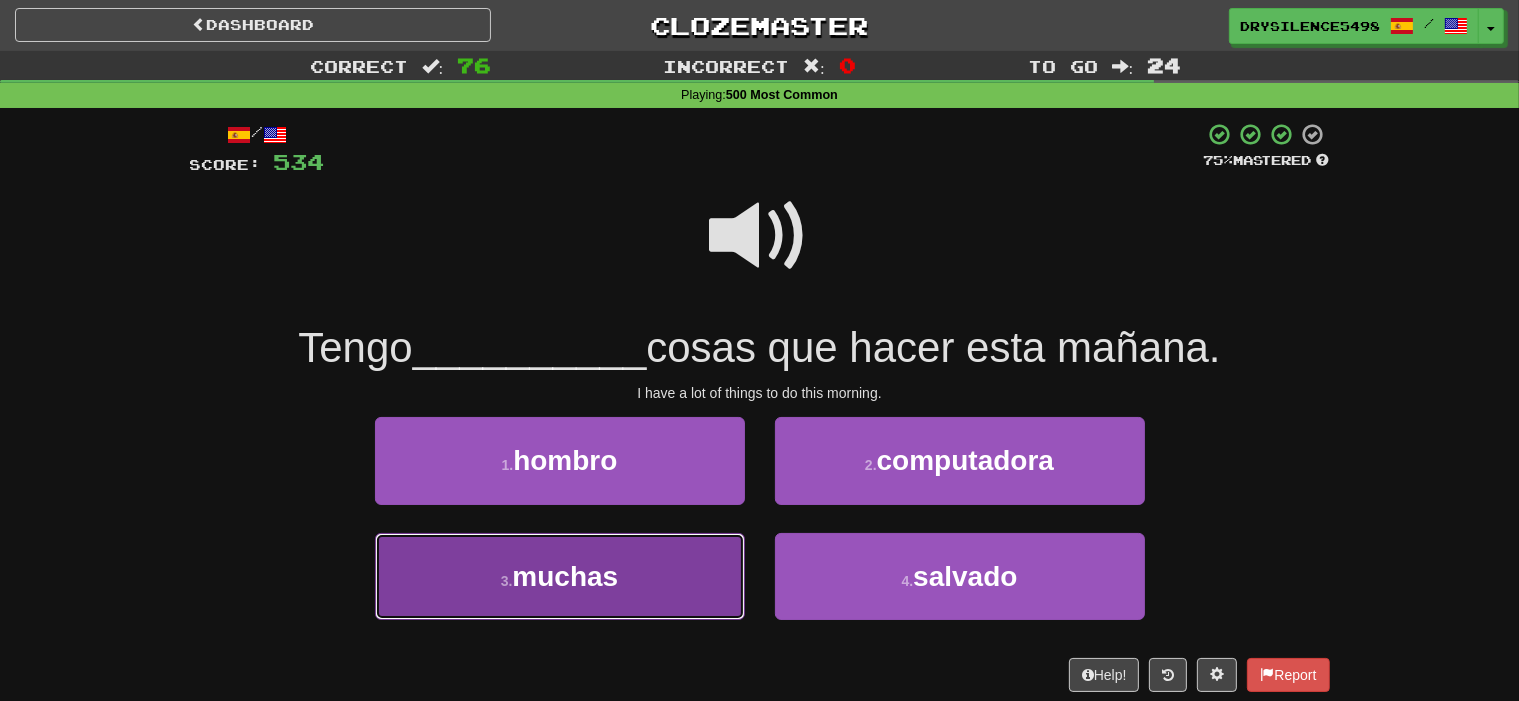 click on "3 .  muchas" at bounding box center (560, 576) 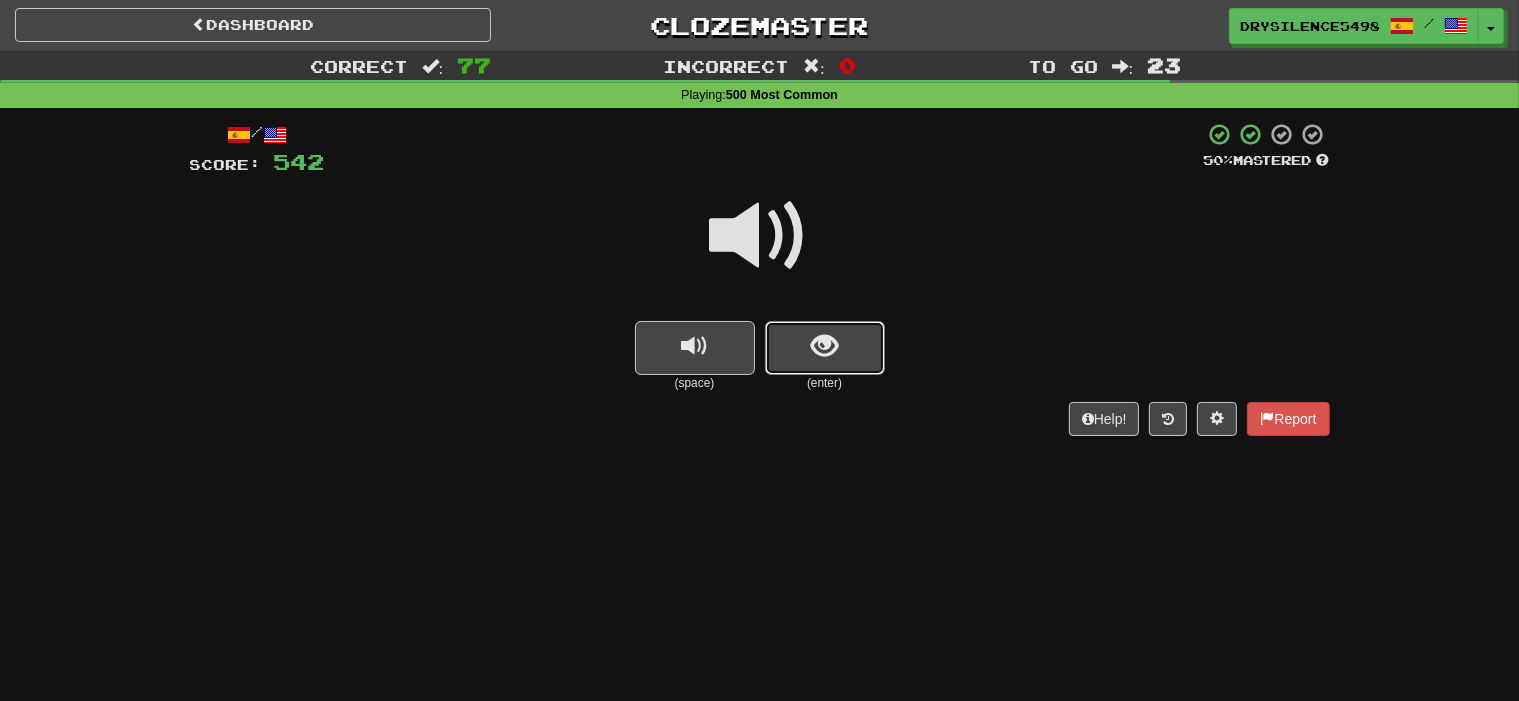 click at bounding box center [824, 346] 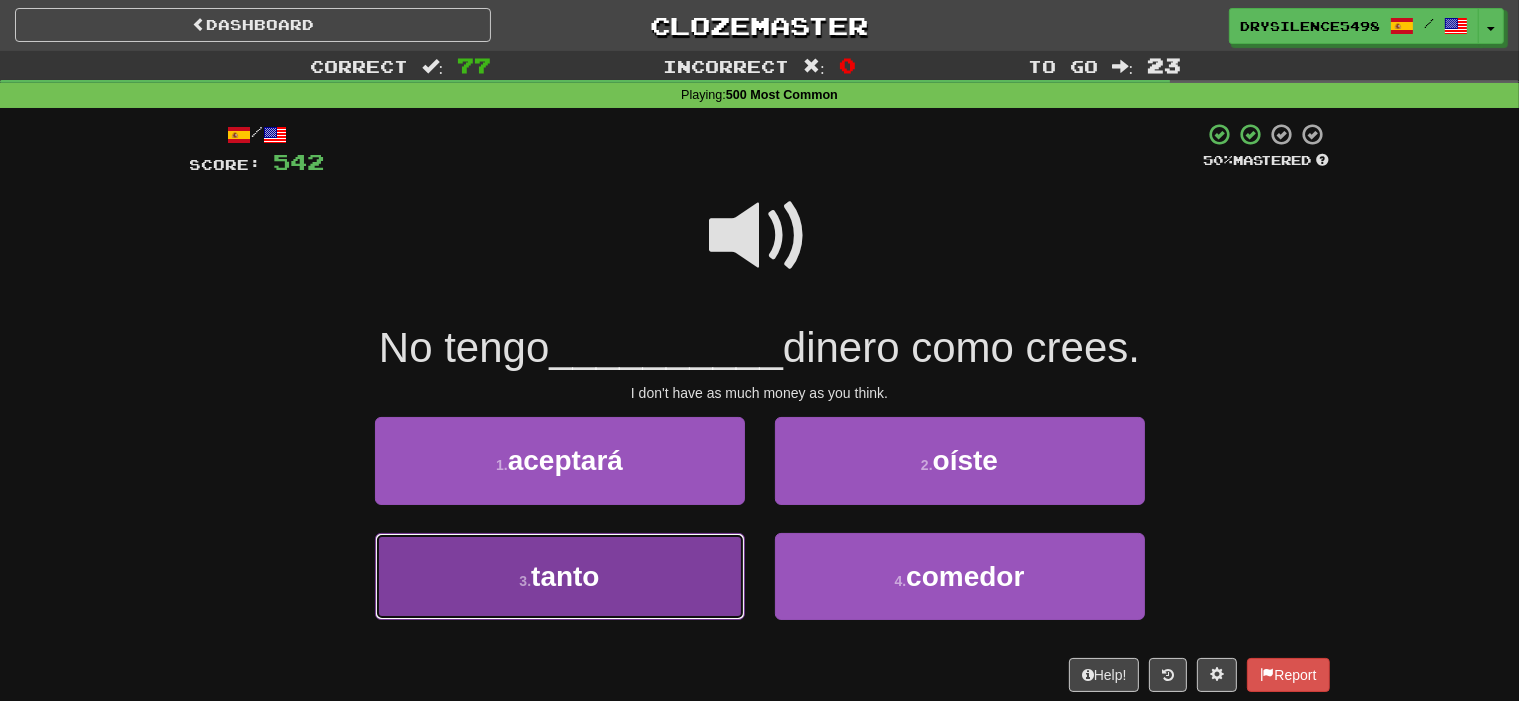 click on "3 .  tanto" at bounding box center [560, 576] 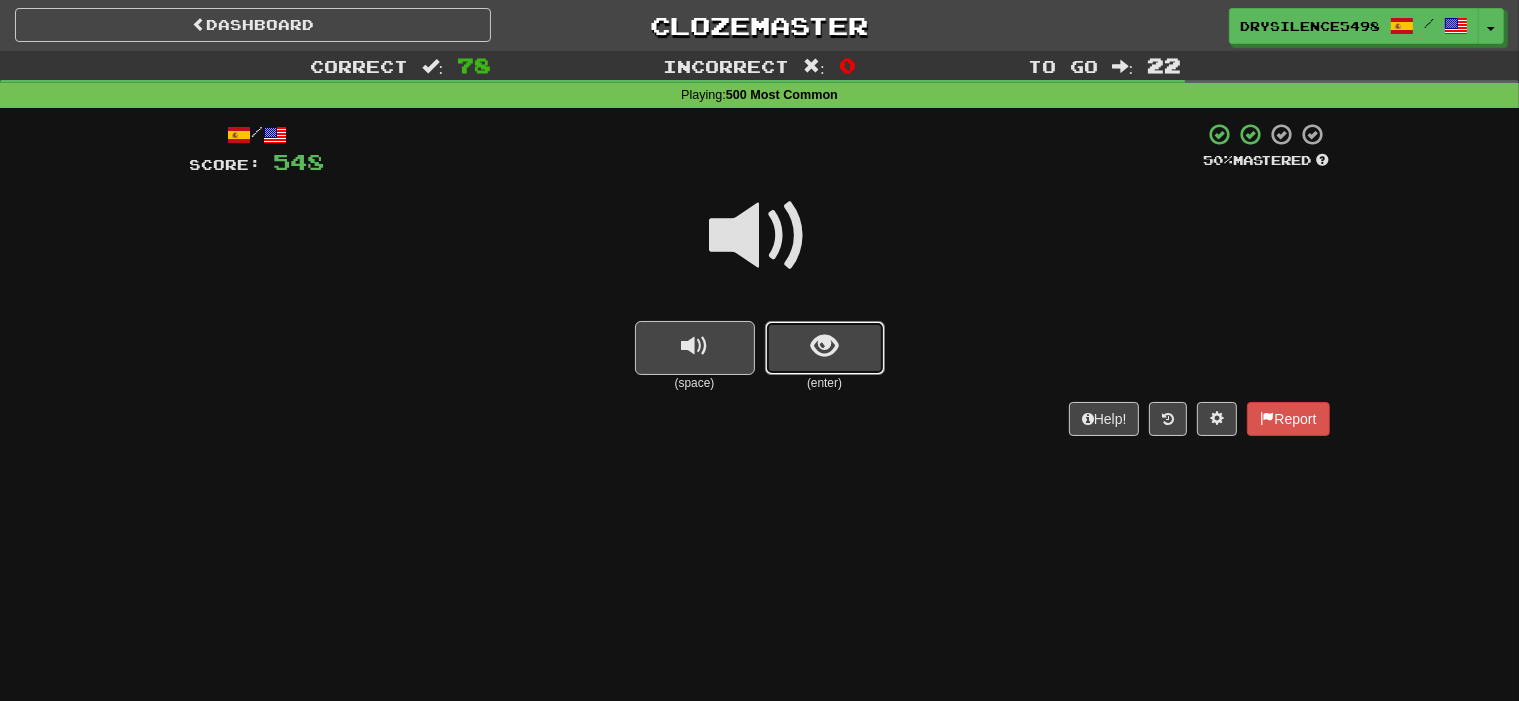 click at bounding box center (824, 346) 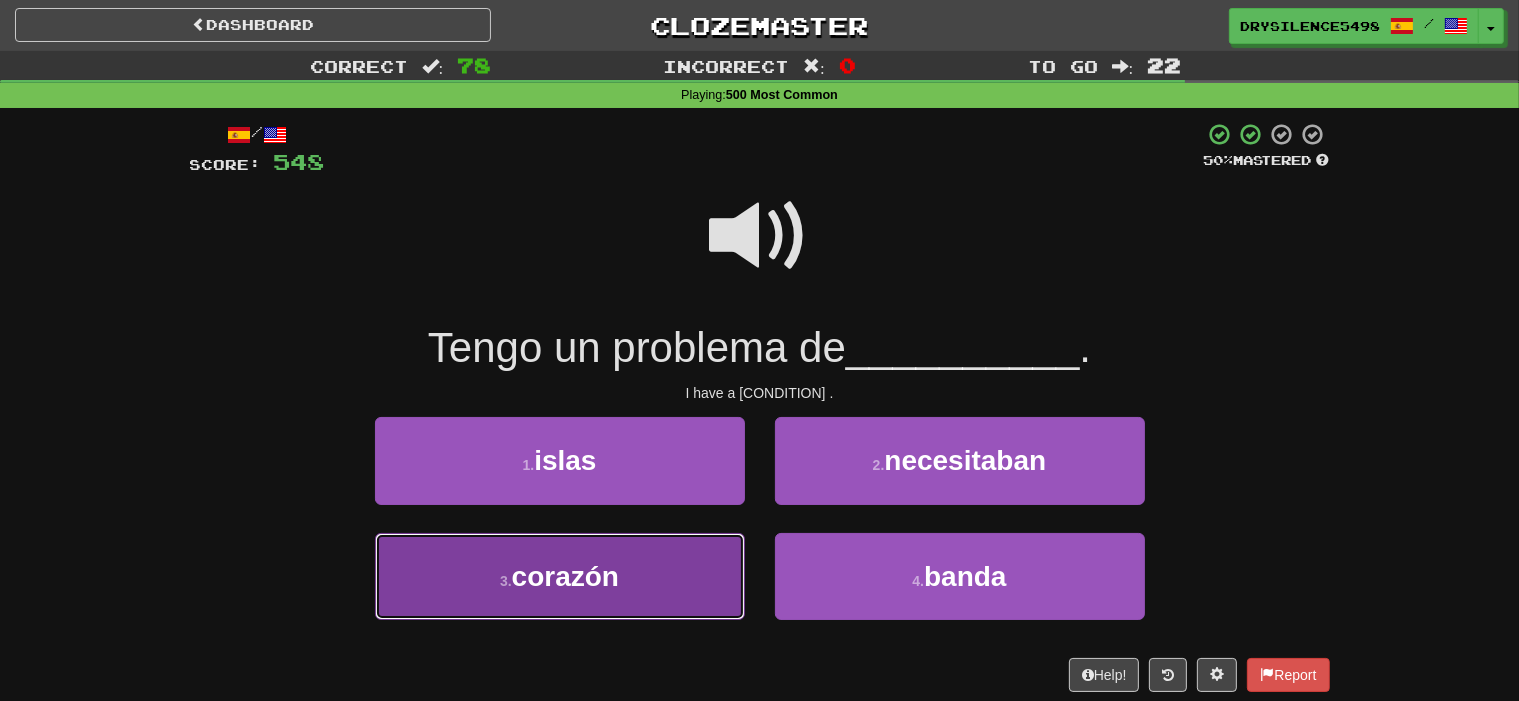 click on "3 .  corazón" at bounding box center [560, 576] 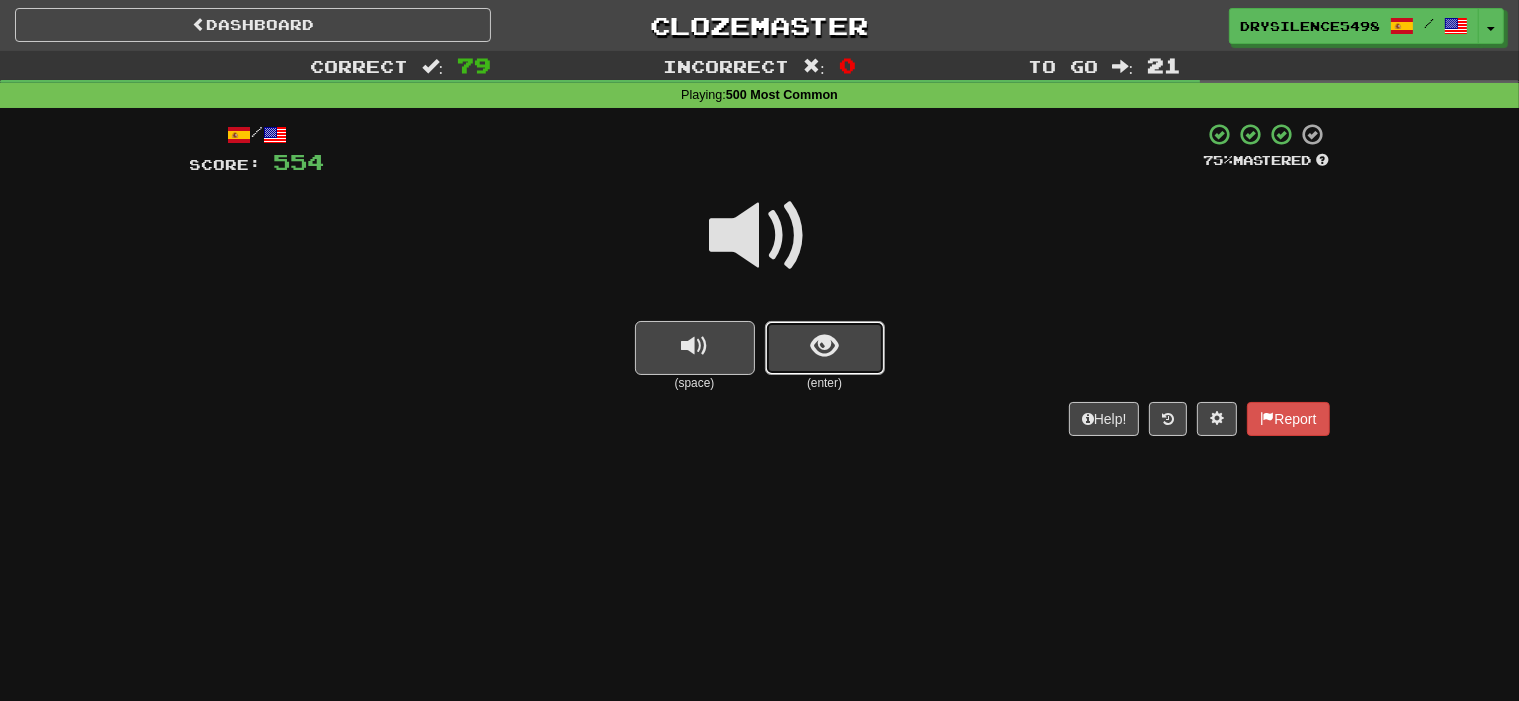 click at bounding box center [824, 346] 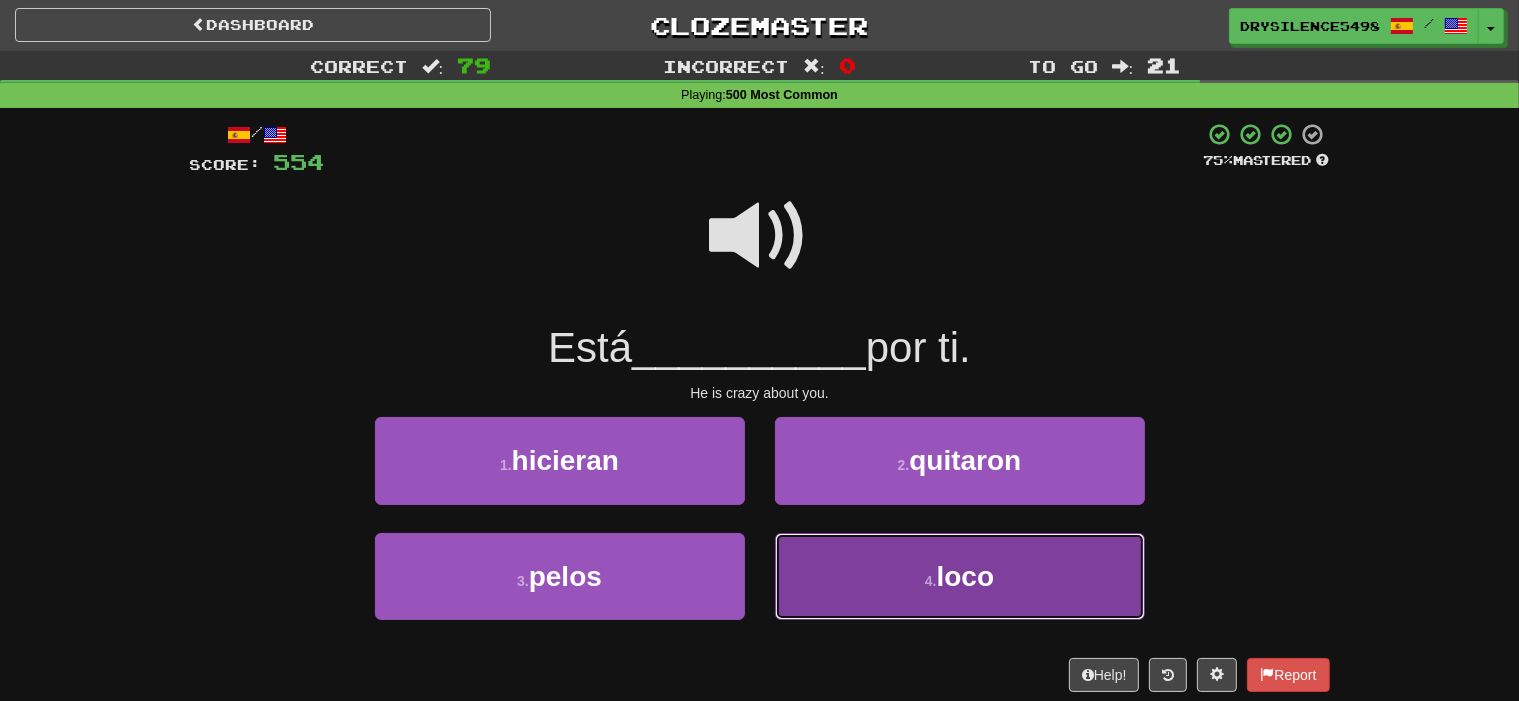 click on "4 .  loco" at bounding box center (960, 576) 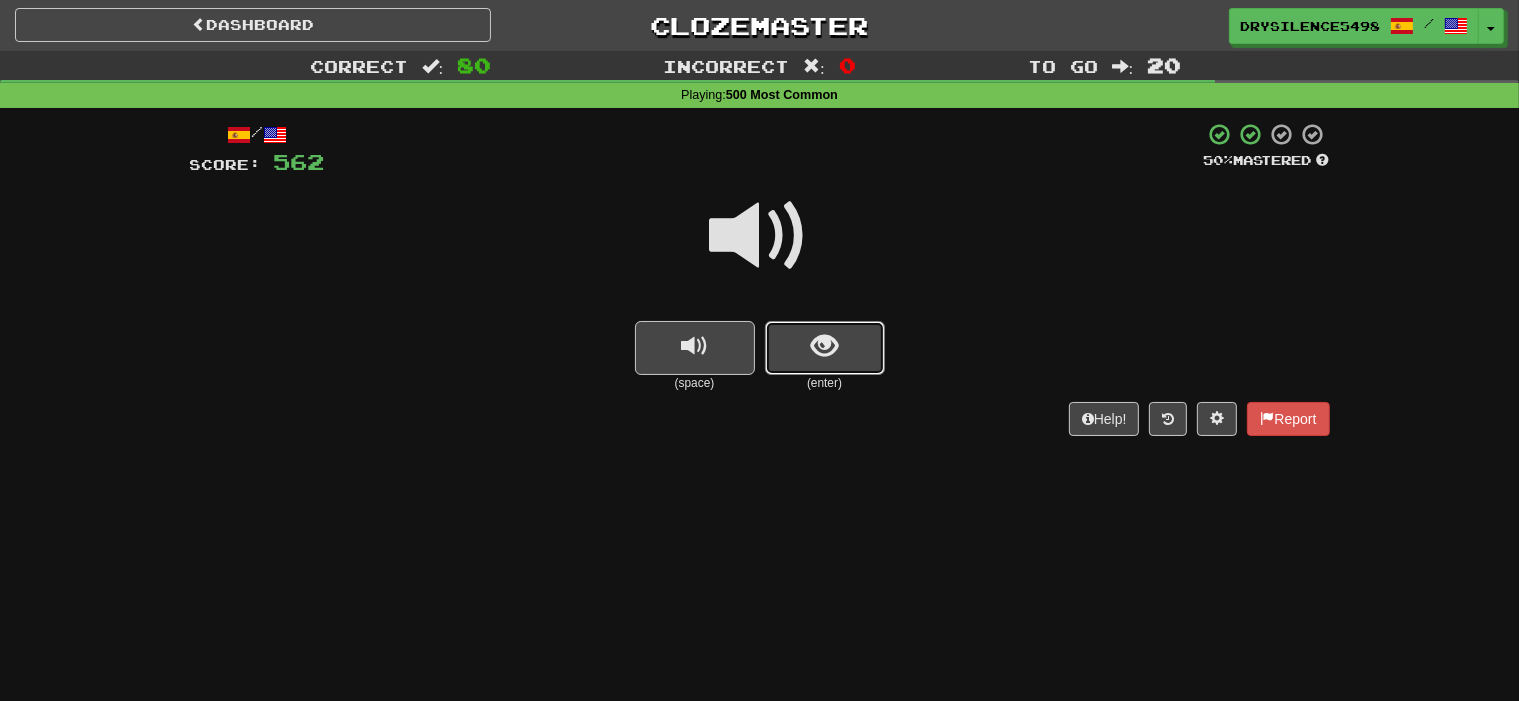 click at bounding box center (825, 348) 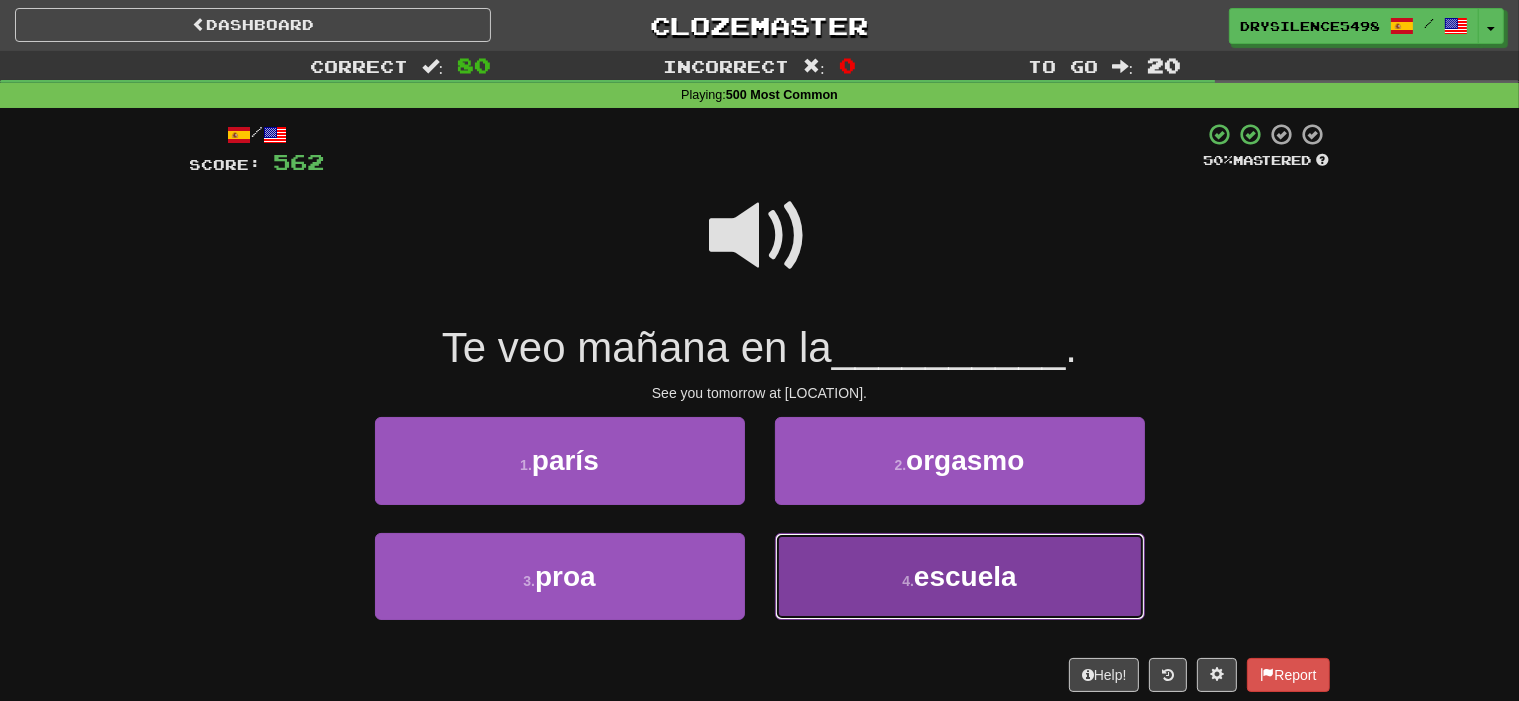 click on "4 .  escuela" at bounding box center (960, 576) 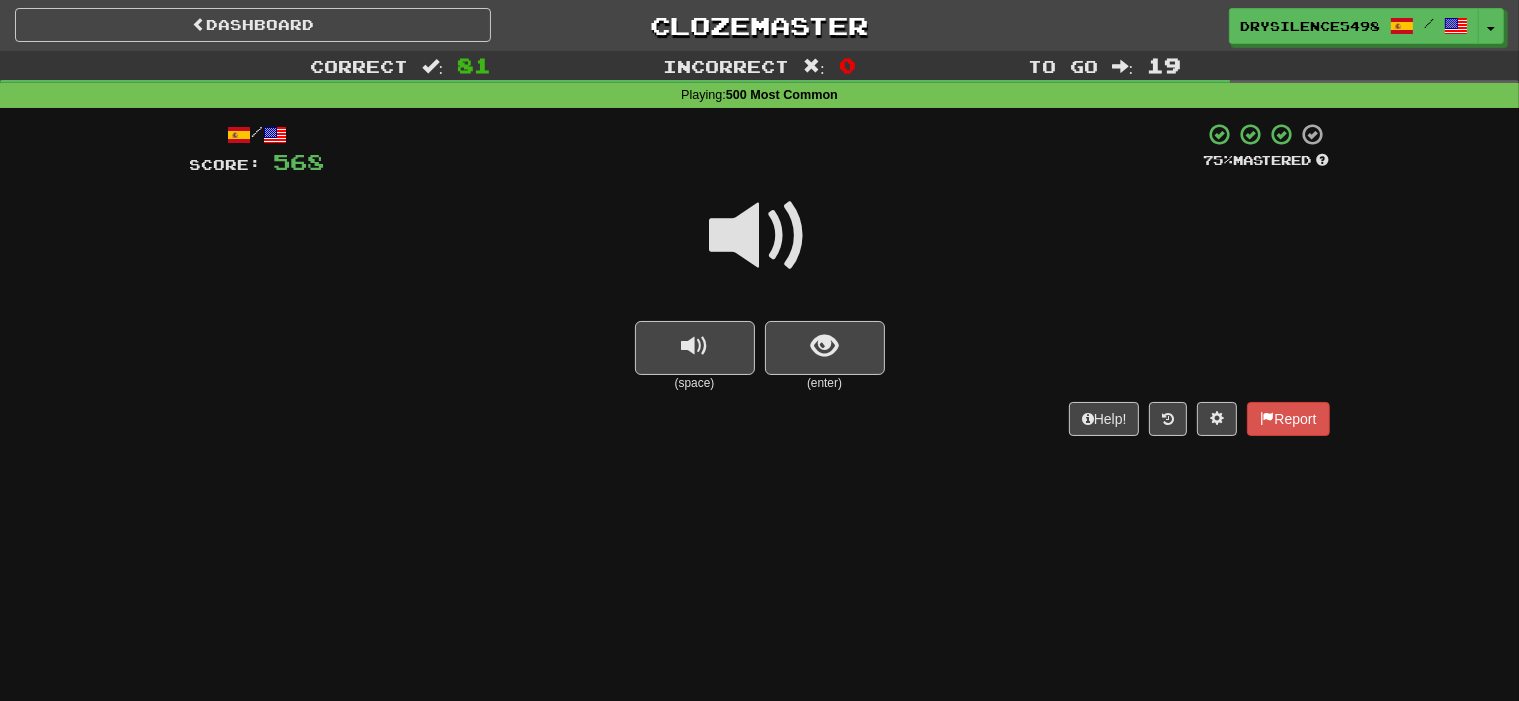 click at bounding box center [825, 348] 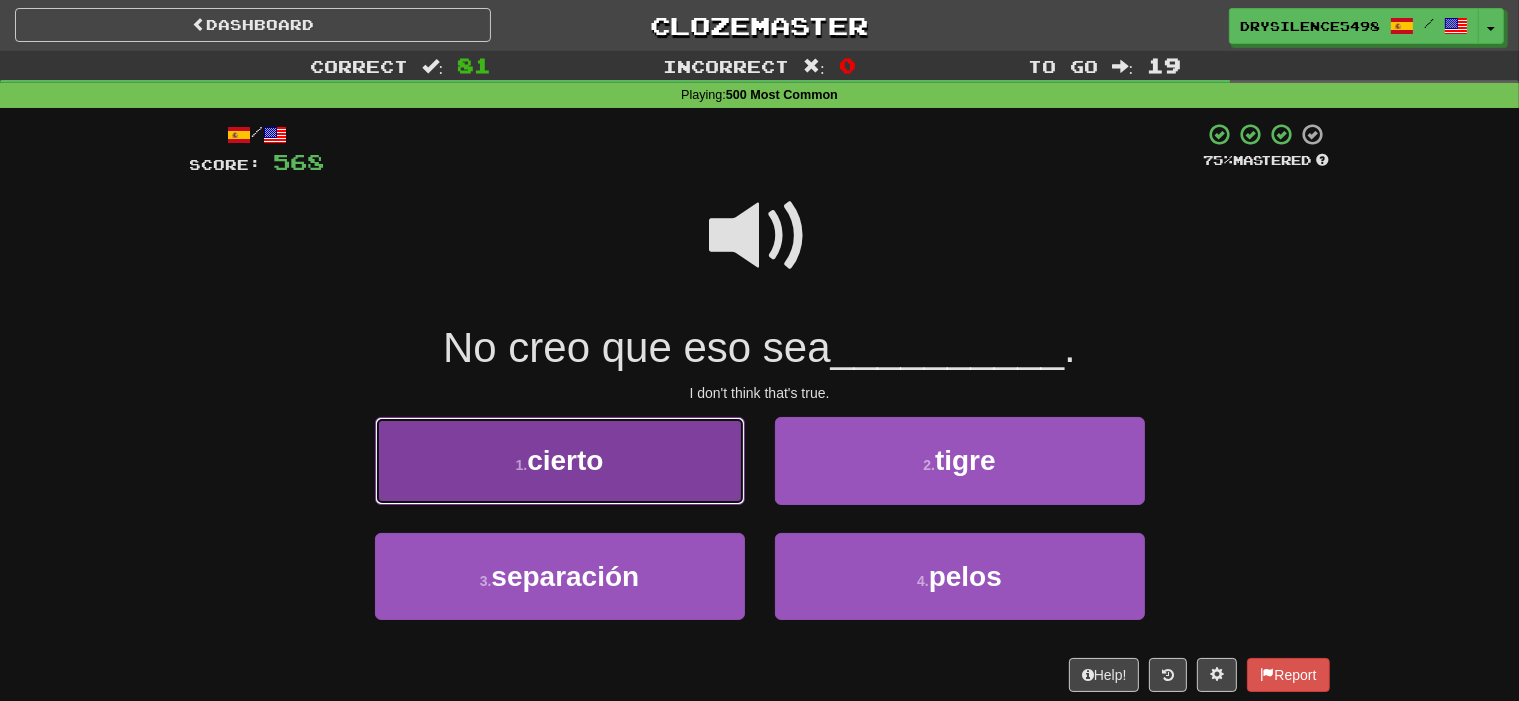 click on "1 .  cierto" at bounding box center (560, 460) 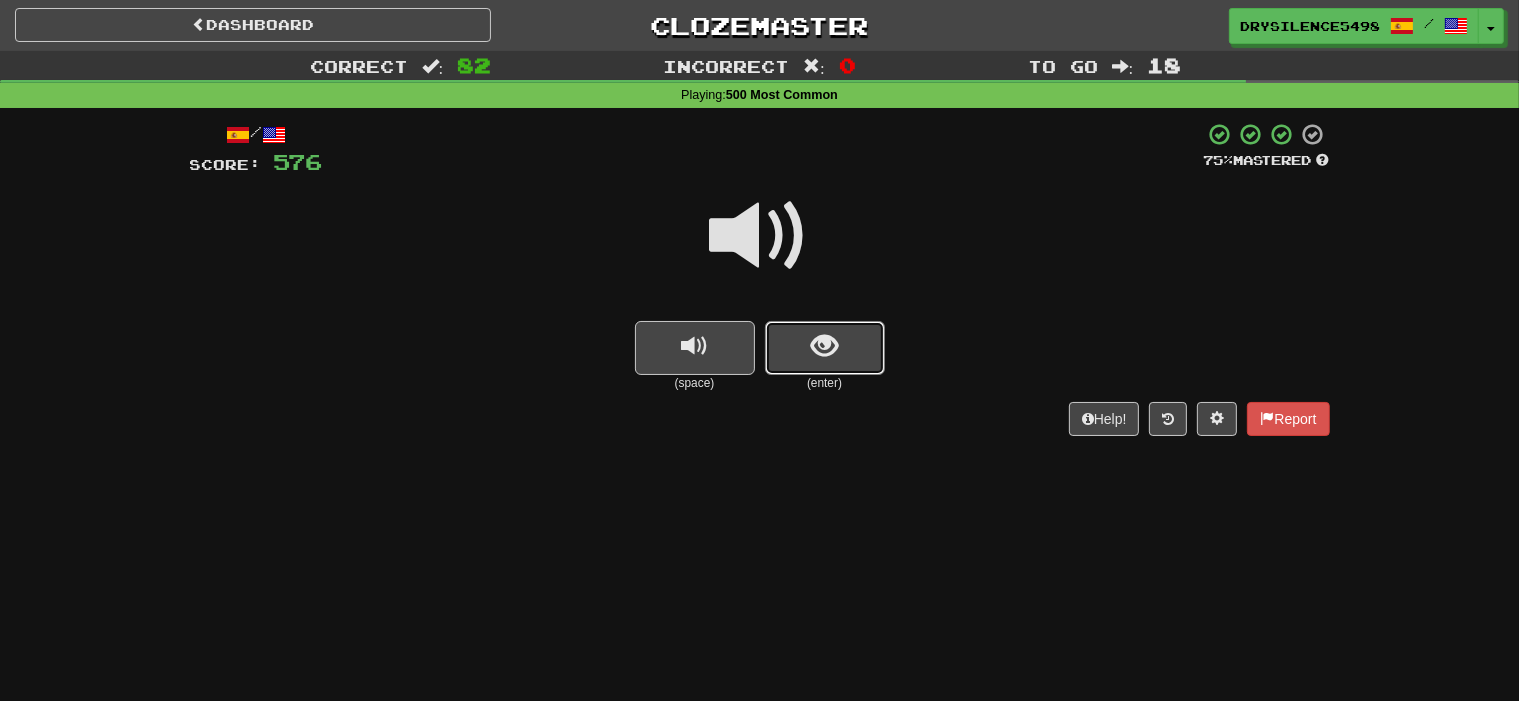 click at bounding box center [825, 348] 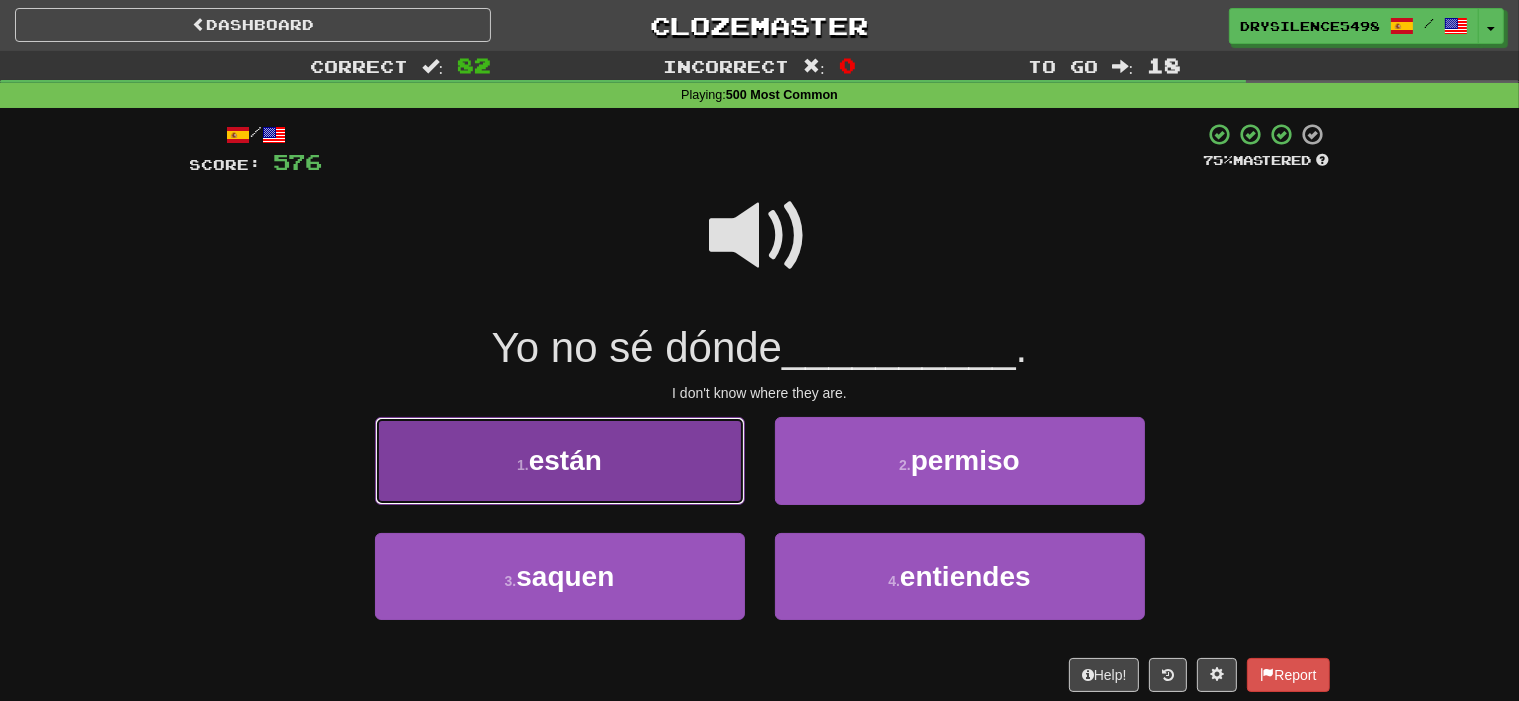 click on "1 .  están" at bounding box center (560, 460) 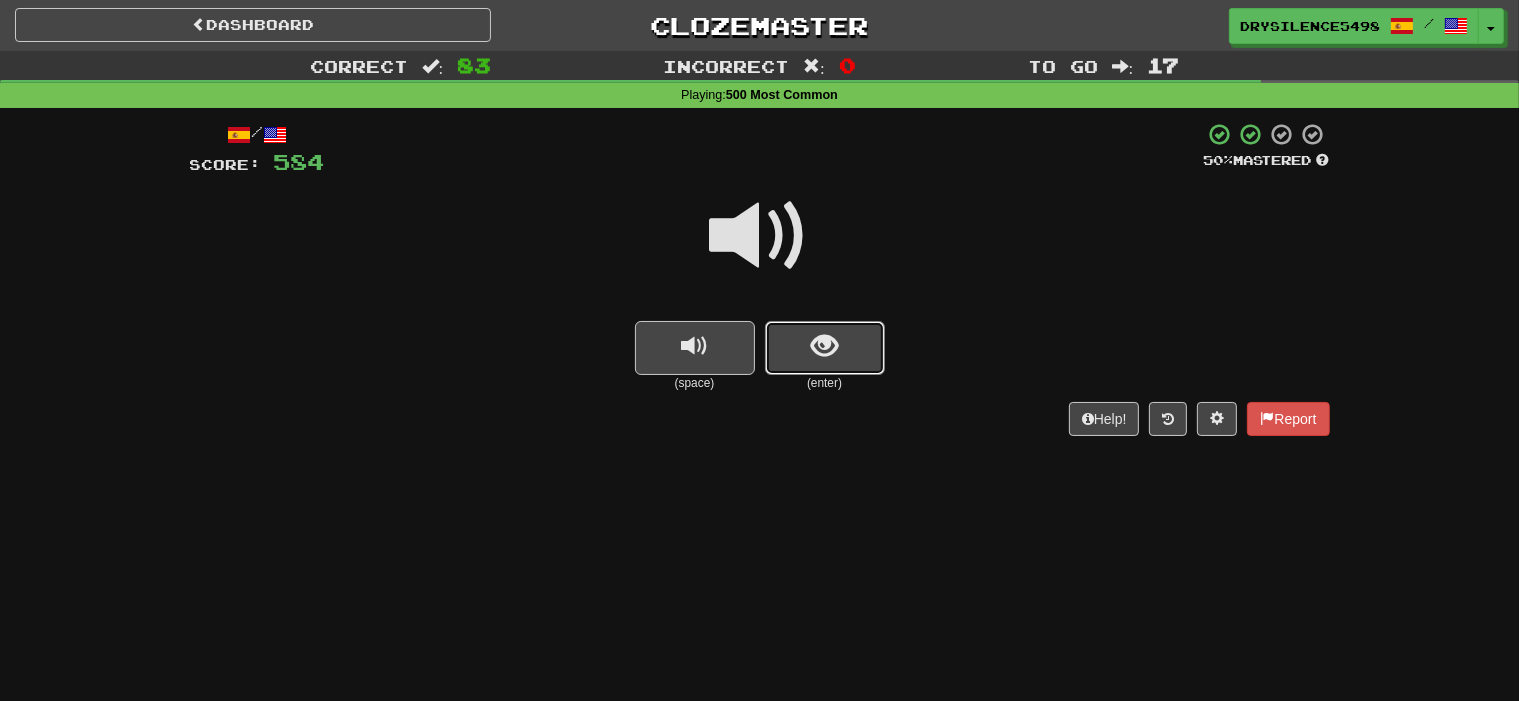 click at bounding box center (824, 346) 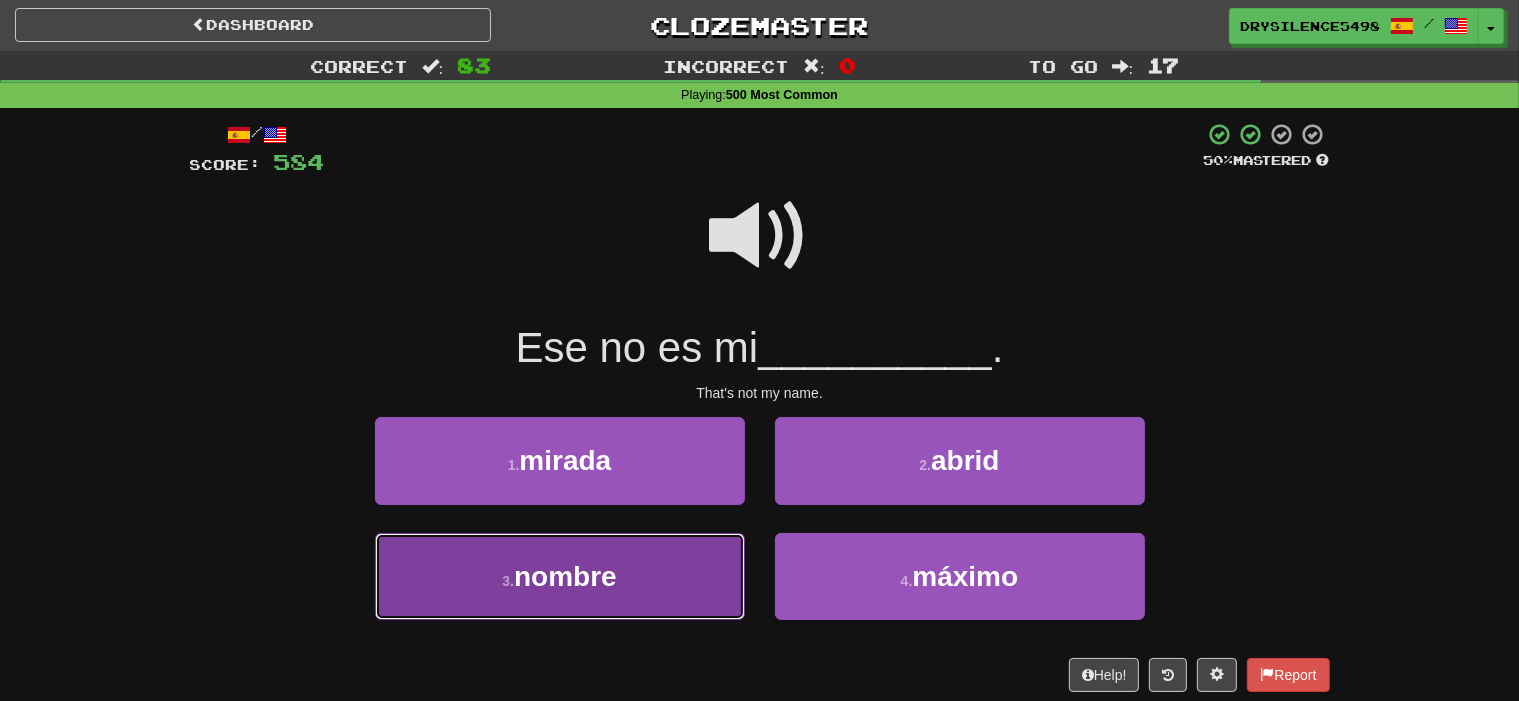 click on "3 .  nombre" at bounding box center (560, 576) 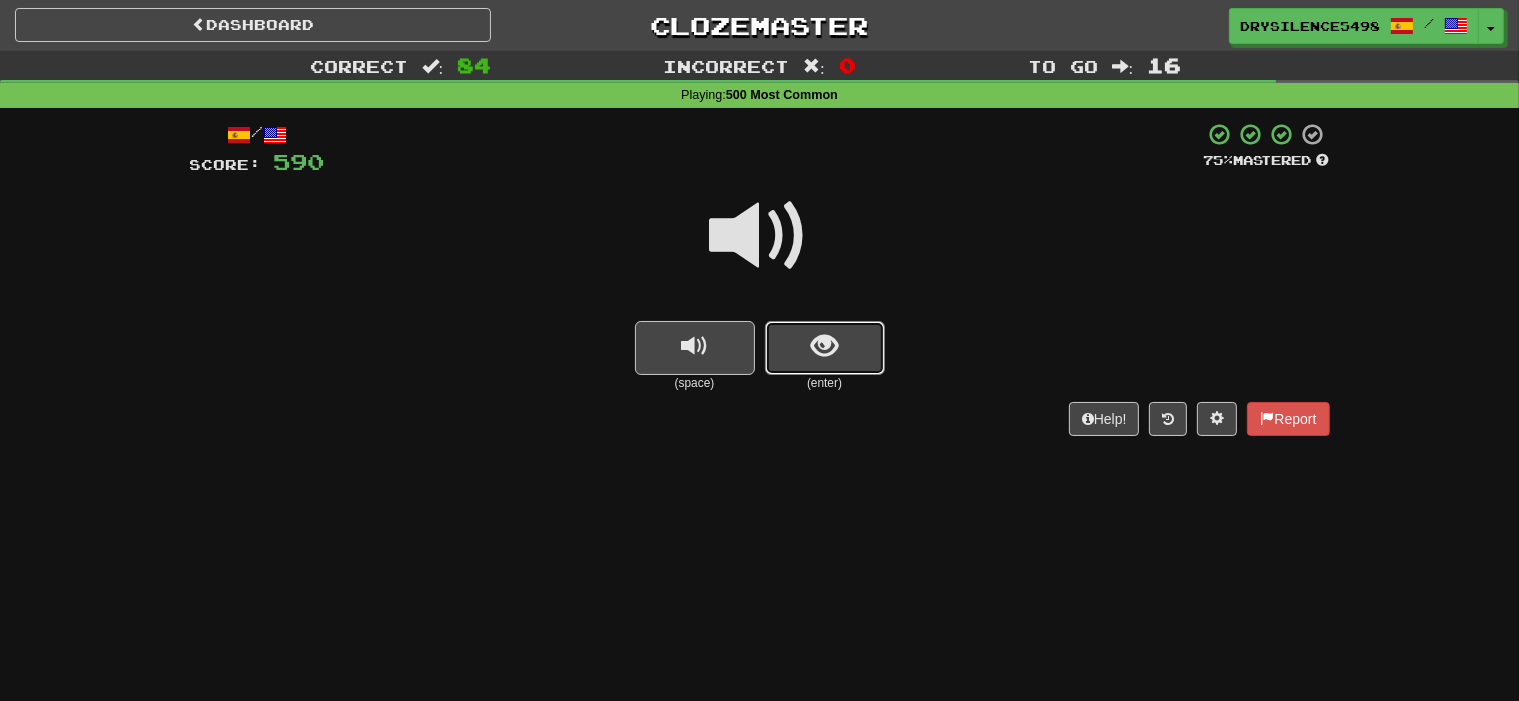 click at bounding box center (824, 346) 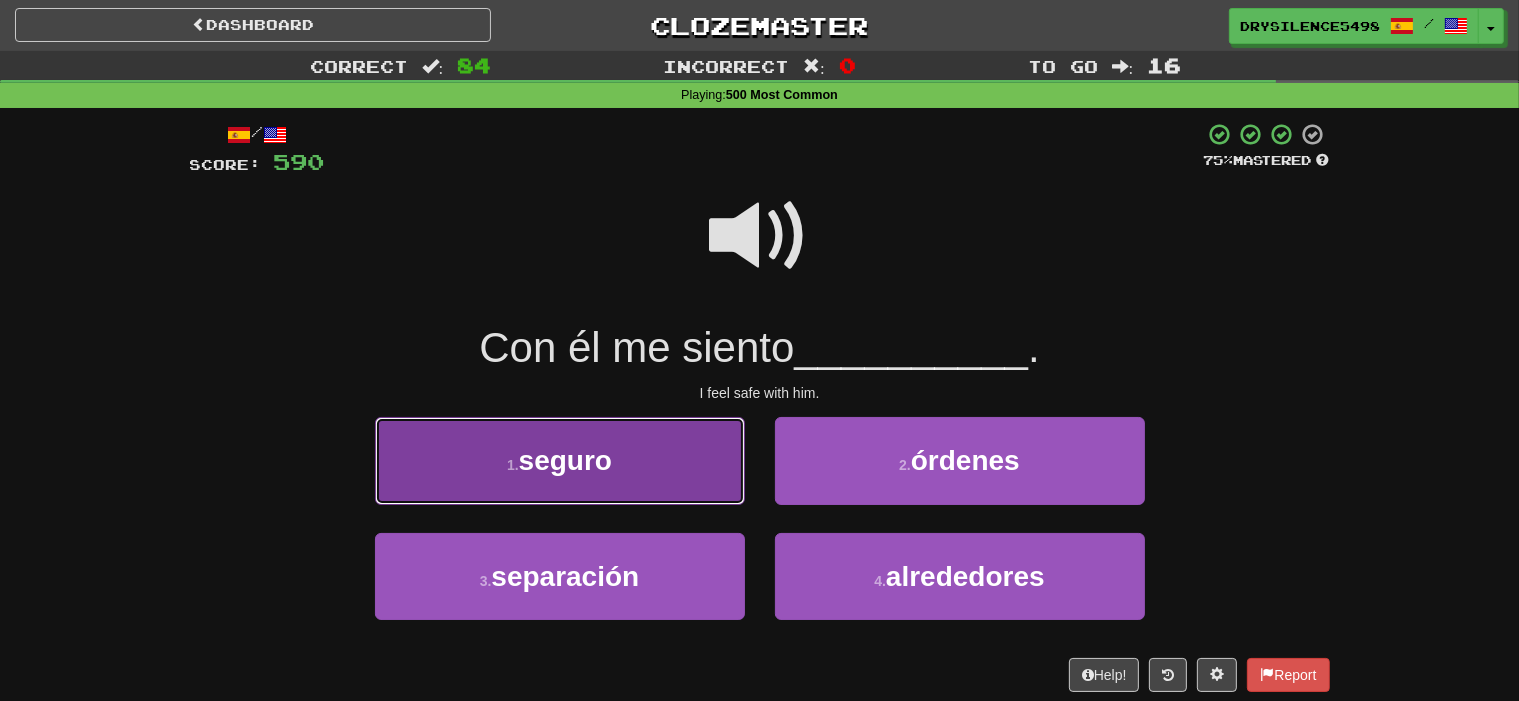 click on "1 .  seguro" at bounding box center (560, 460) 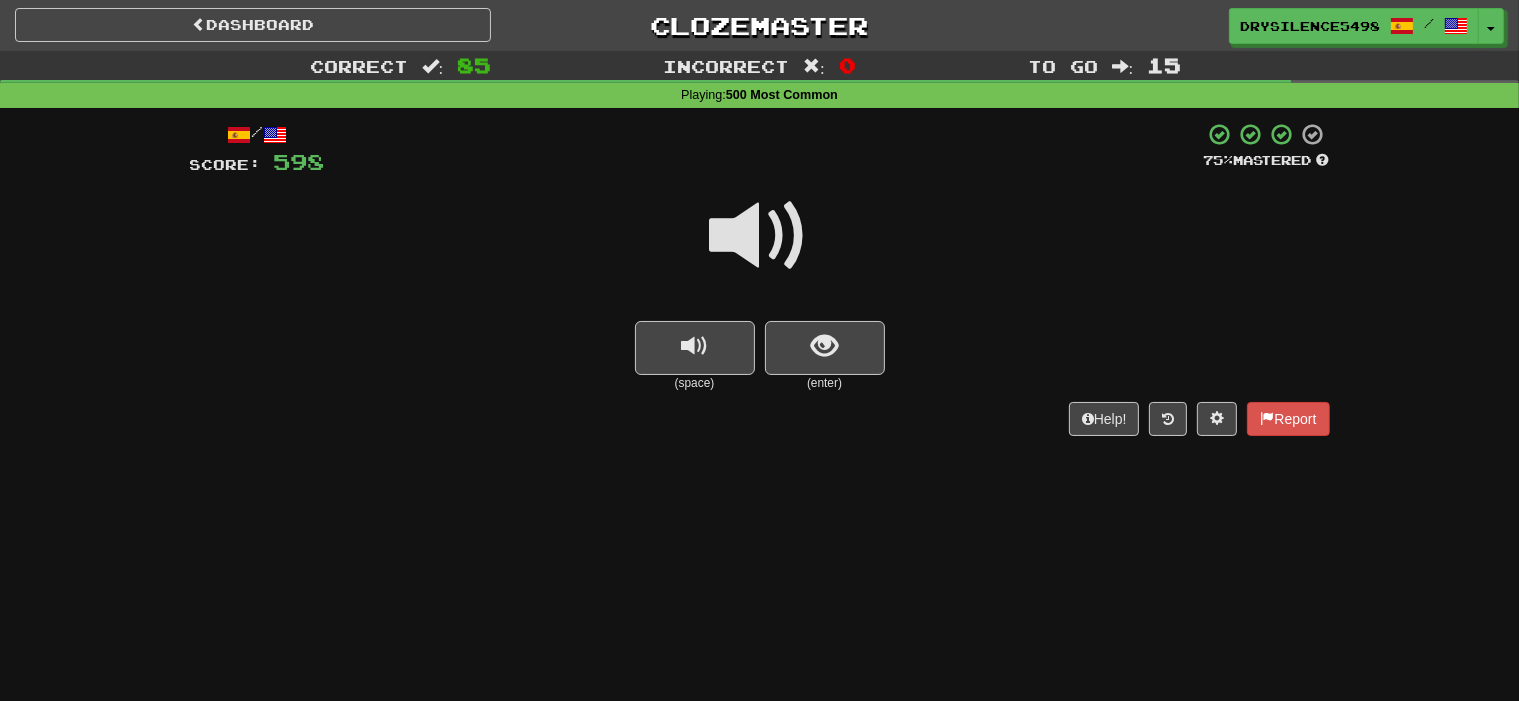 click at bounding box center [824, 346] 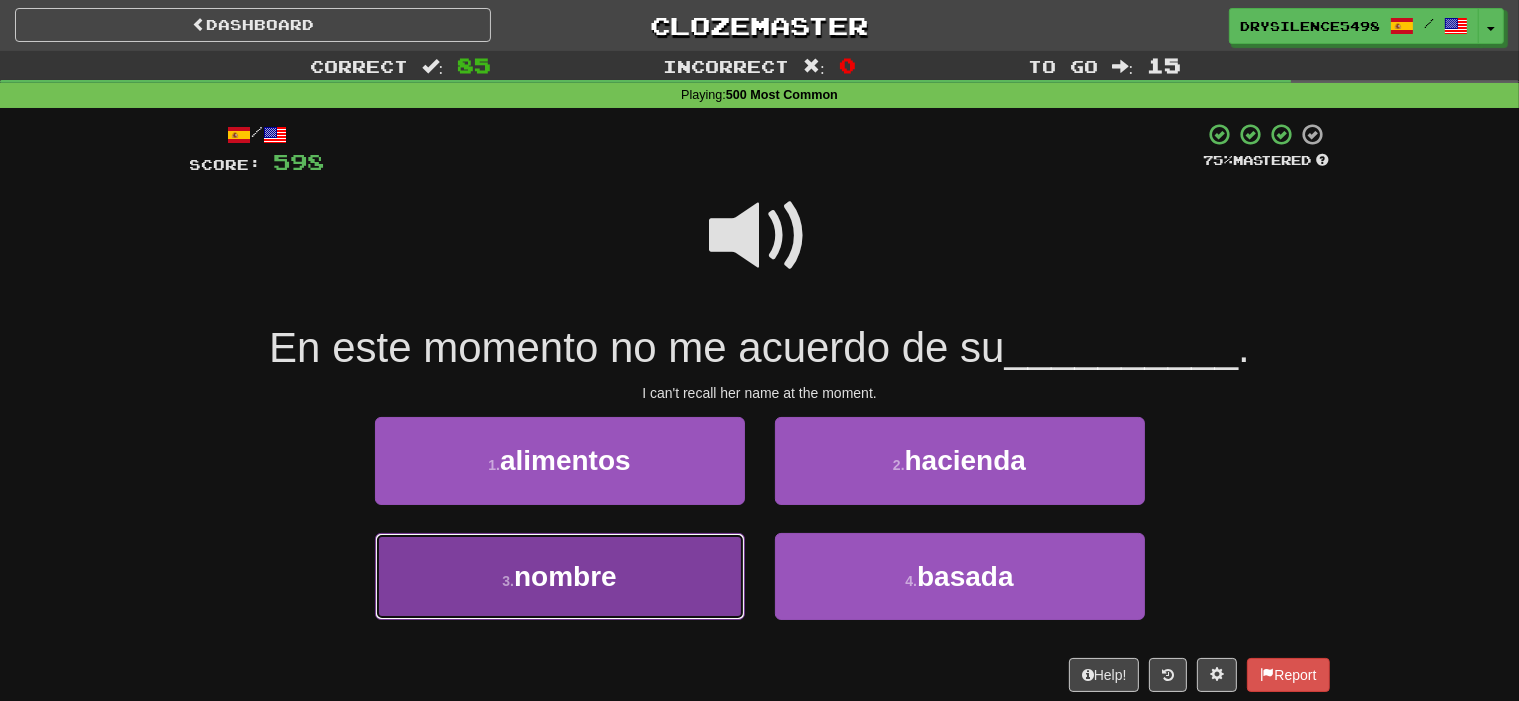 click on "3 .  nombre" at bounding box center [560, 576] 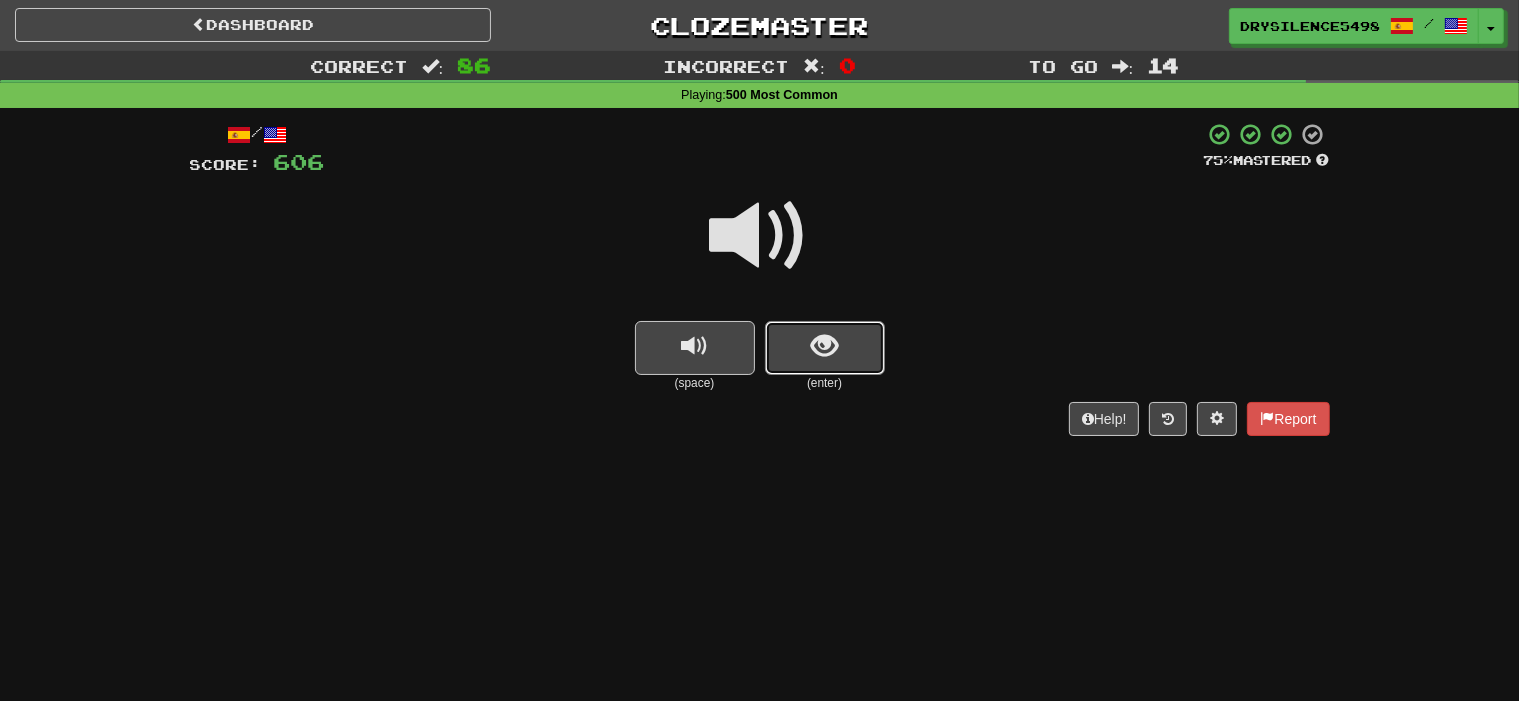 click at bounding box center (825, 348) 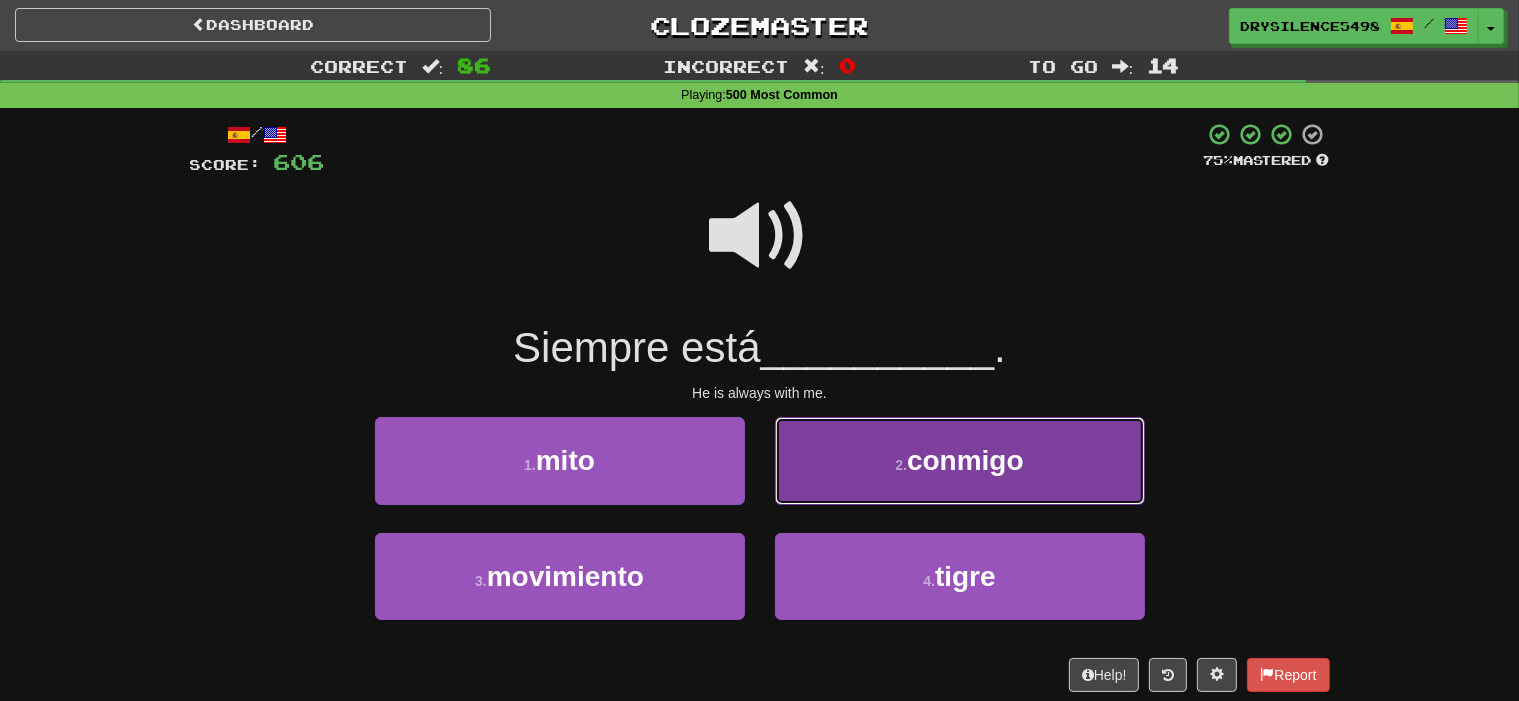 click on "2 .  conmigo" at bounding box center (960, 460) 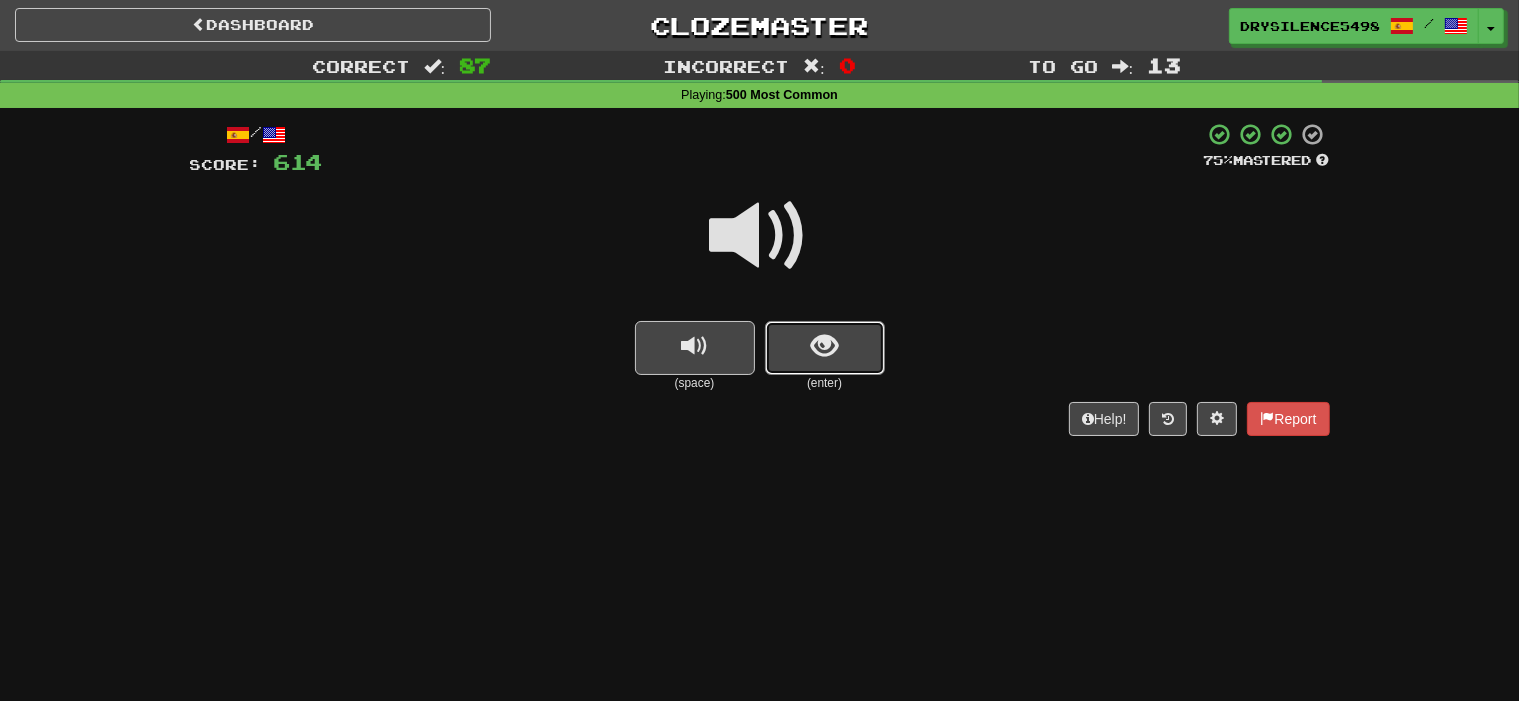 click at bounding box center [824, 346] 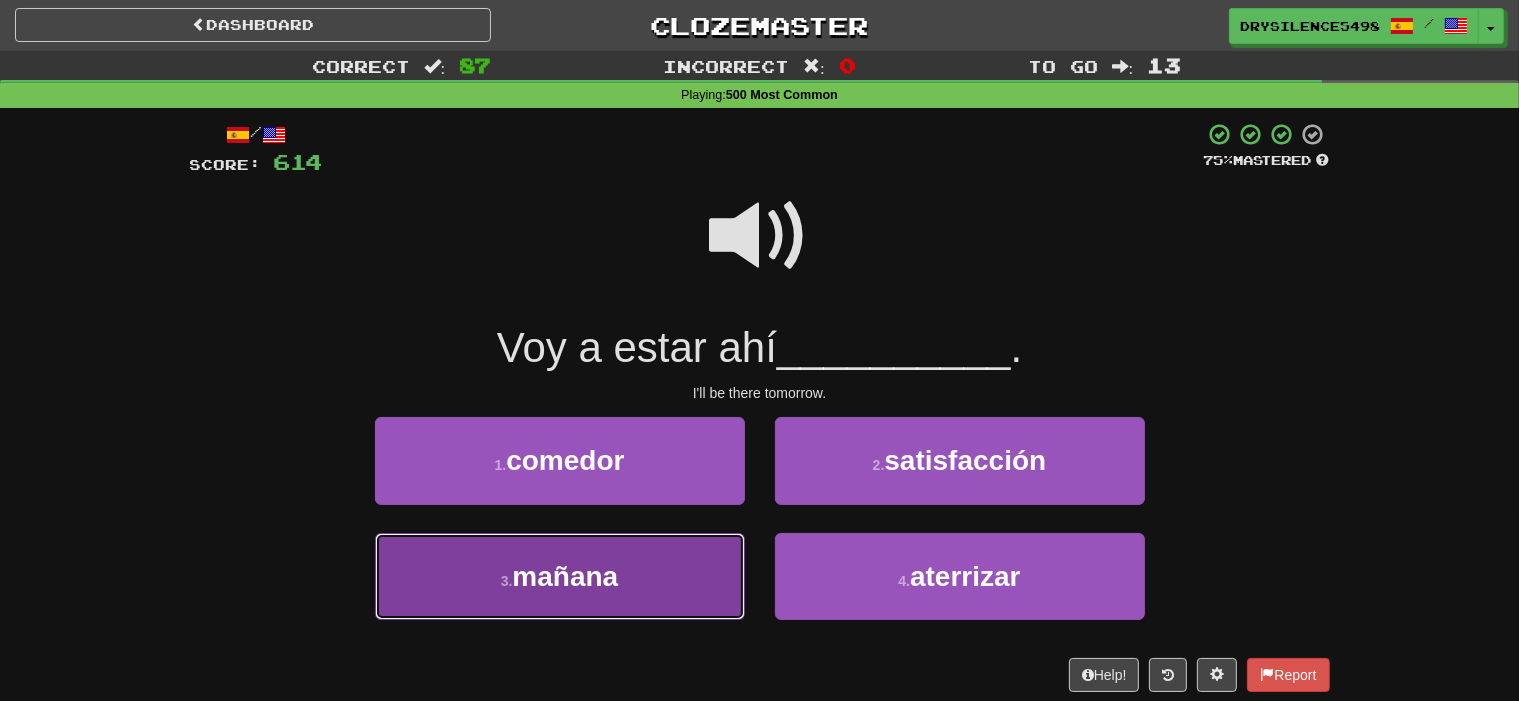 click on "3 .  mañana" at bounding box center [560, 576] 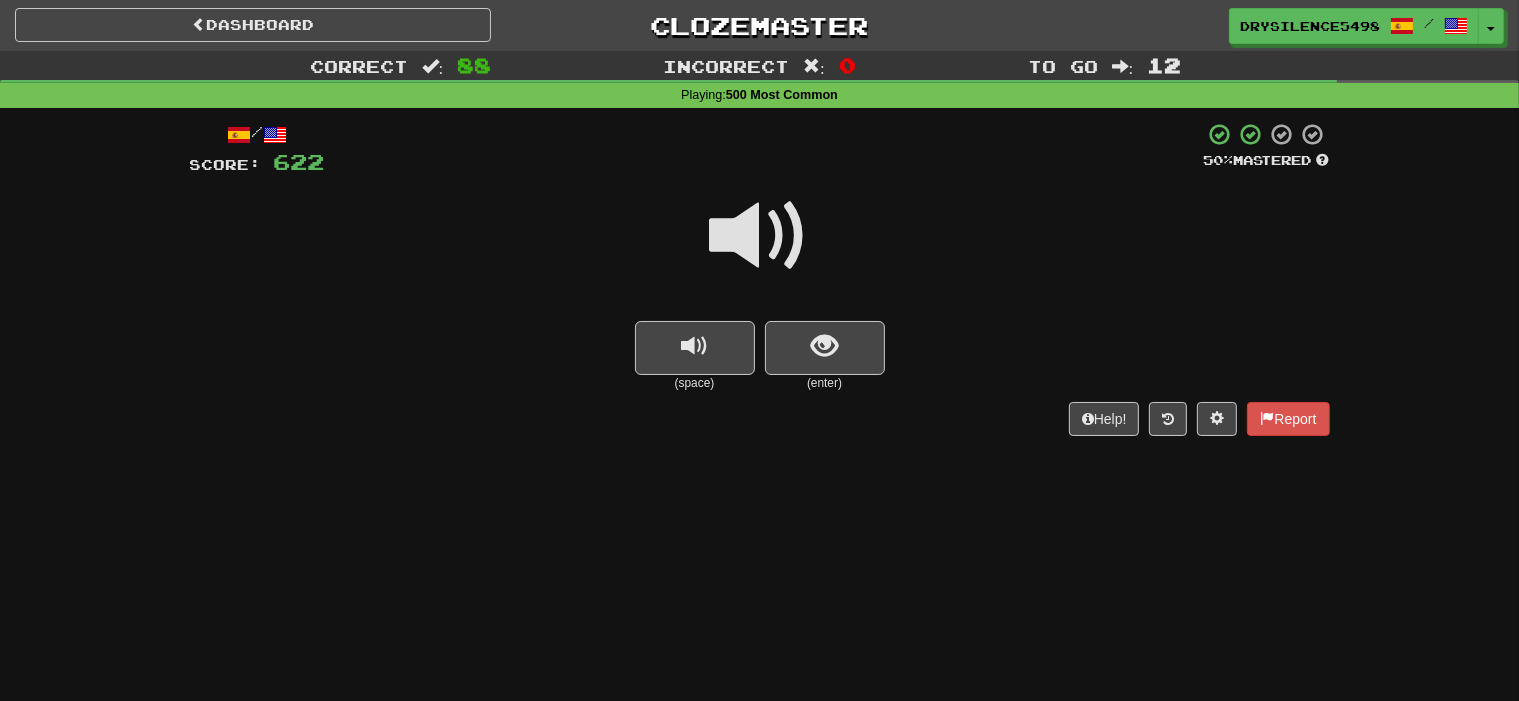 click at bounding box center [825, 348] 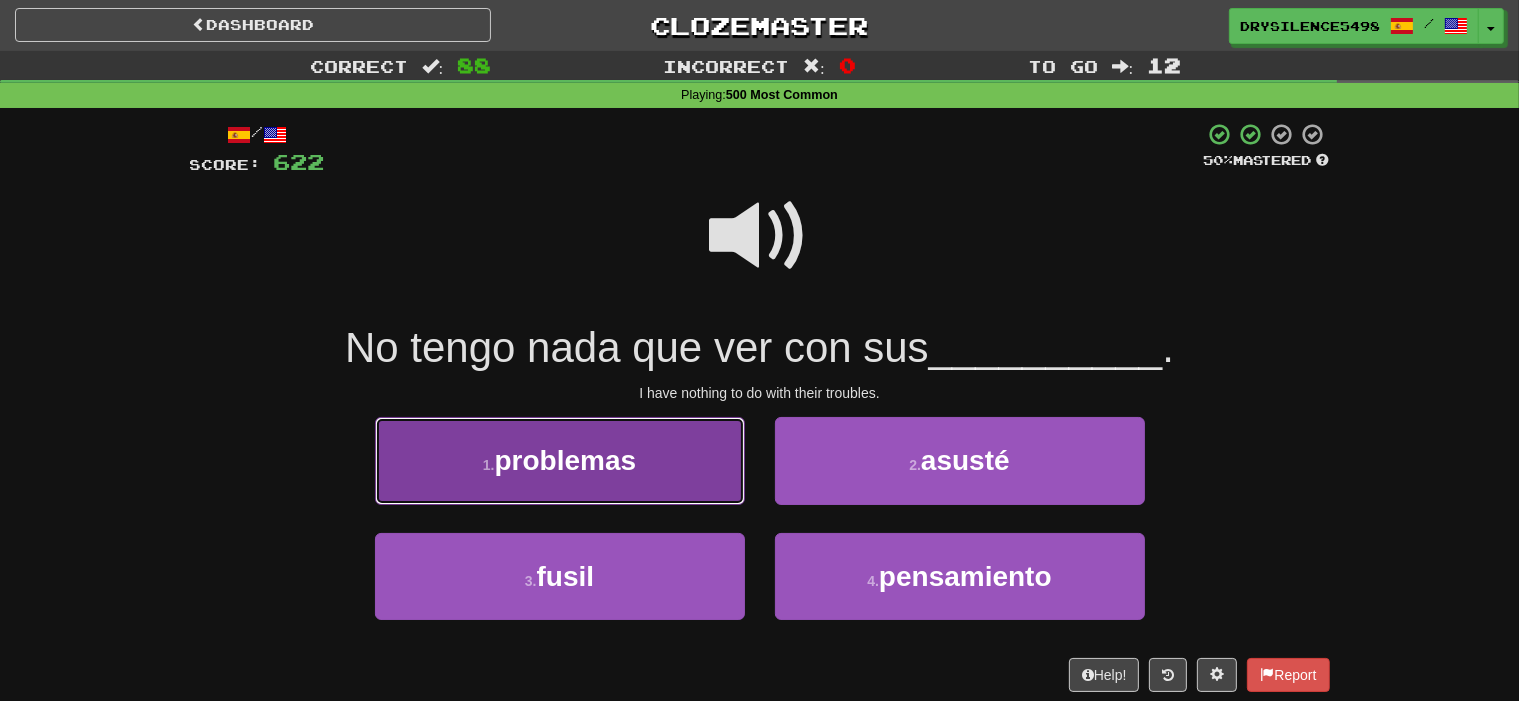 click on "1 .  problemas" at bounding box center (560, 460) 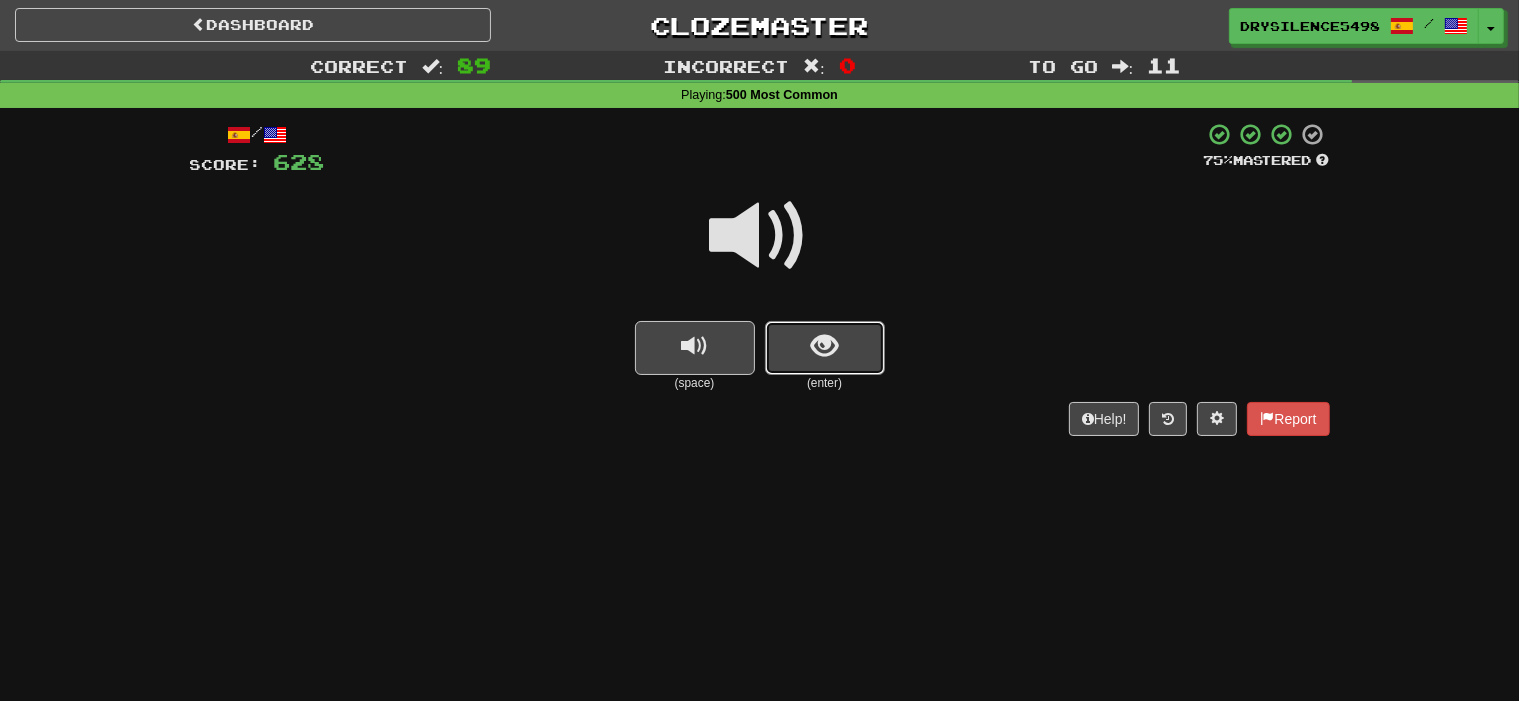 click at bounding box center (825, 348) 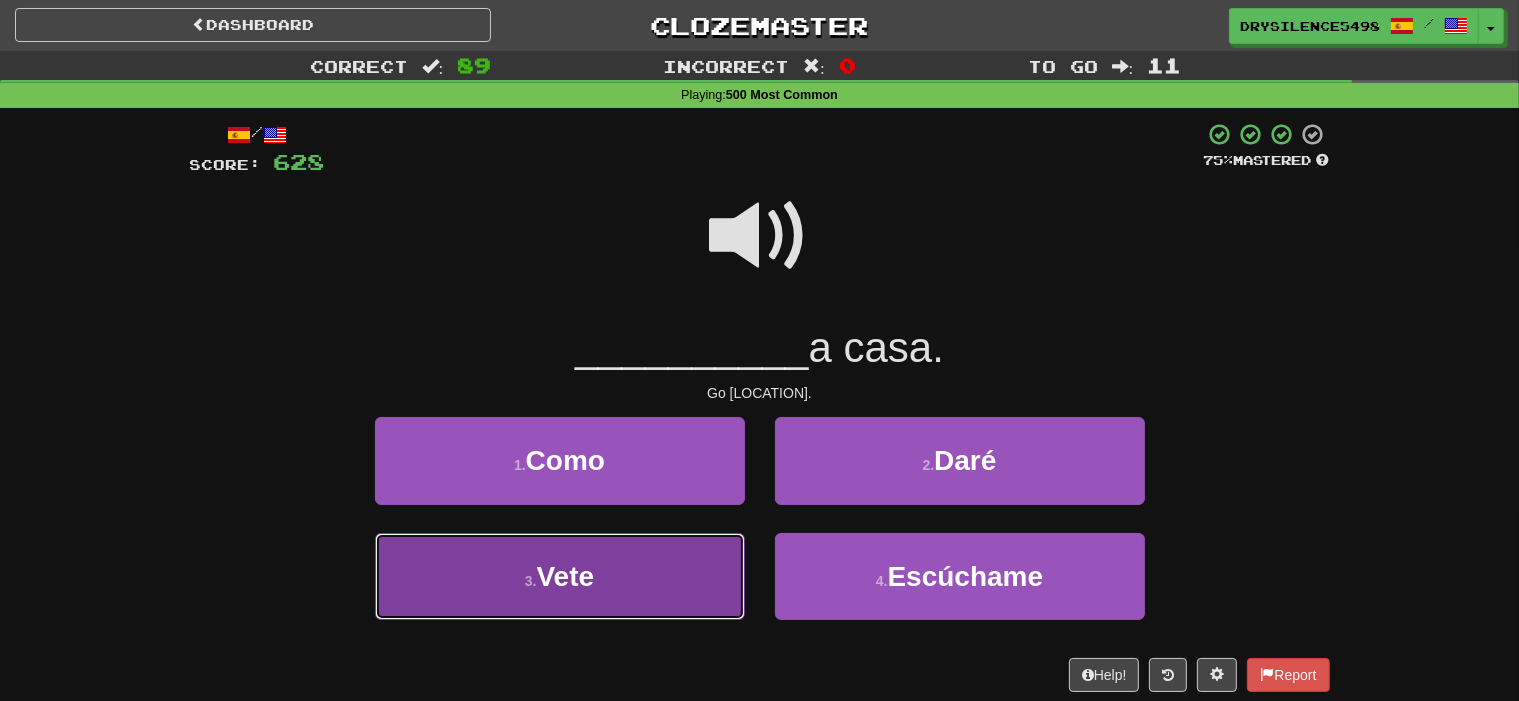 click on "3 .  Vete" at bounding box center (560, 576) 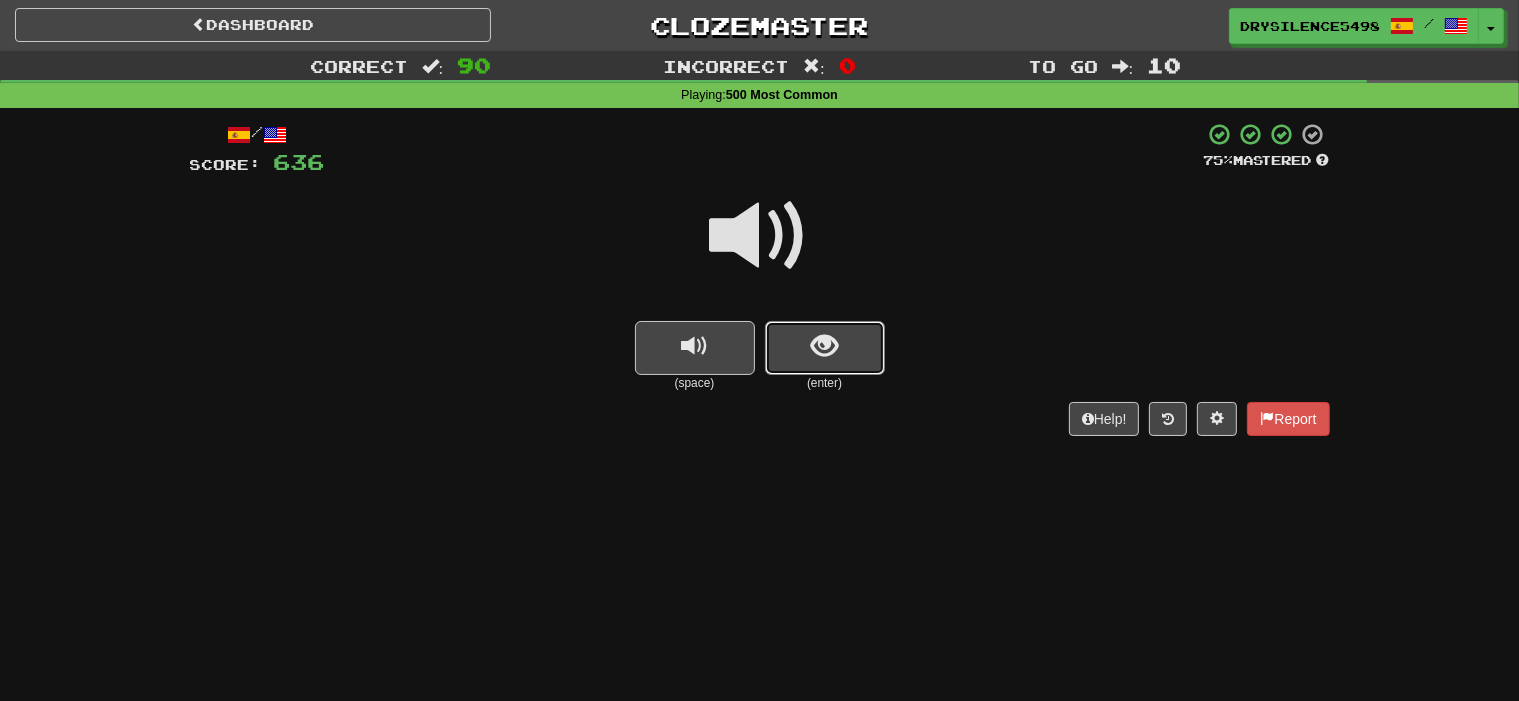 click at bounding box center (824, 346) 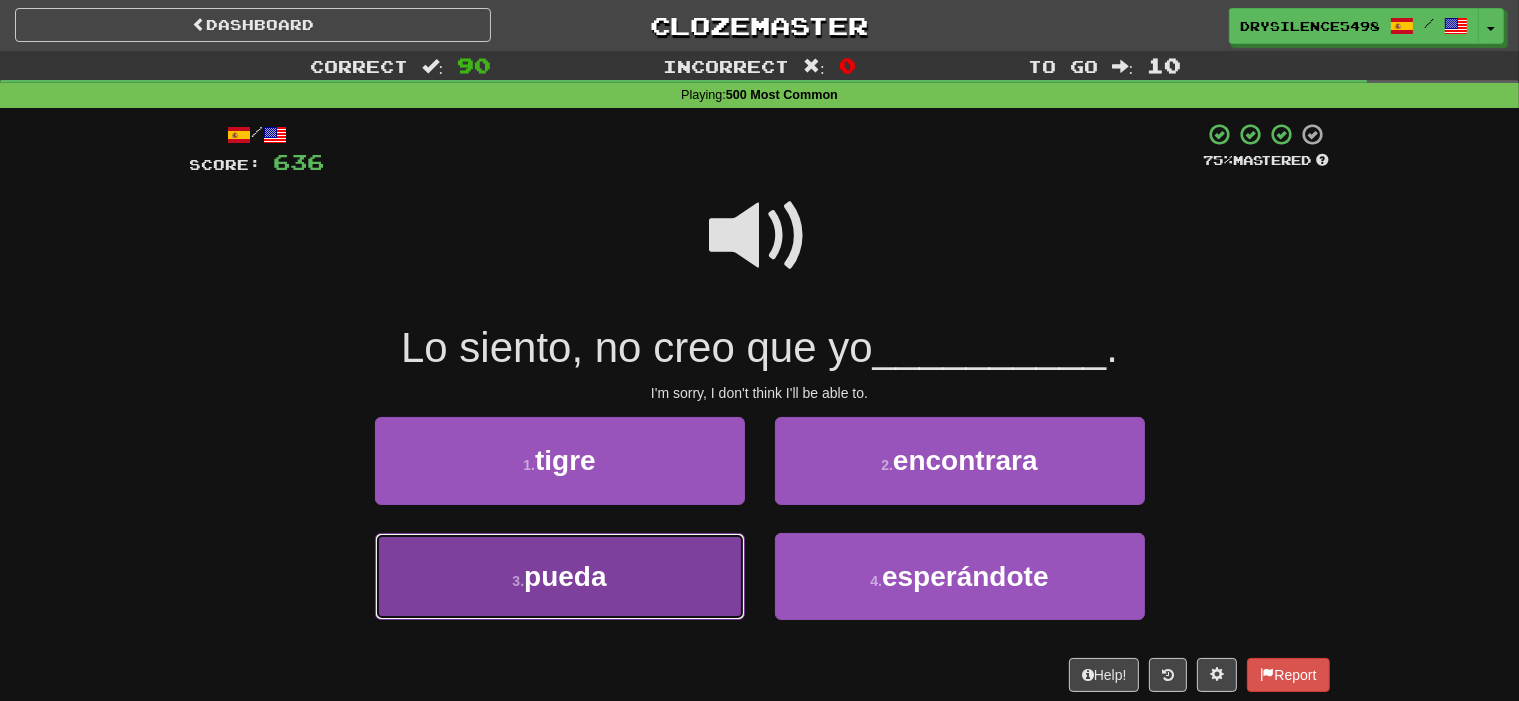 click on "pueda" at bounding box center (565, 576) 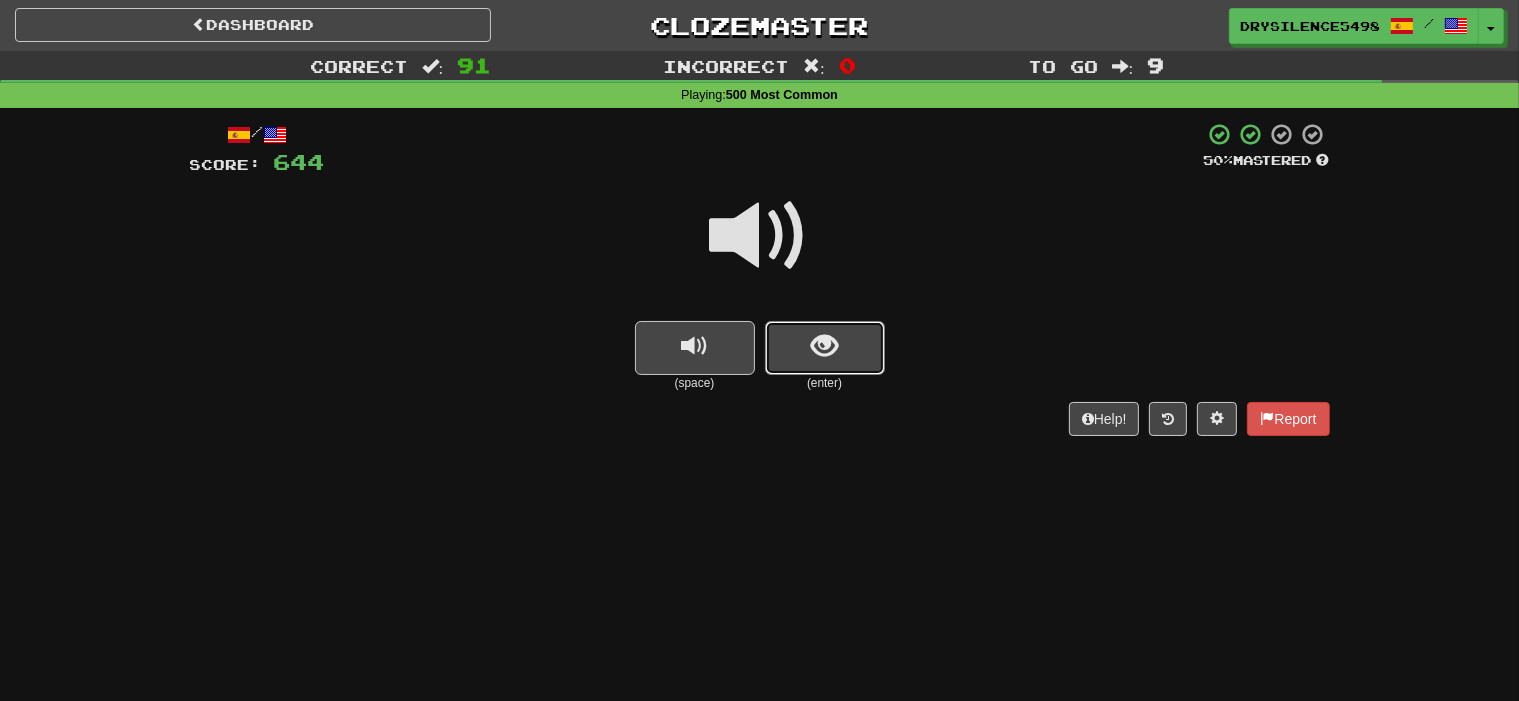 click at bounding box center (825, 348) 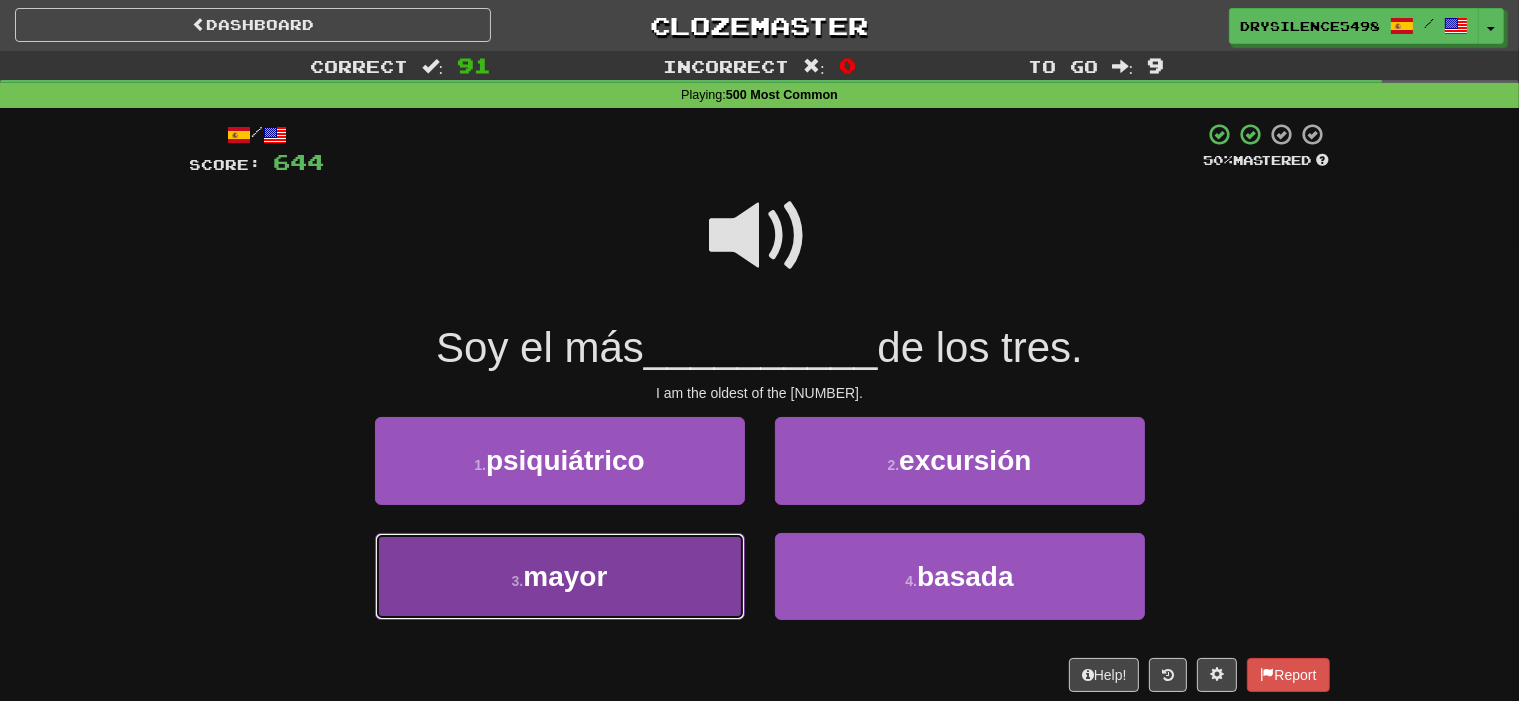 click on "3 .  mayor" at bounding box center [560, 576] 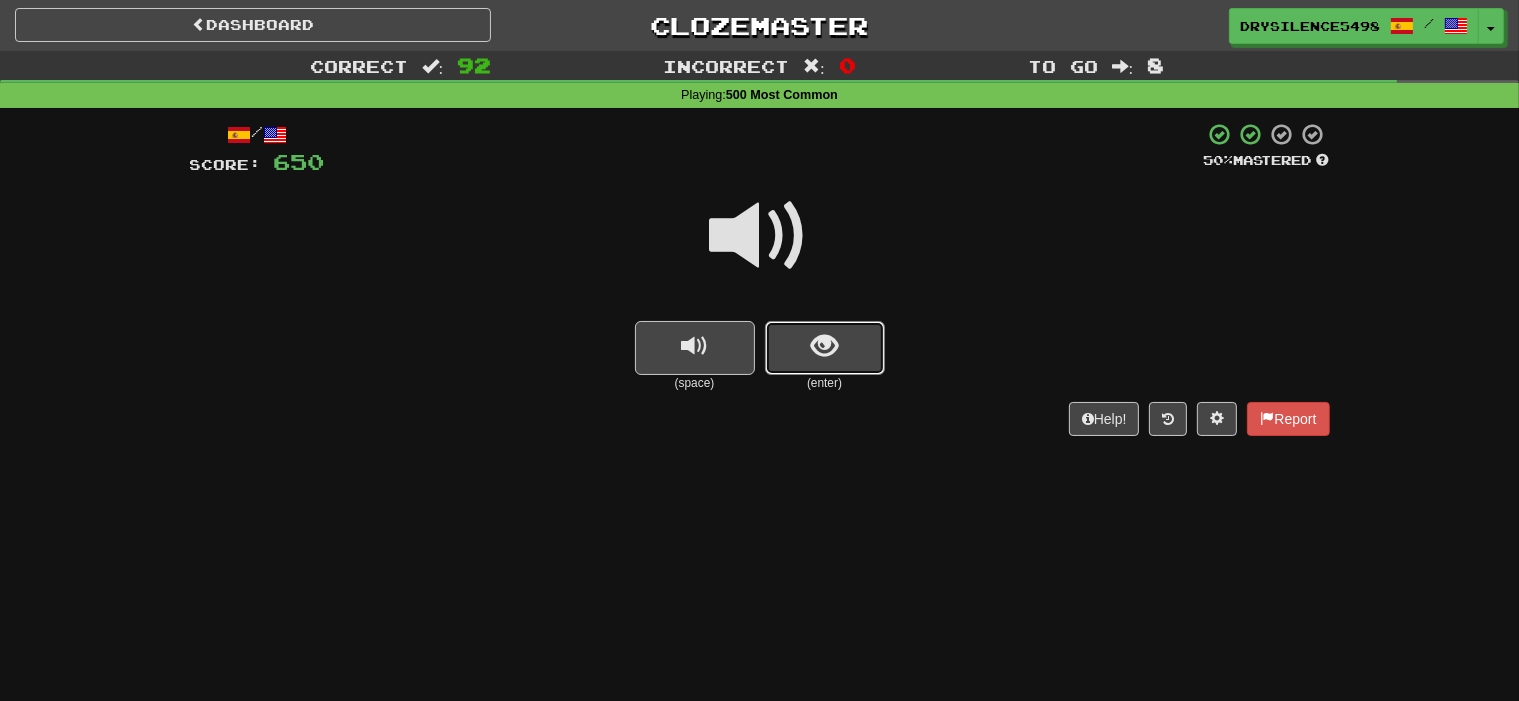 click at bounding box center [825, 348] 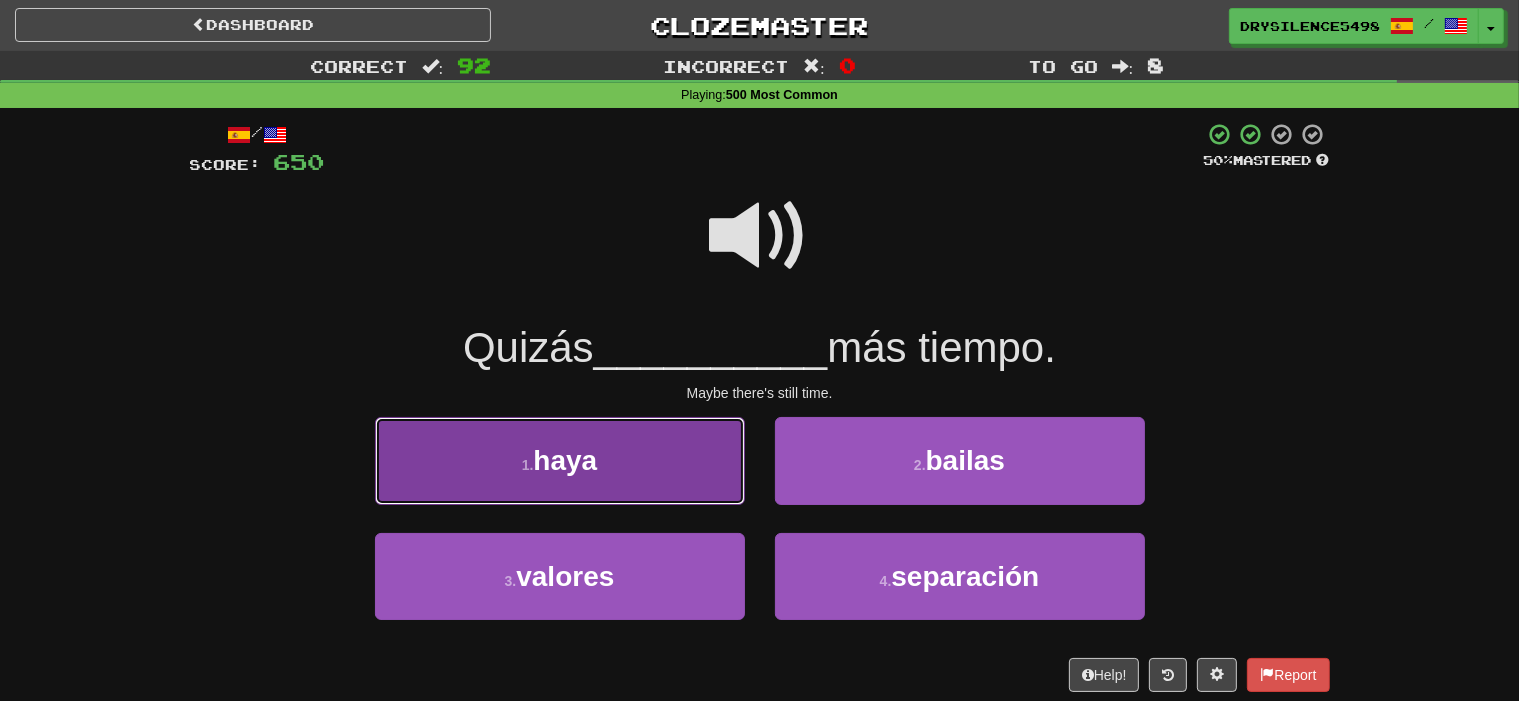 click on "1 .  haya" at bounding box center (560, 460) 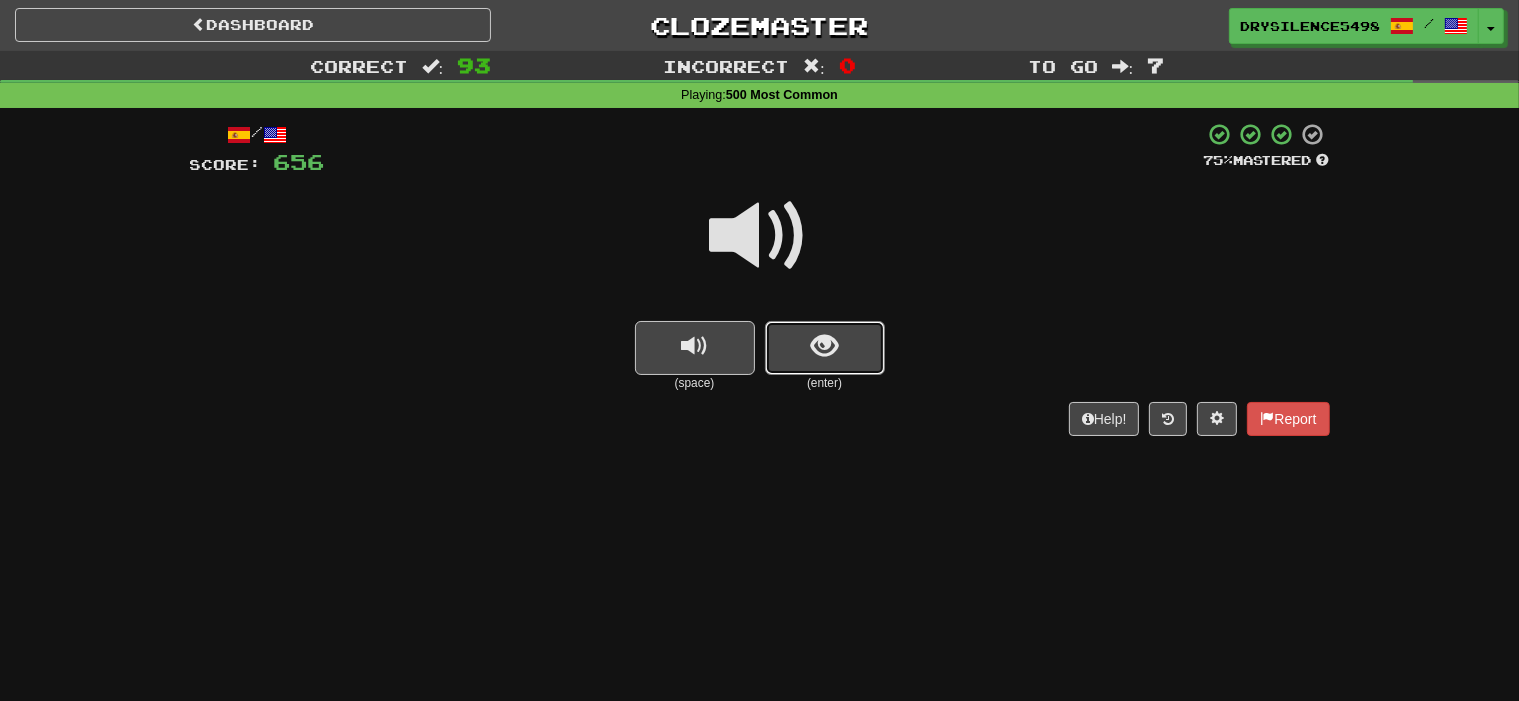 click at bounding box center (824, 346) 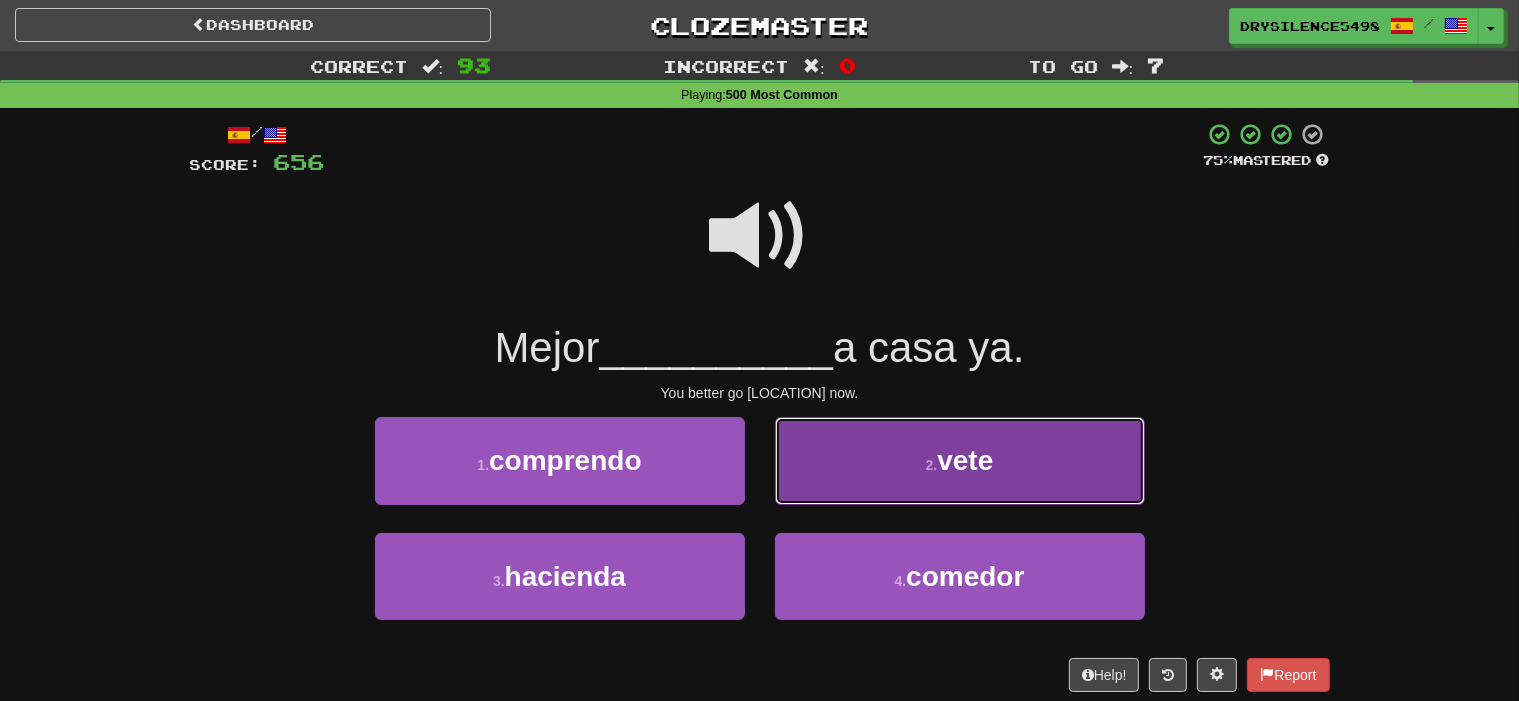 click on "2 .  vete" at bounding box center [960, 460] 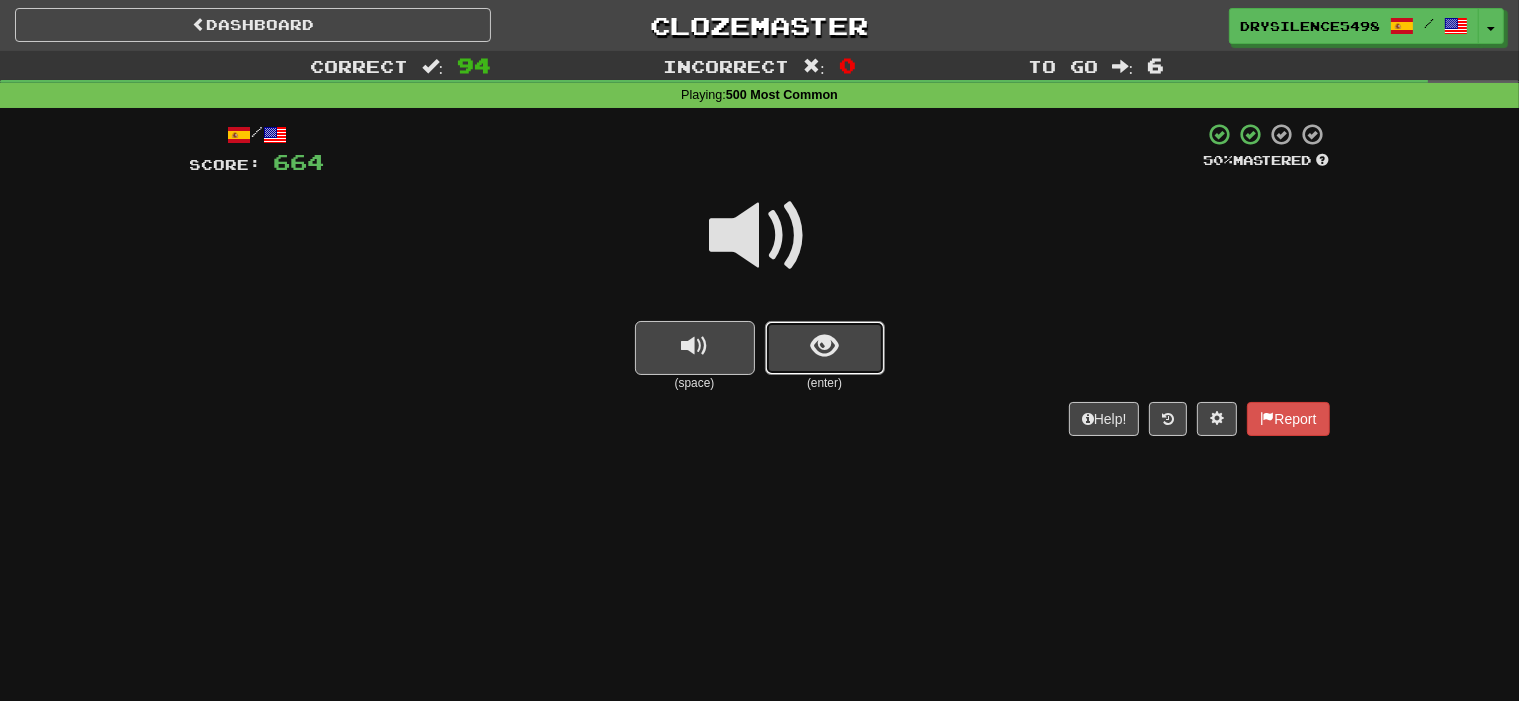 click at bounding box center (824, 346) 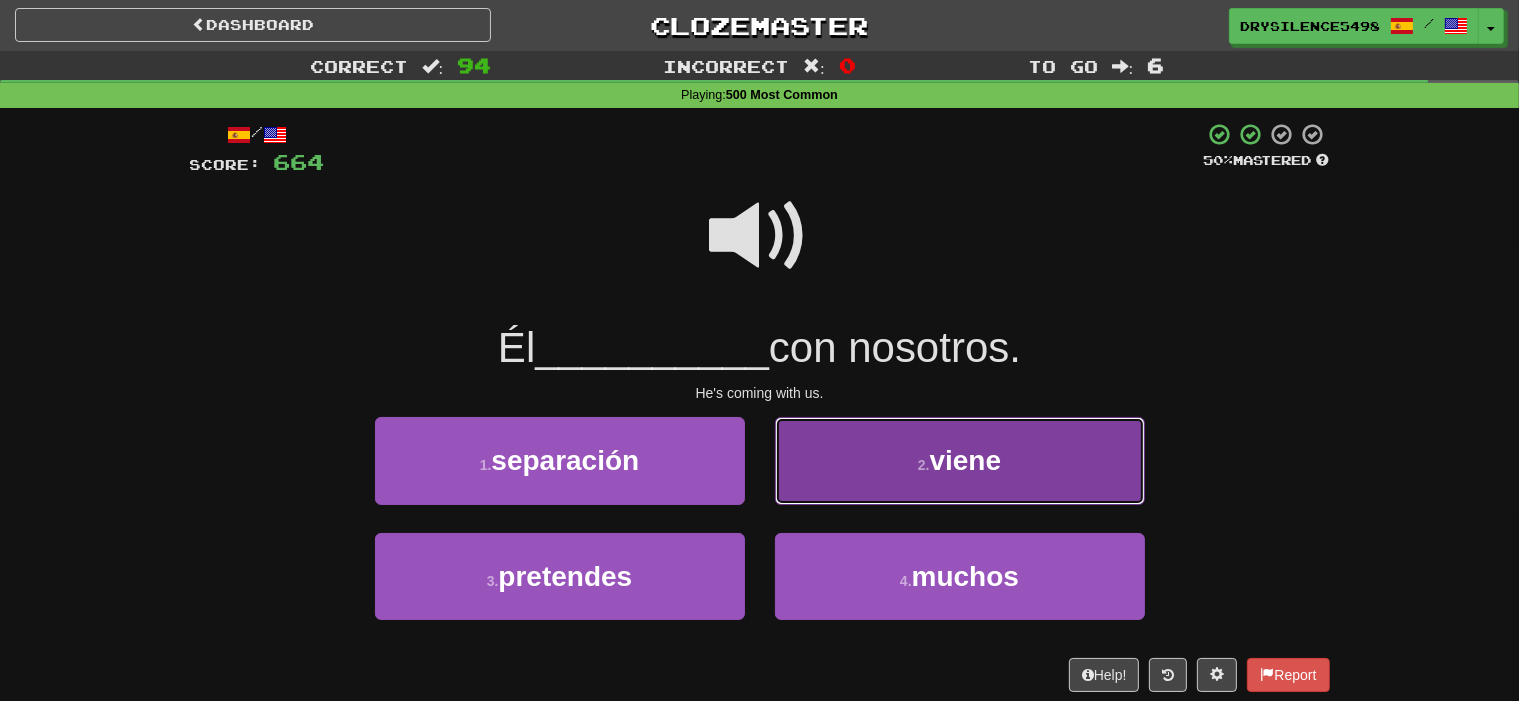 click on "2 .  viene" at bounding box center [960, 460] 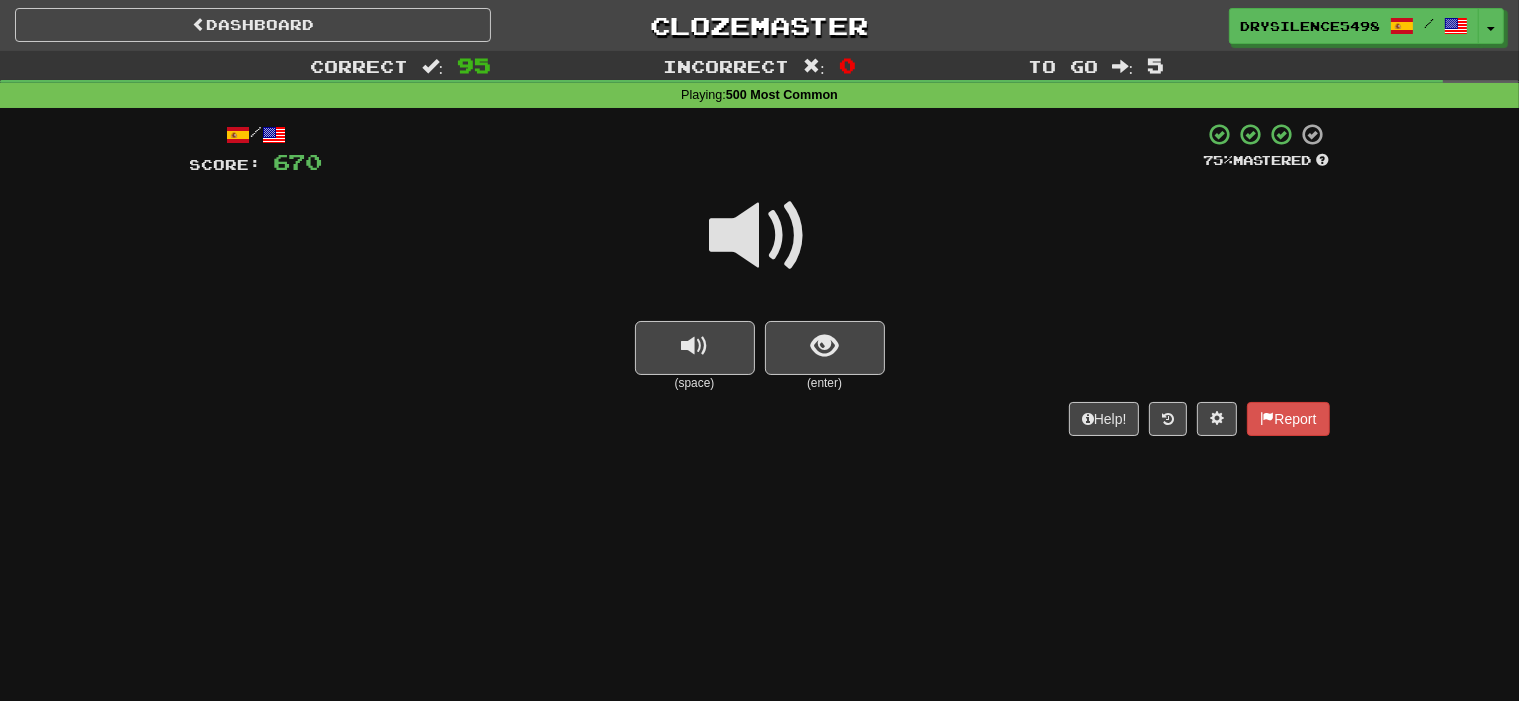 click on "/  Score:   670 75 %  Mastered (space) (enter)  Help!  Report" at bounding box center (760, 278) 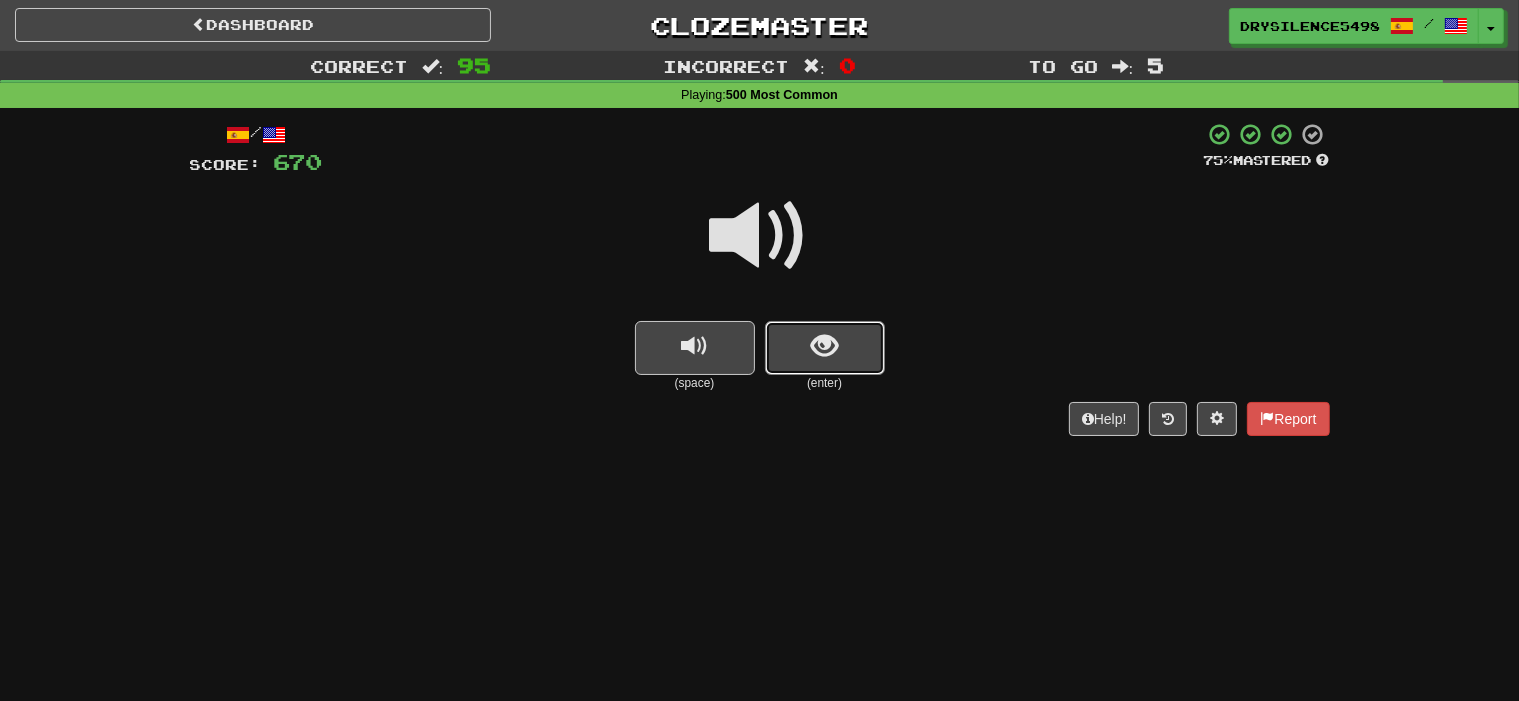 click at bounding box center [825, 348] 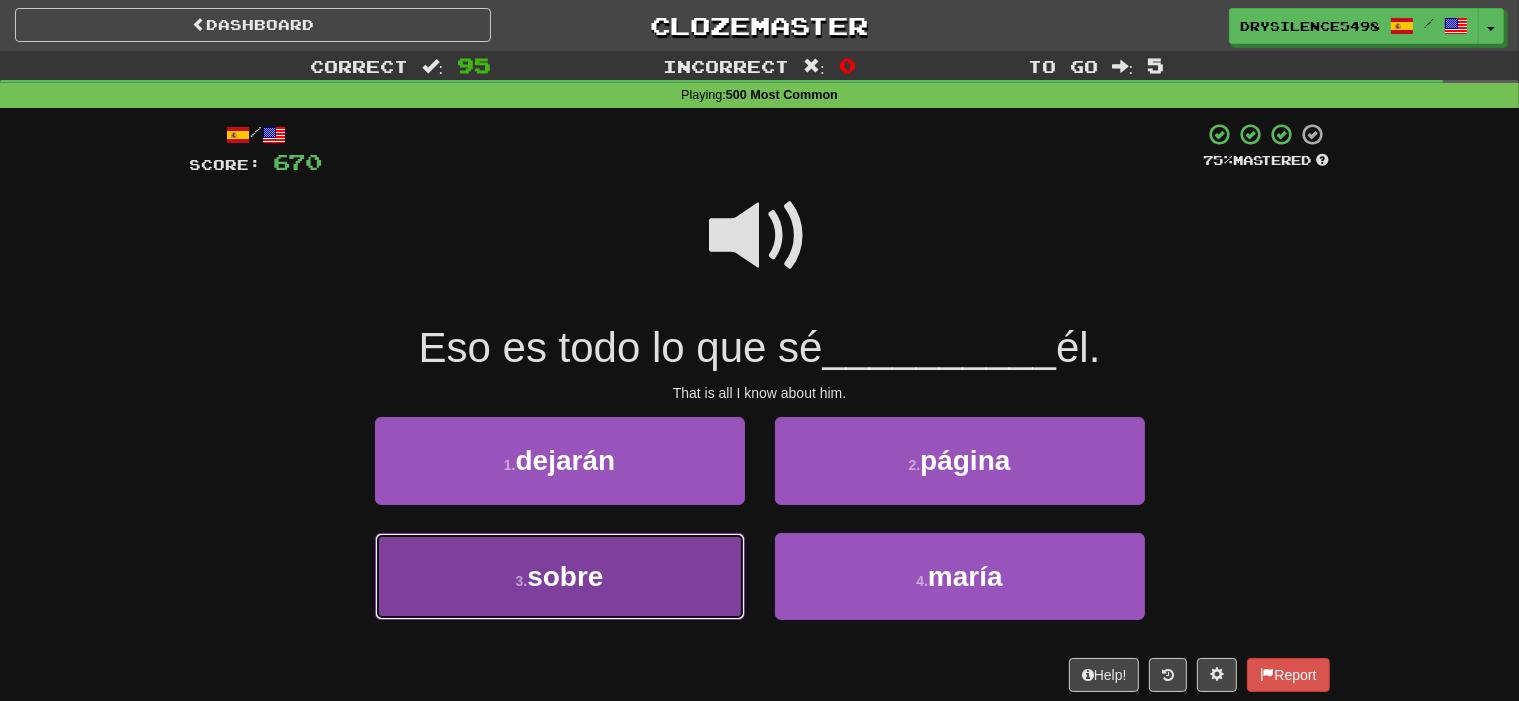 click on "3 .  sobre" at bounding box center [560, 576] 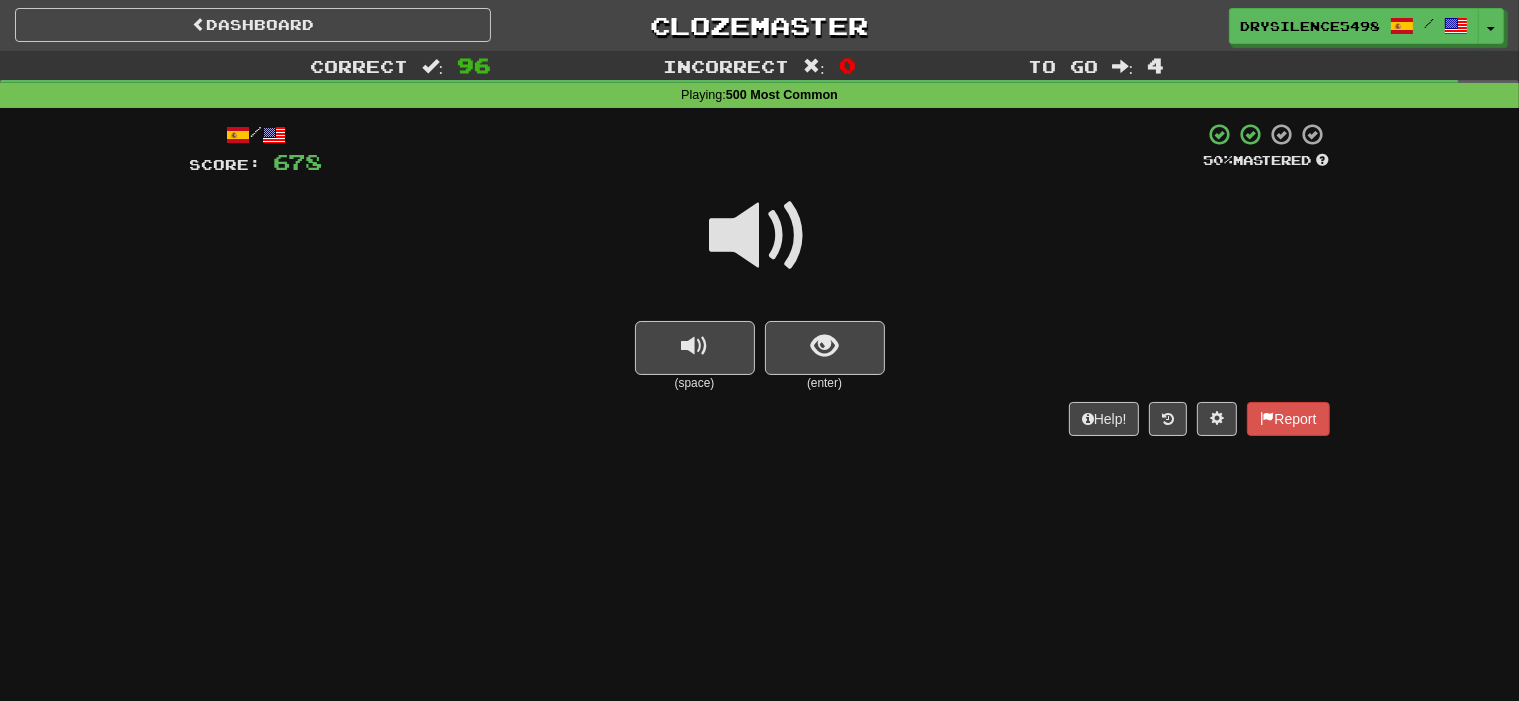 click at bounding box center [825, 348] 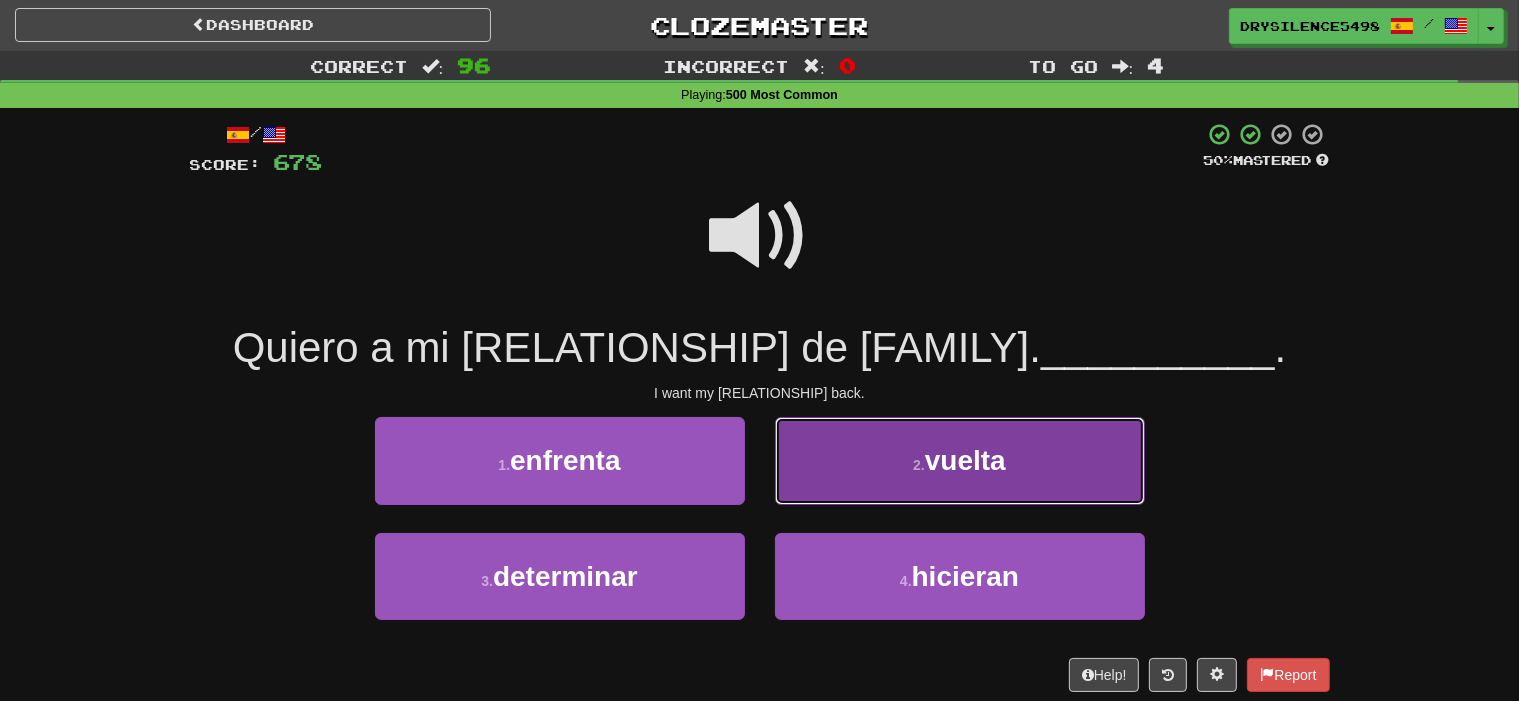 click on "2 .  vuelta" at bounding box center [960, 460] 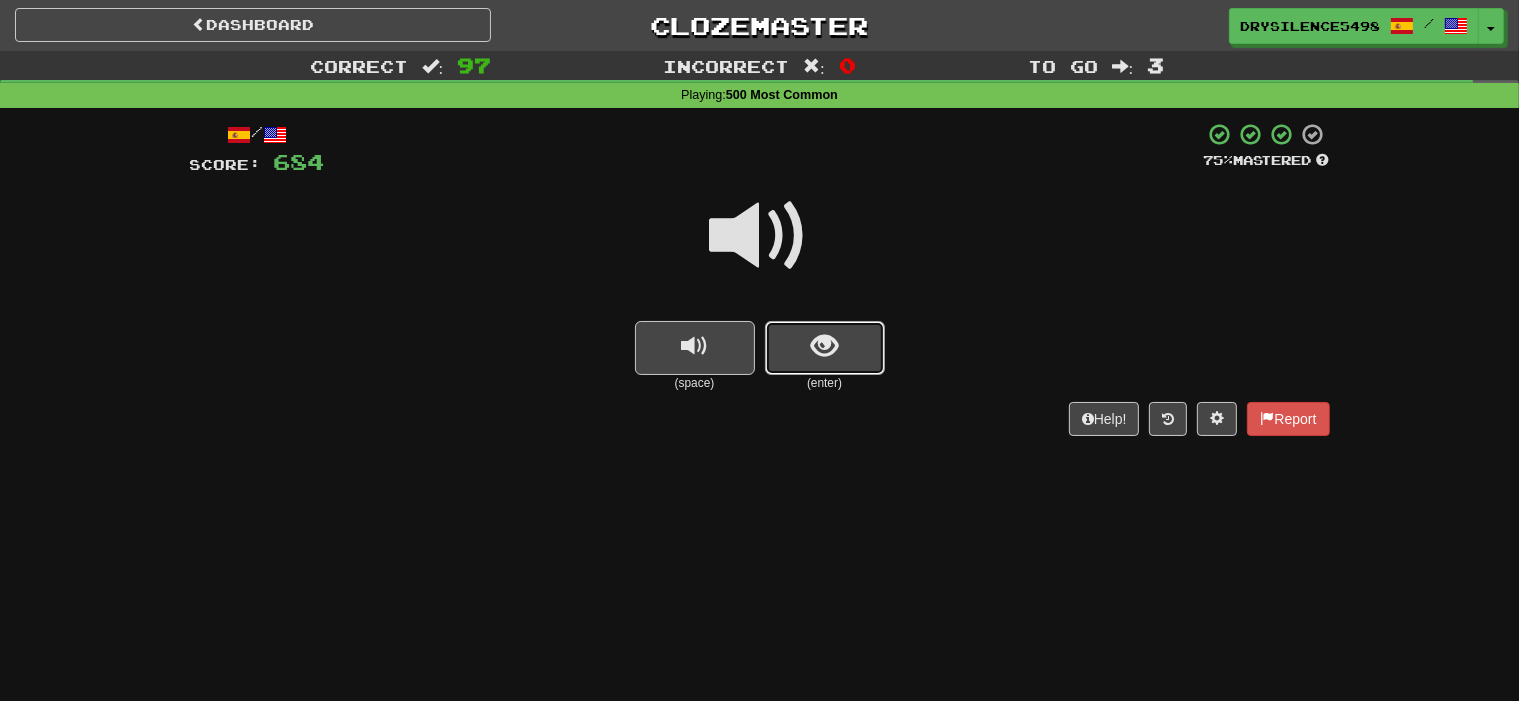 click at bounding box center (825, 348) 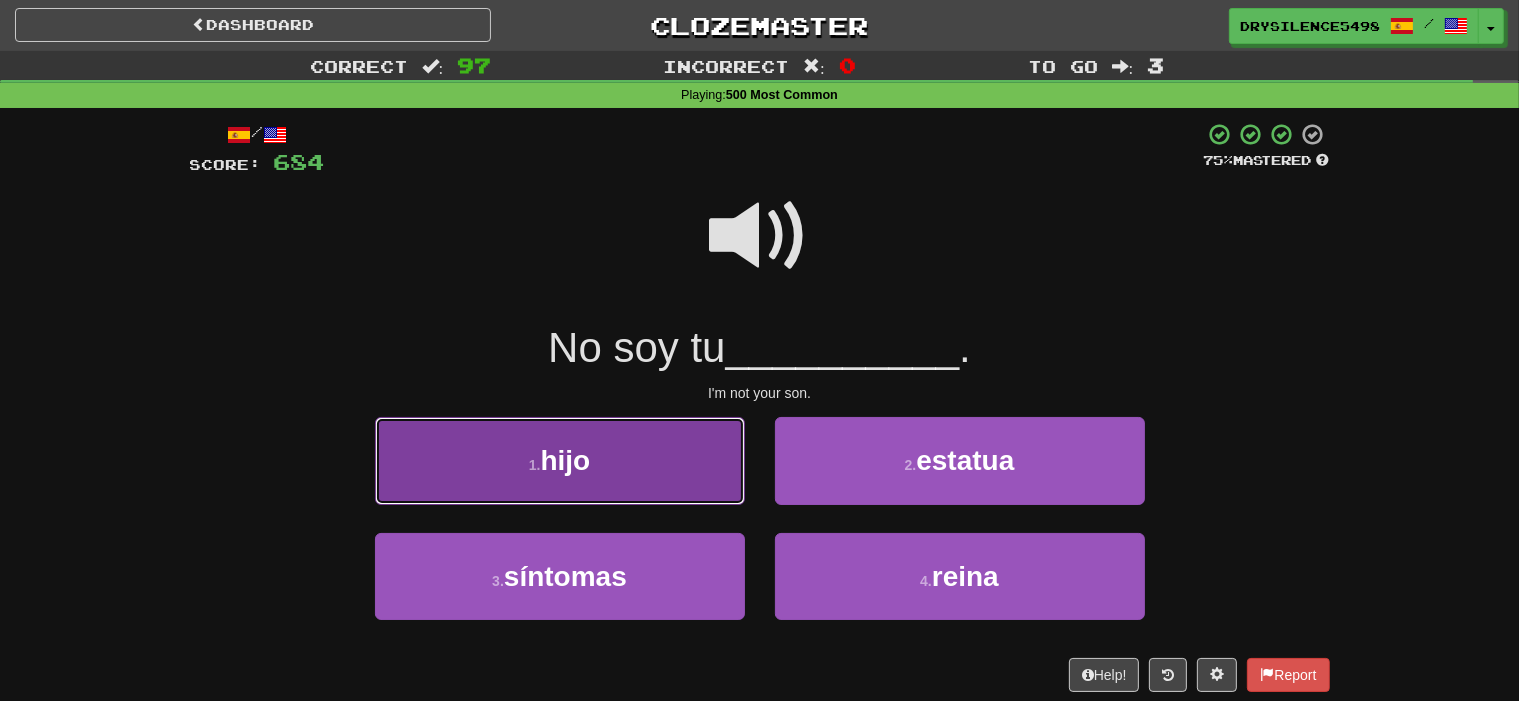 click on "1 .  hijo" at bounding box center [560, 460] 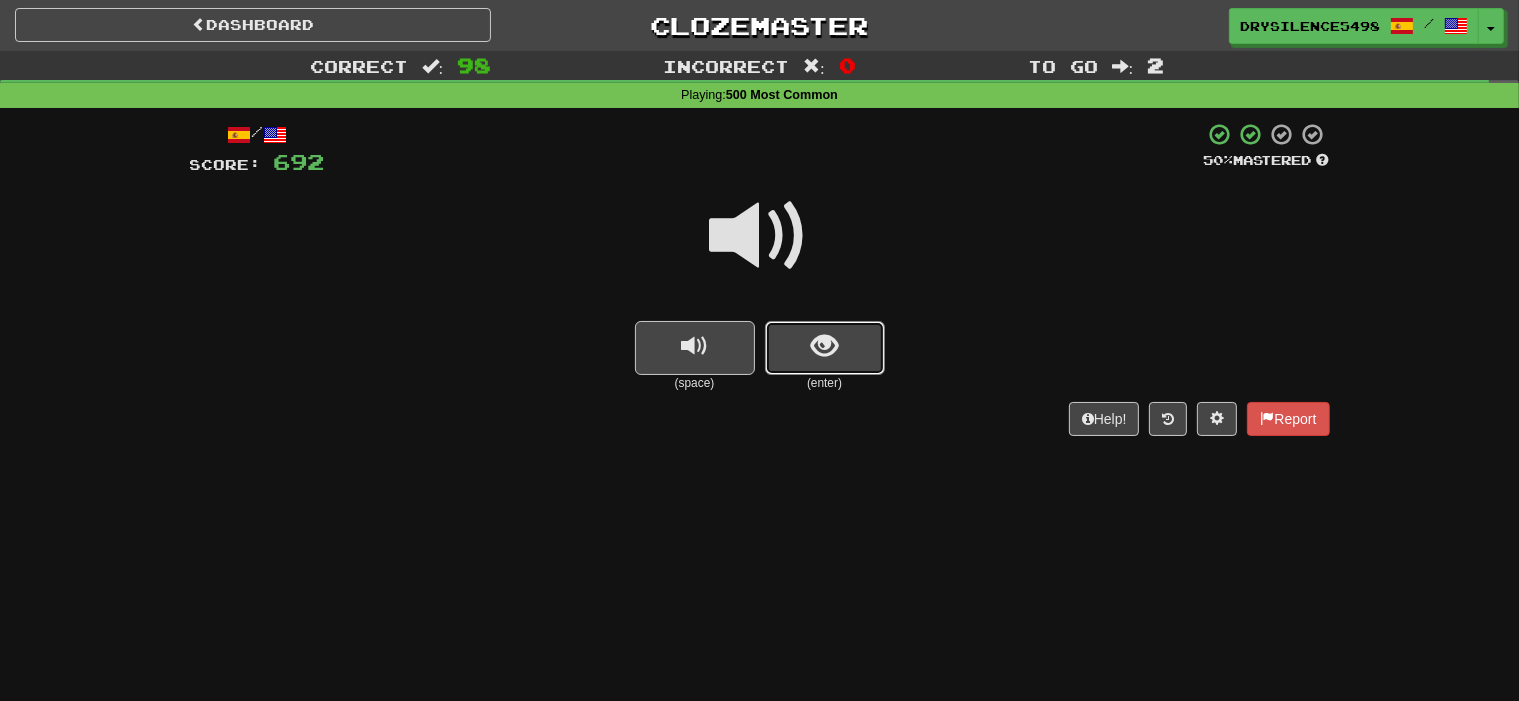 click at bounding box center [825, 348] 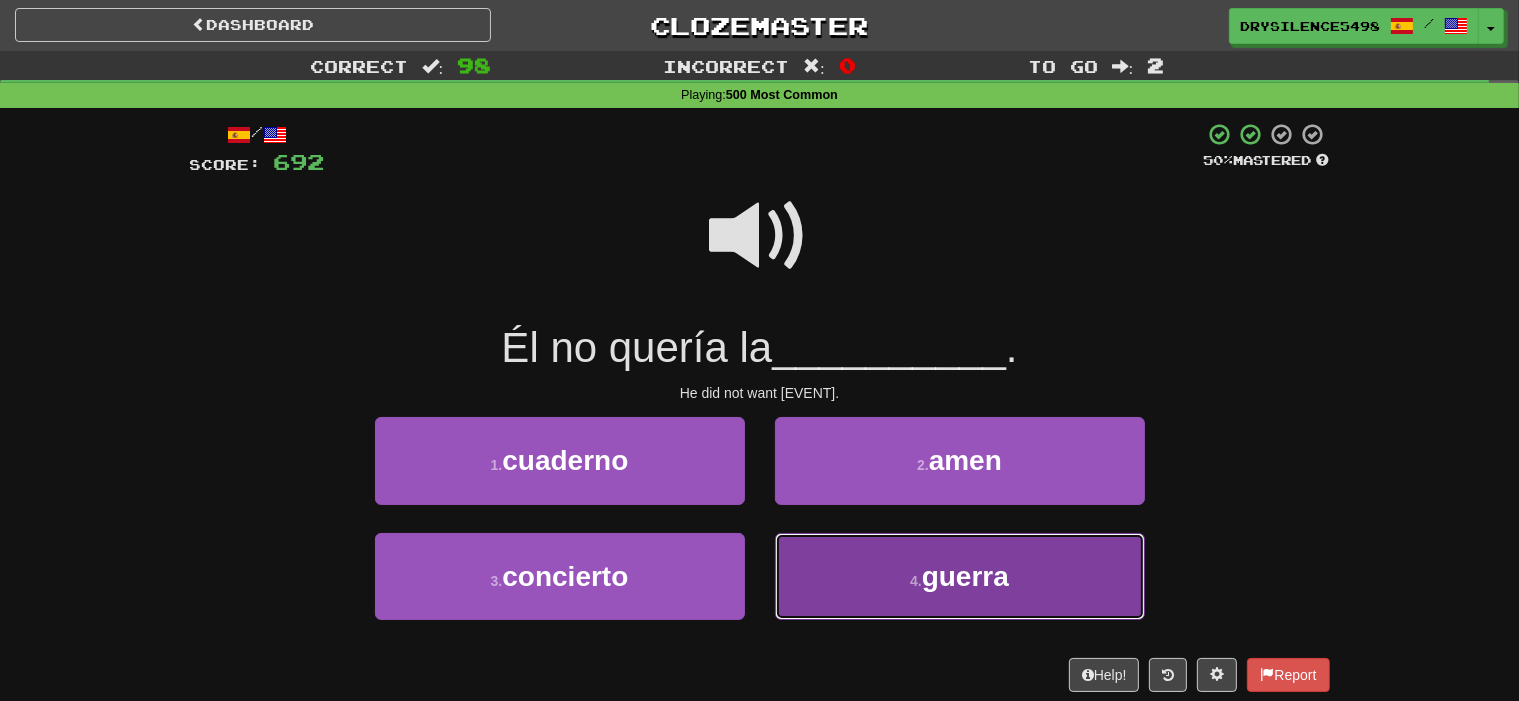 click on "4 .  guerra" at bounding box center (960, 576) 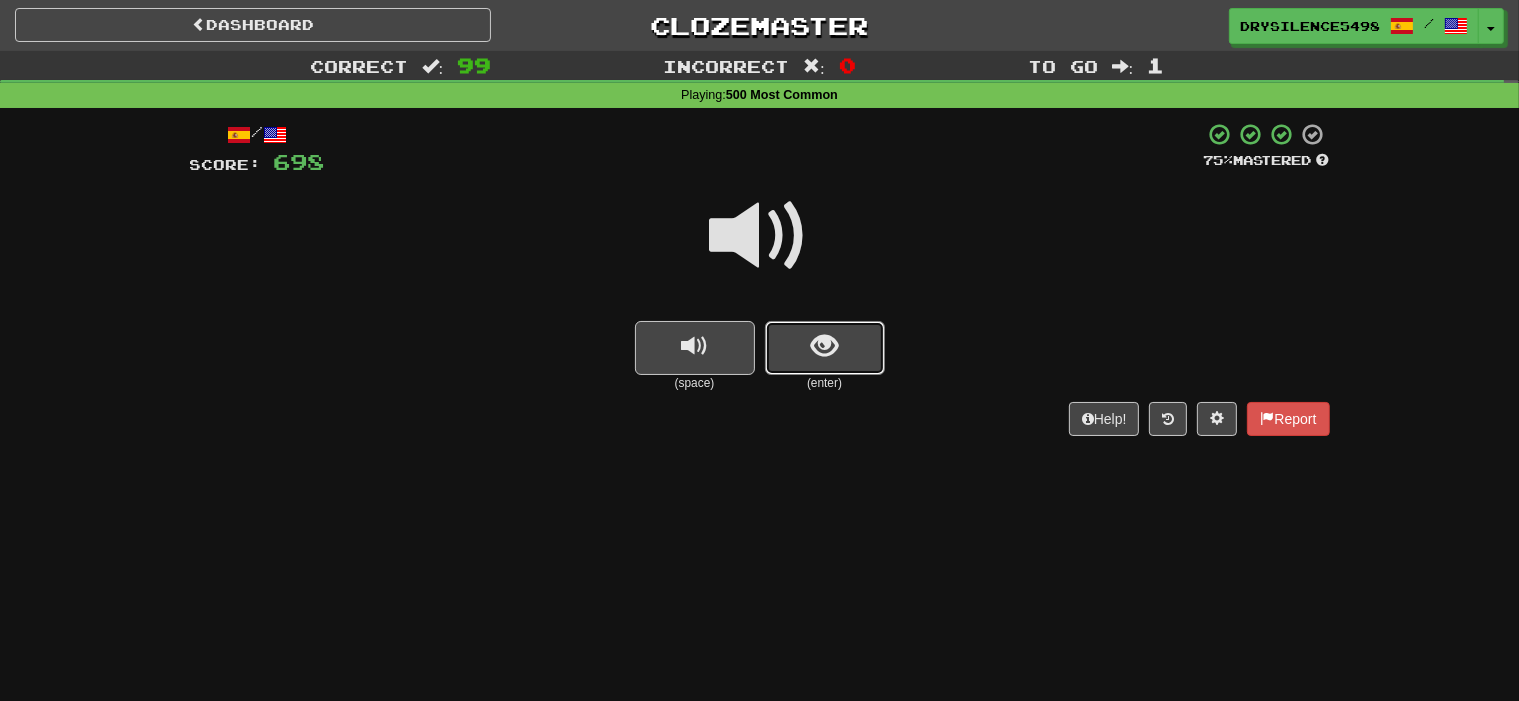 click at bounding box center [824, 346] 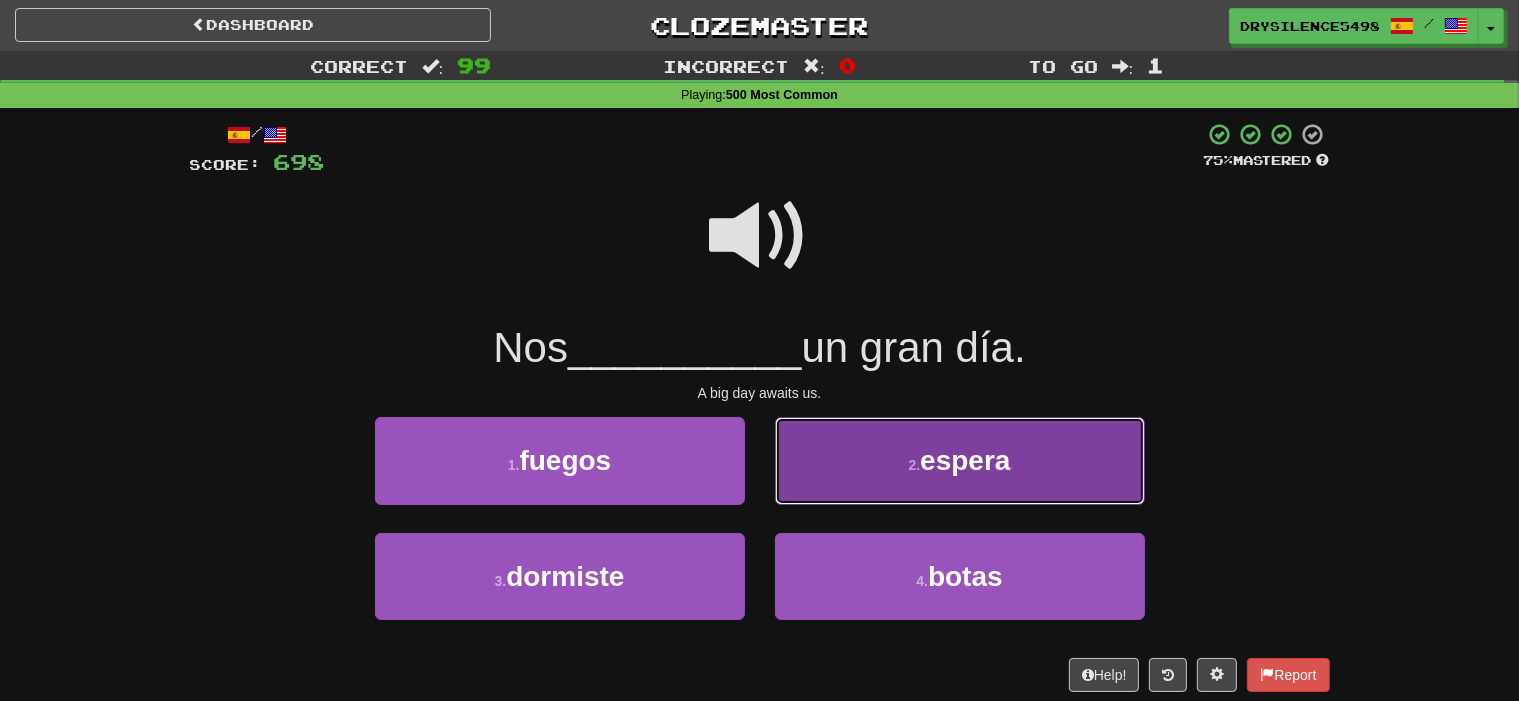 click on "2 .  espera" at bounding box center (960, 460) 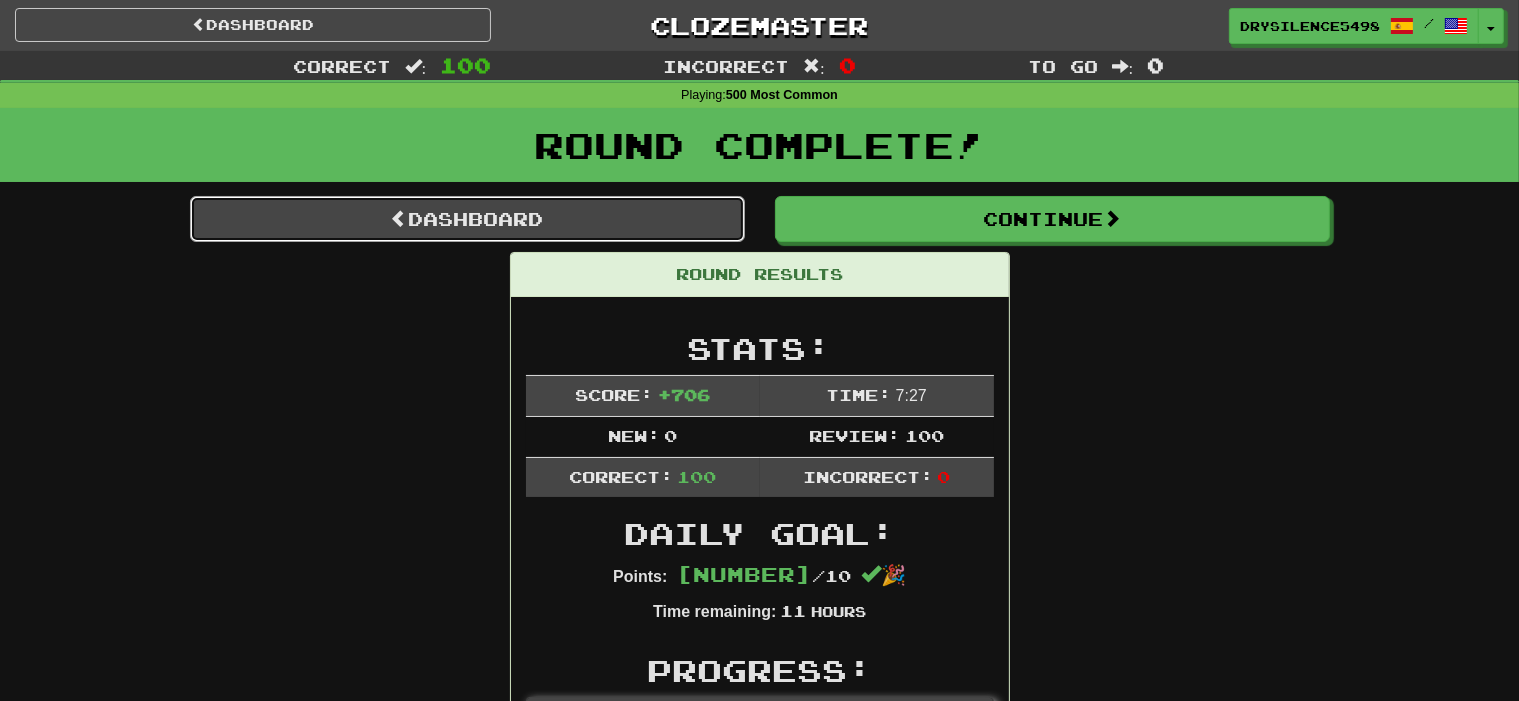 click on "Dashboard" at bounding box center (467, 219) 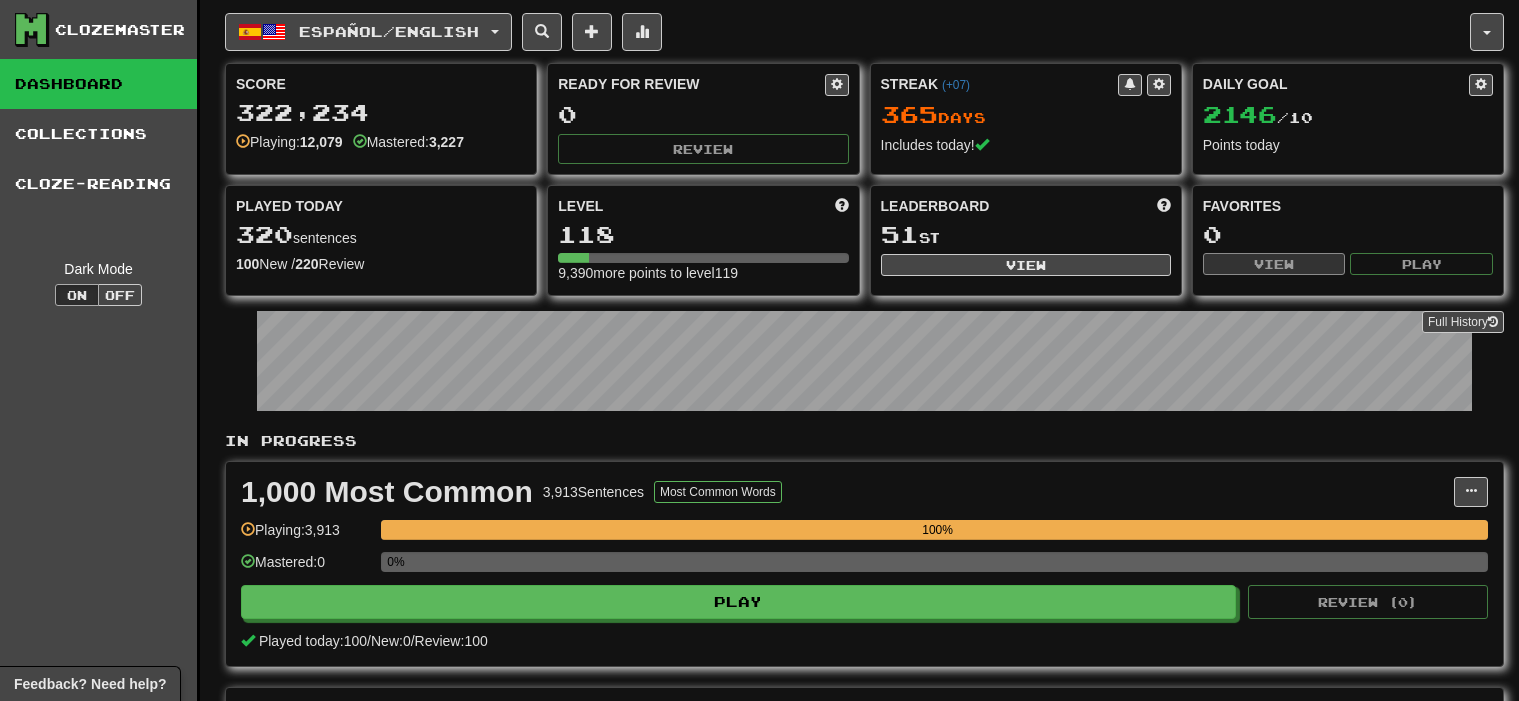 scroll, scrollTop: 0, scrollLeft: 0, axis: both 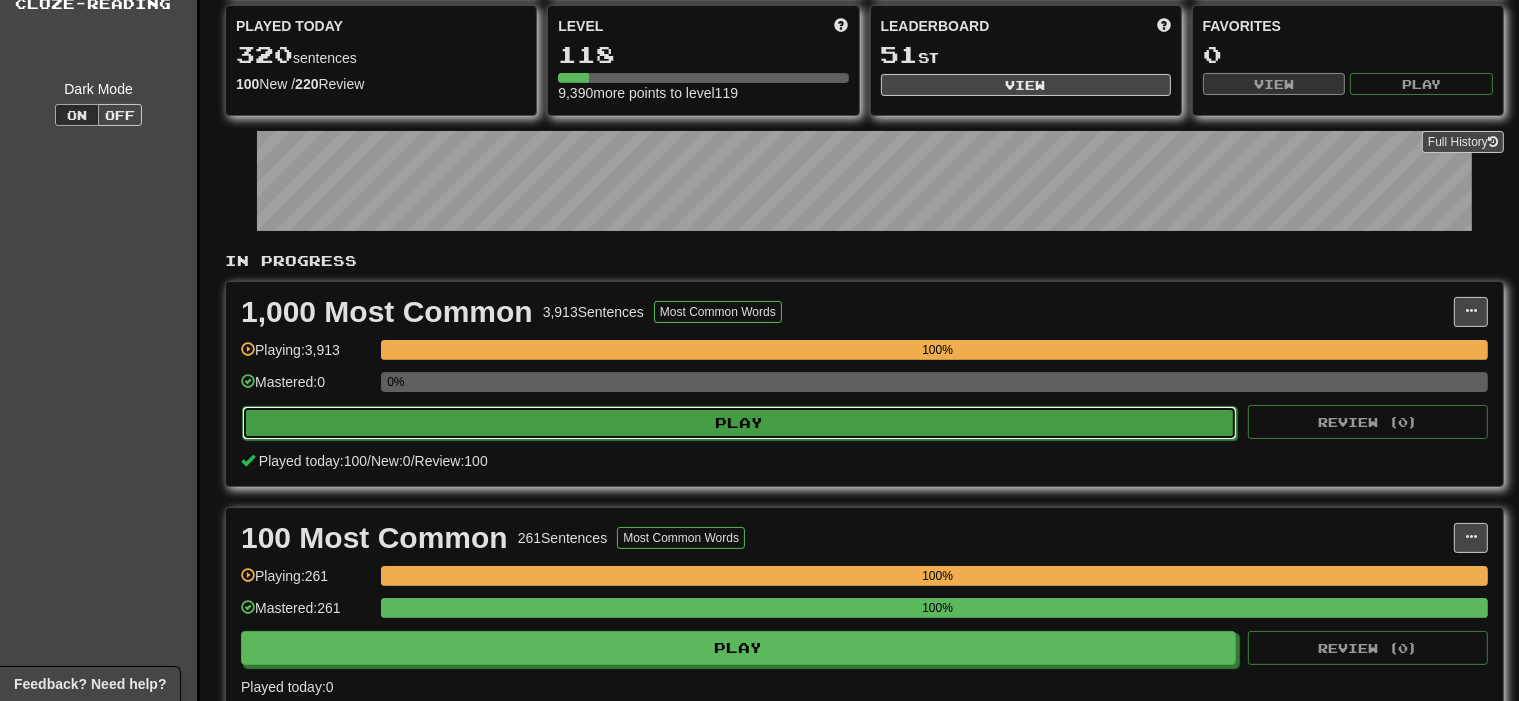 click on "Play" at bounding box center [739, 423] 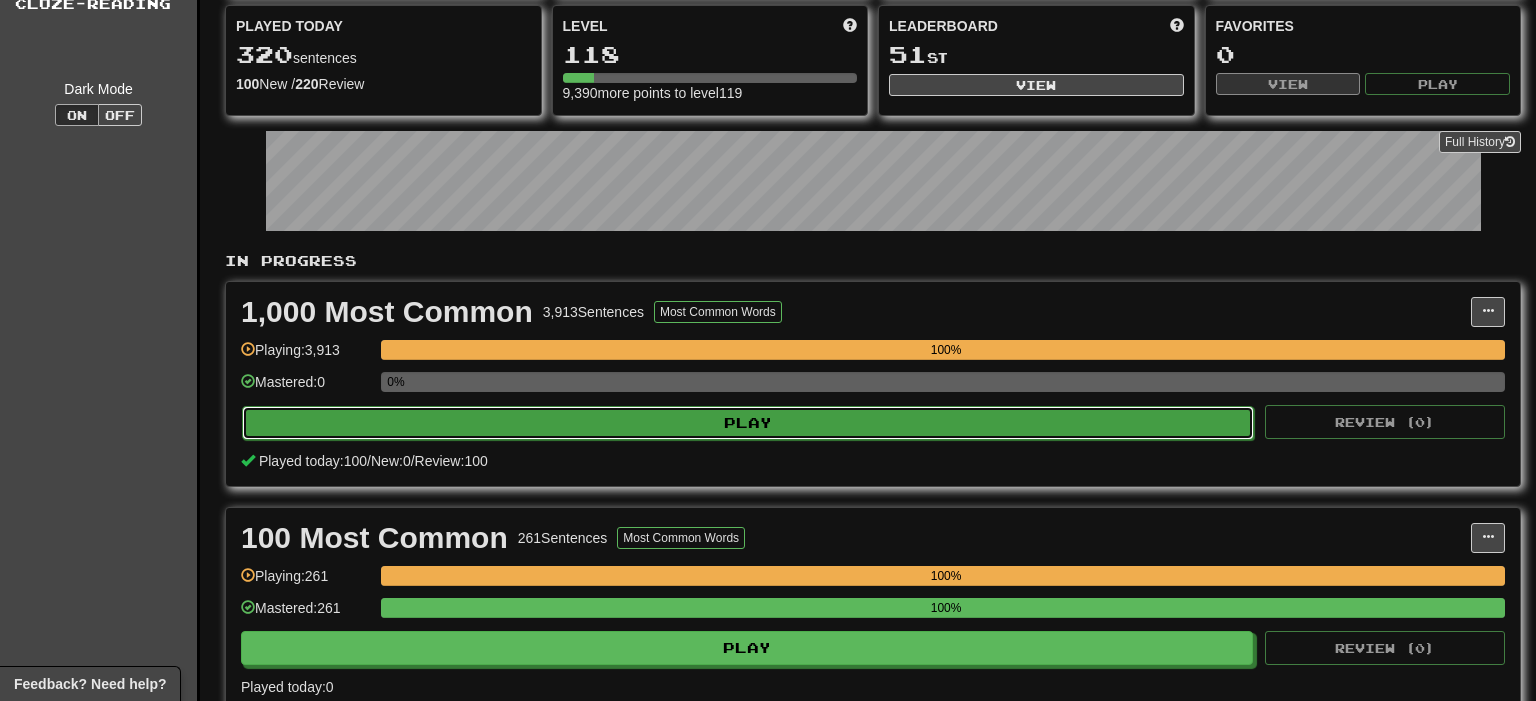 select on "***" 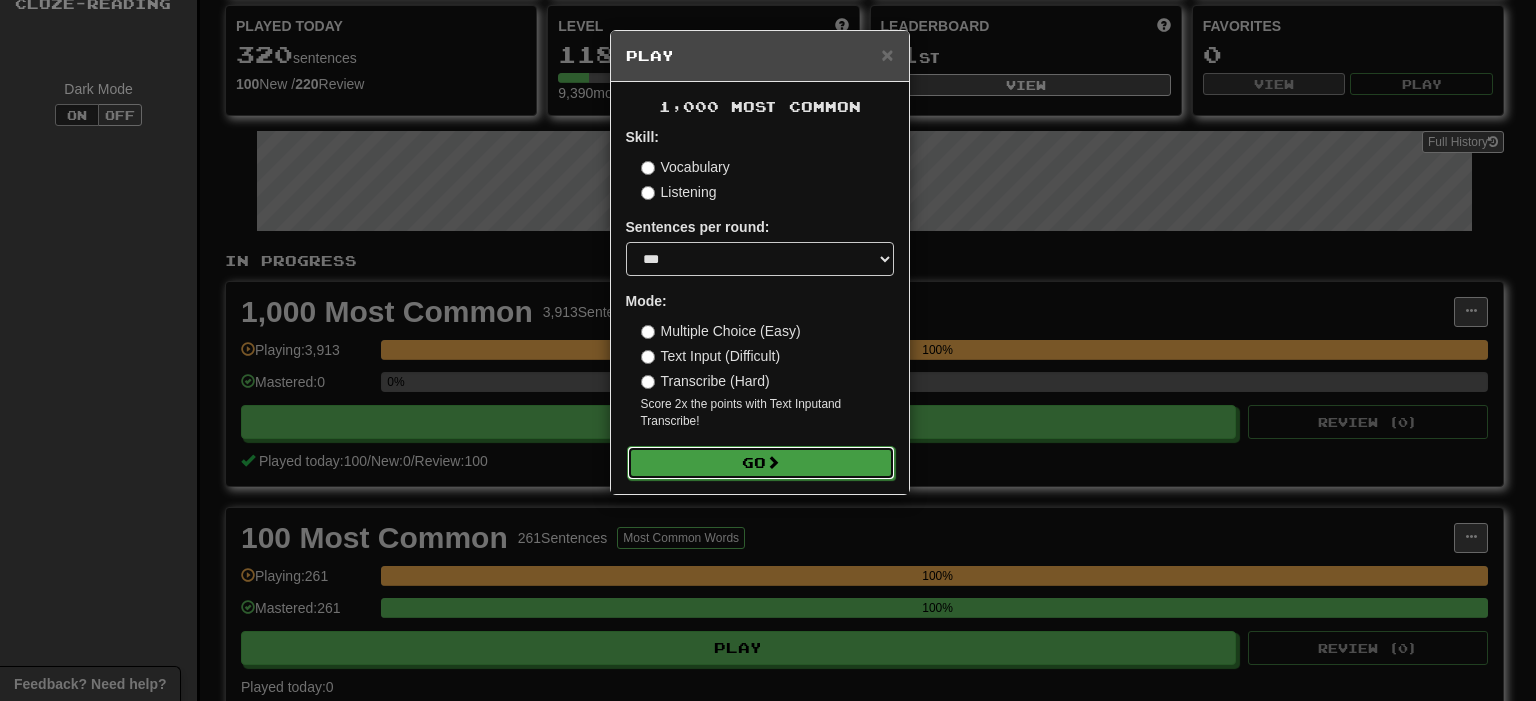 click on "Go" at bounding box center (761, 463) 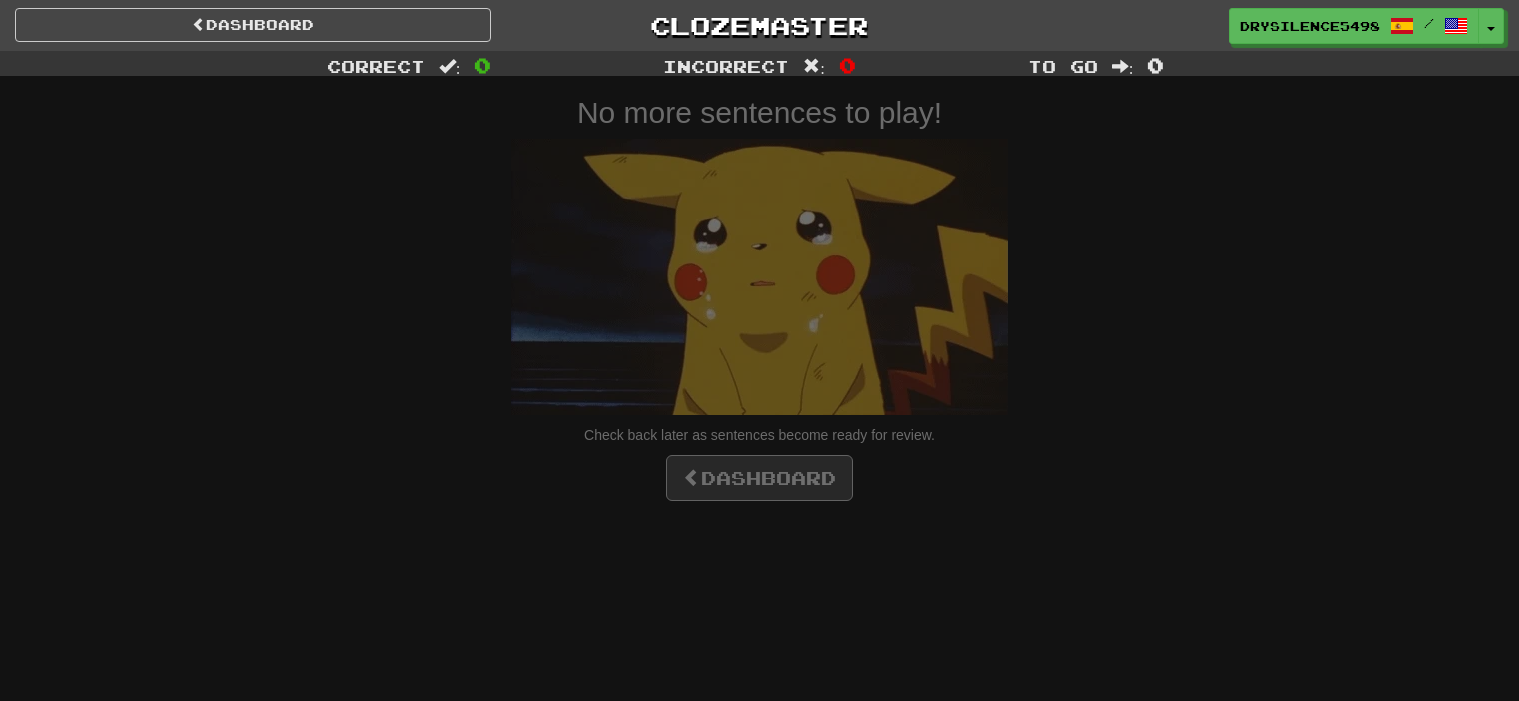 scroll, scrollTop: 0, scrollLeft: 0, axis: both 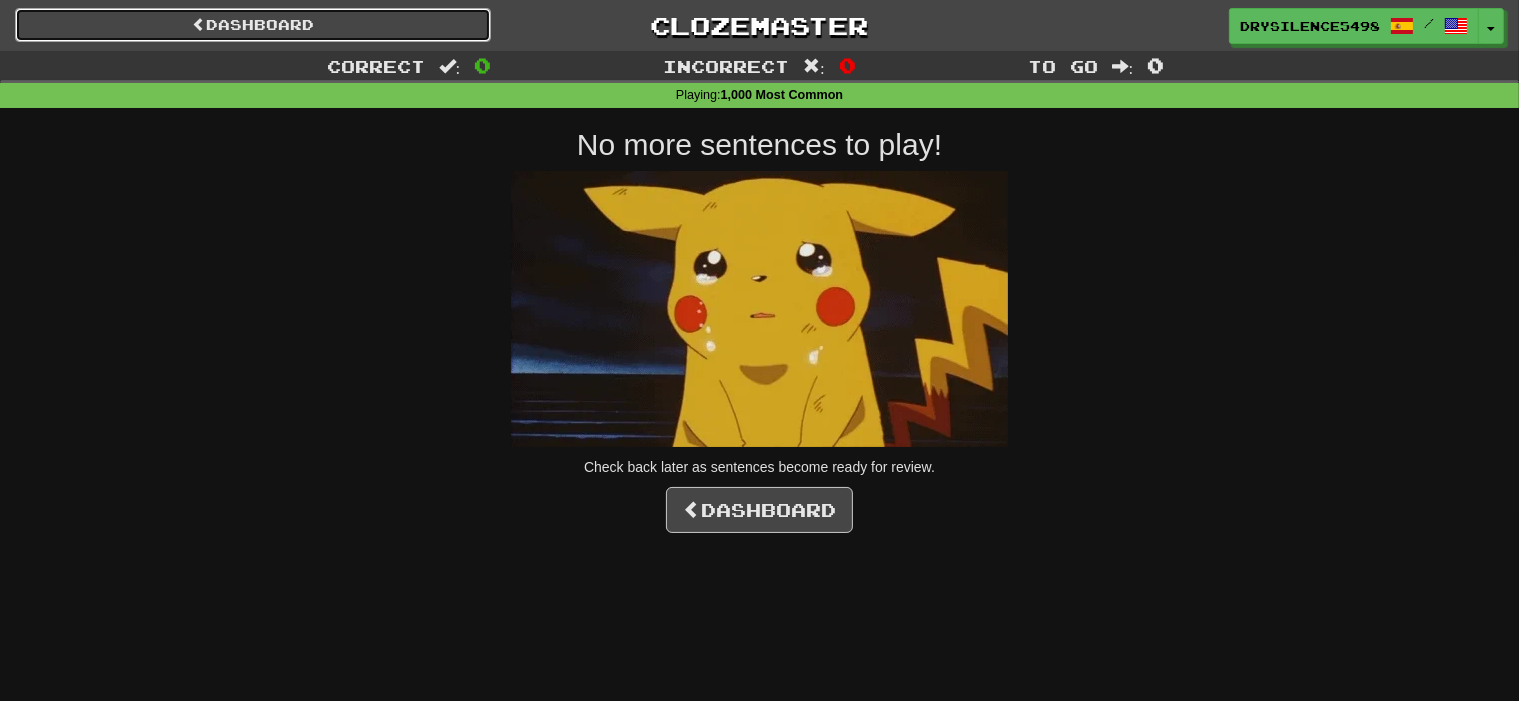 click on "Dashboard" at bounding box center (253, 25) 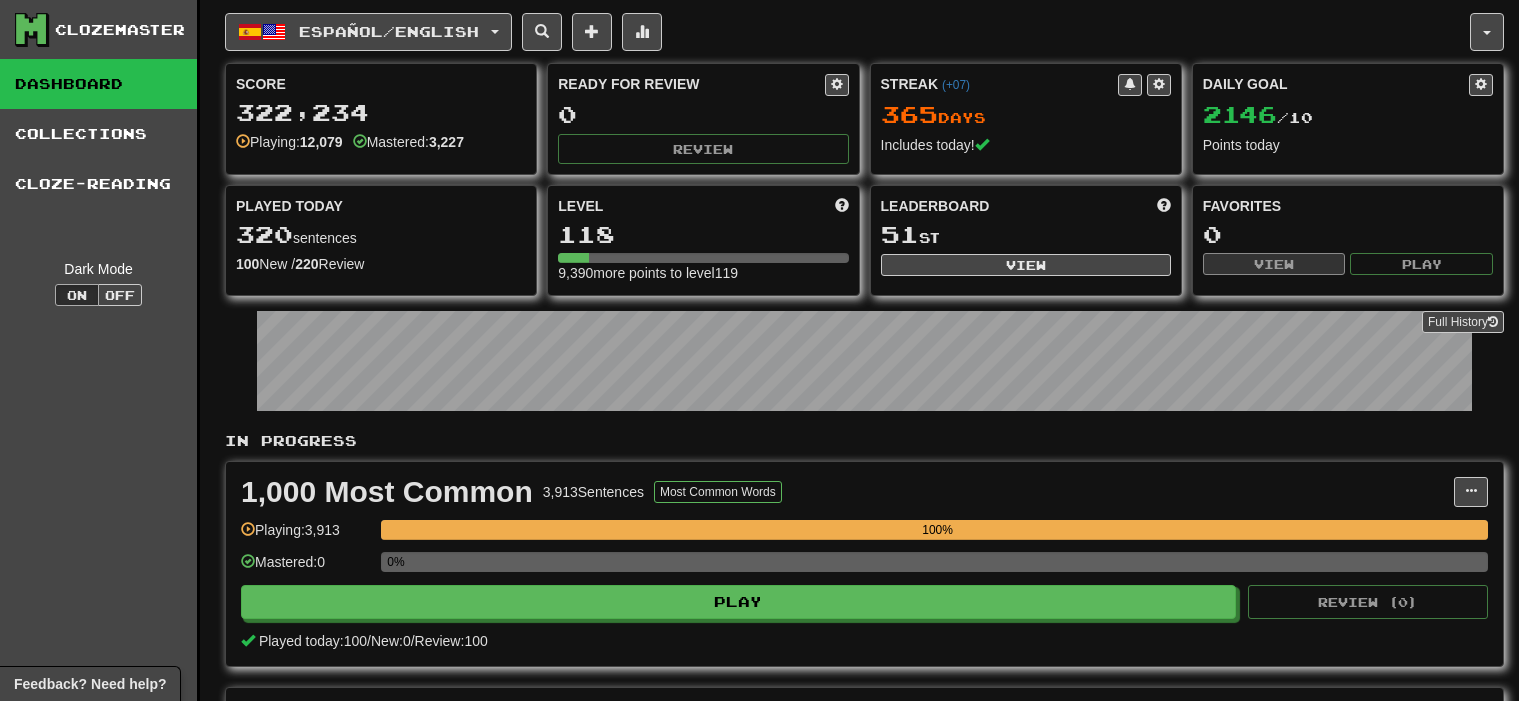 scroll, scrollTop: 0, scrollLeft: 0, axis: both 